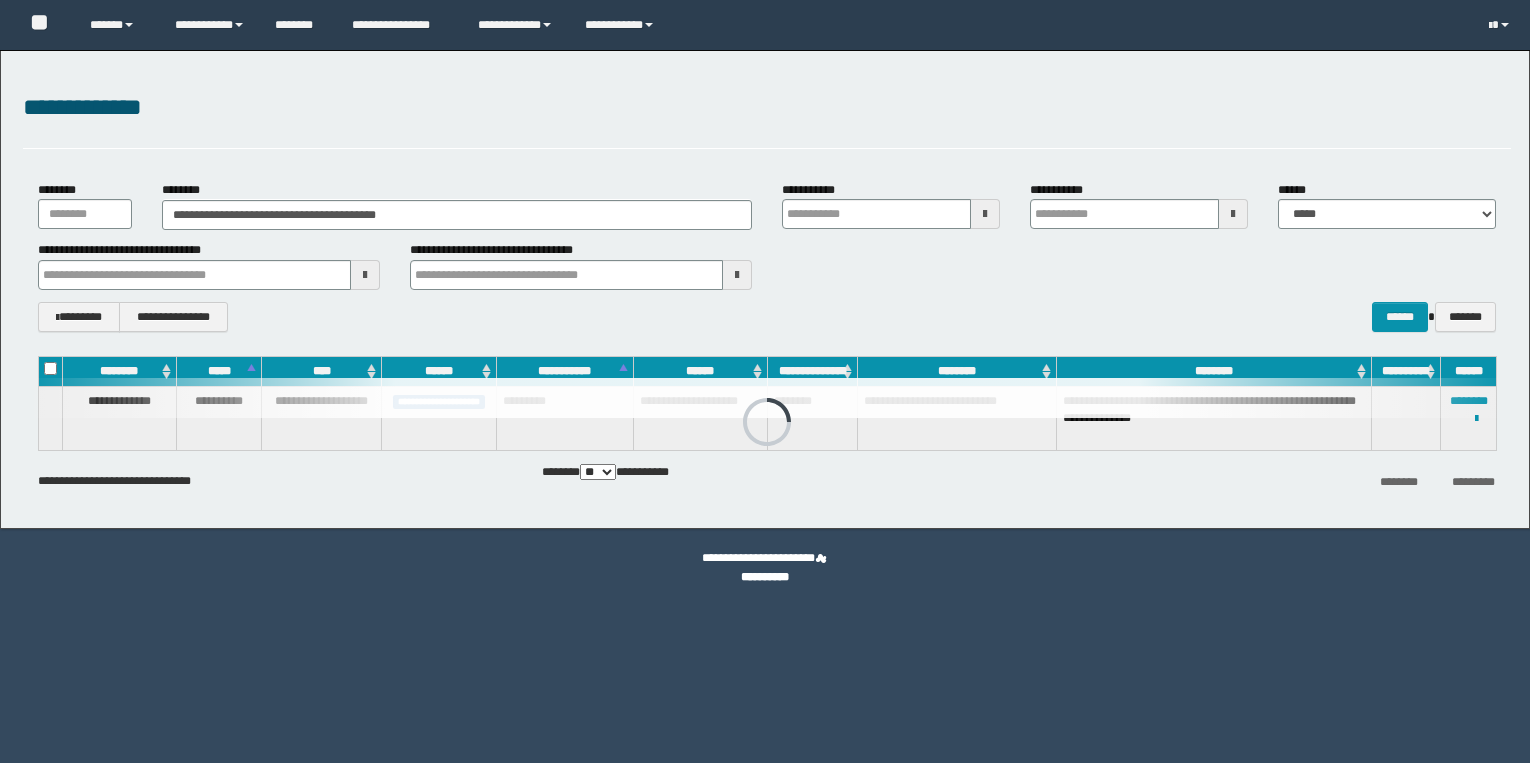 scroll, scrollTop: 0, scrollLeft: 0, axis: both 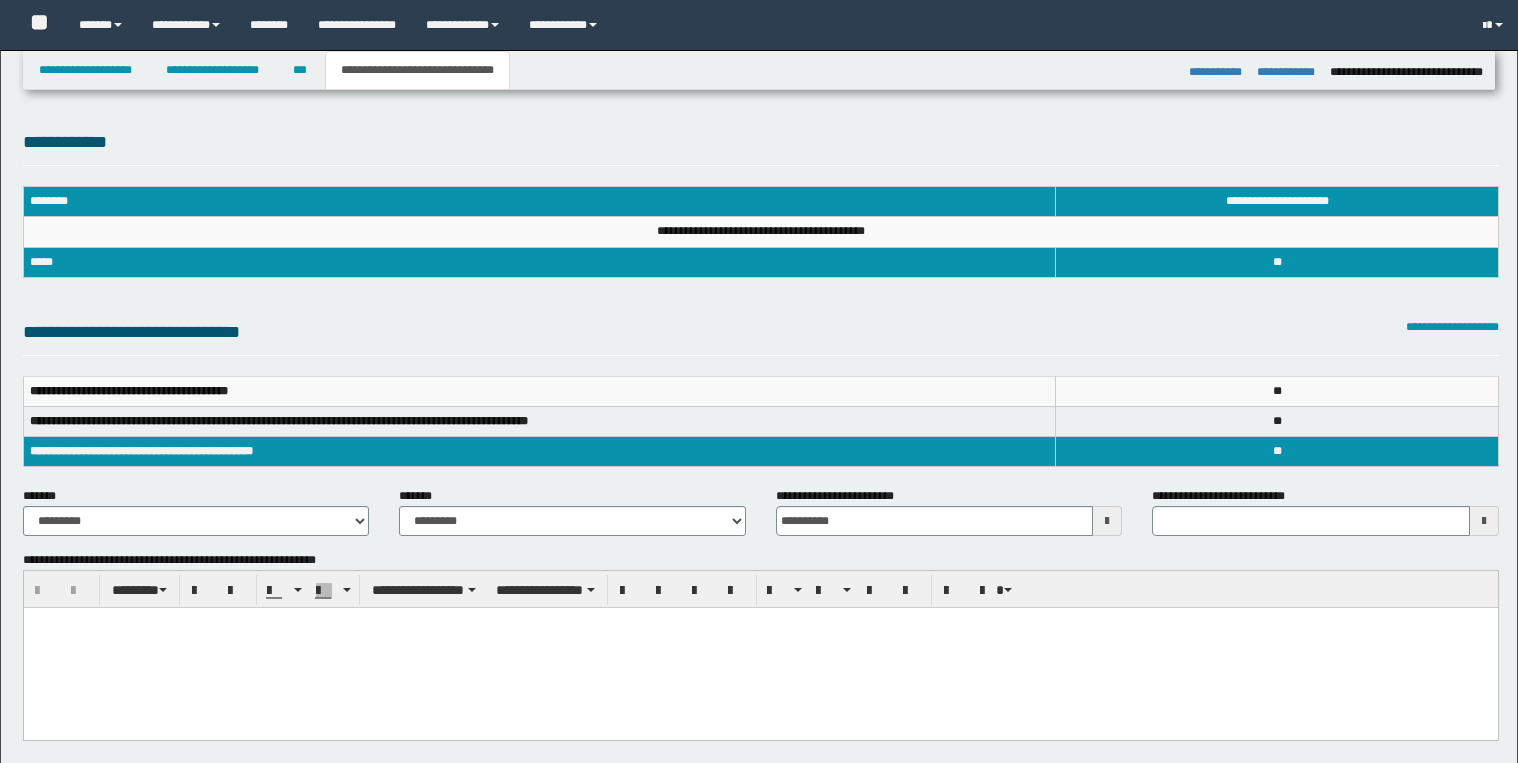 select on "*" 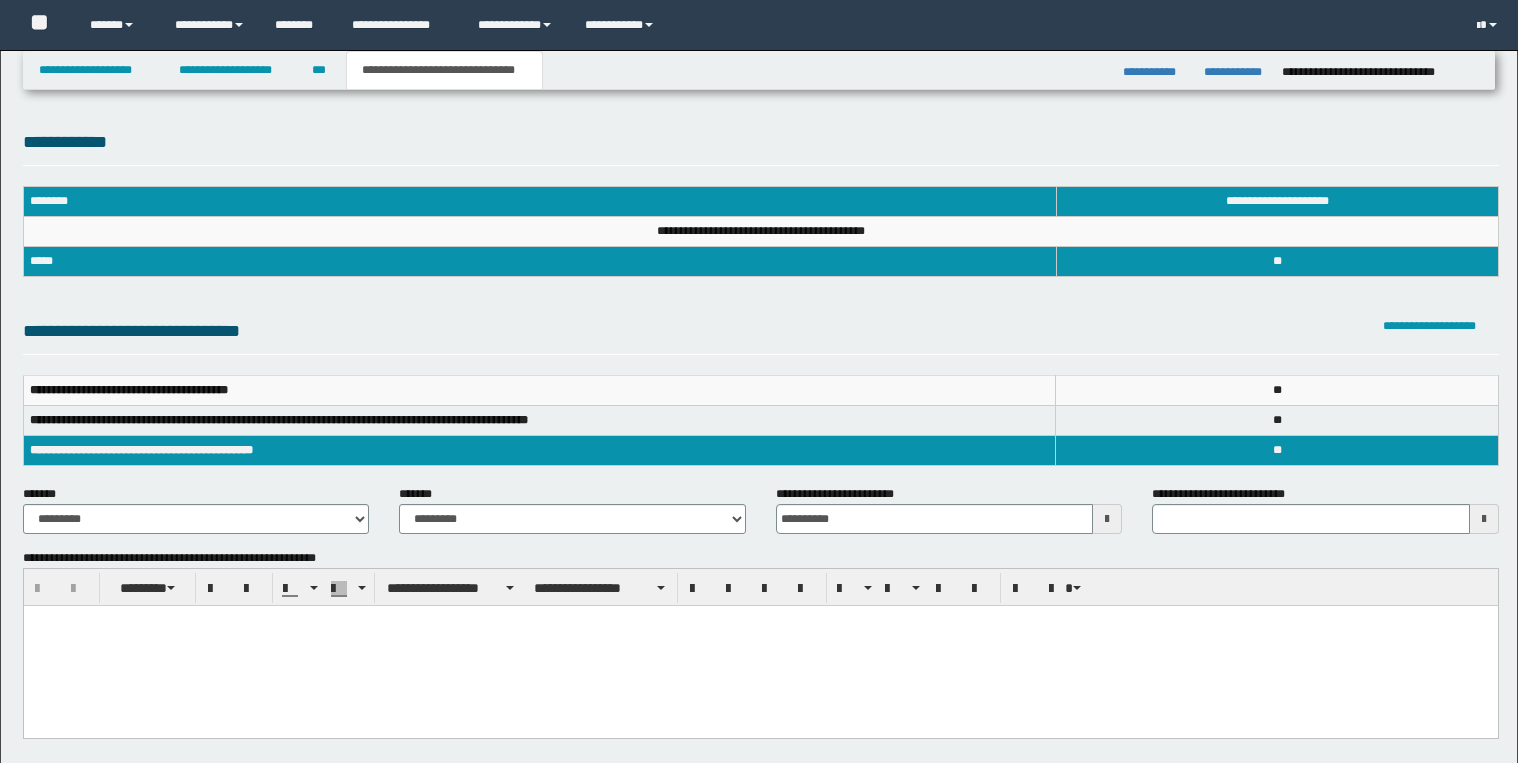 scroll, scrollTop: 0, scrollLeft: 0, axis: both 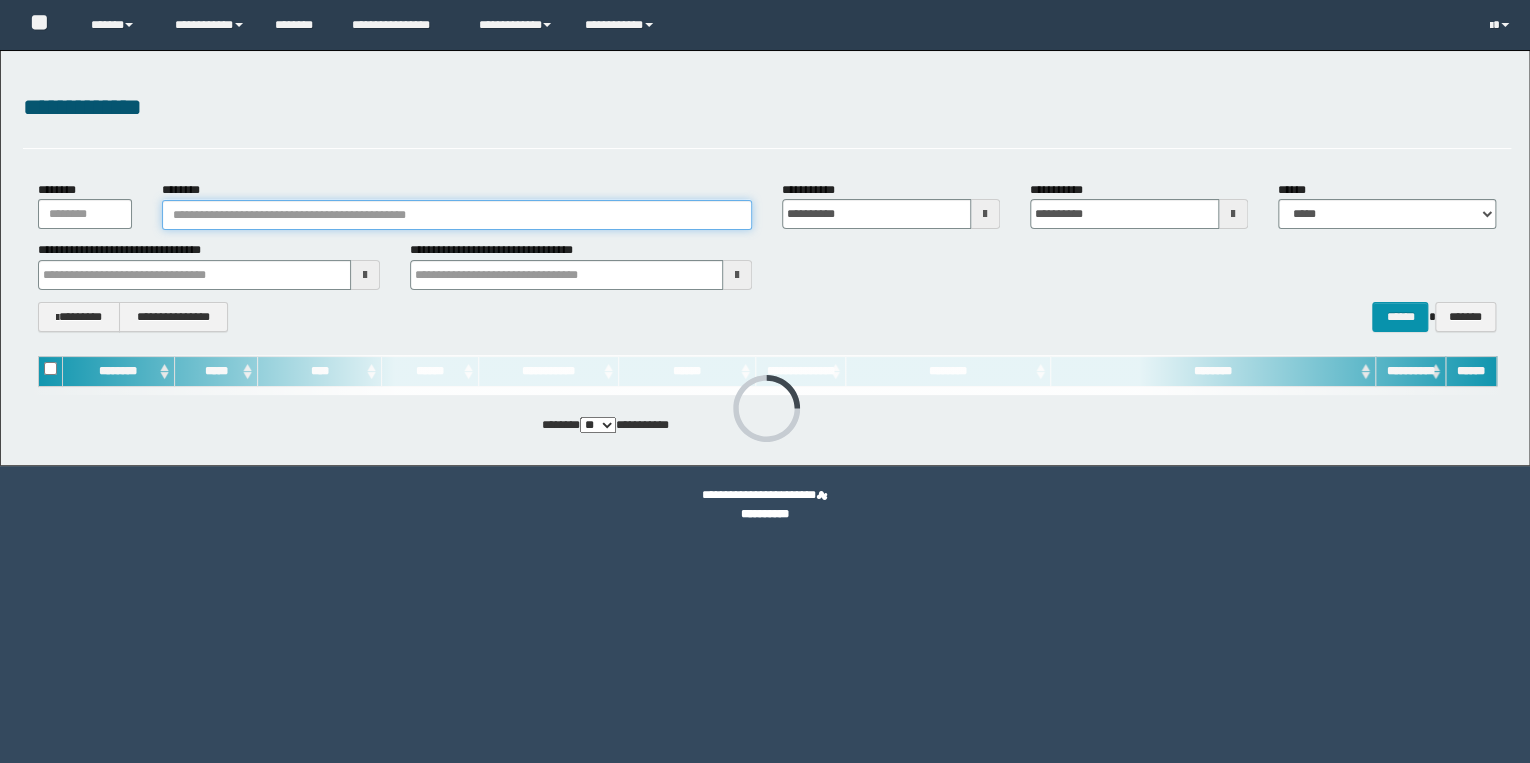 click on "********" at bounding box center (457, 215) 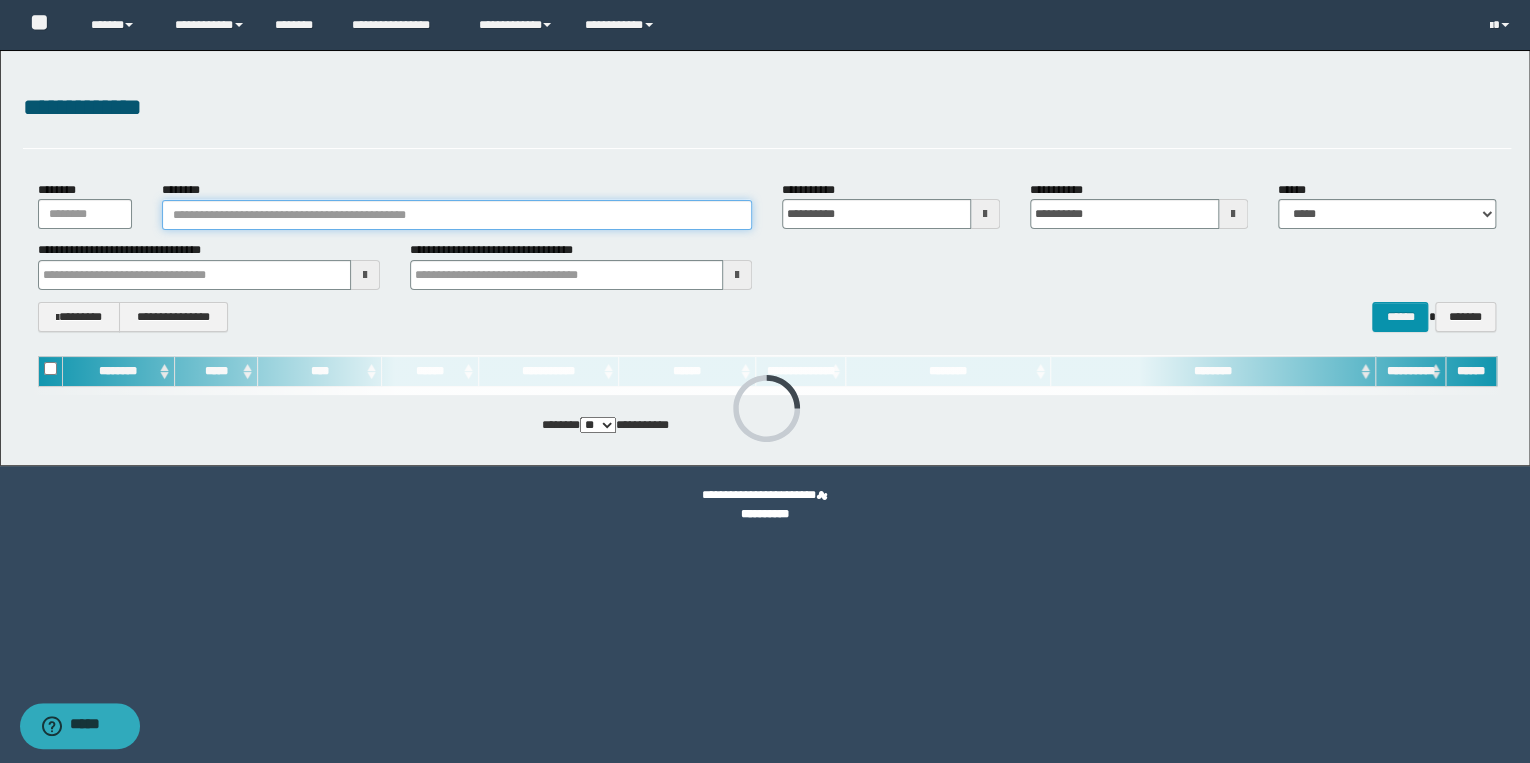paste on "*******" 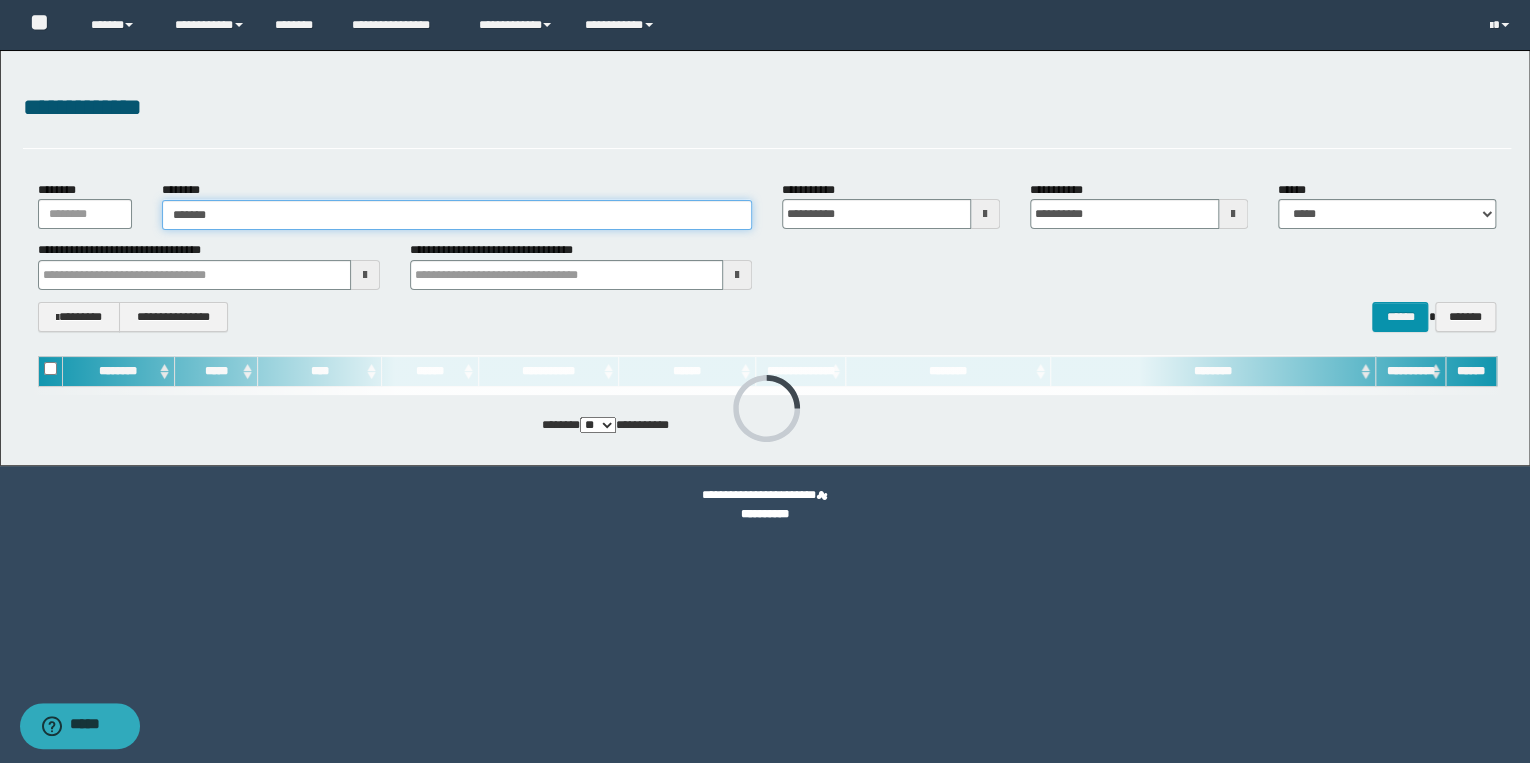 type on "*******" 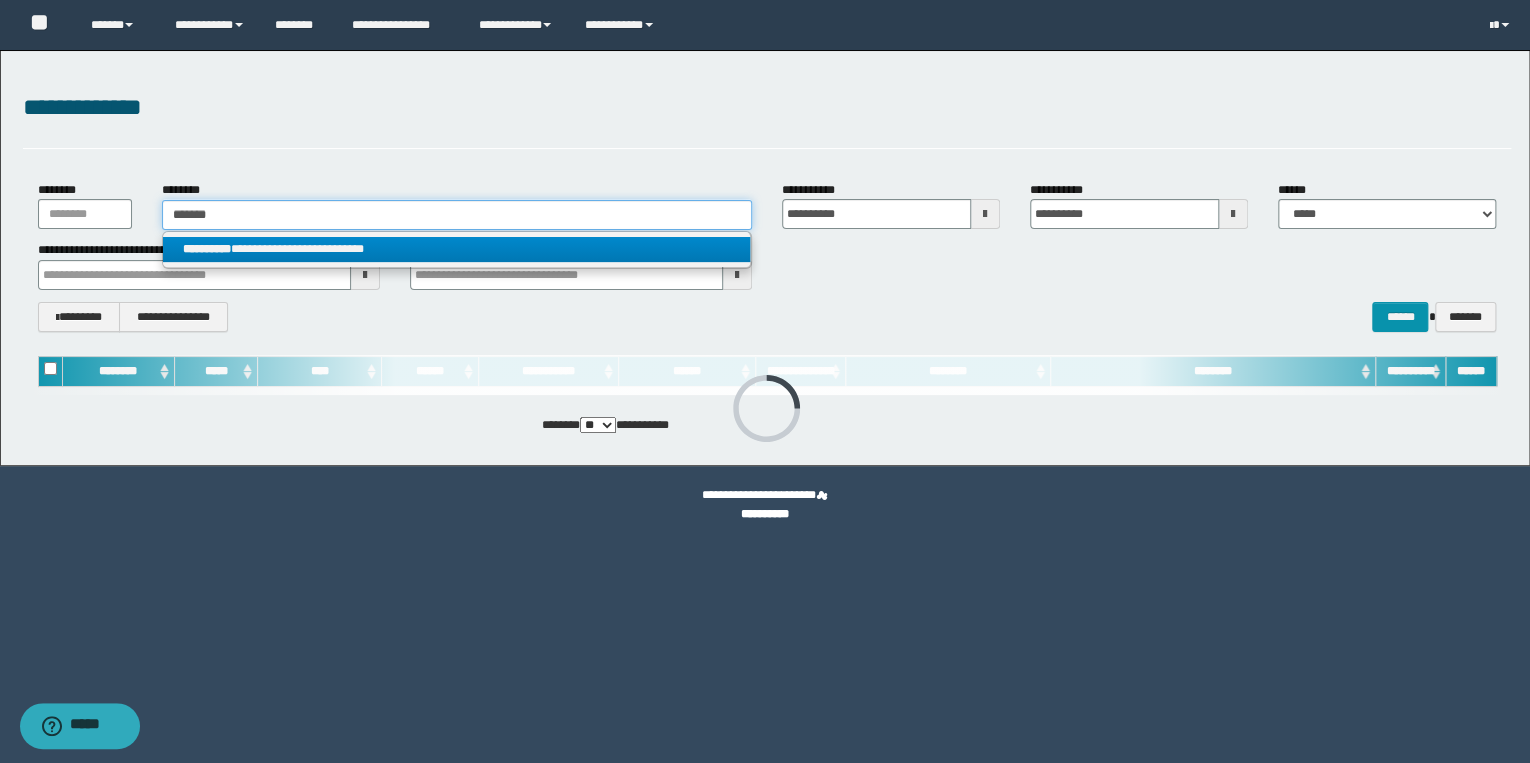 type on "*******" 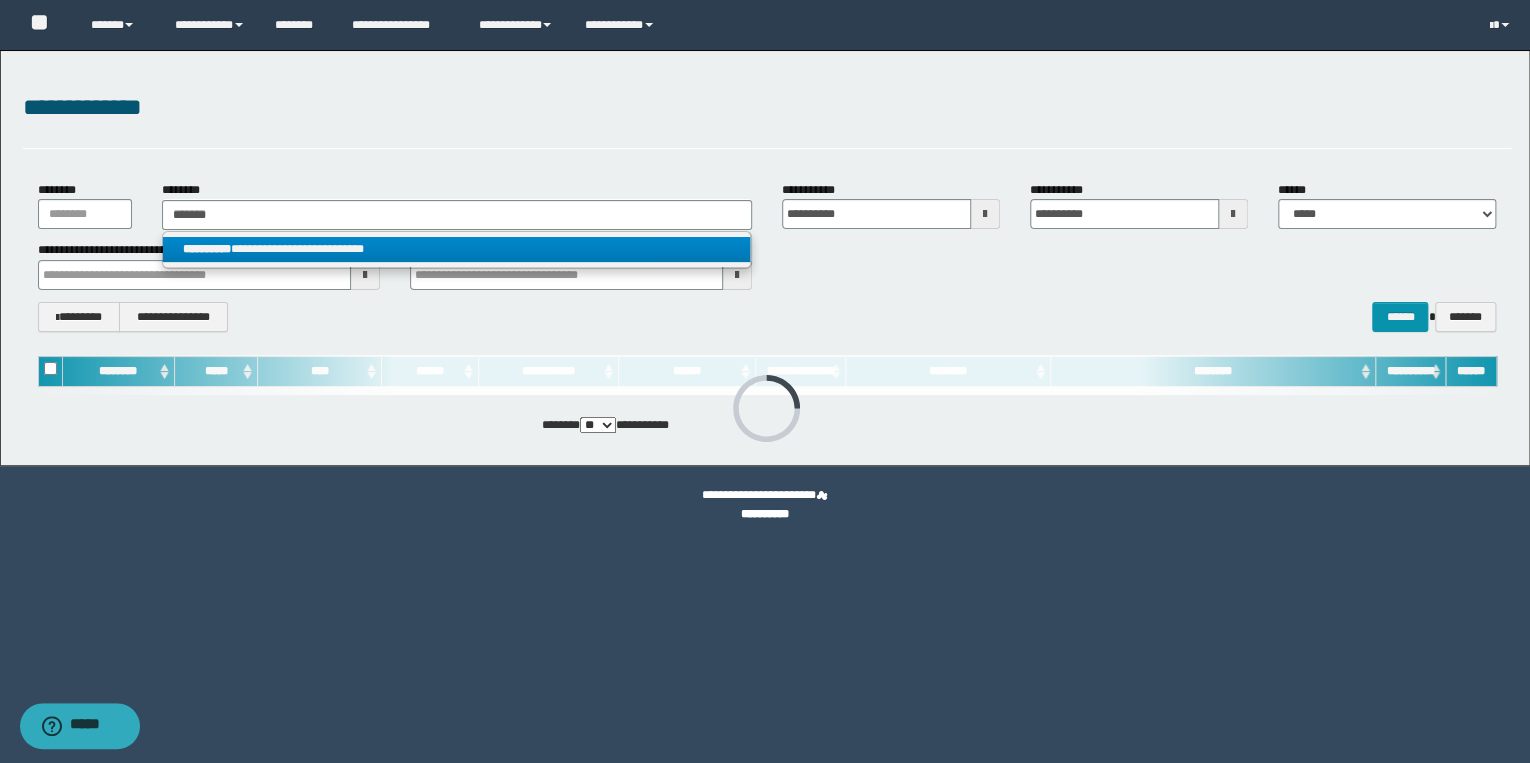 click on "**********" at bounding box center (457, 249) 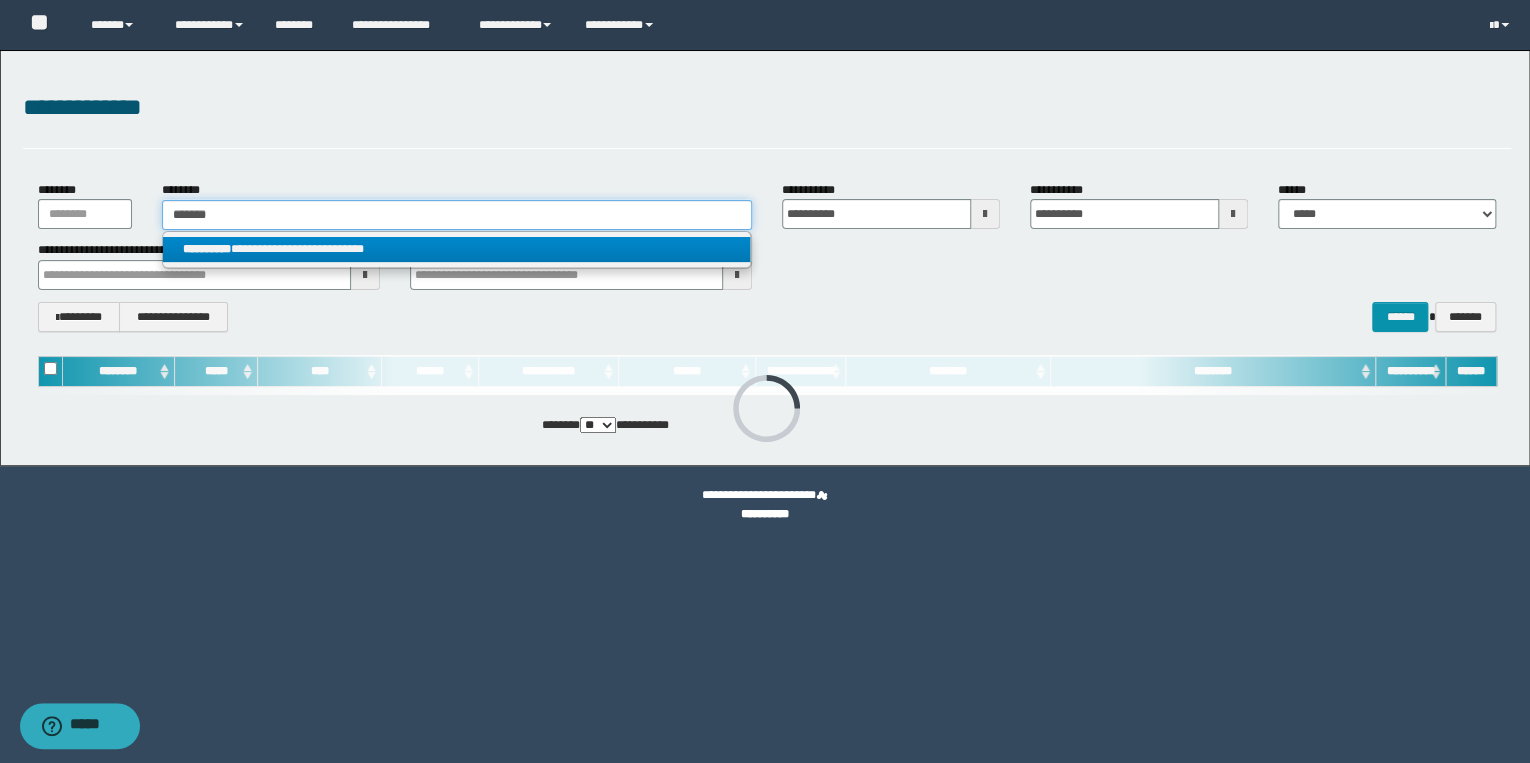 type 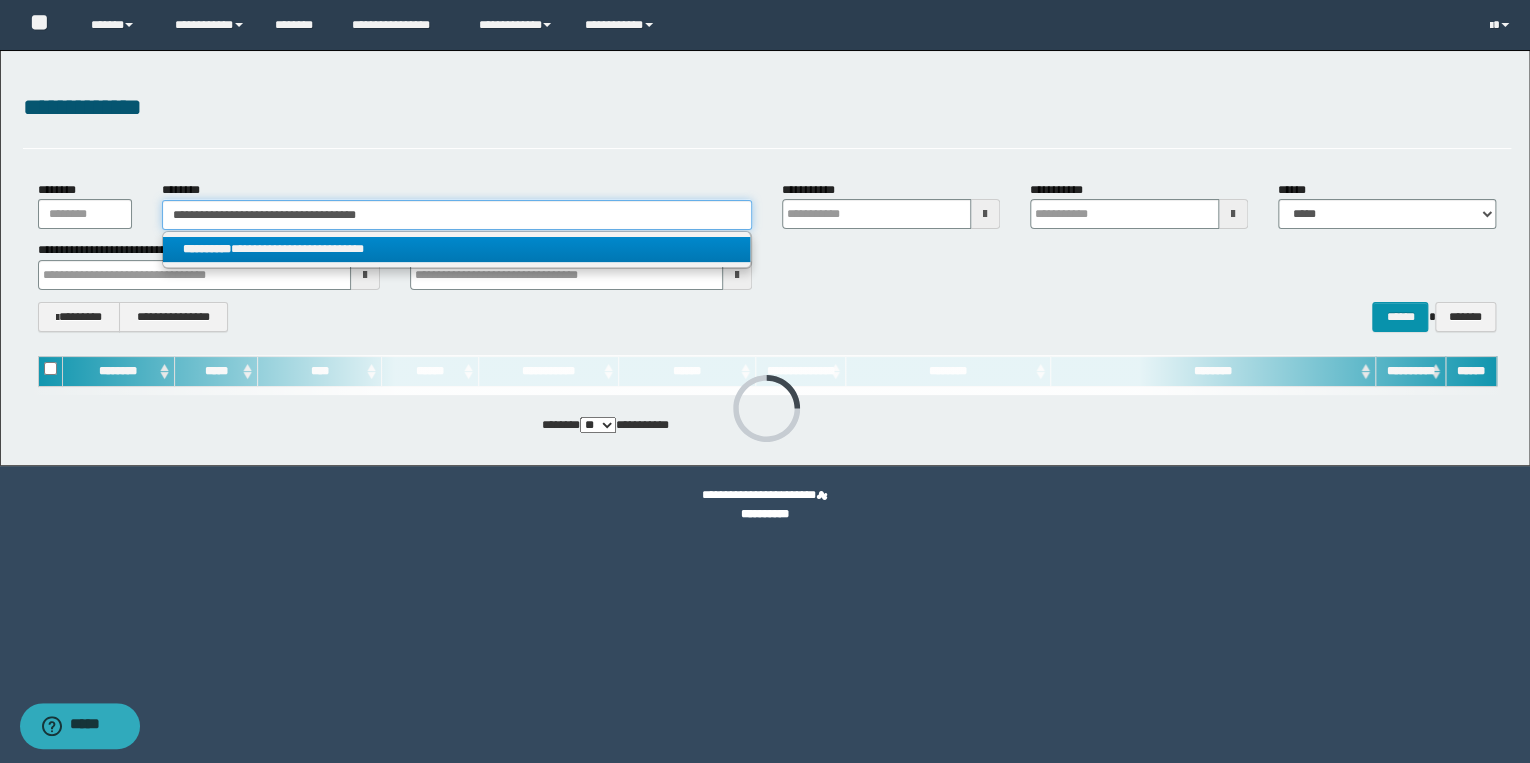 type 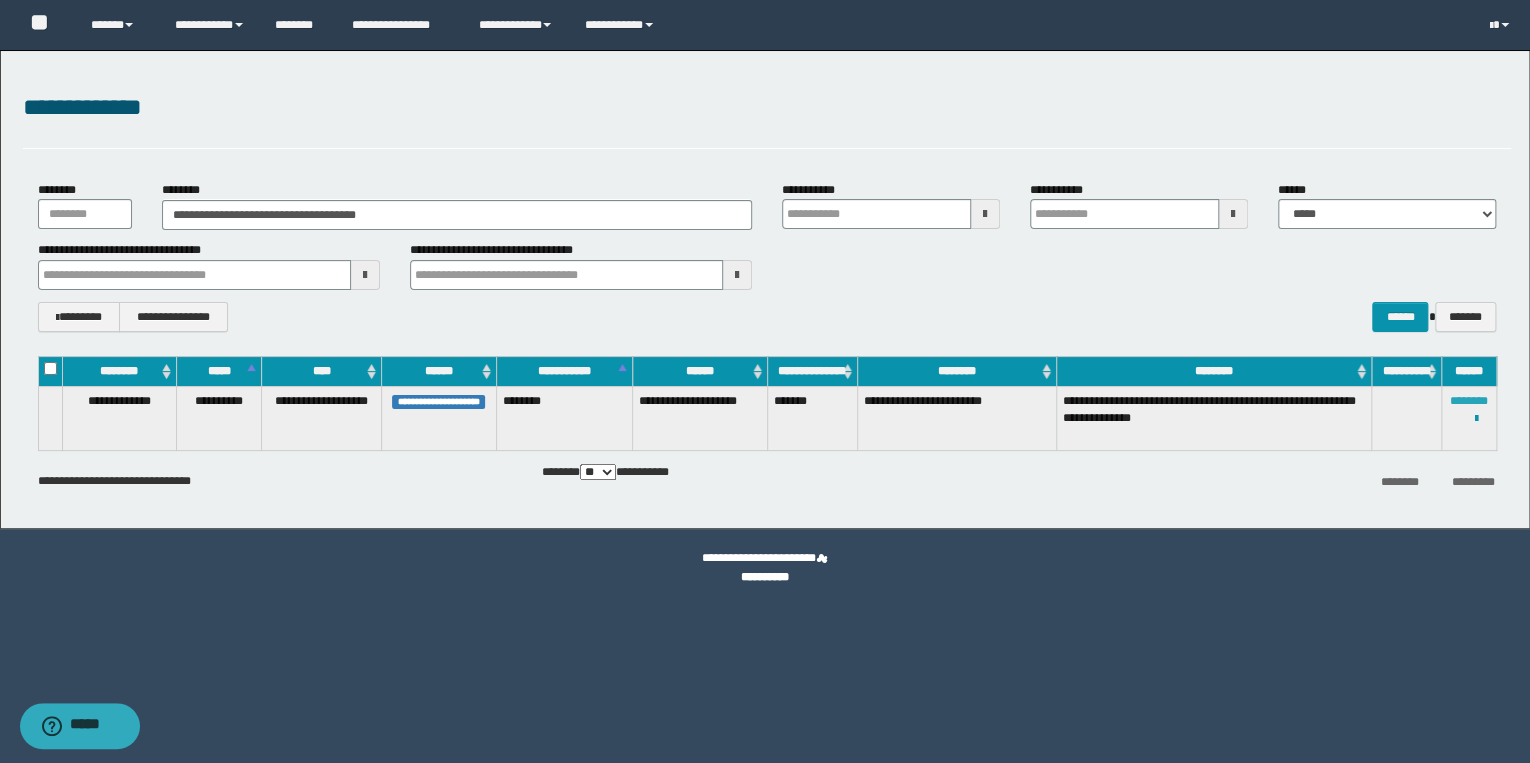 click on "********" at bounding box center [1469, 401] 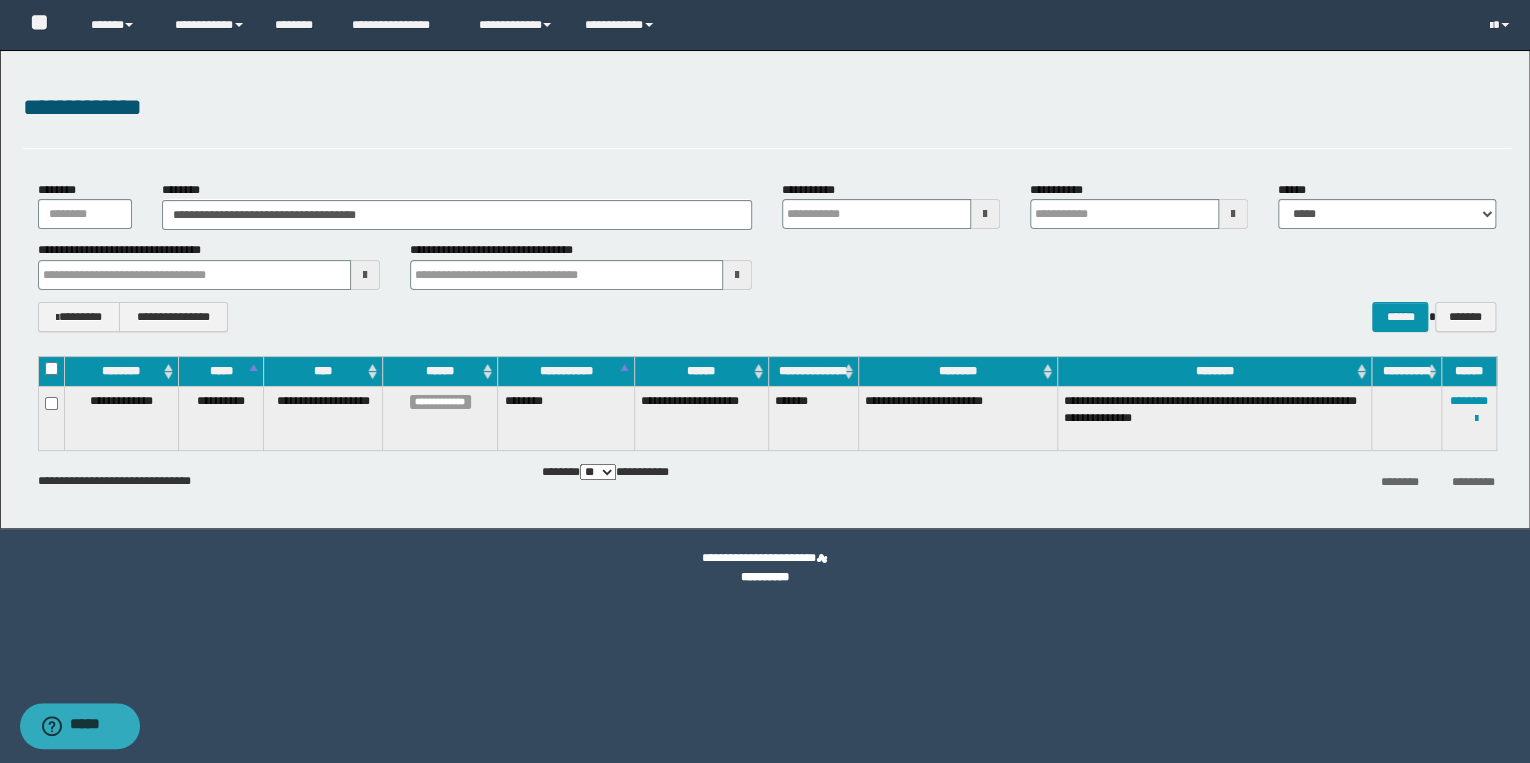 type 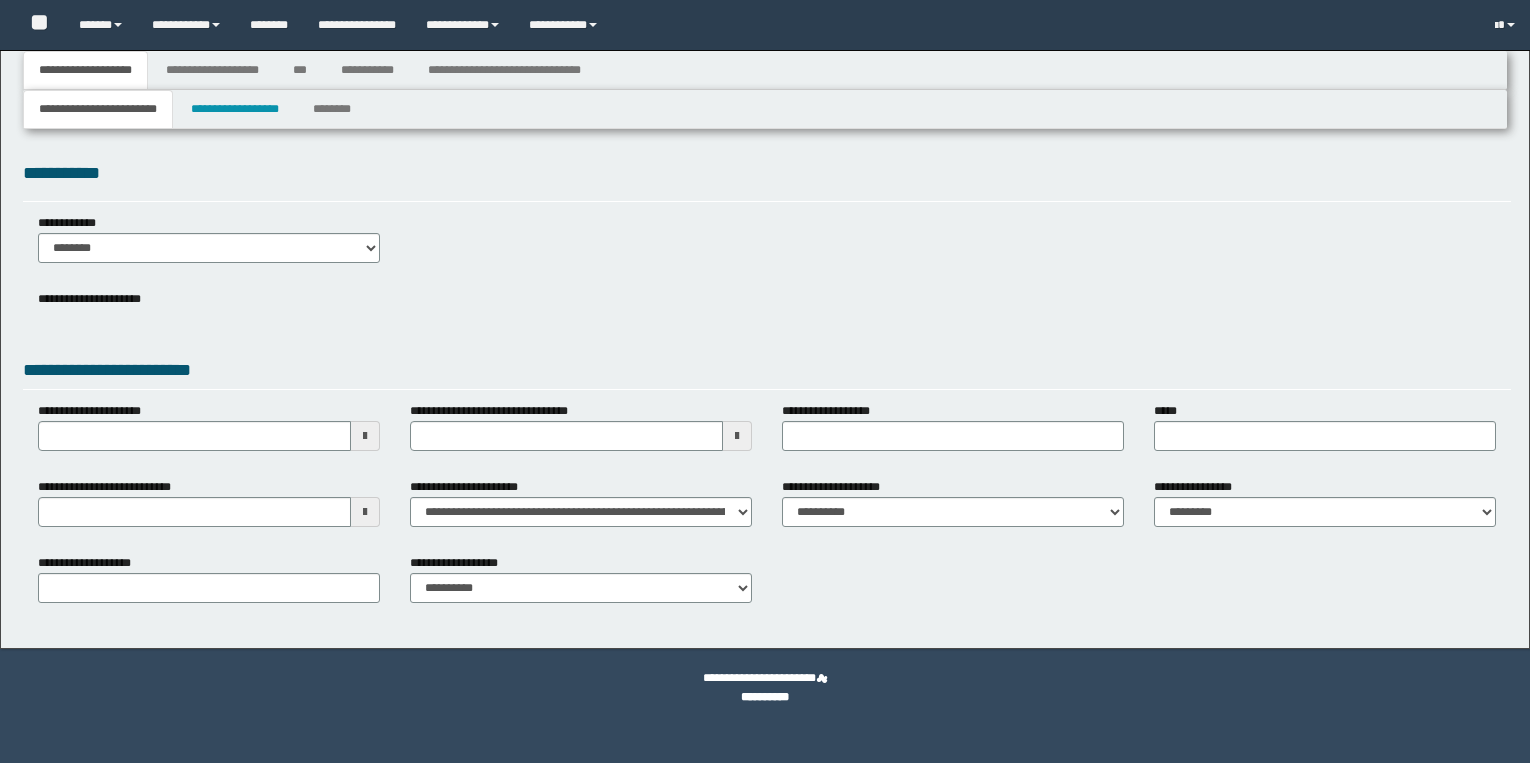 type 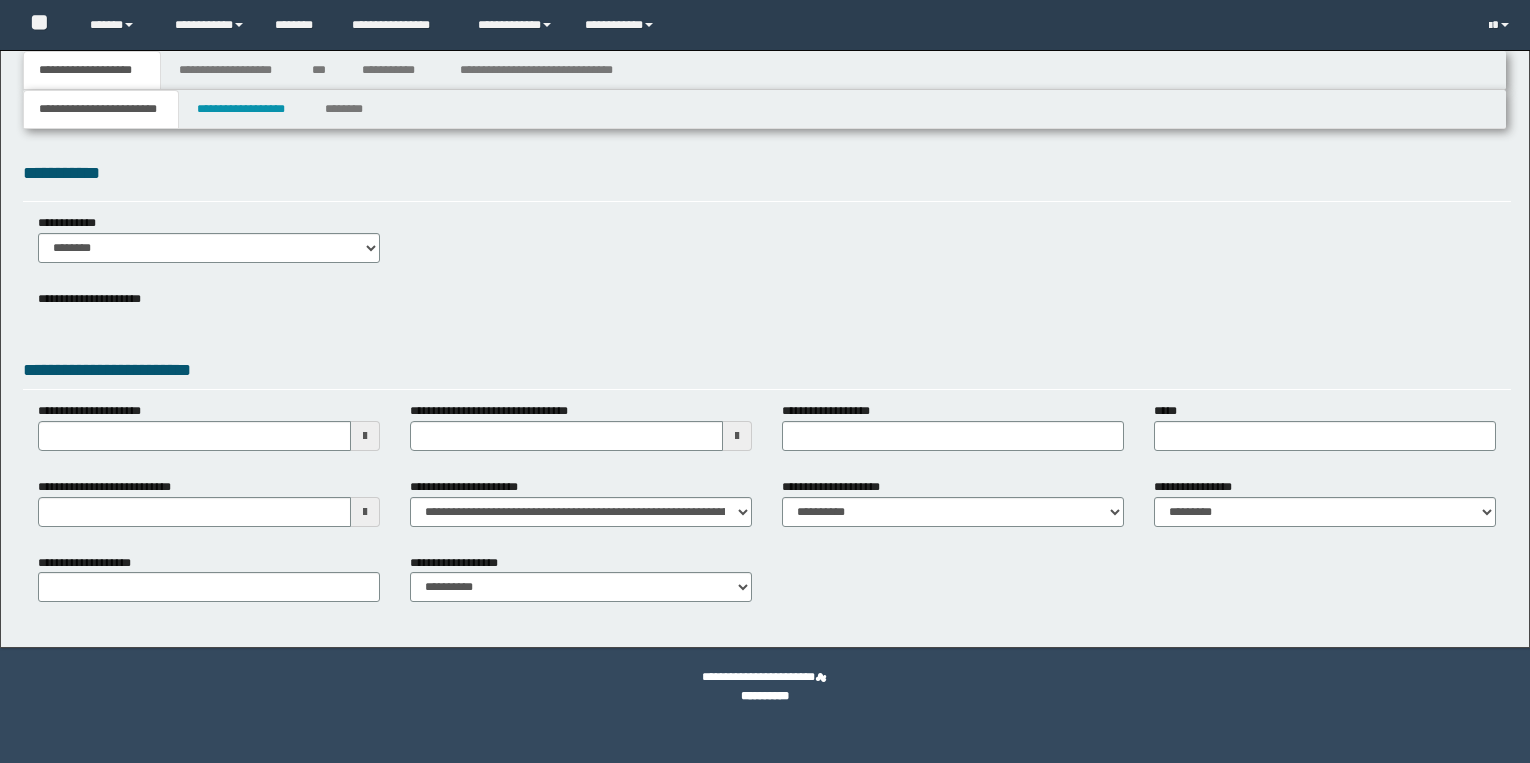 scroll, scrollTop: 0, scrollLeft: 0, axis: both 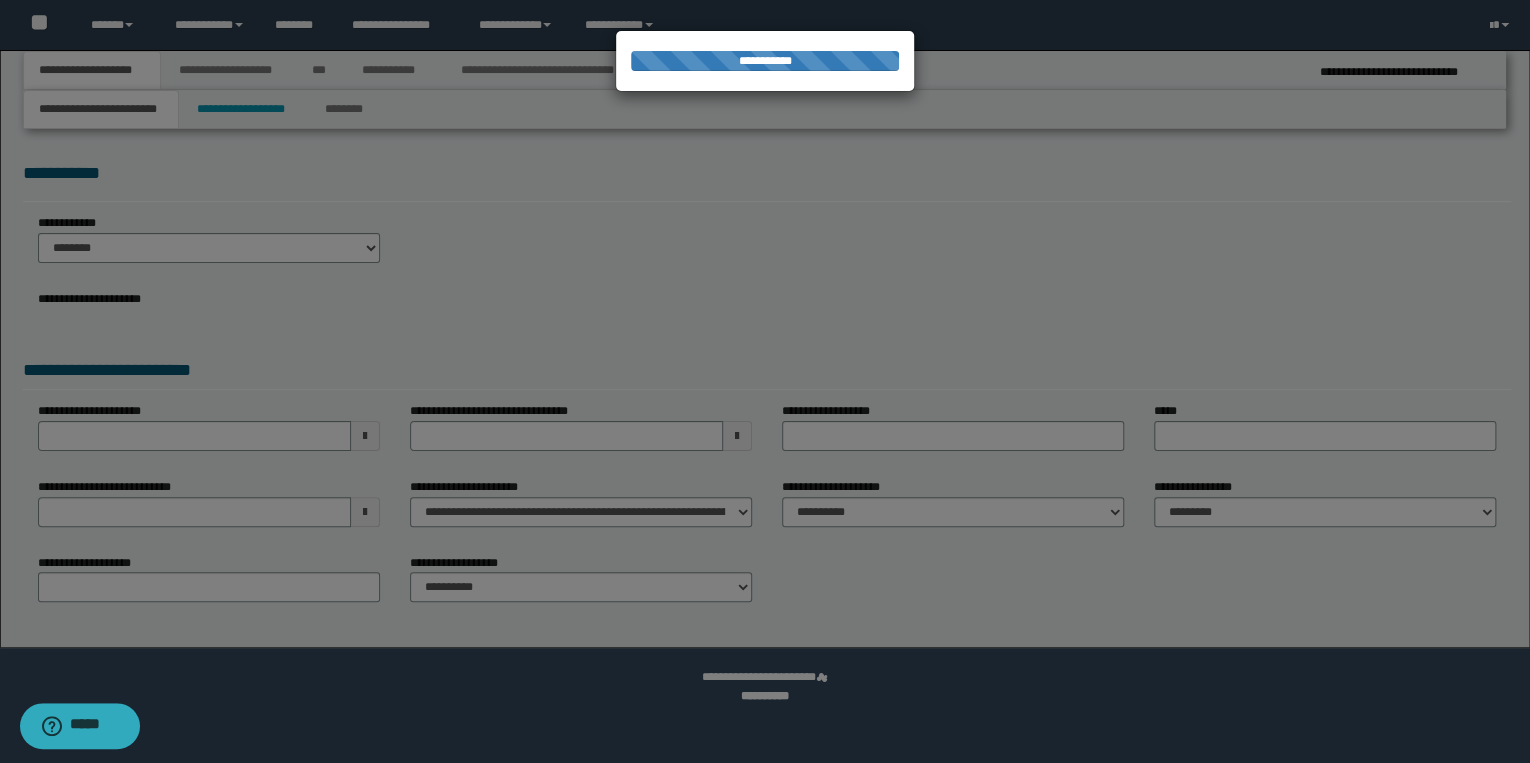 type on "**********" 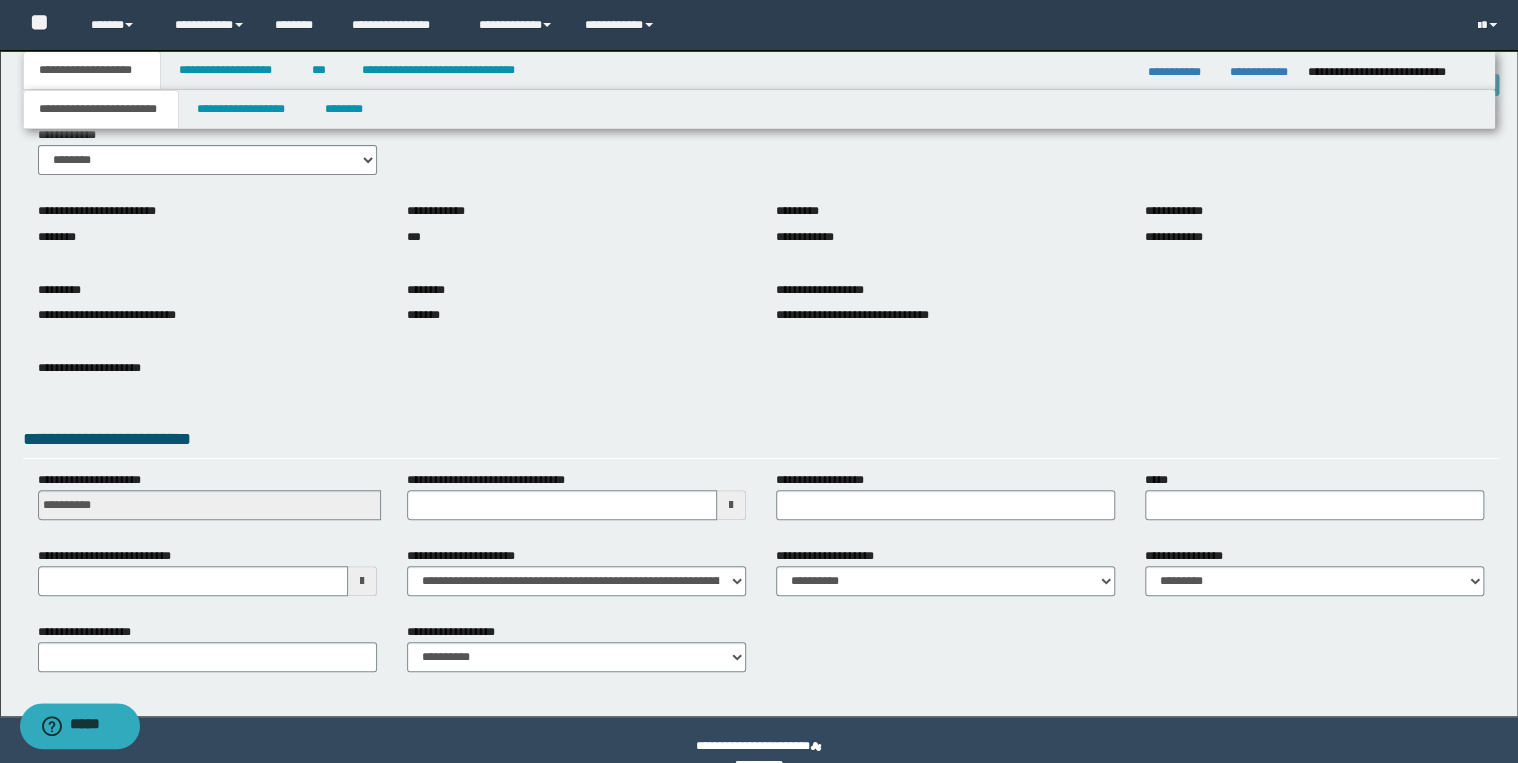 scroll, scrollTop: 120, scrollLeft: 0, axis: vertical 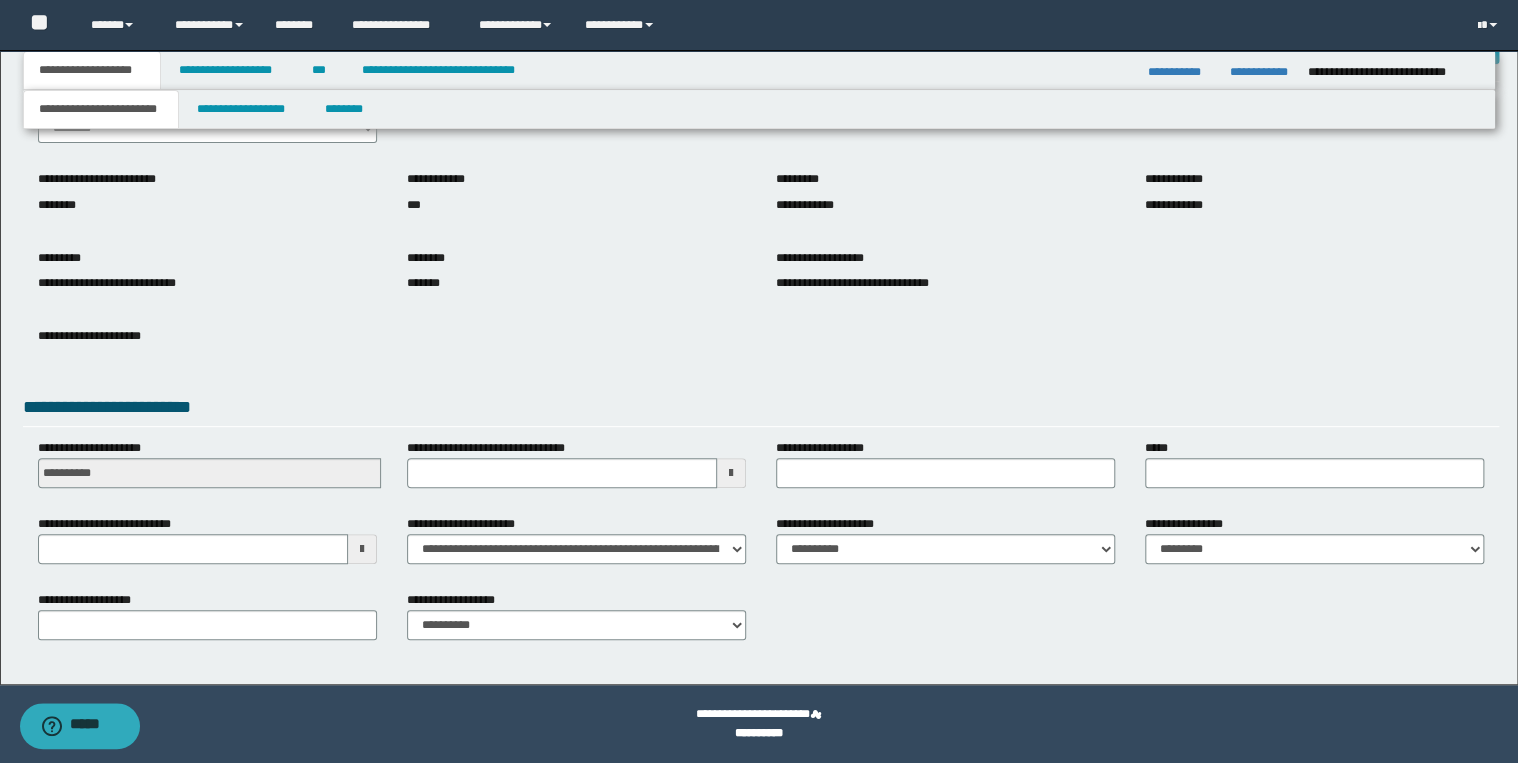 click on "**********" at bounding box center [207, 471] 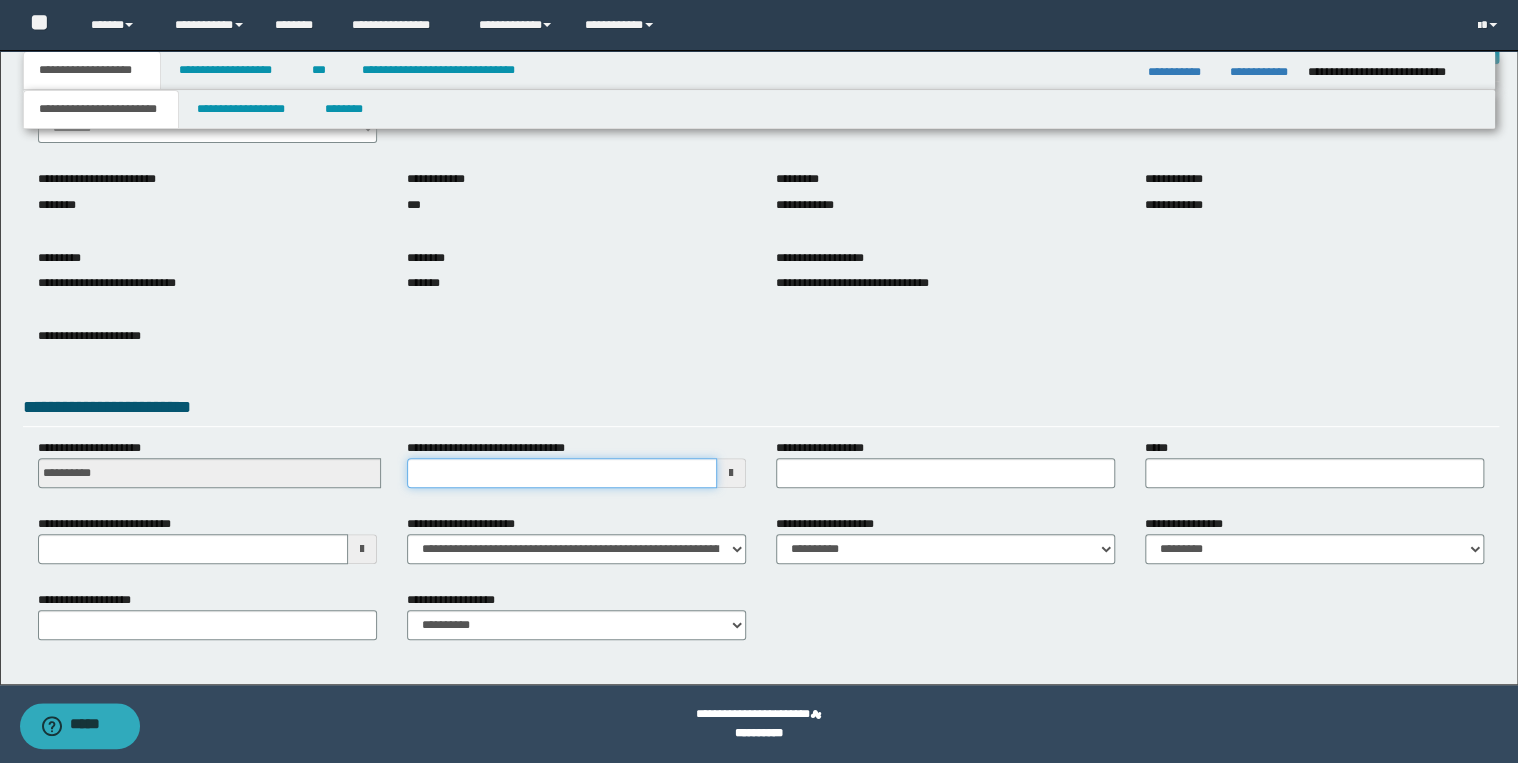 click on "**********" at bounding box center [562, 473] 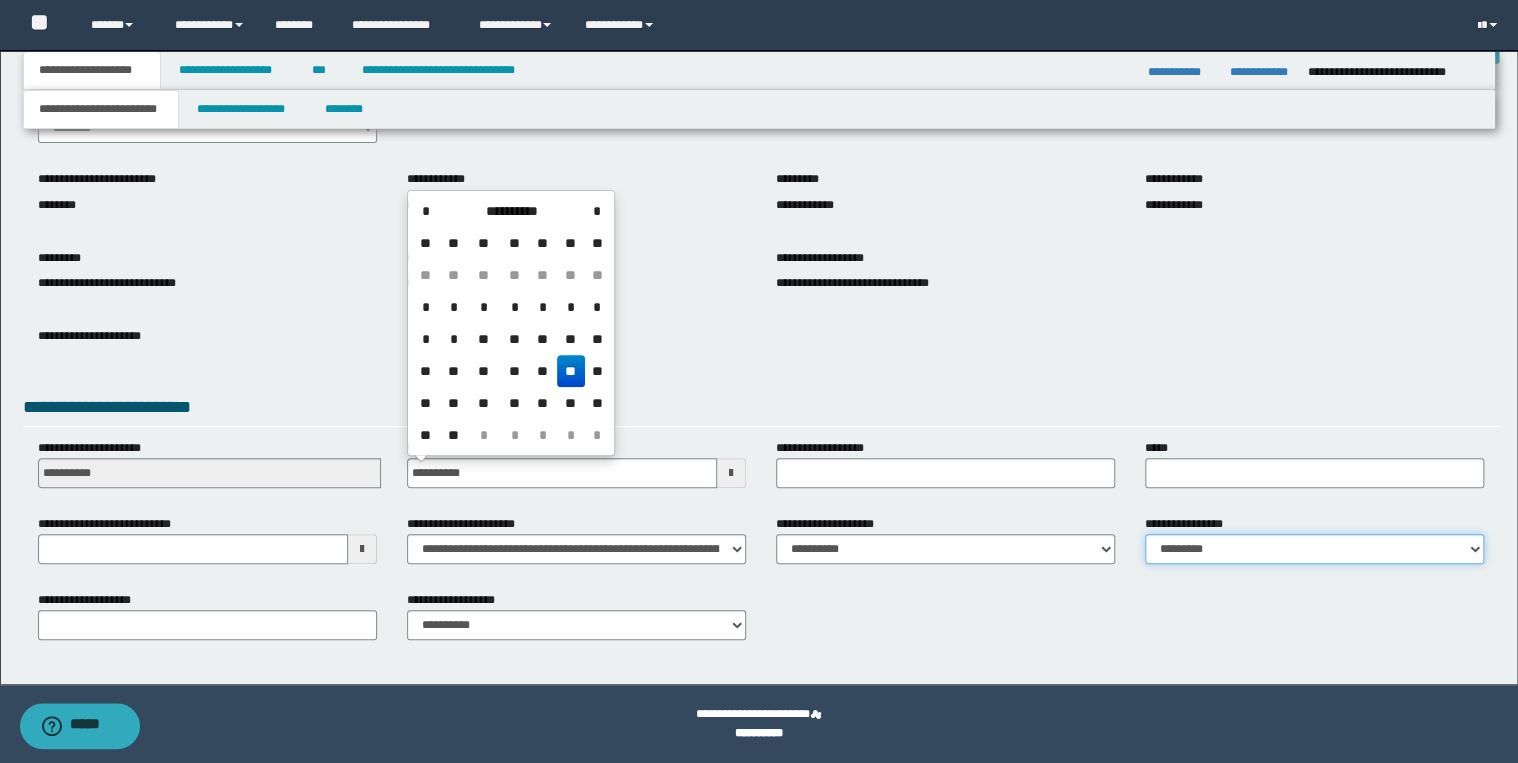 type on "**********" 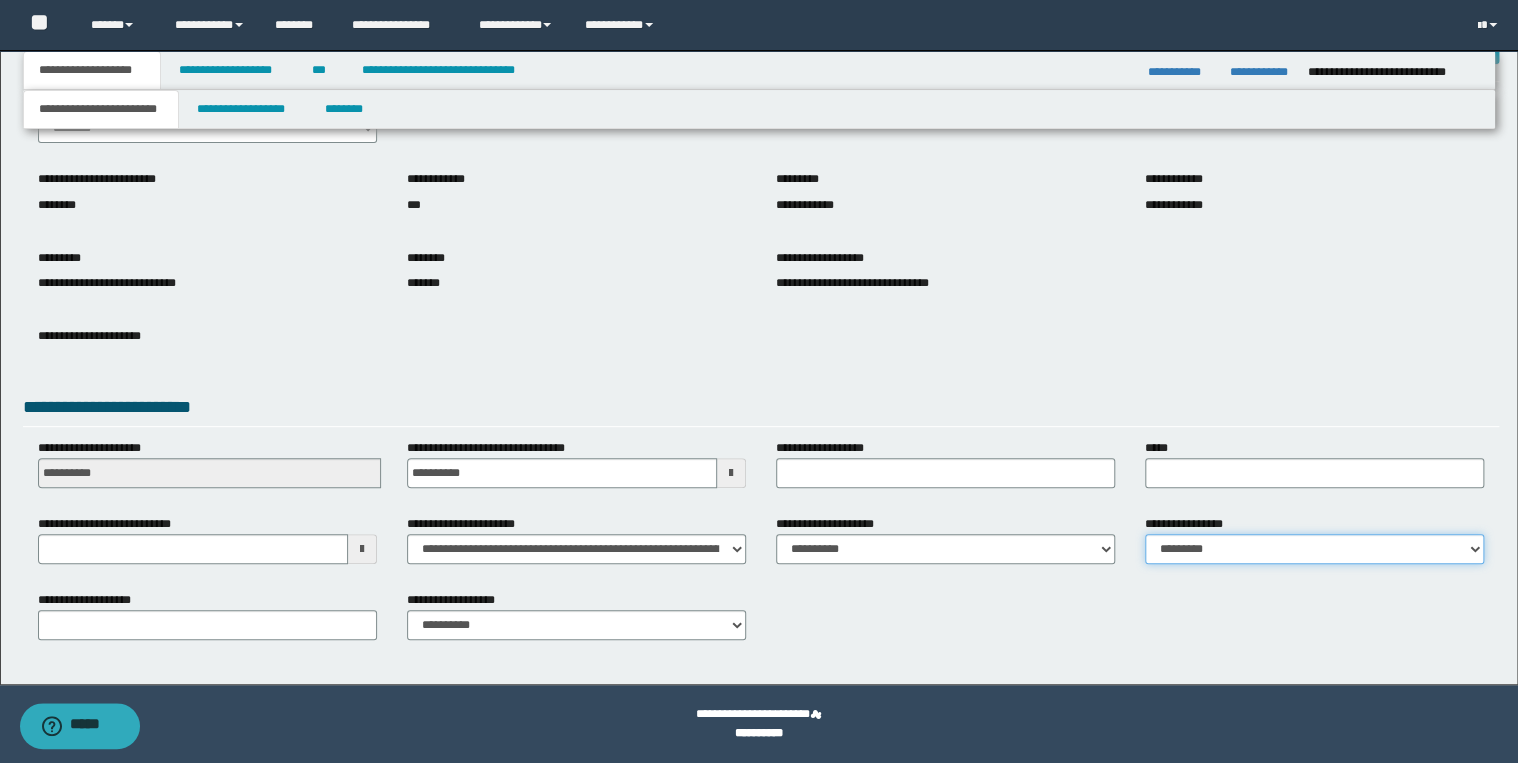 click on "**********" at bounding box center [1314, 549] 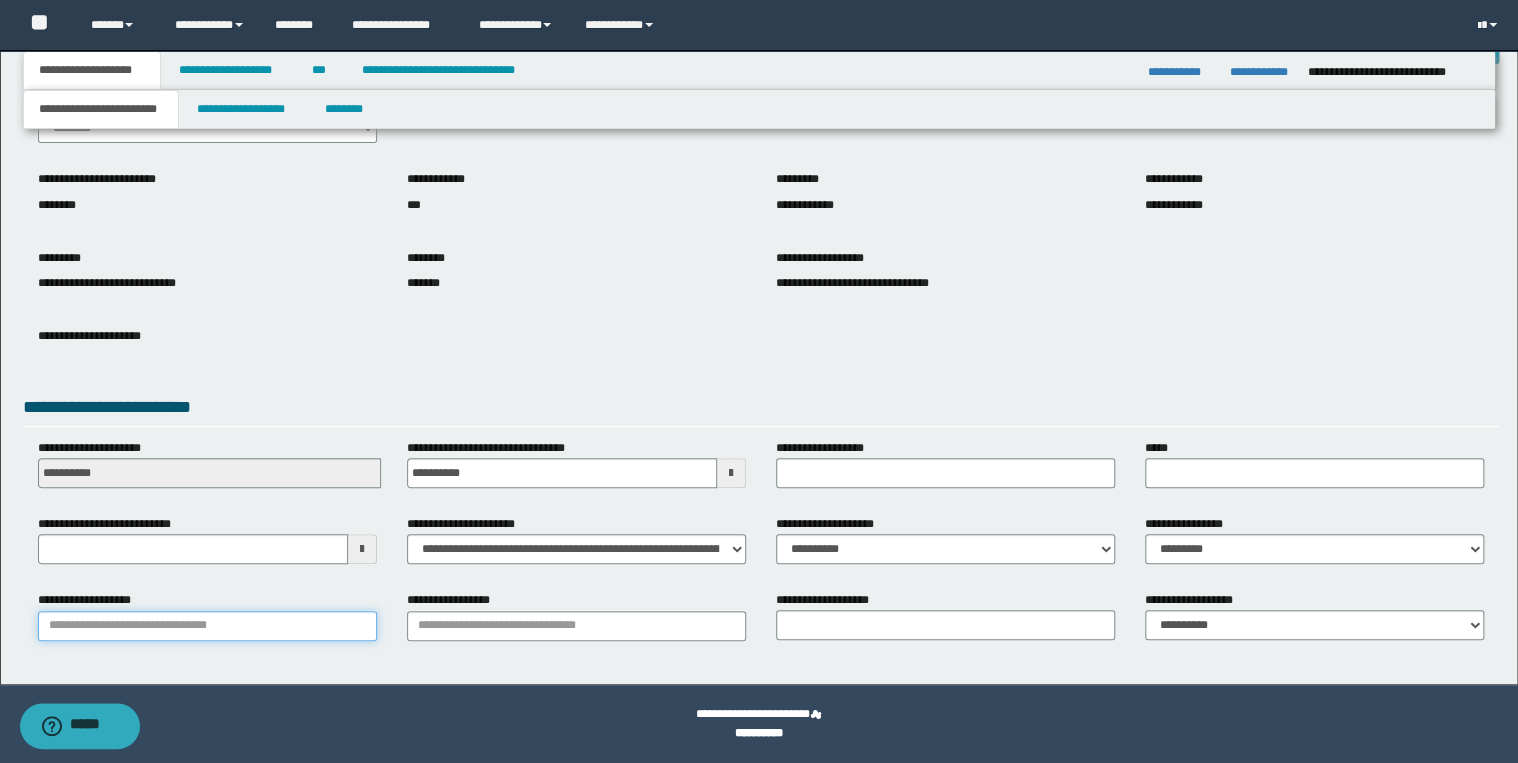 click on "**********" at bounding box center [207, 626] 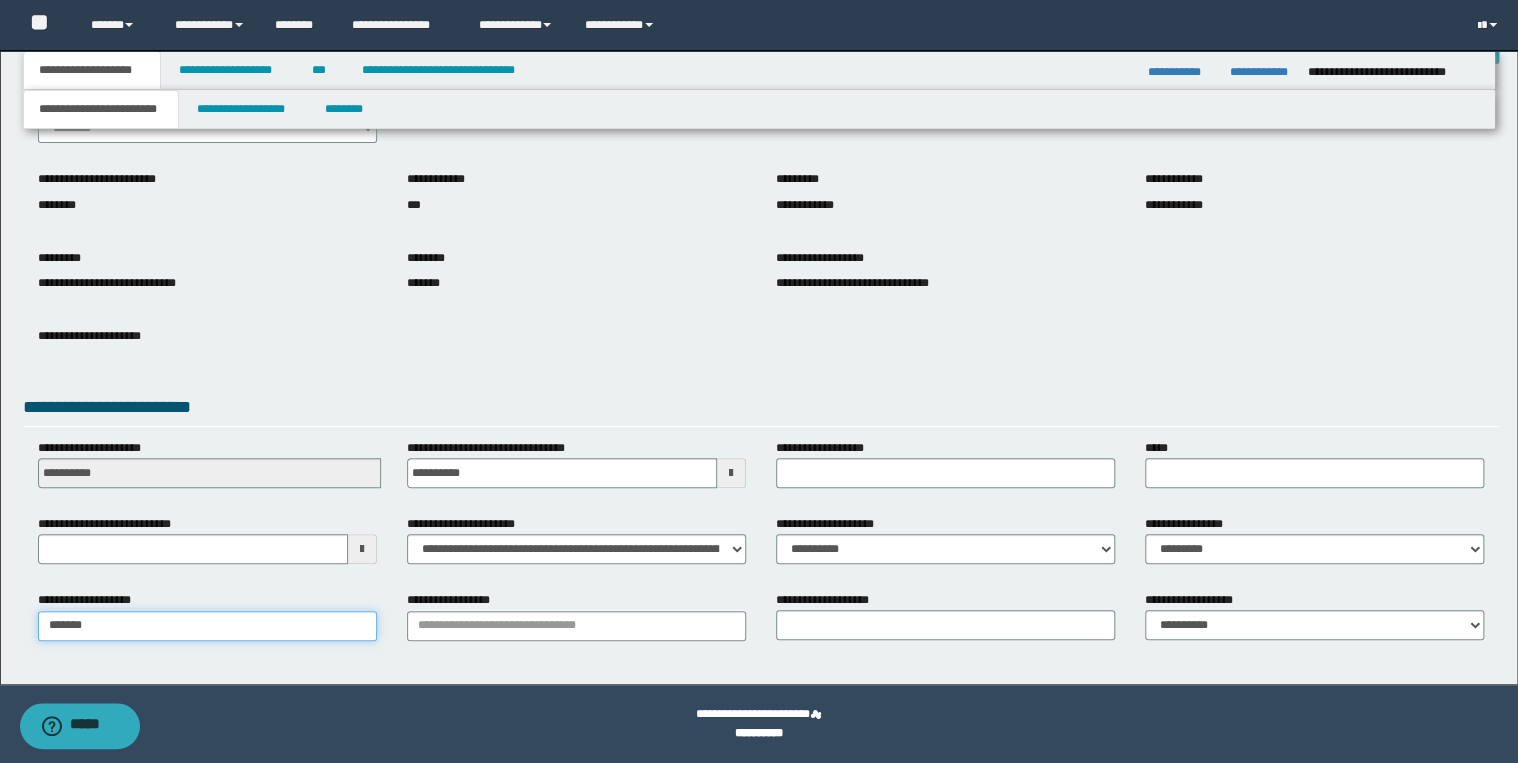 type on "********" 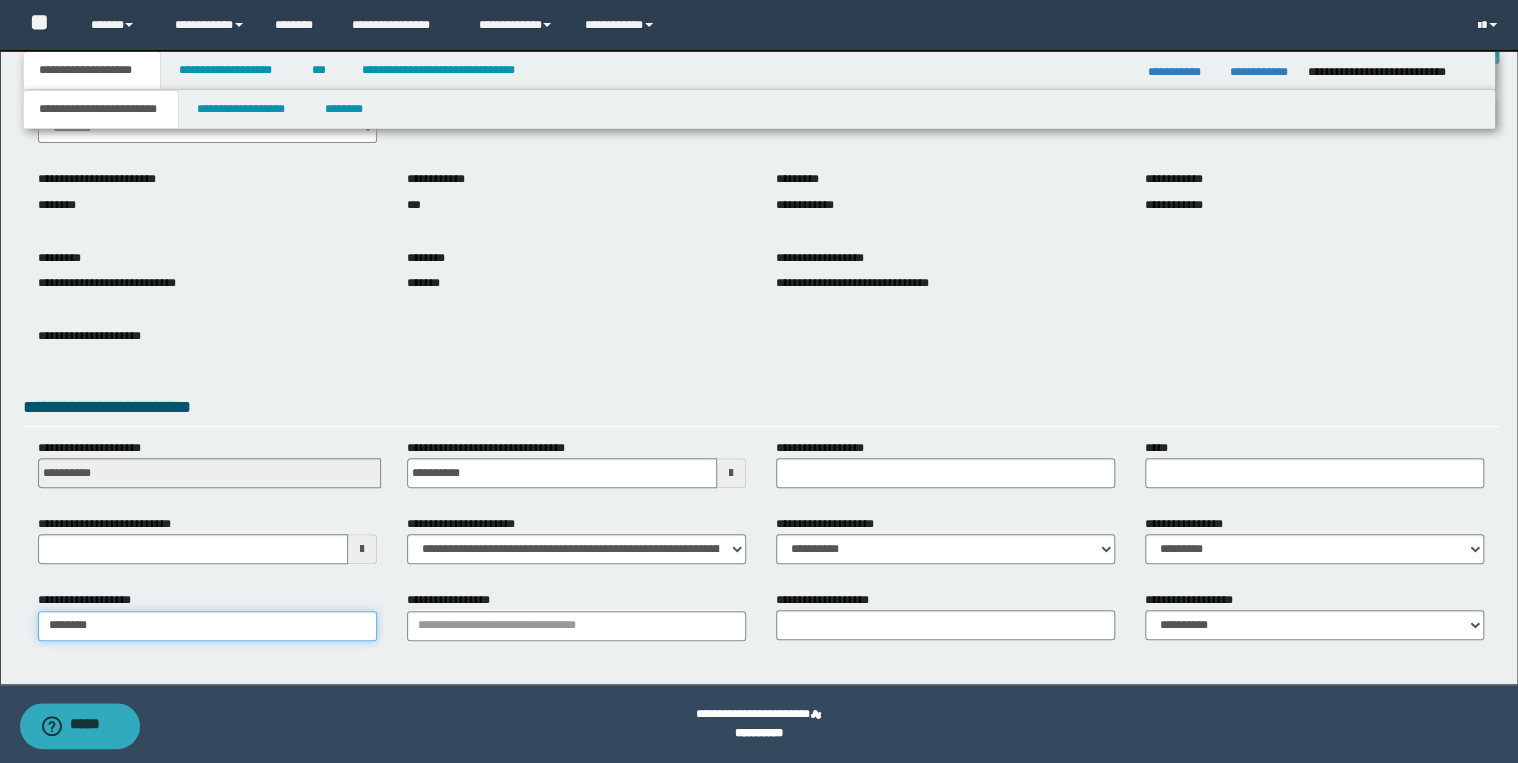 type on "********" 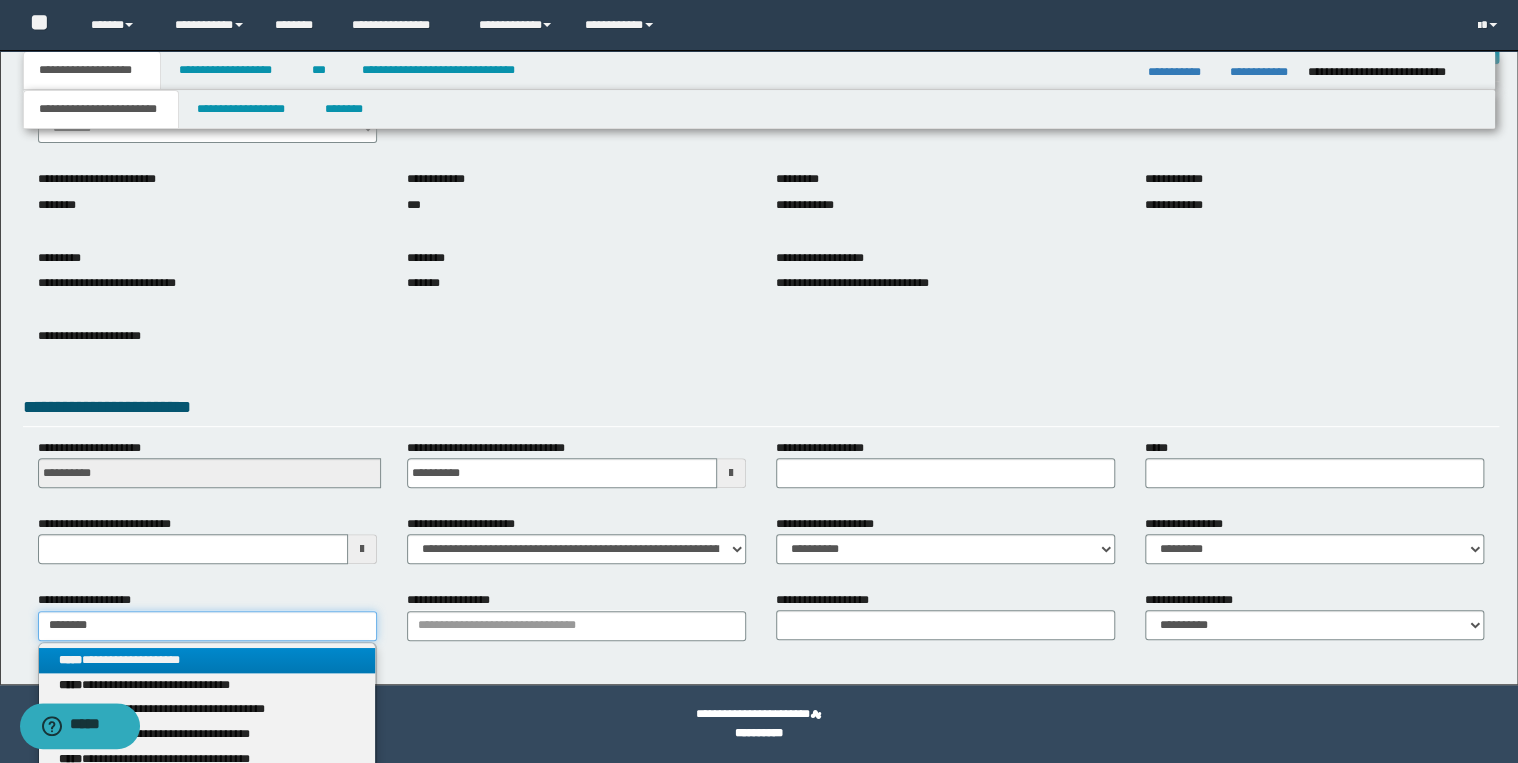 type on "********" 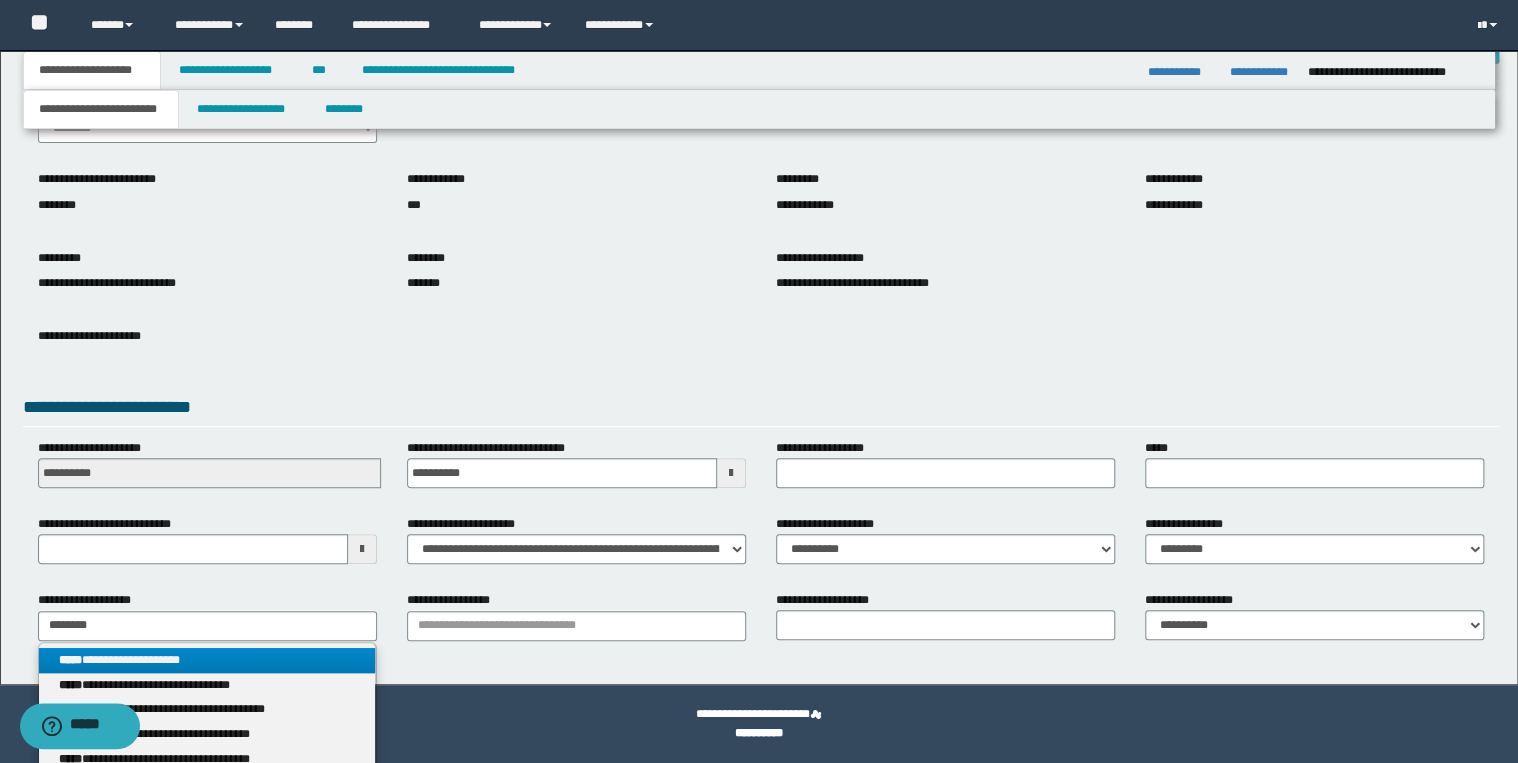 drag, startPoint x: 213, startPoint y: 656, endPoint x: 334, endPoint y: 653, distance: 121.037186 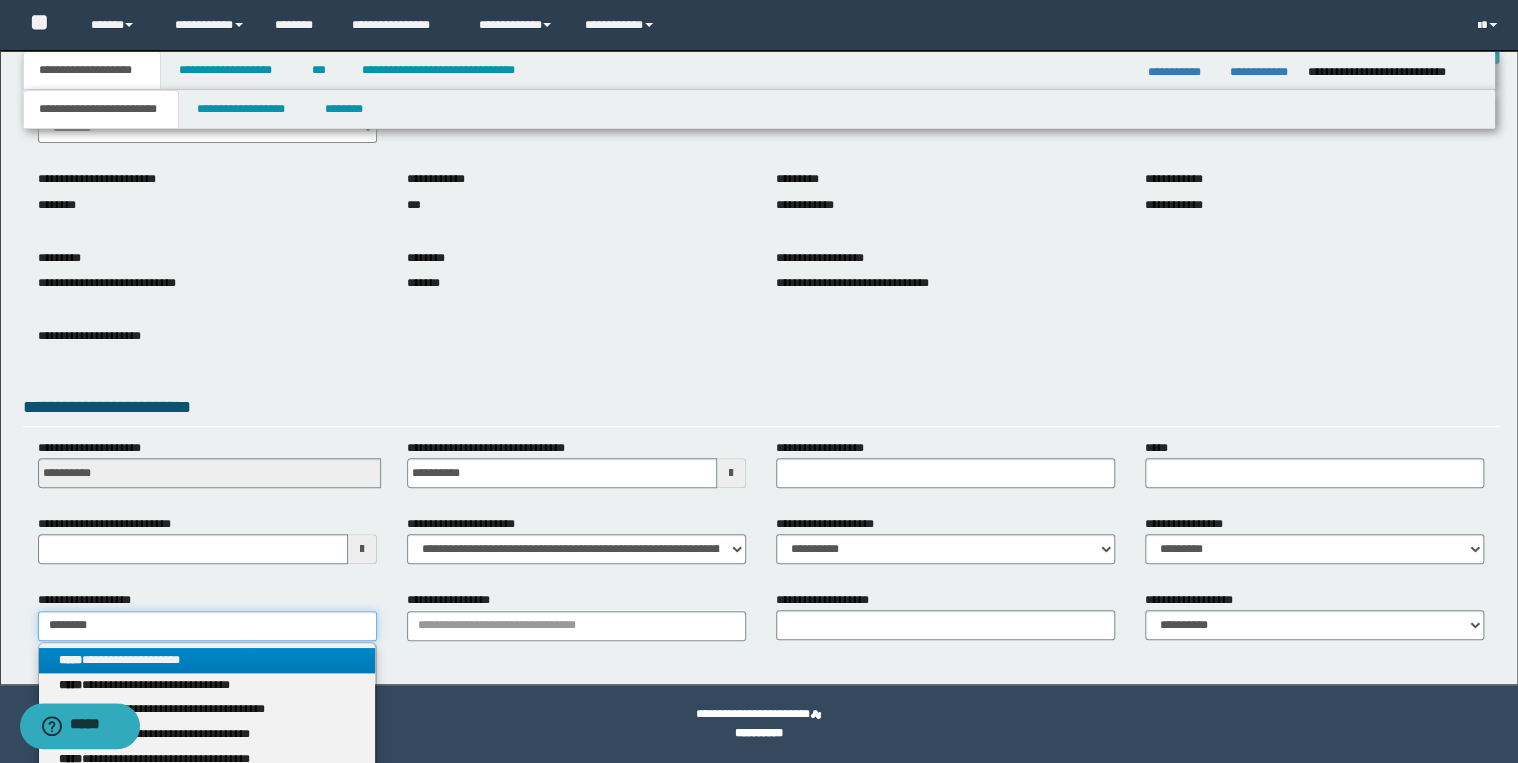 type 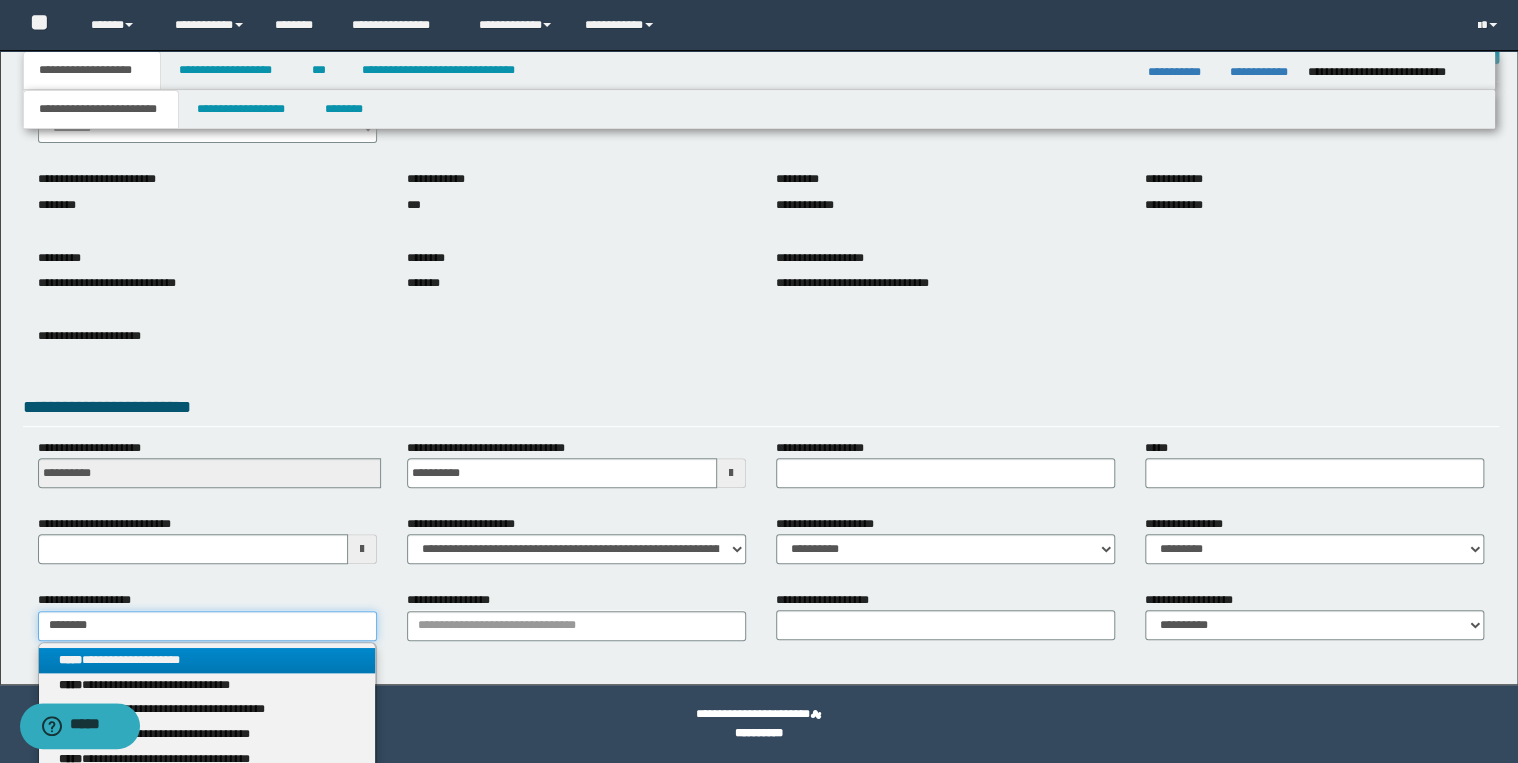 type on "********" 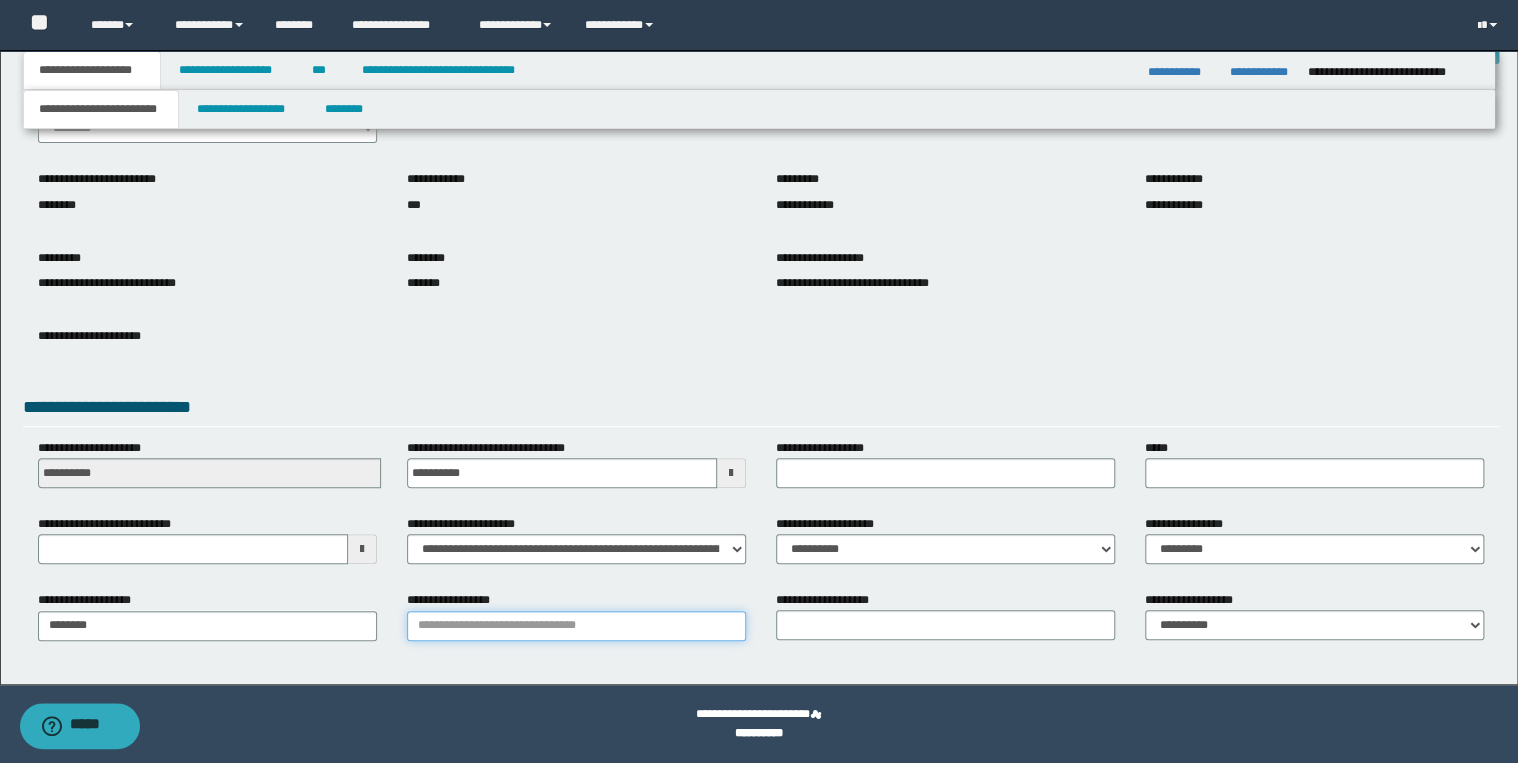 drag, startPoint x: 444, startPoint y: 625, endPoint x: 454, endPoint y: 628, distance: 10.440307 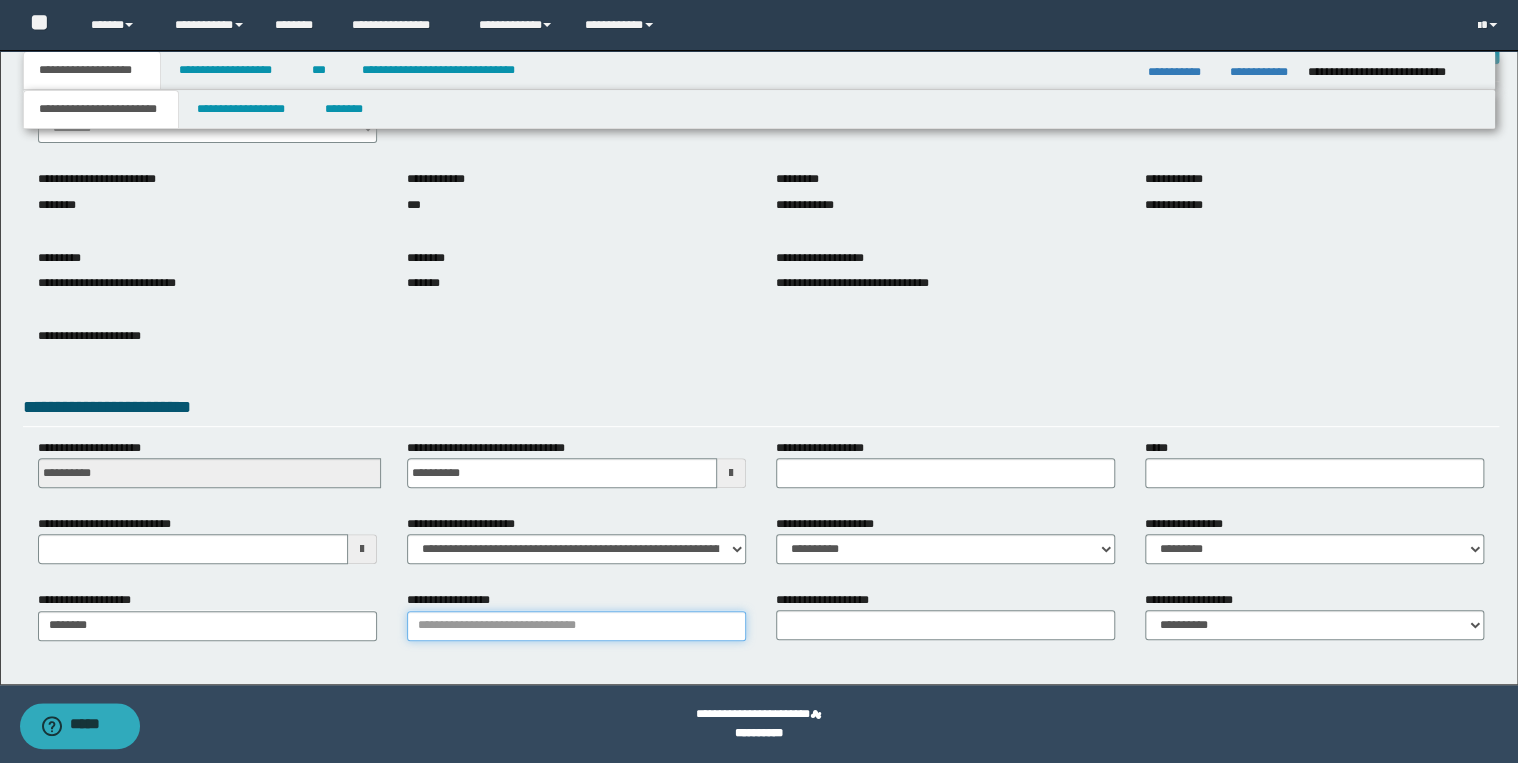 click on "**********" at bounding box center [576, 626] 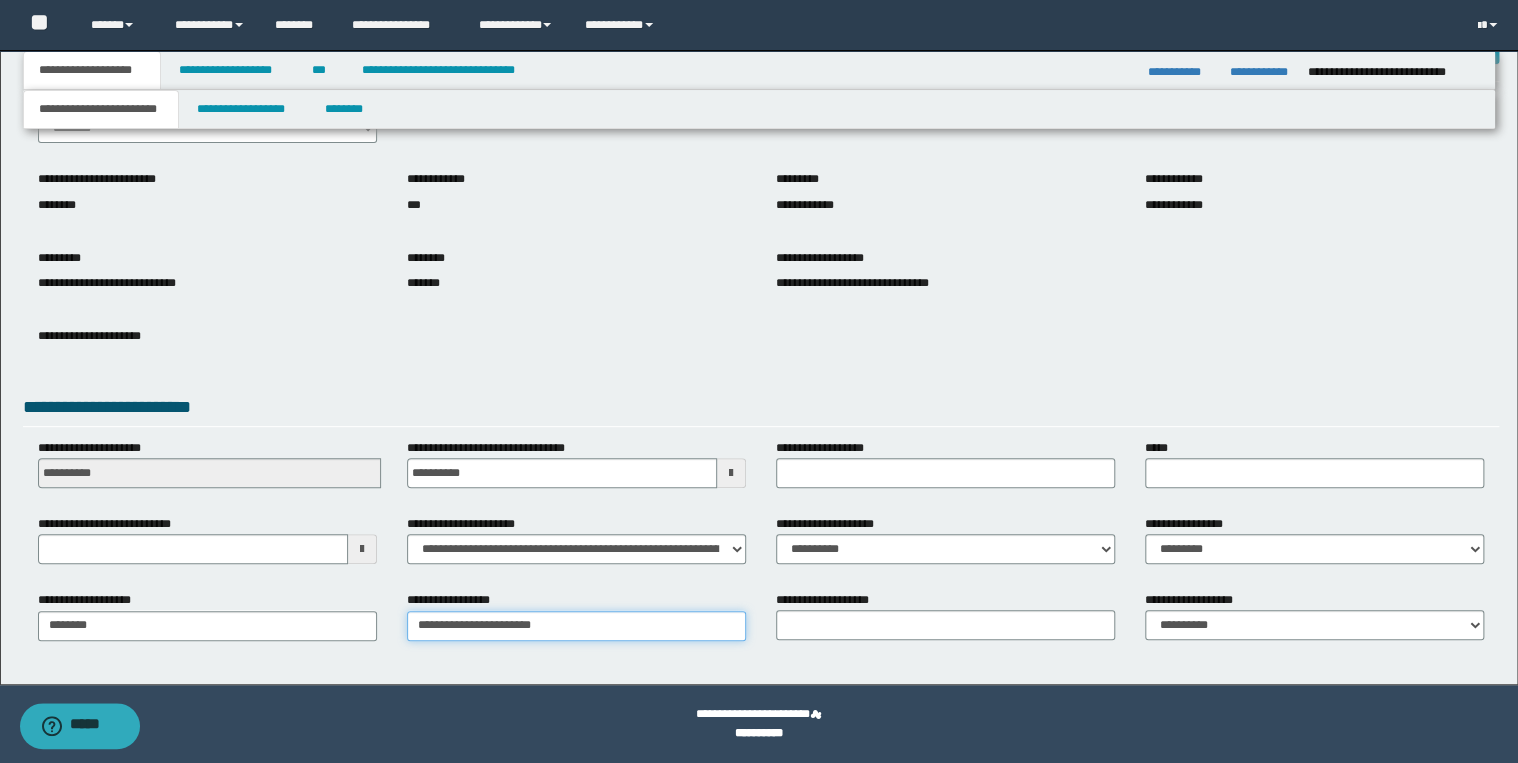 type on "**********" 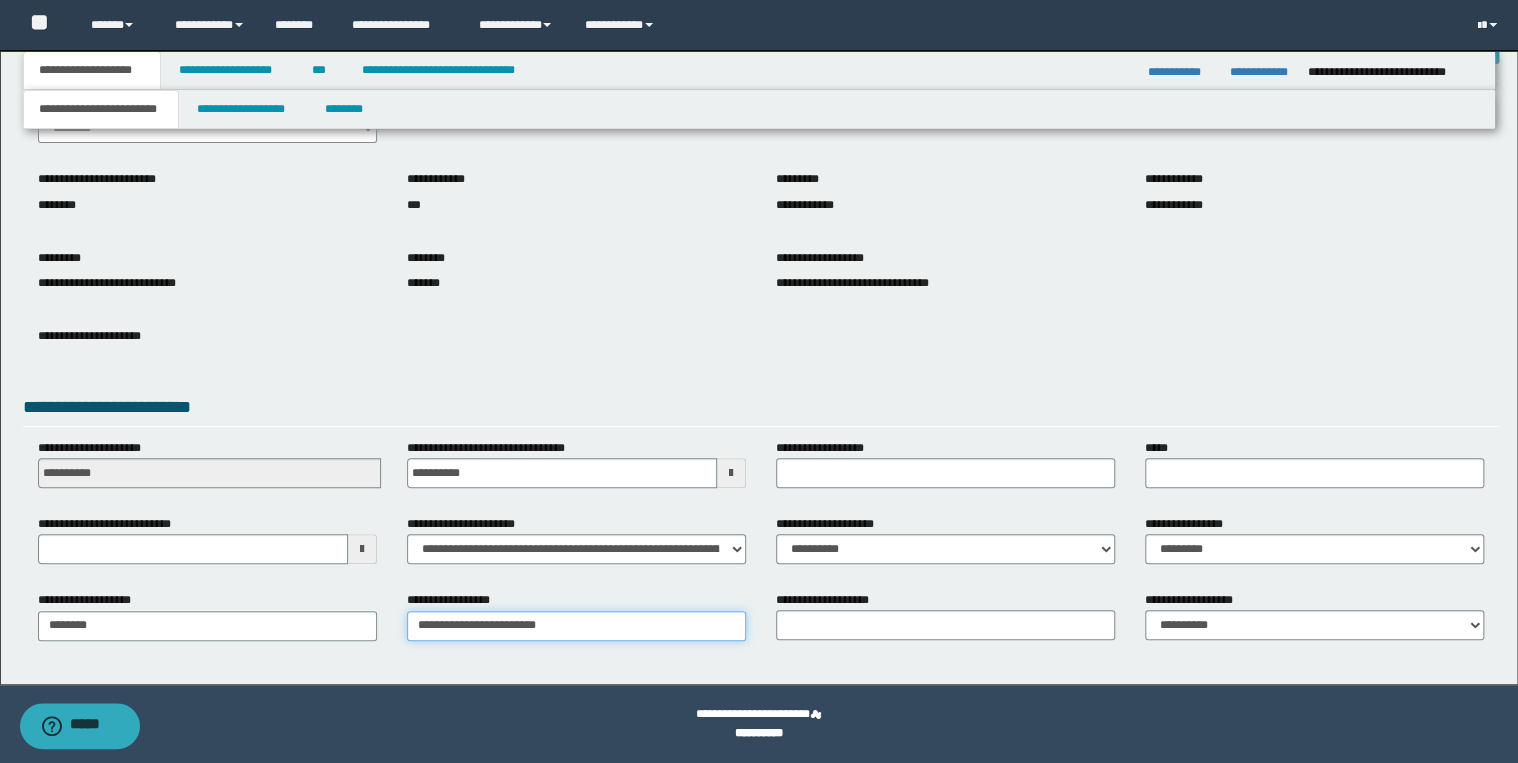 type on "**********" 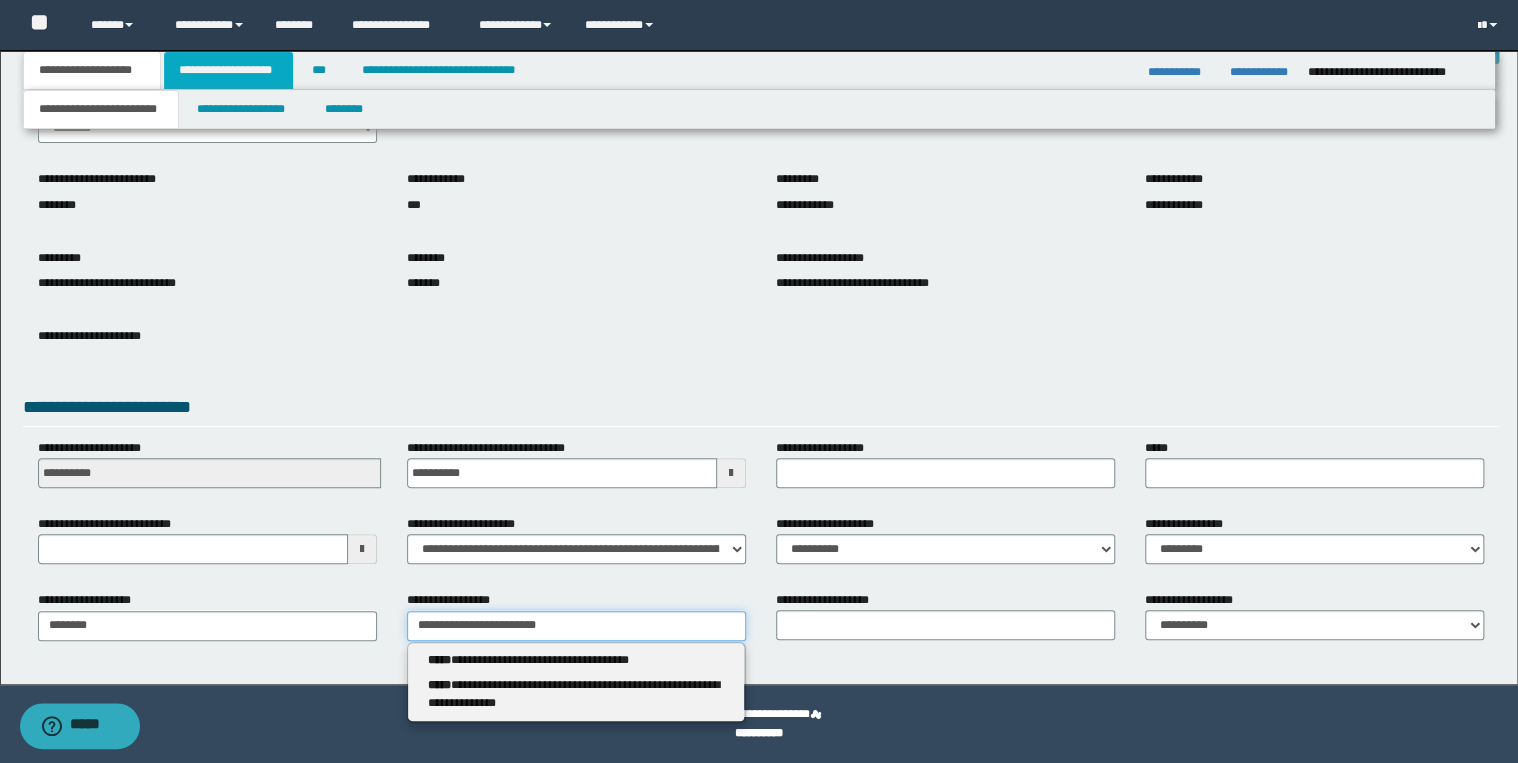 type on "**********" 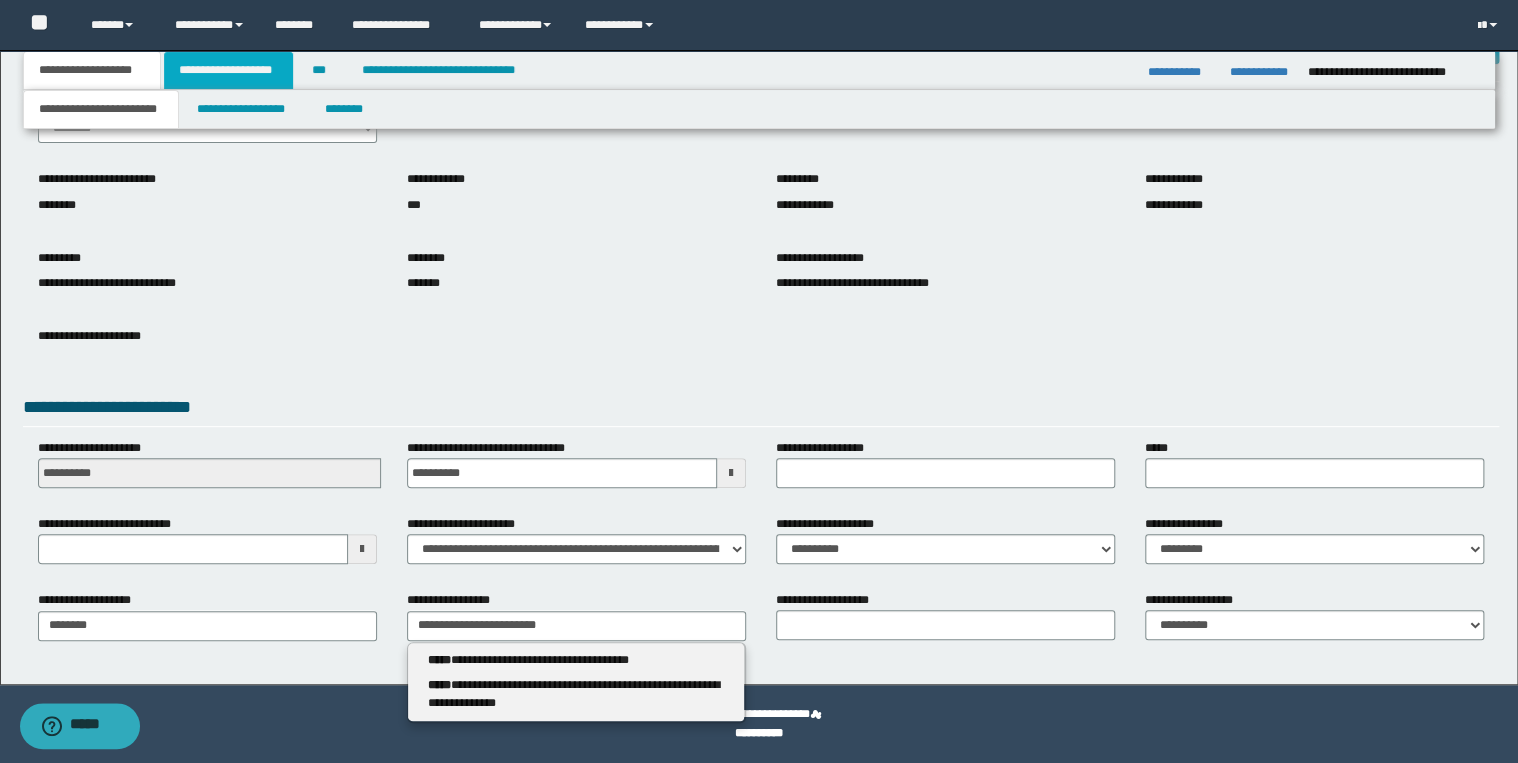 type 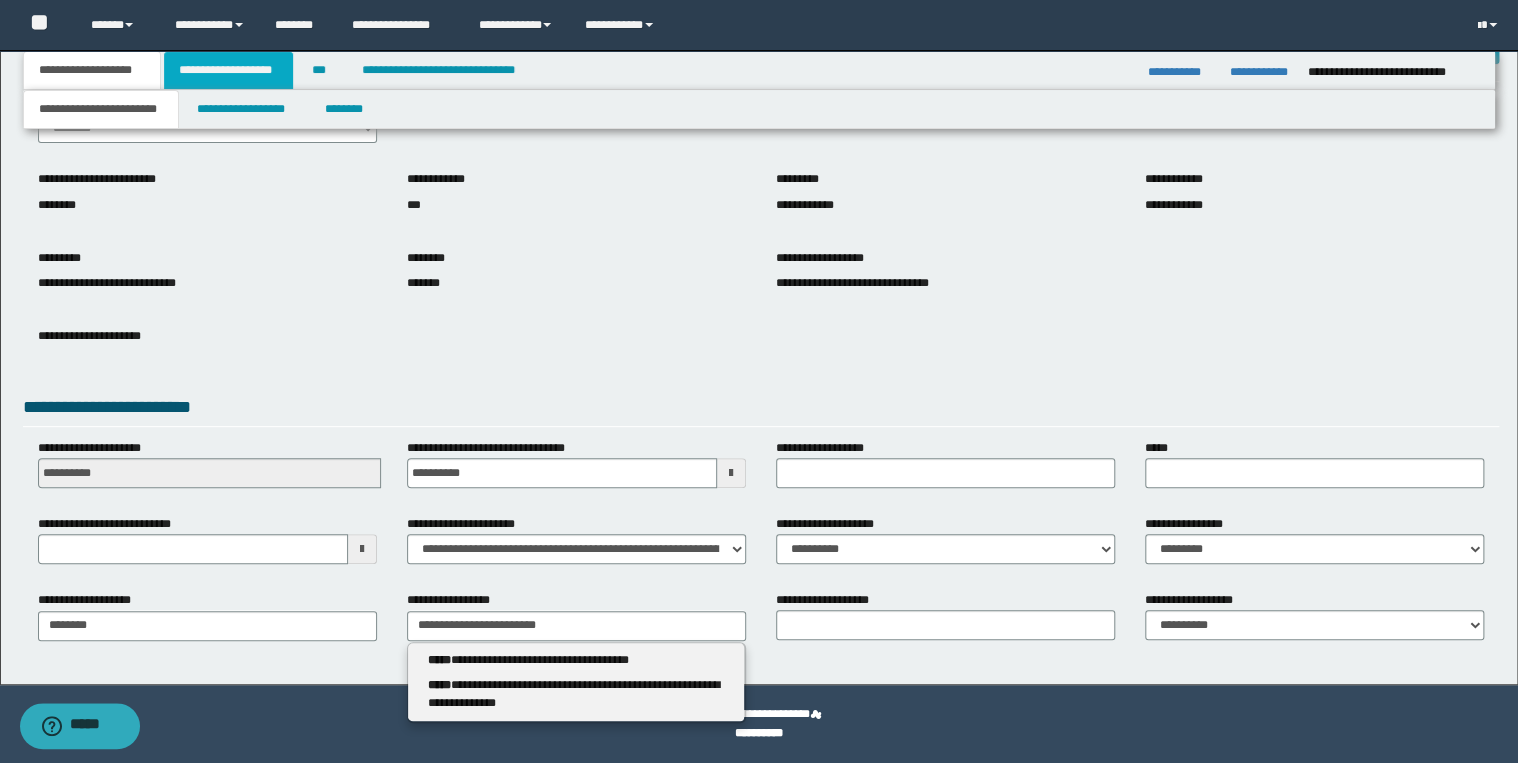click on "**********" at bounding box center (228, 70) 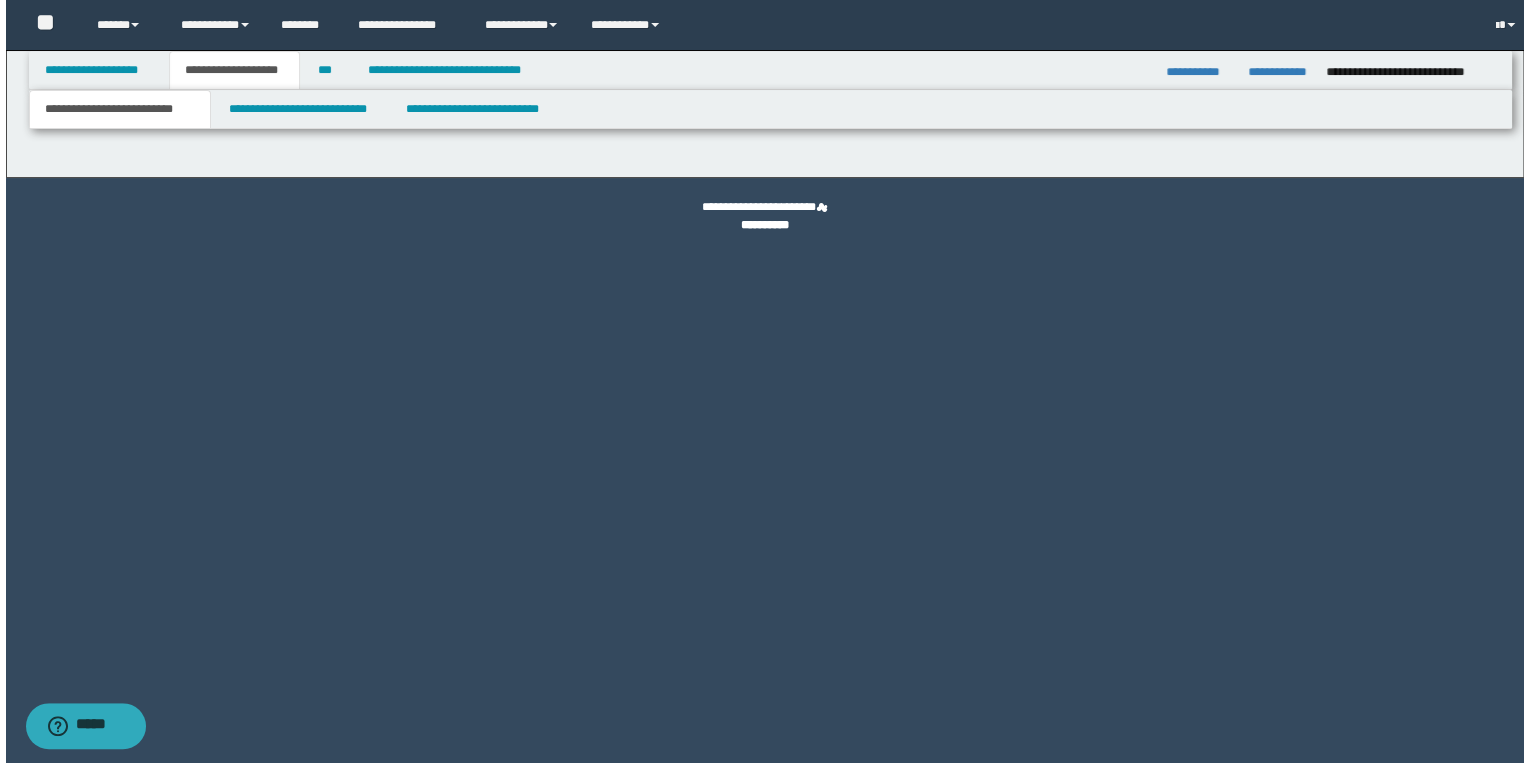 scroll, scrollTop: 0, scrollLeft: 0, axis: both 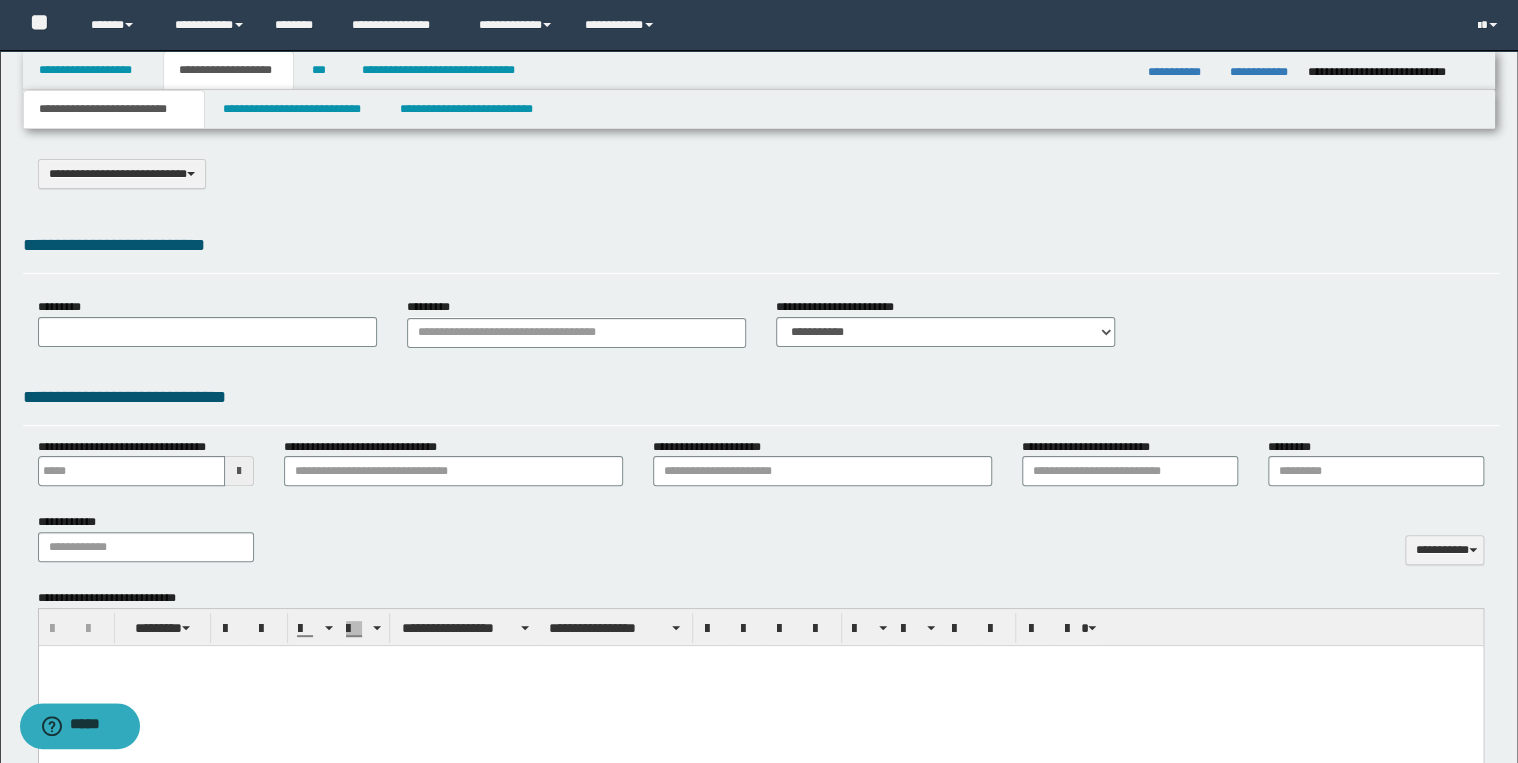 select on "*" 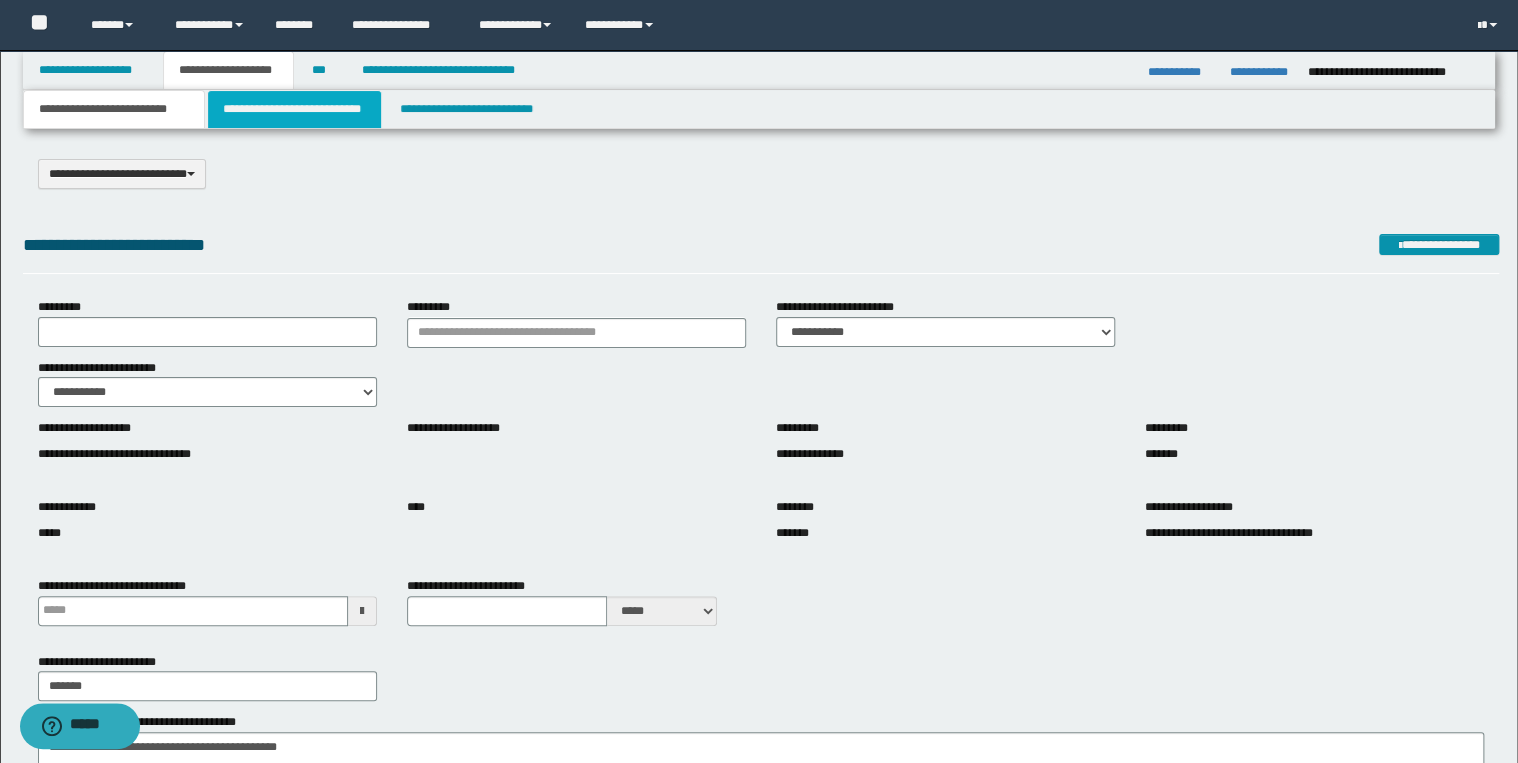 click on "**********" at bounding box center [294, 109] 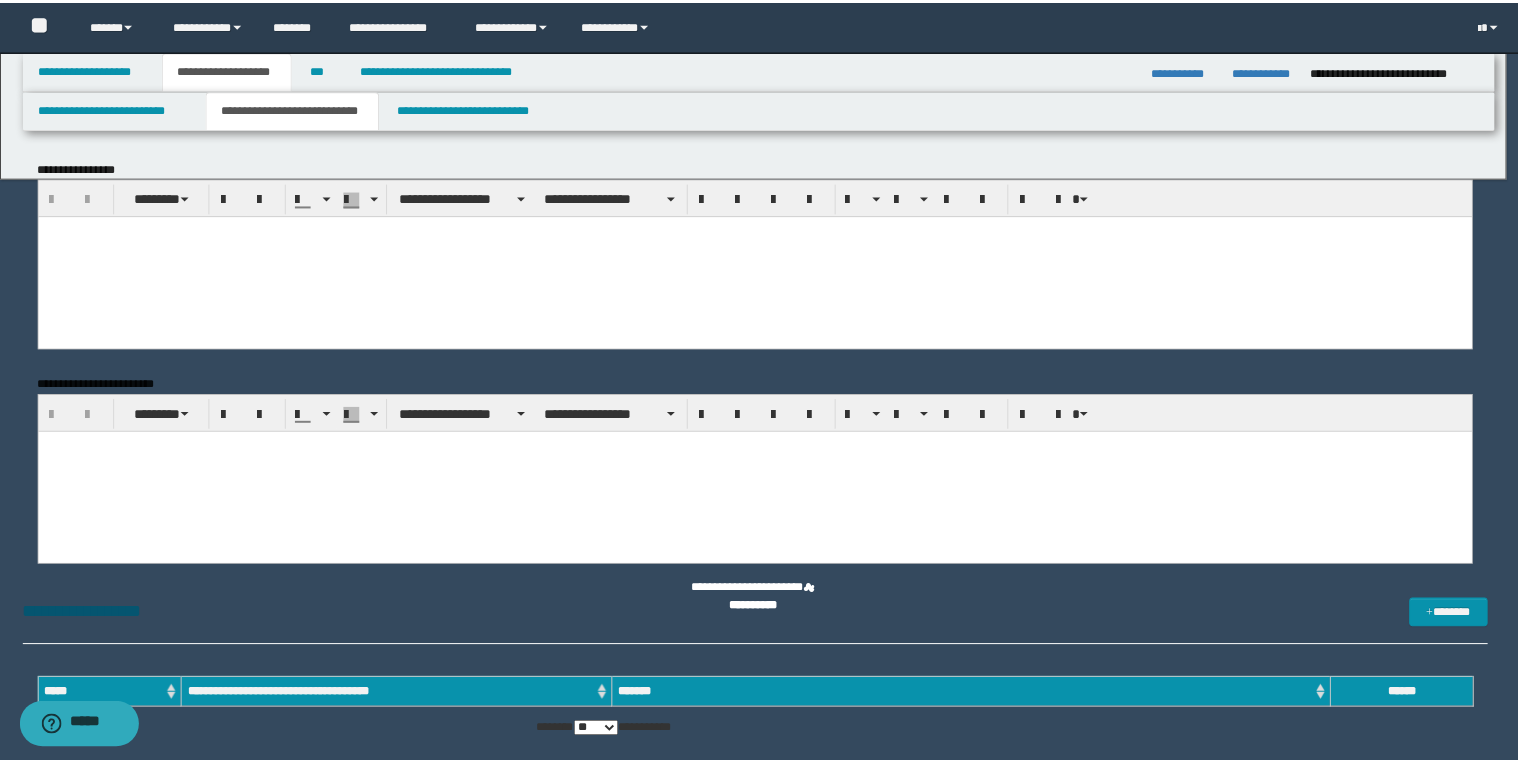 scroll, scrollTop: 0, scrollLeft: 0, axis: both 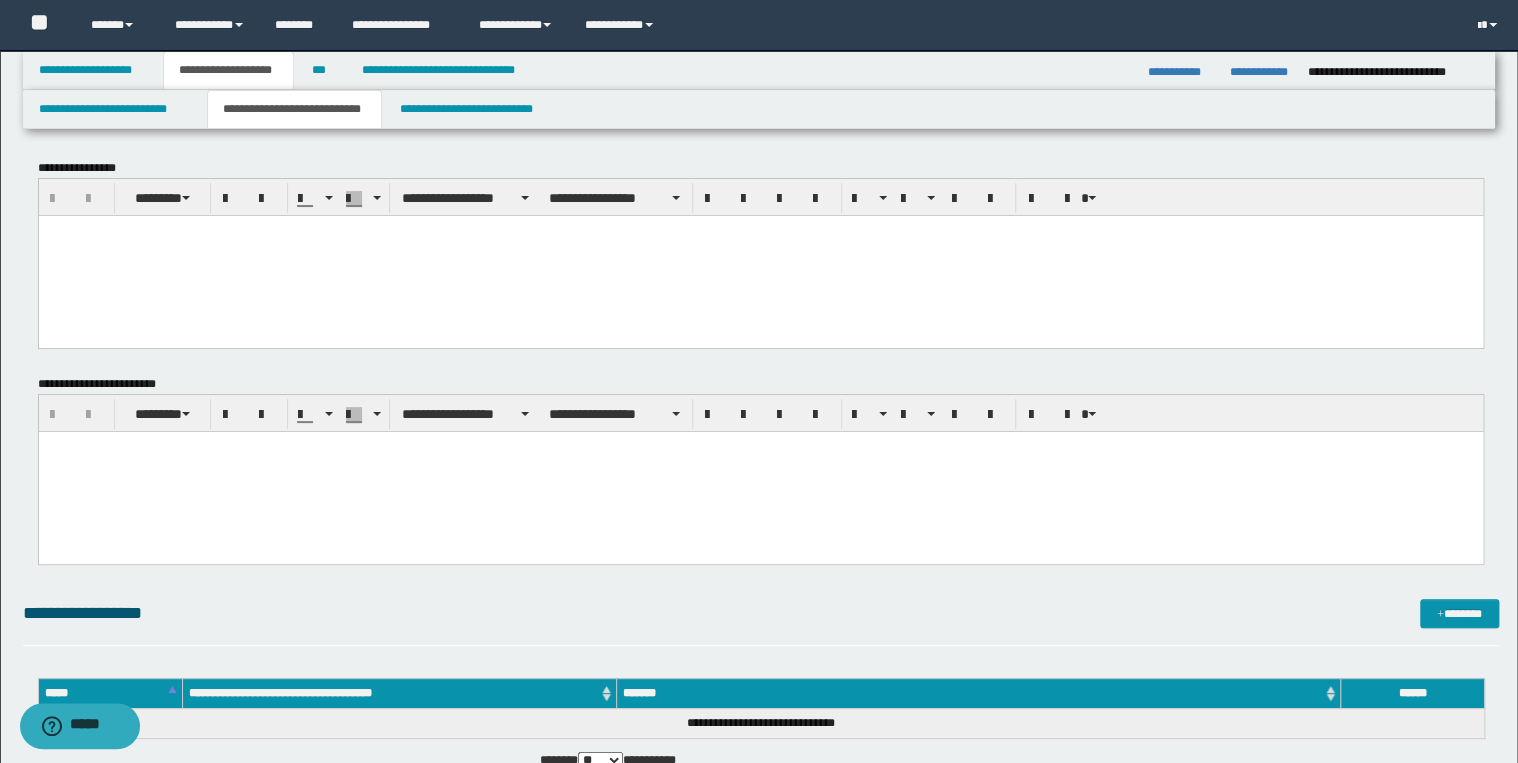 click at bounding box center (760, 255) 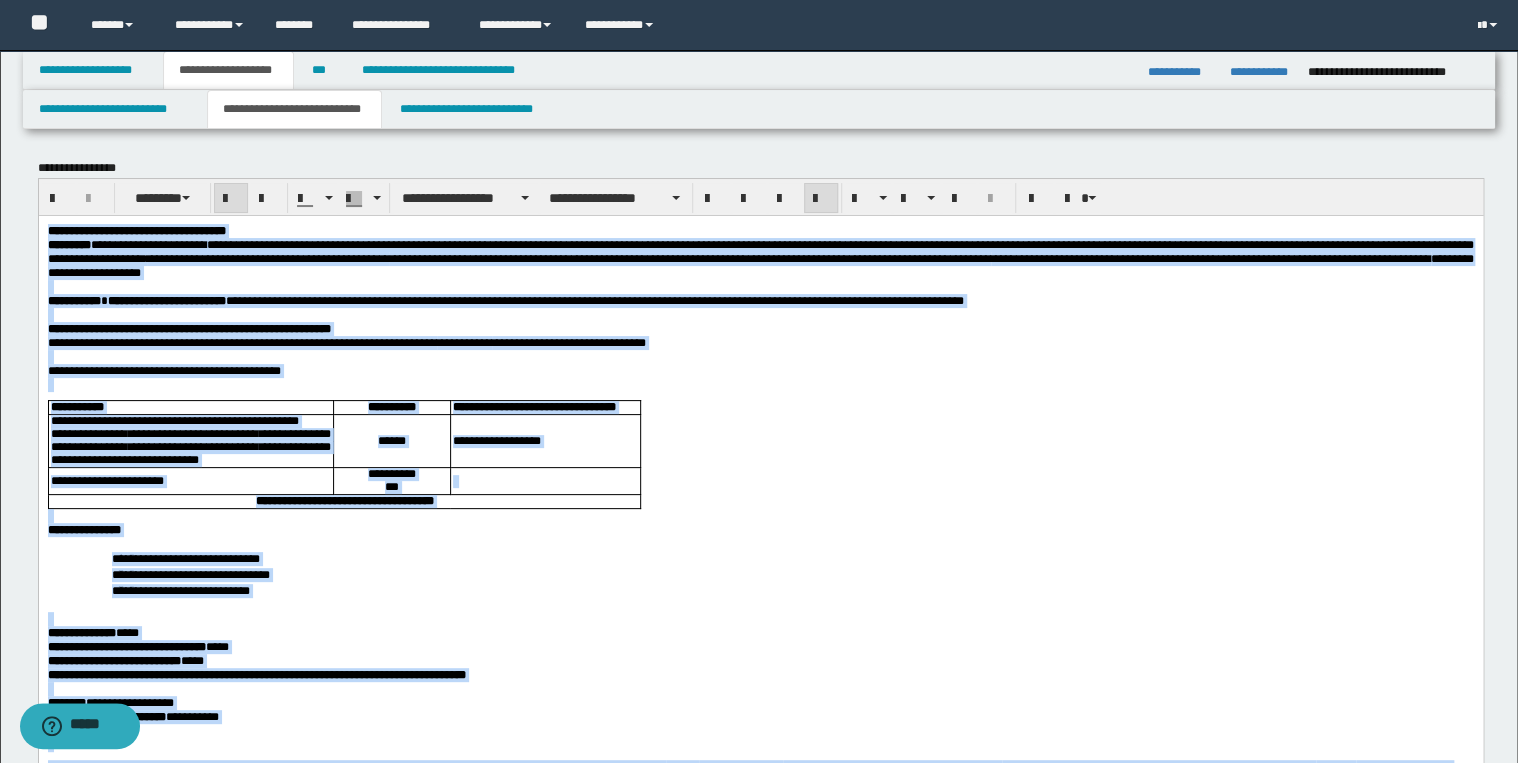 click at bounding box center (821, 199) 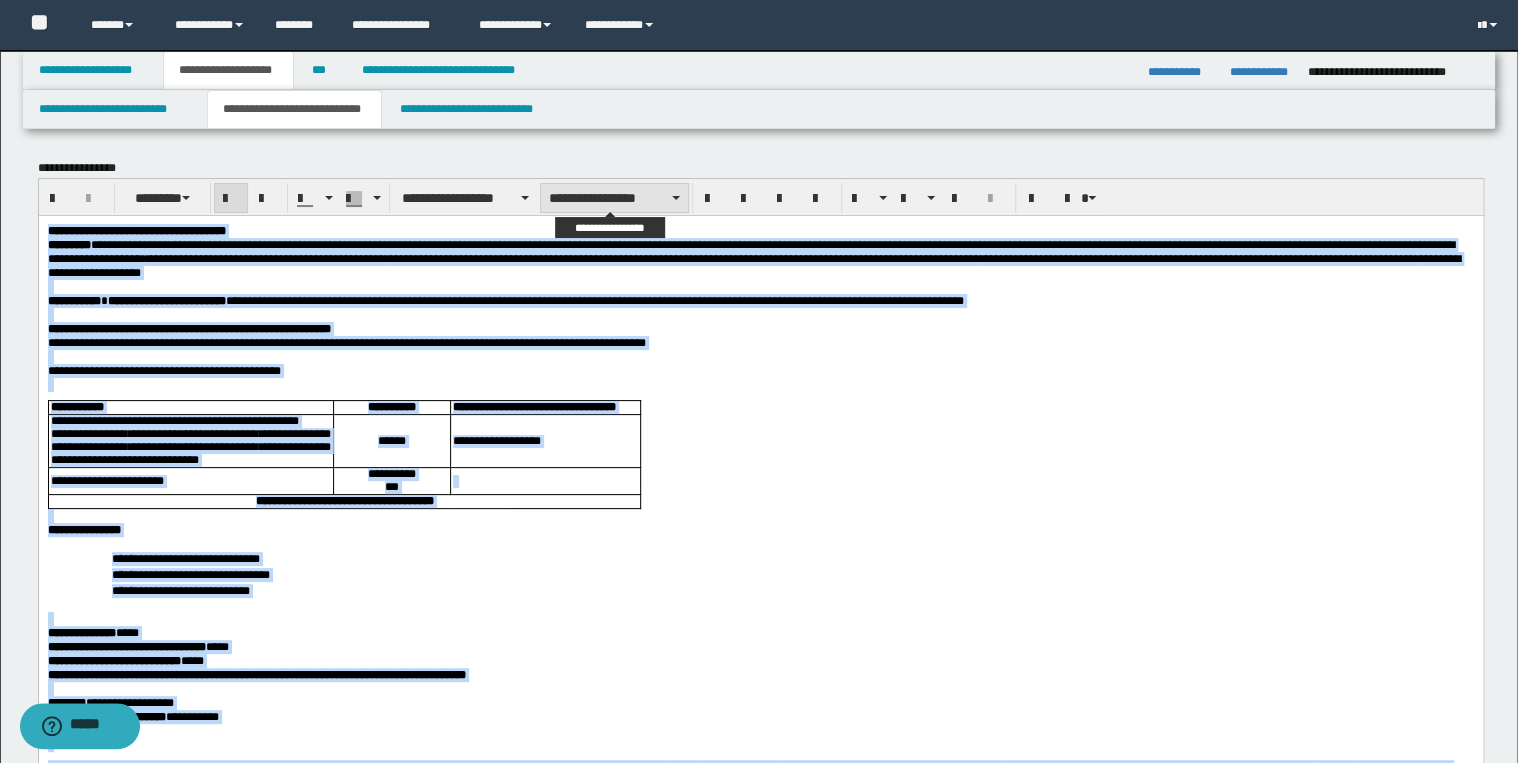 click on "**********" at bounding box center (614, 198) 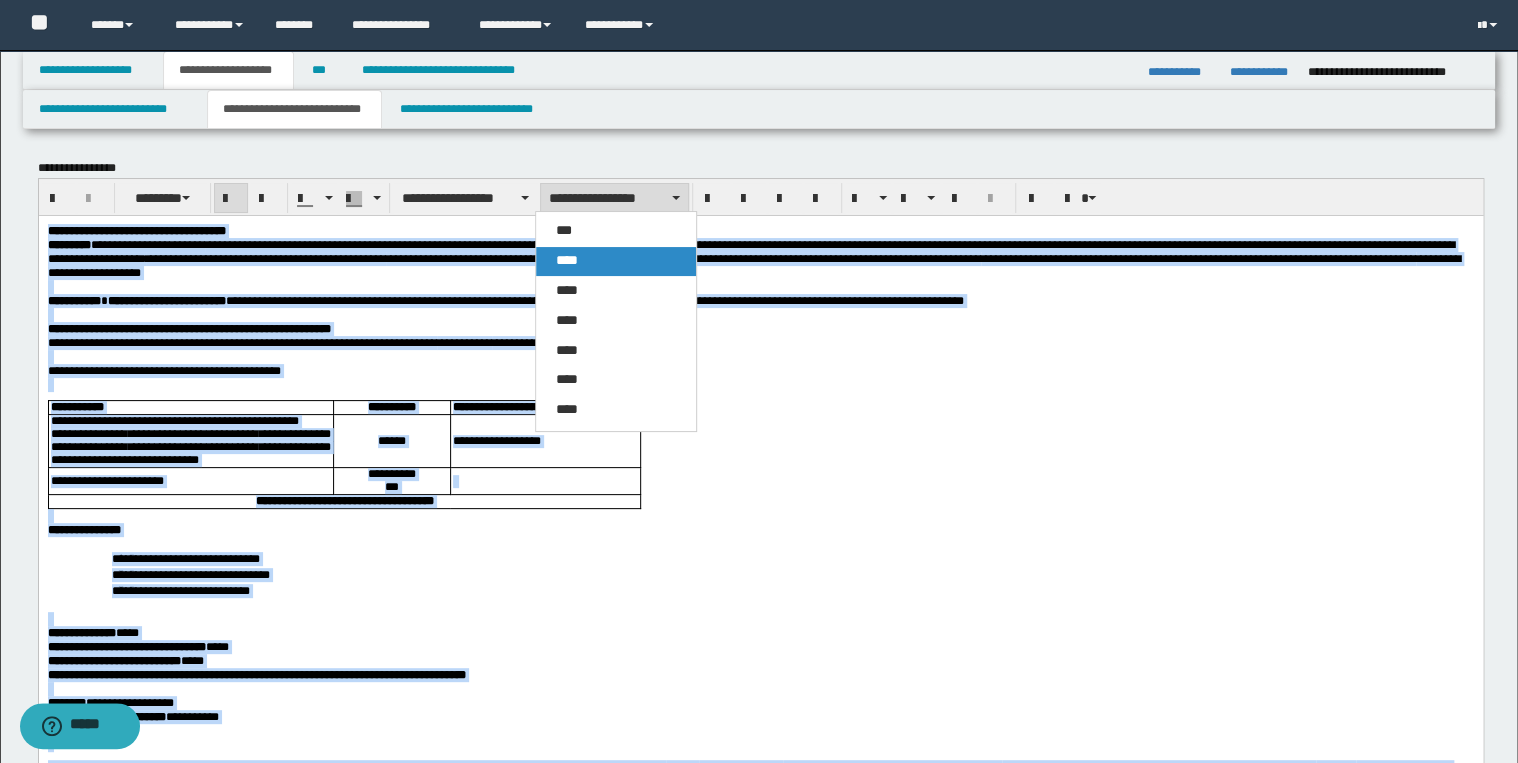 click on "****" at bounding box center (616, 261) 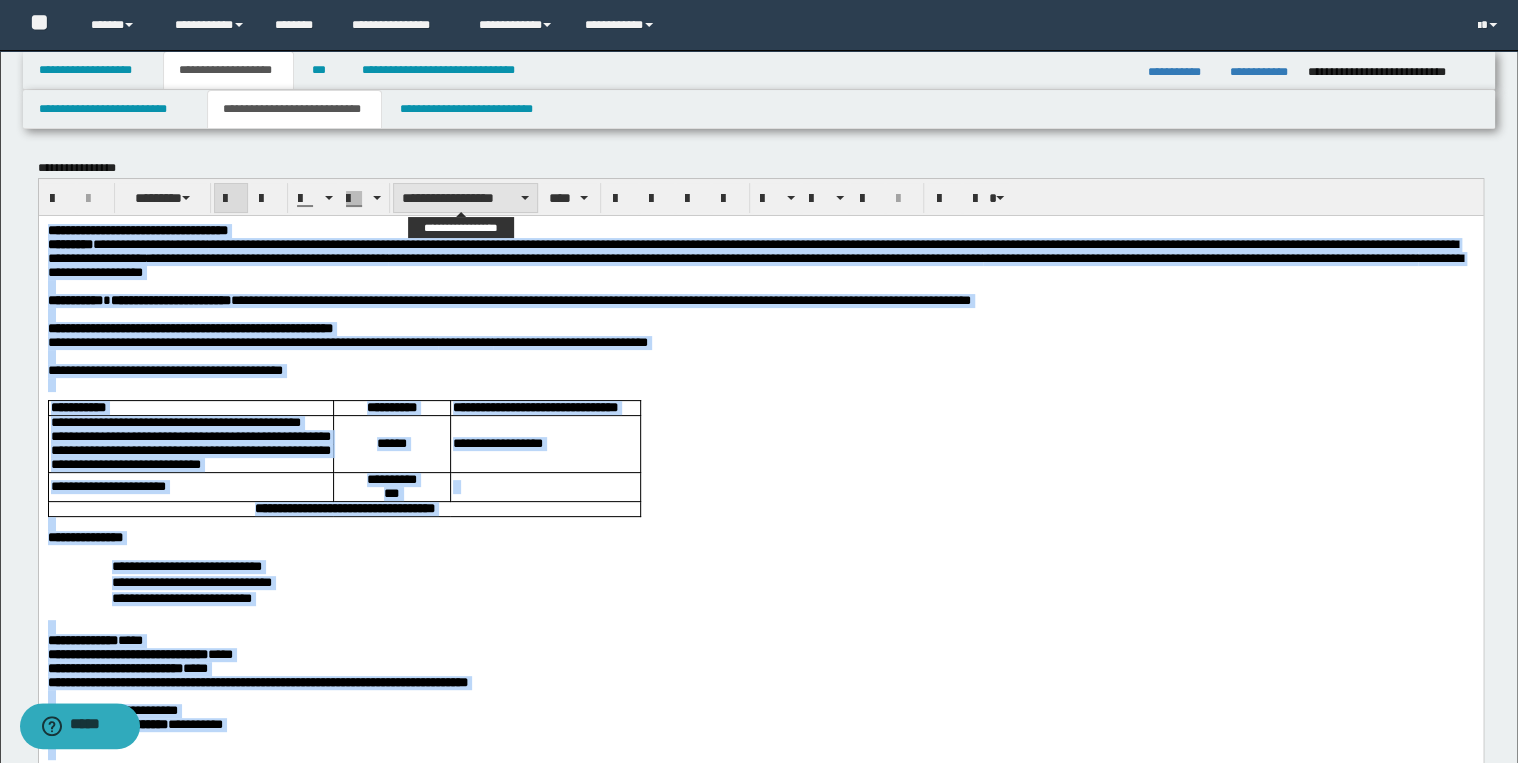 click on "**********" at bounding box center (465, 198) 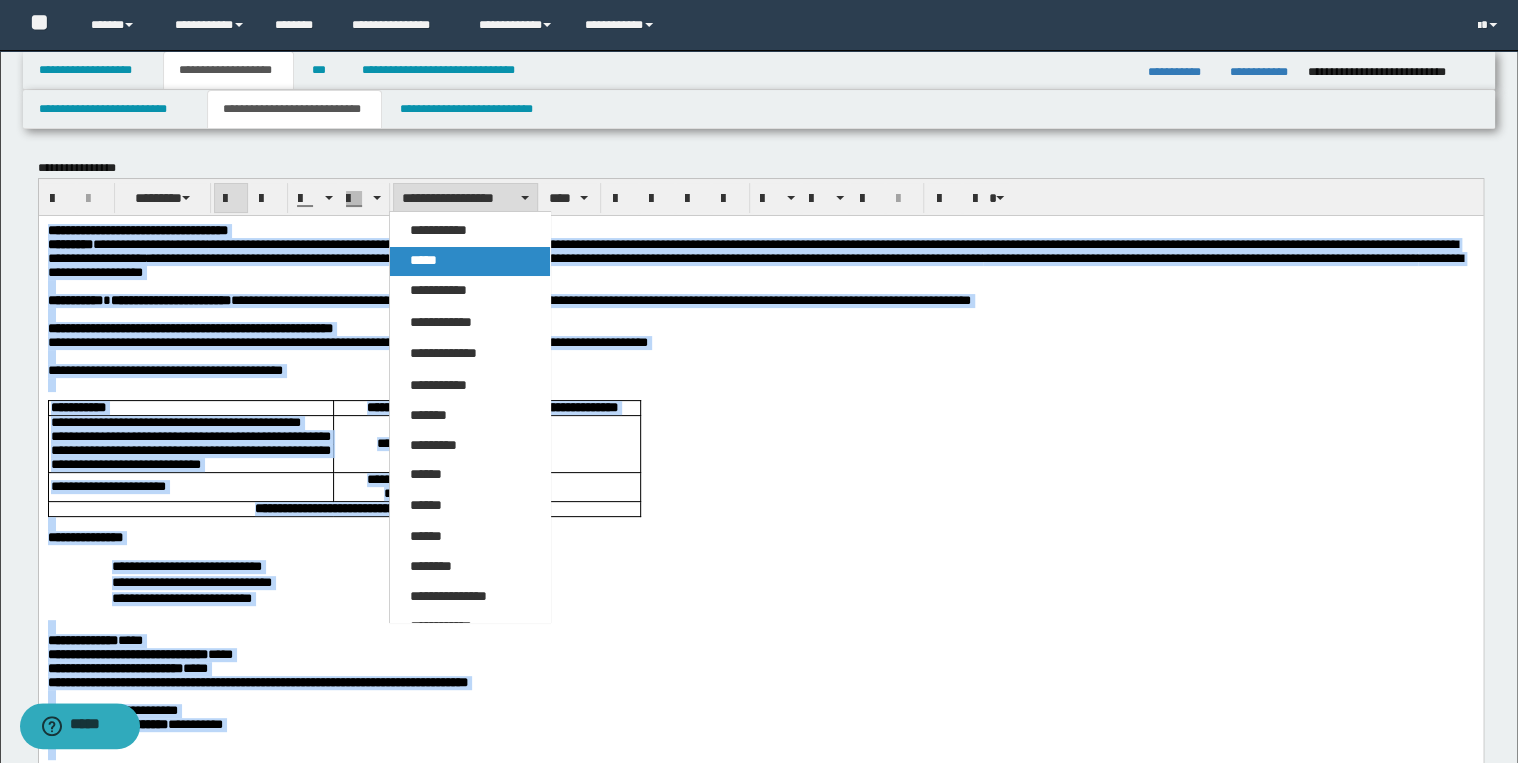 click on "*****" at bounding box center [470, 261] 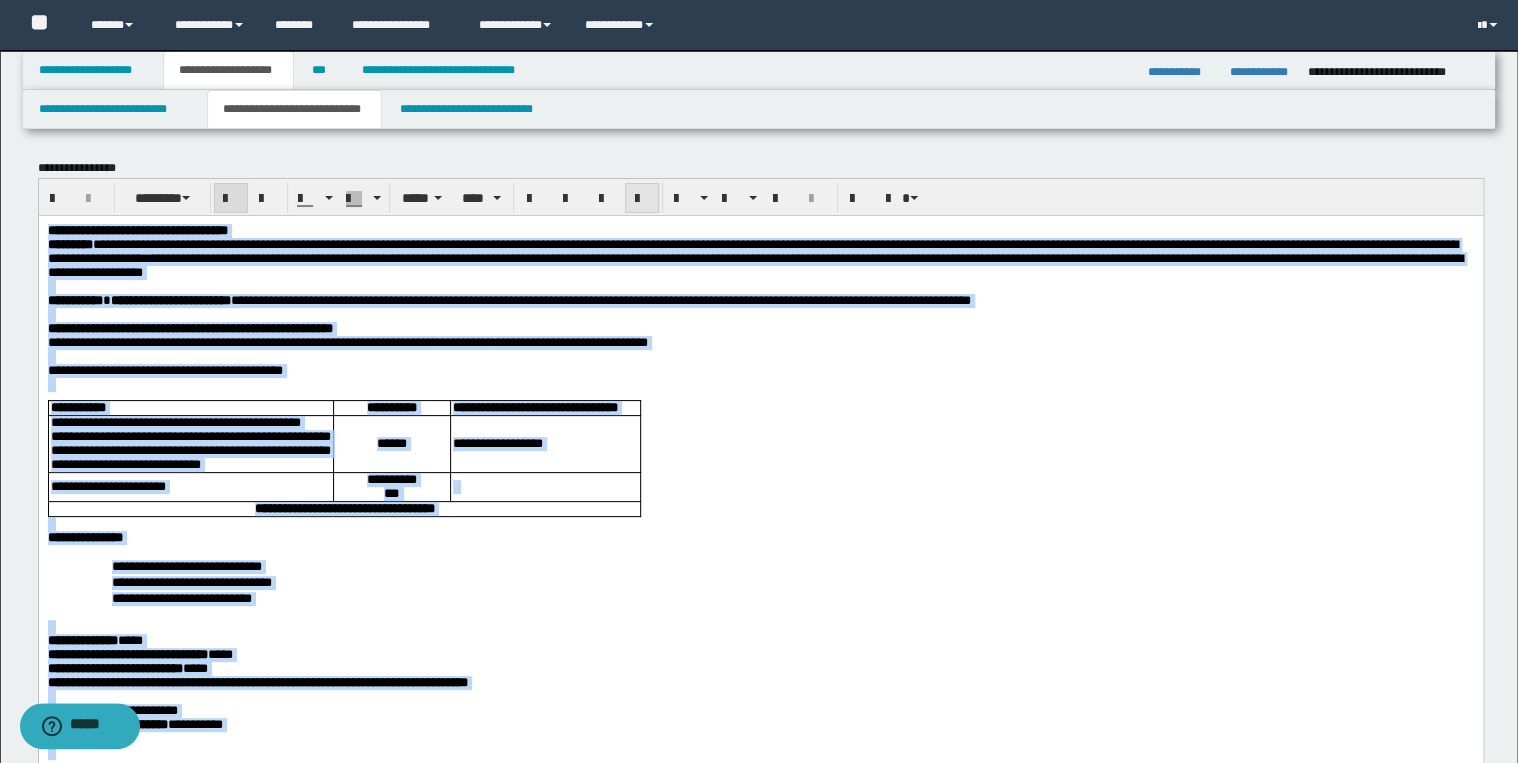 click at bounding box center (642, 199) 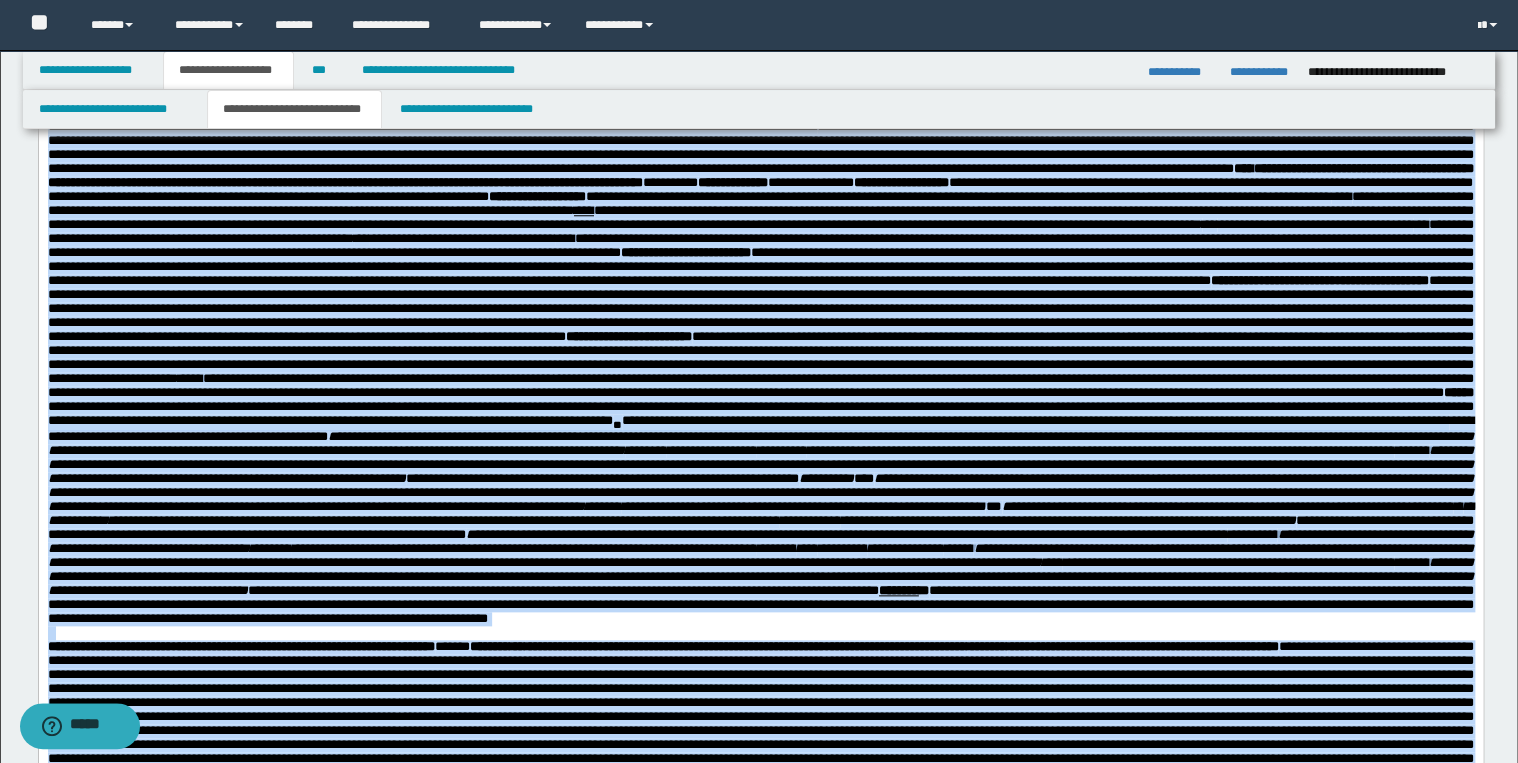 scroll, scrollTop: 880, scrollLeft: 0, axis: vertical 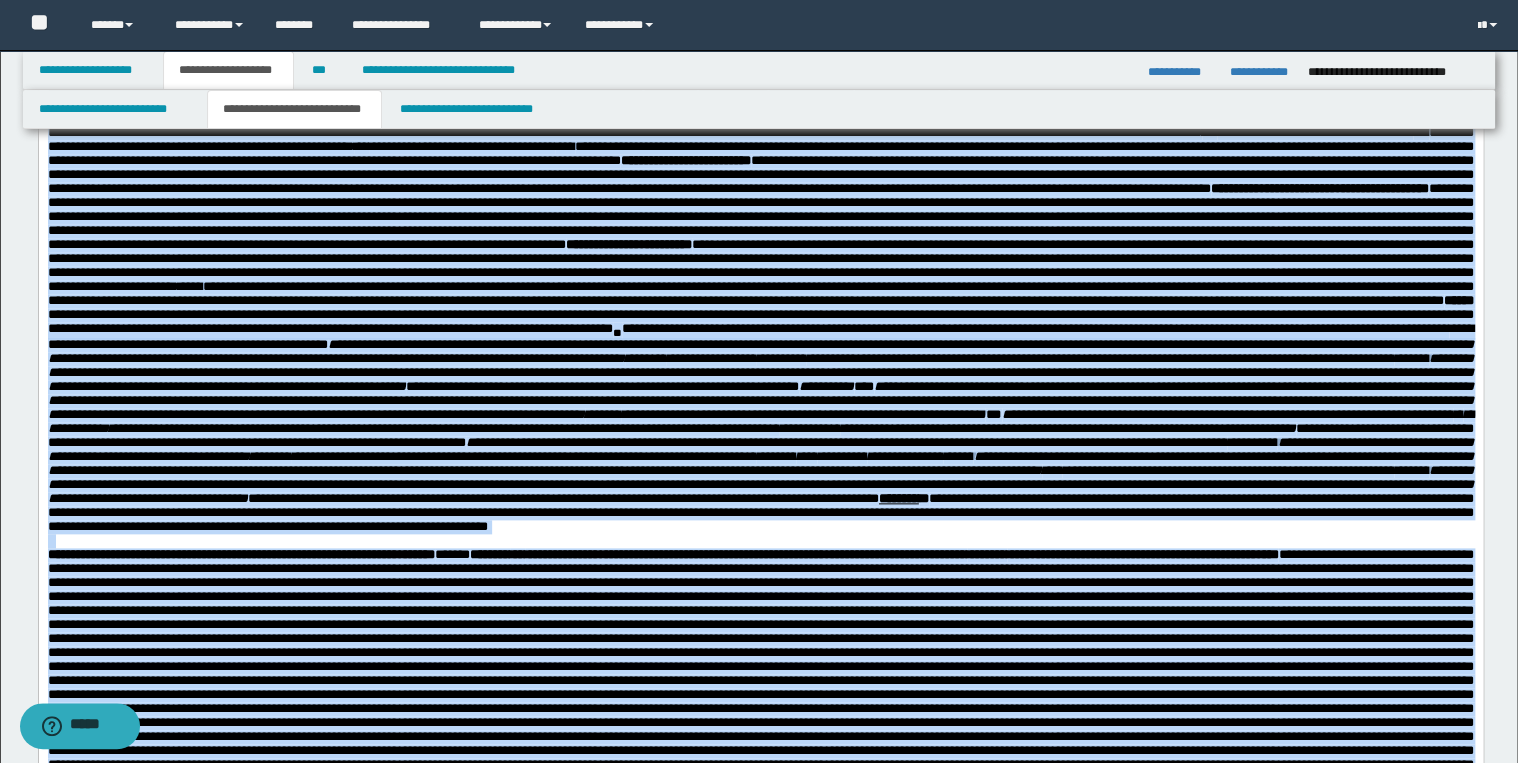 drag, startPoint x: 1021, startPoint y: 343, endPoint x: 1096, endPoint y: 299, distance: 86.95401 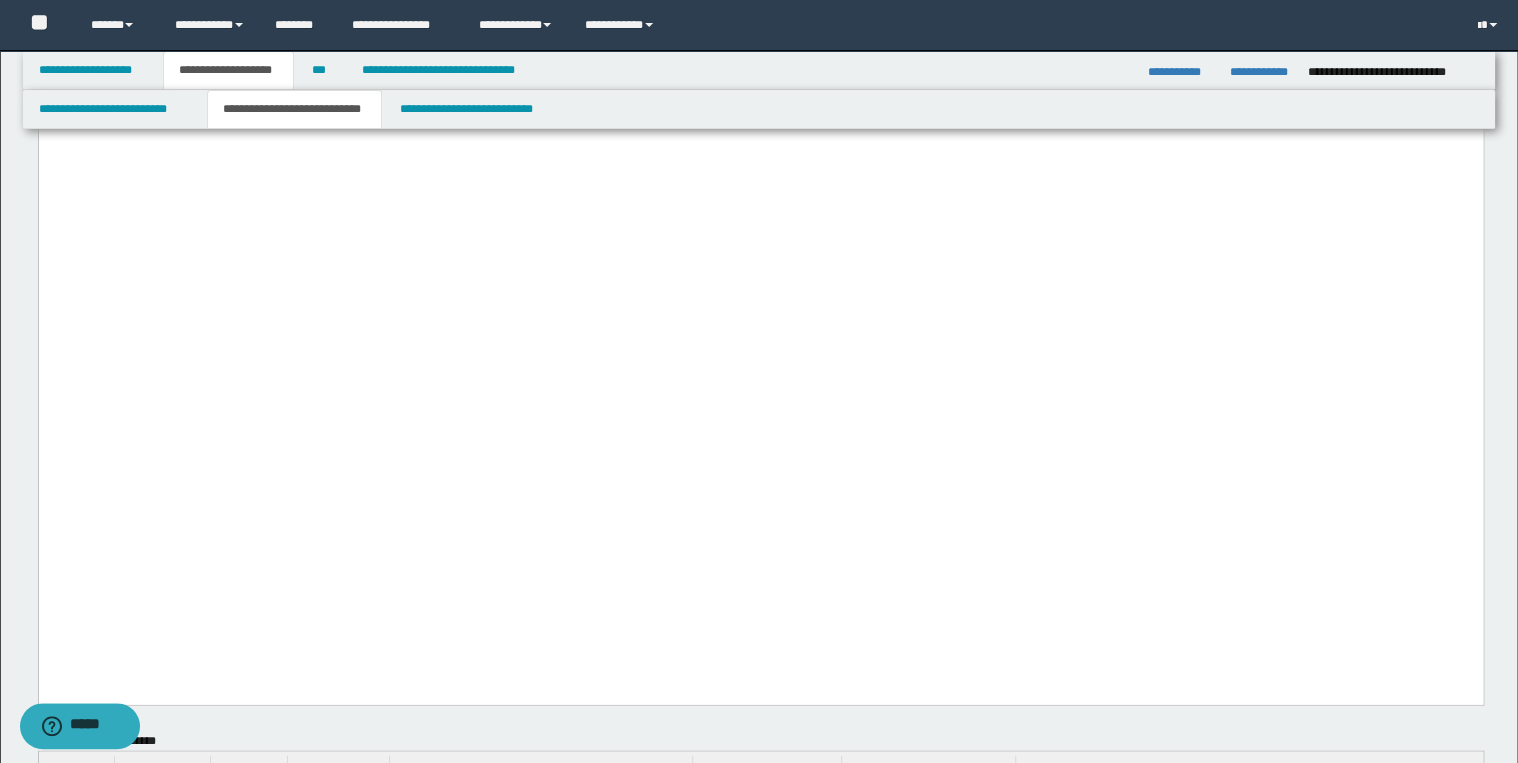 scroll, scrollTop: 1760, scrollLeft: 0, axis: vertical 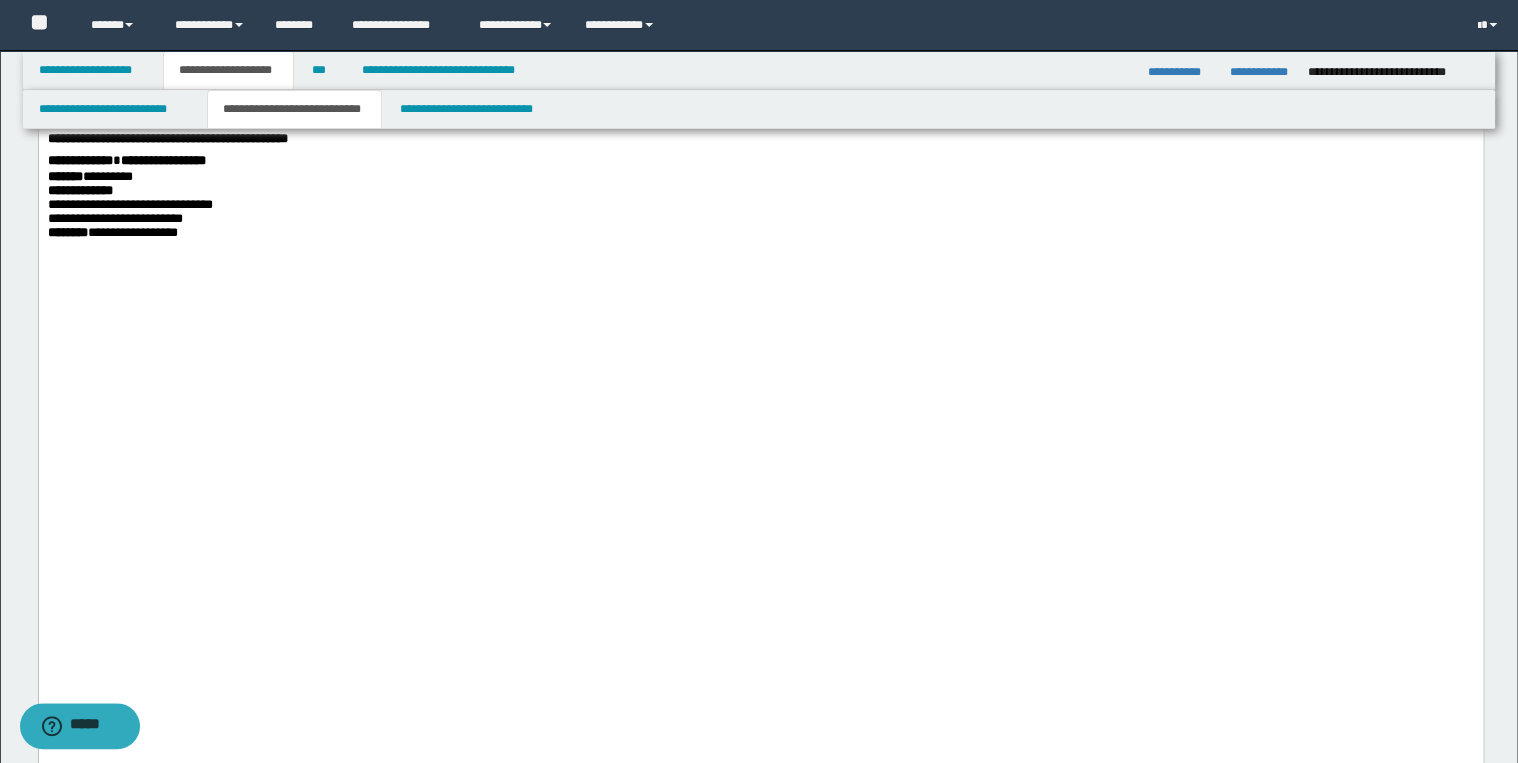 click on "**********" at bounding box center [760, -45] 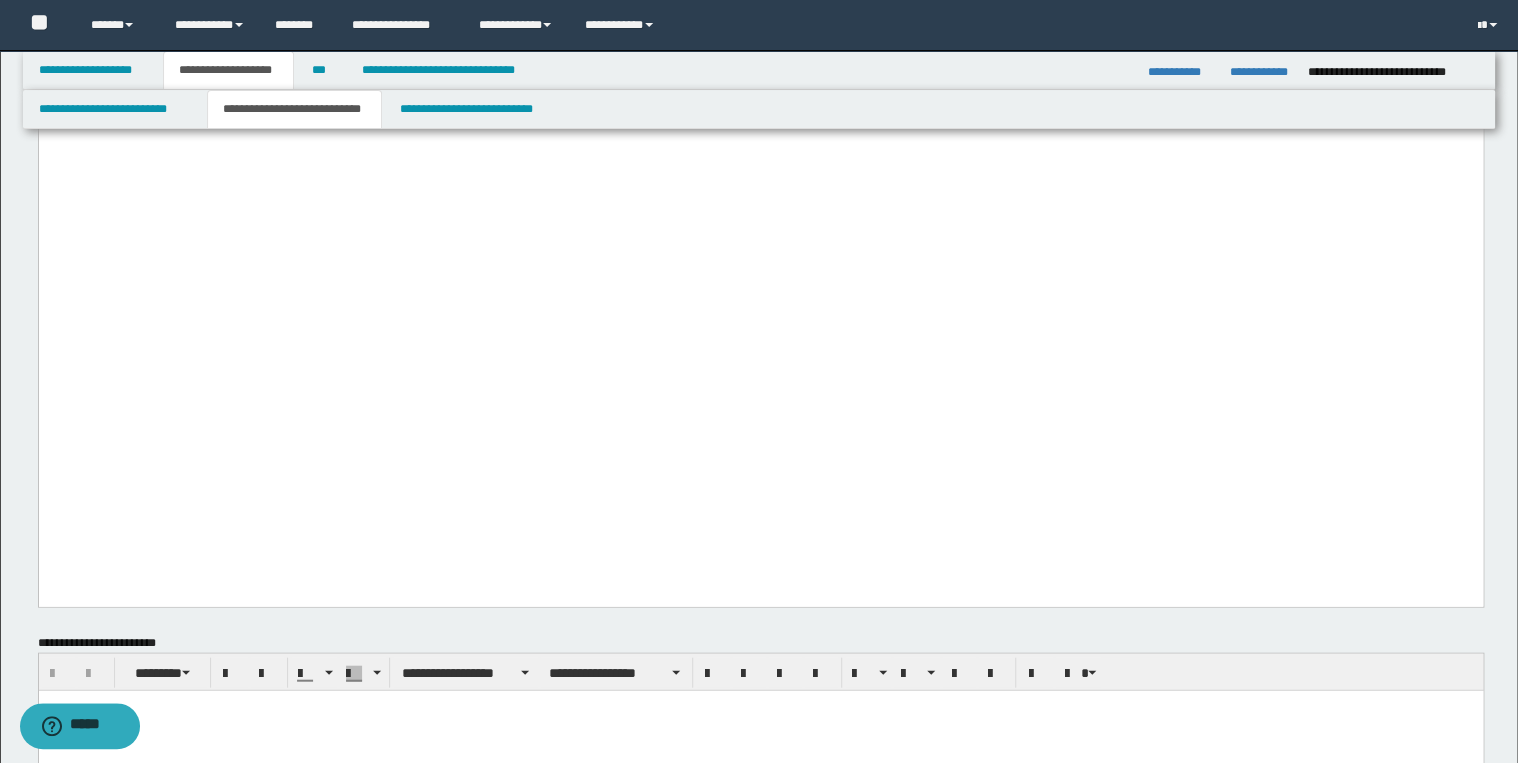 scroll, scrollTop: 2080, scrollLeft: 0, axis: vertical 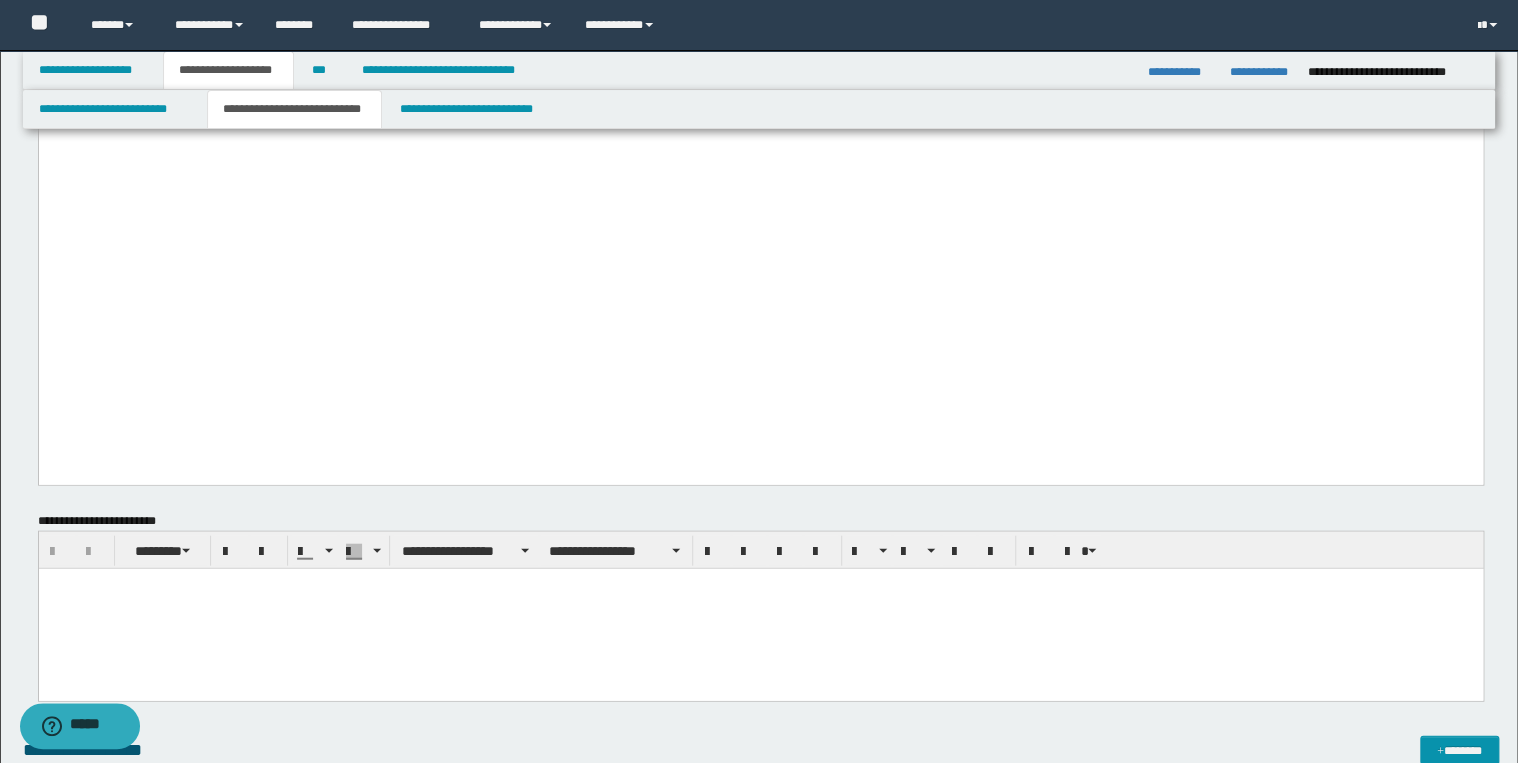 click at bounding box center (760, 608) 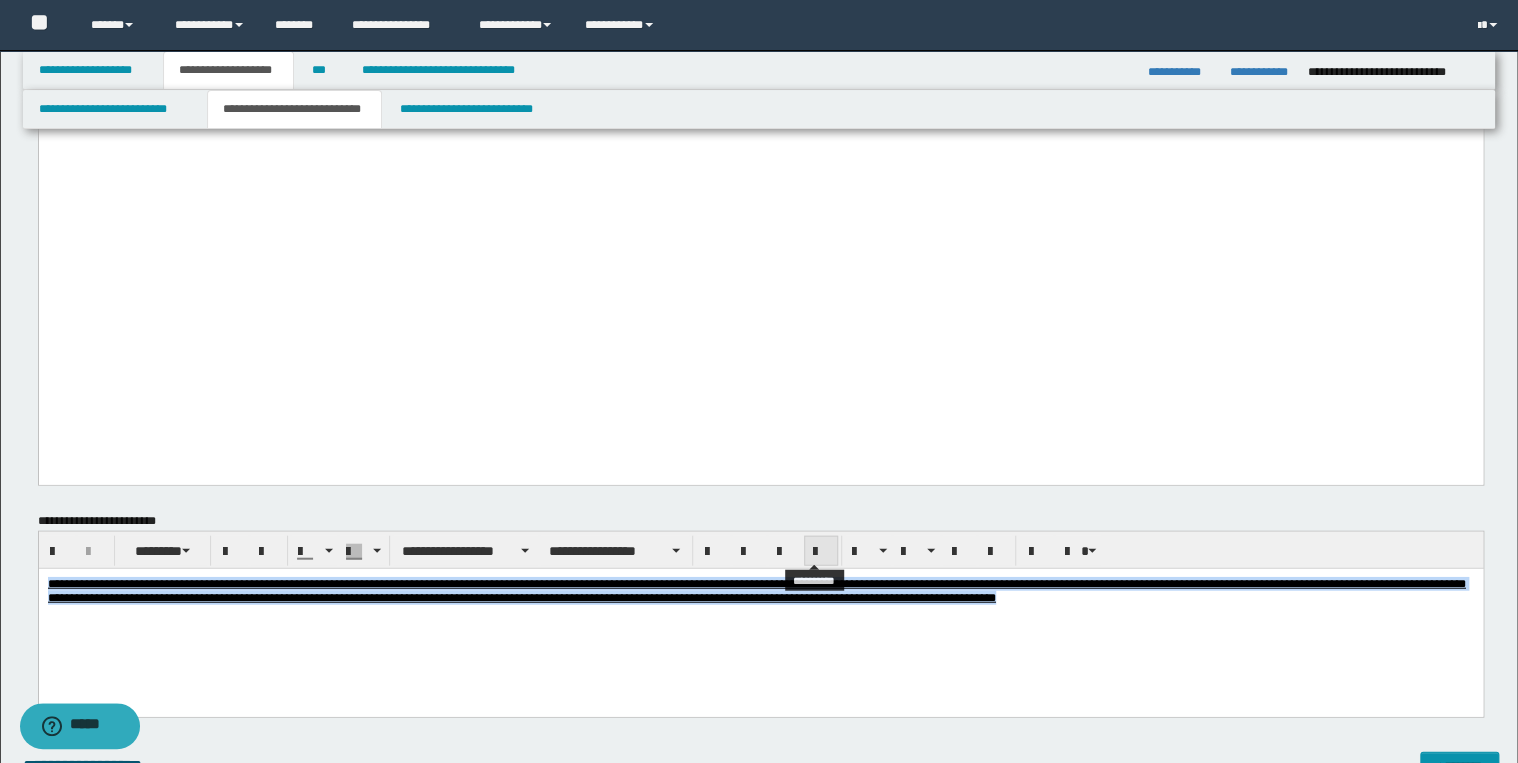 click at bounding box center [821, 552] 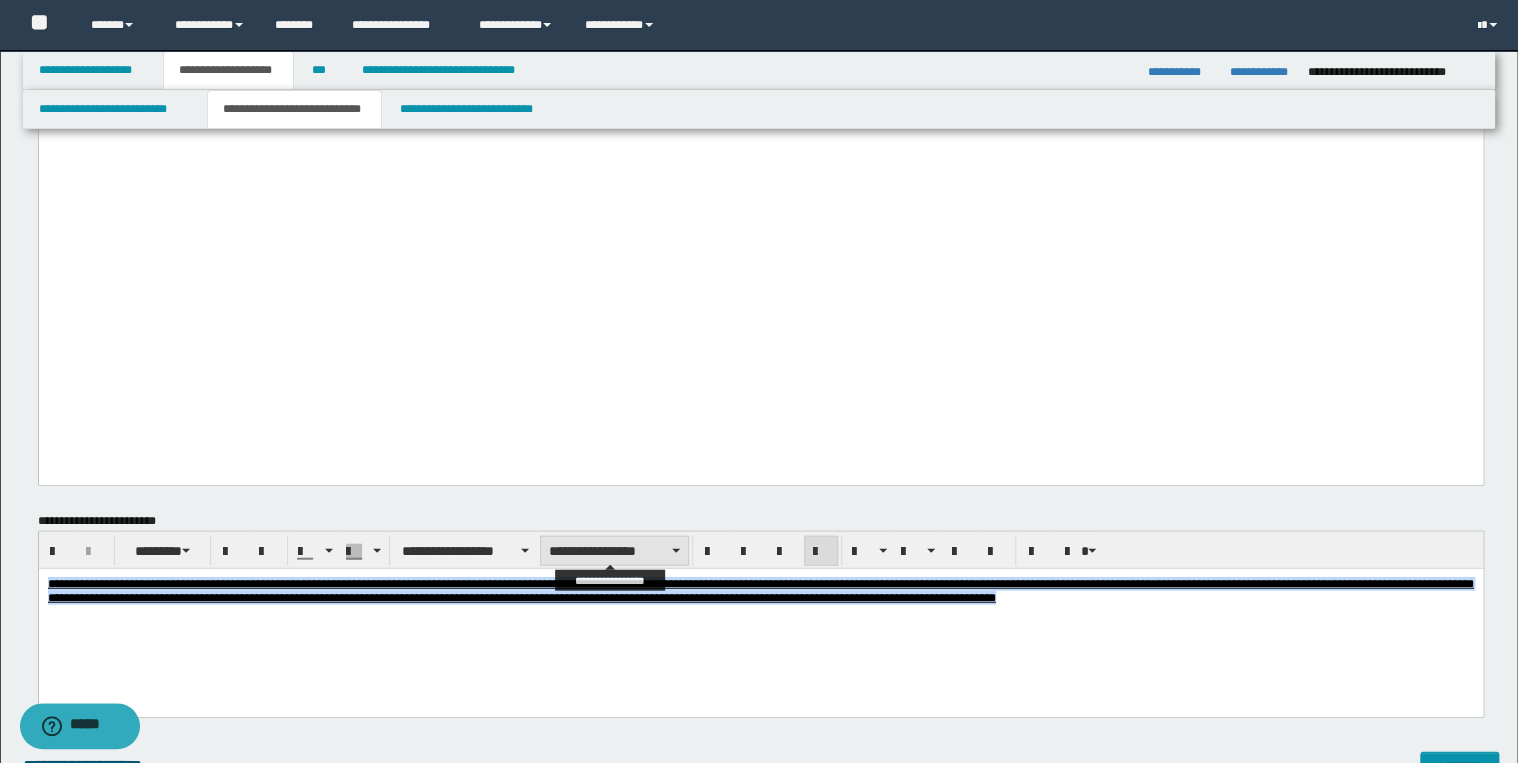 click on "**********" at bounding box center (614, 551) 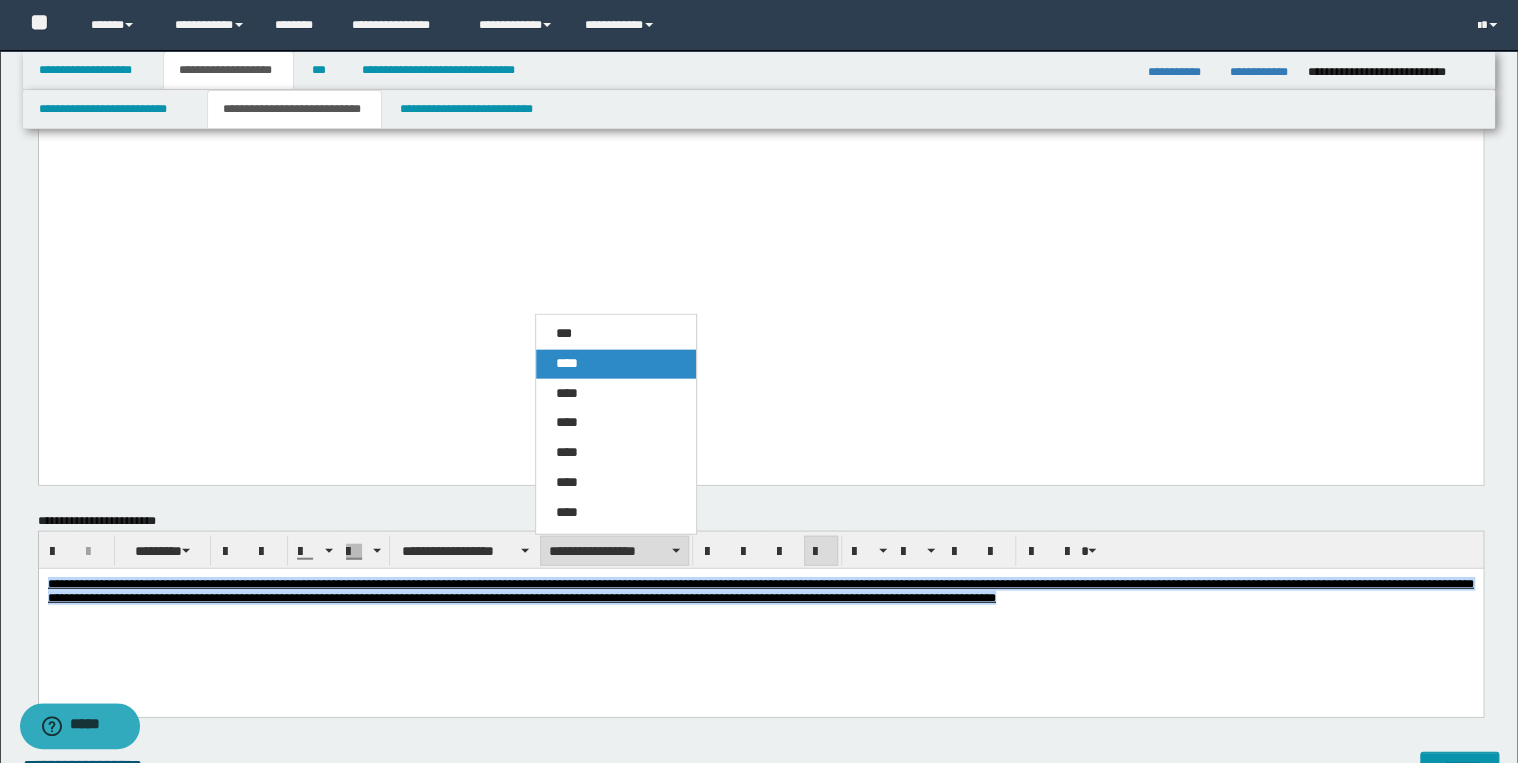 drag, startPoint x: 604, startPoint y: 369, endPoint x: 560, endPoint y: 2318, distance: 1949.4966 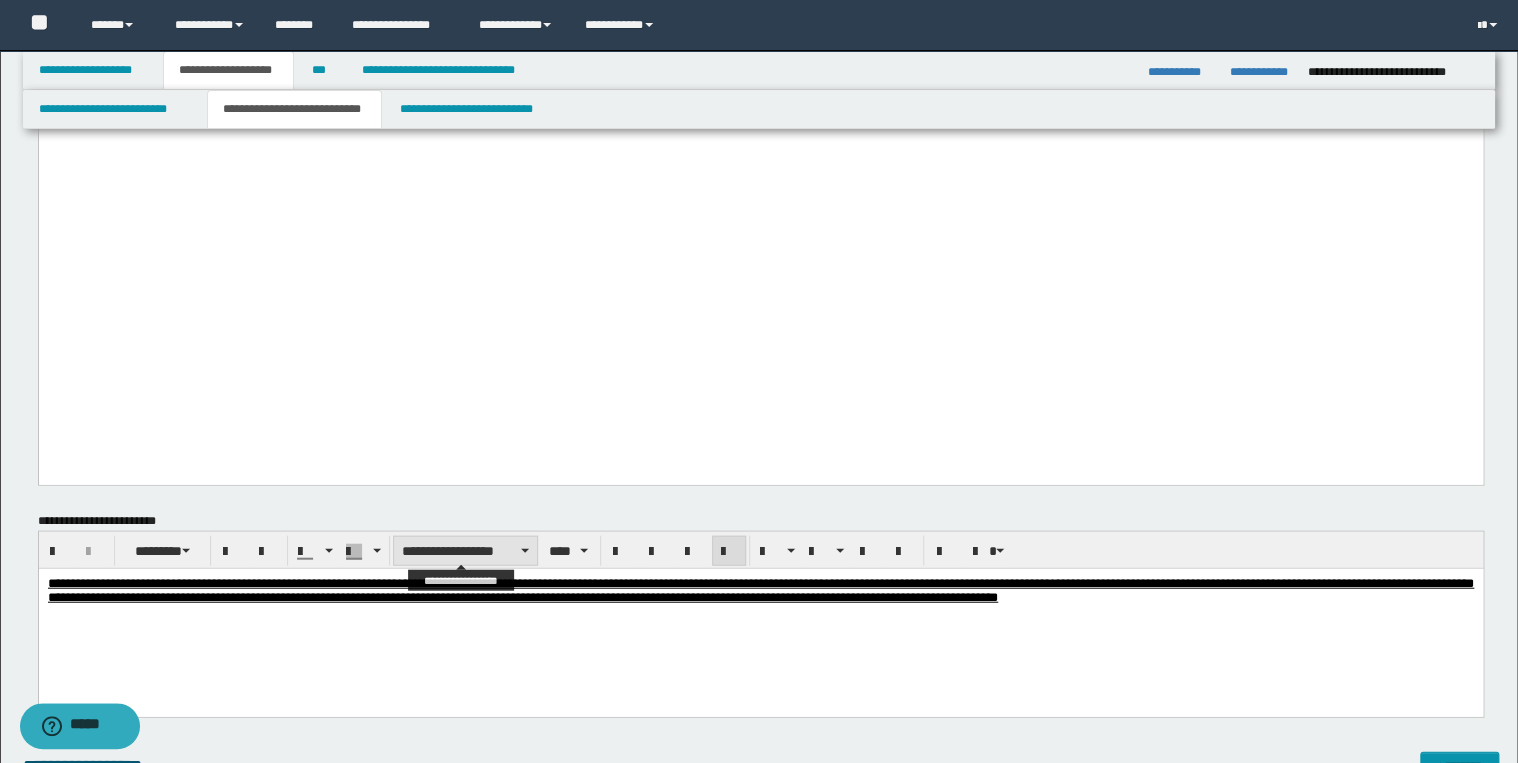 click on "**********" at bounding box center [465, 551] 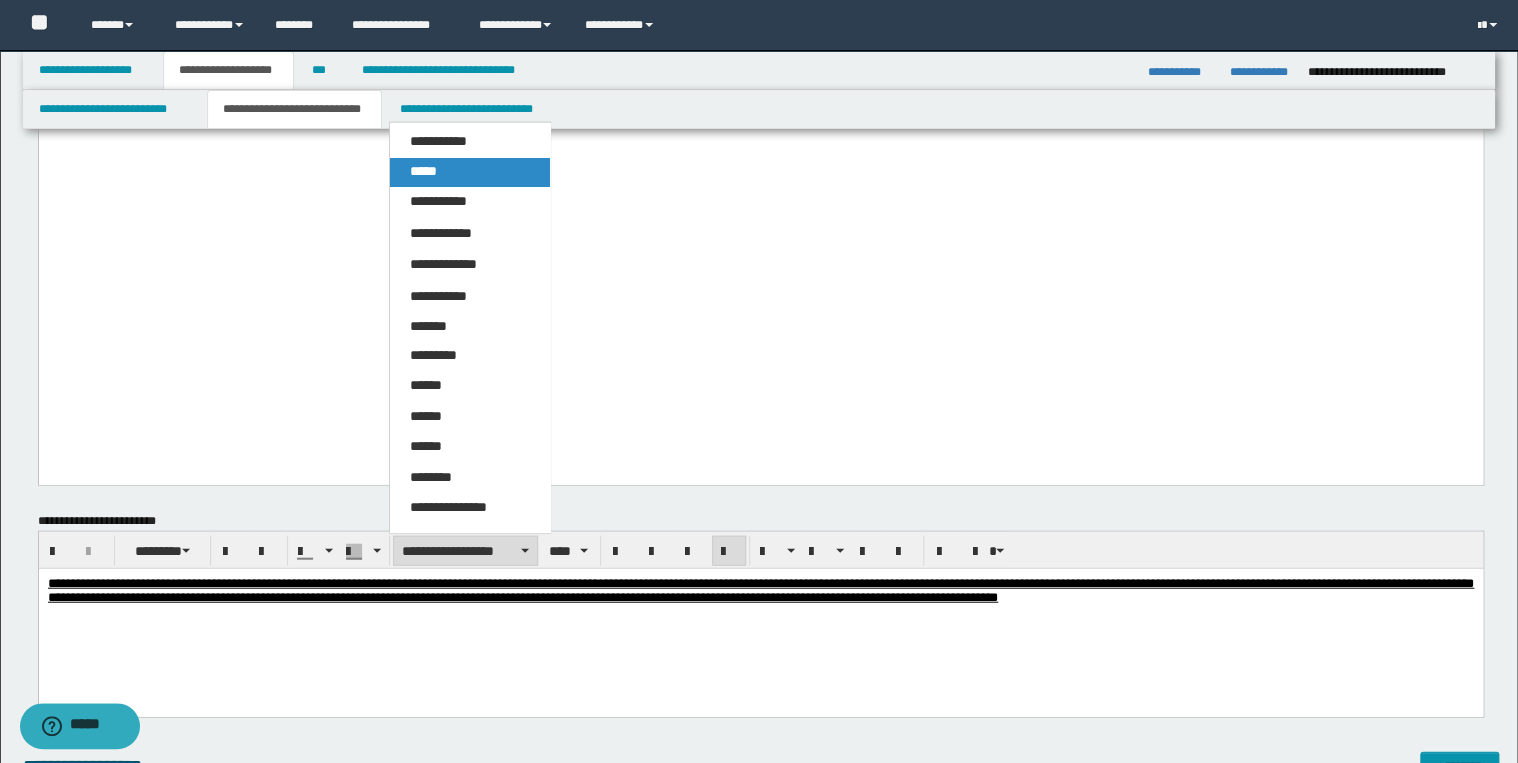 click on "*****" at bounding box center [470, 172] 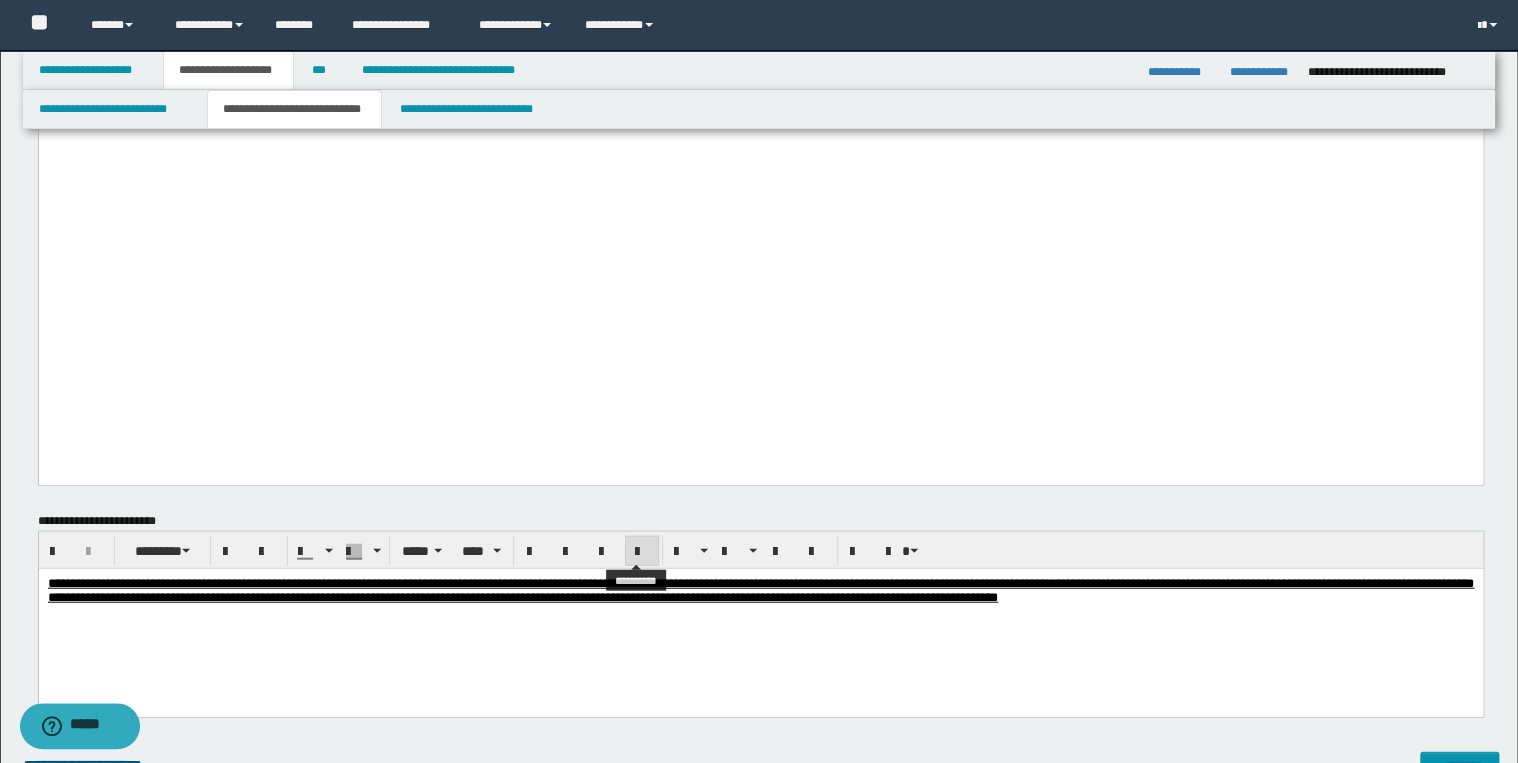 click at bounding box center [642, 552] 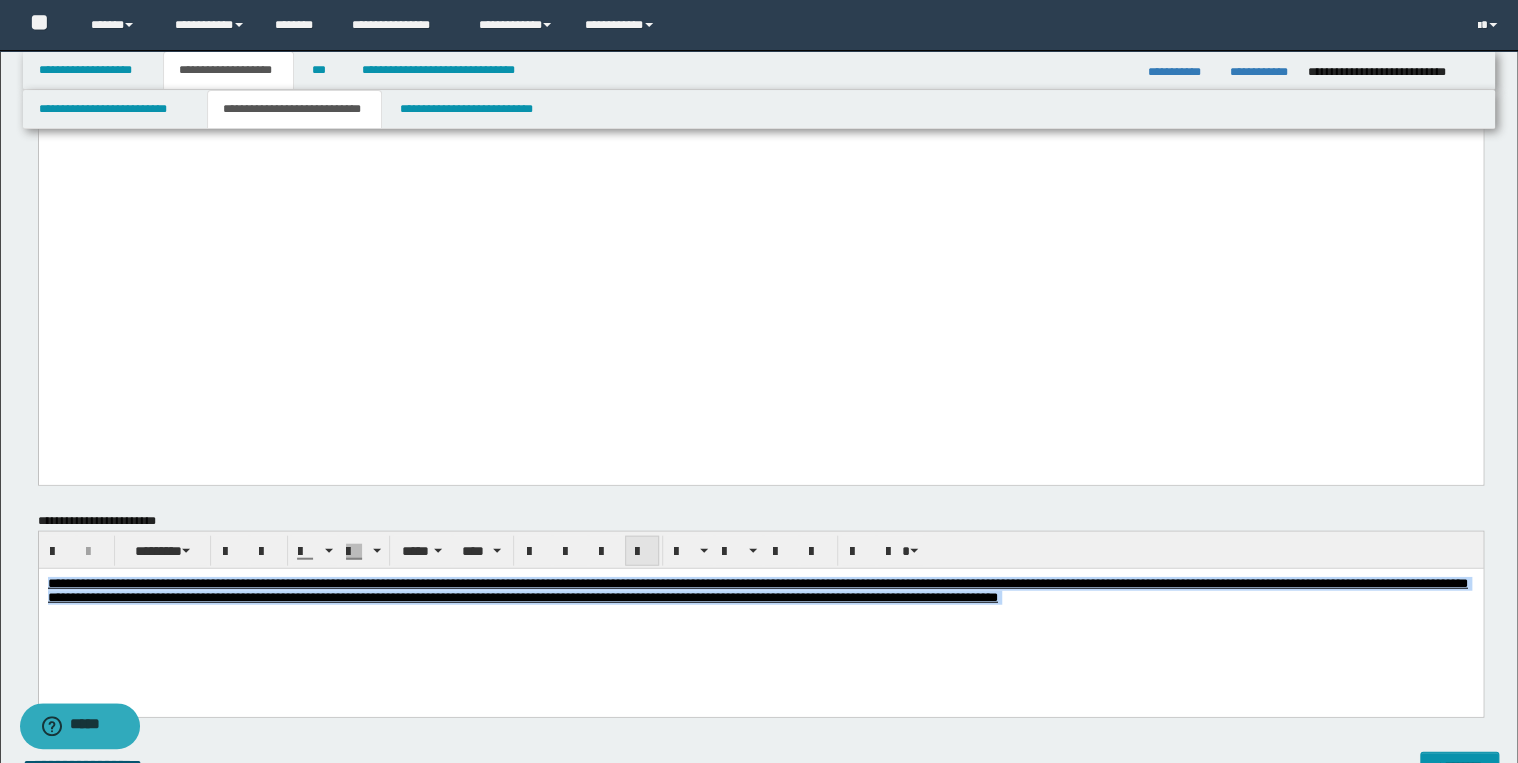 click at bounding box center (642, 552) 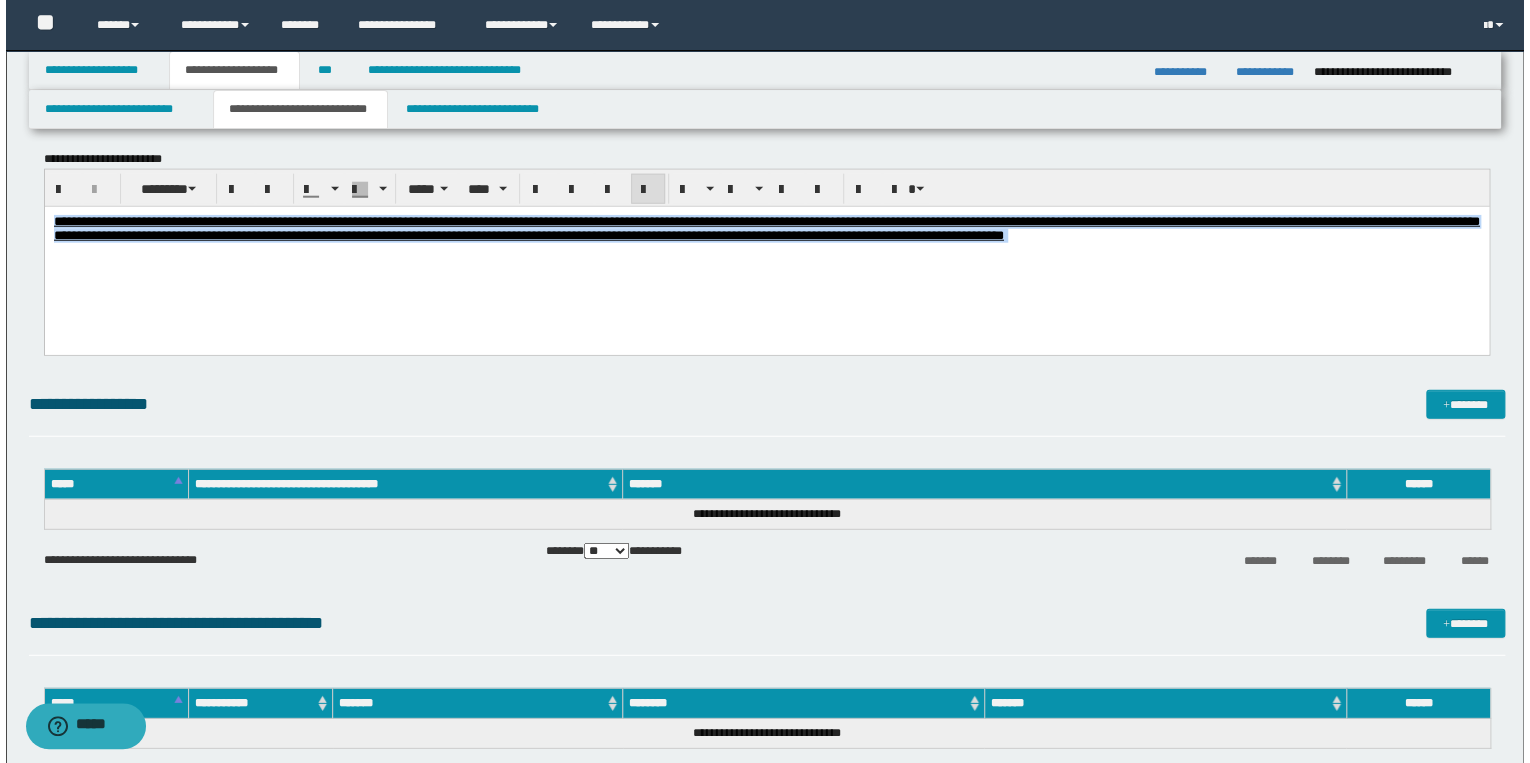 scroll, scrollTop: 2480, scrollLeft: 0, axis: vertical 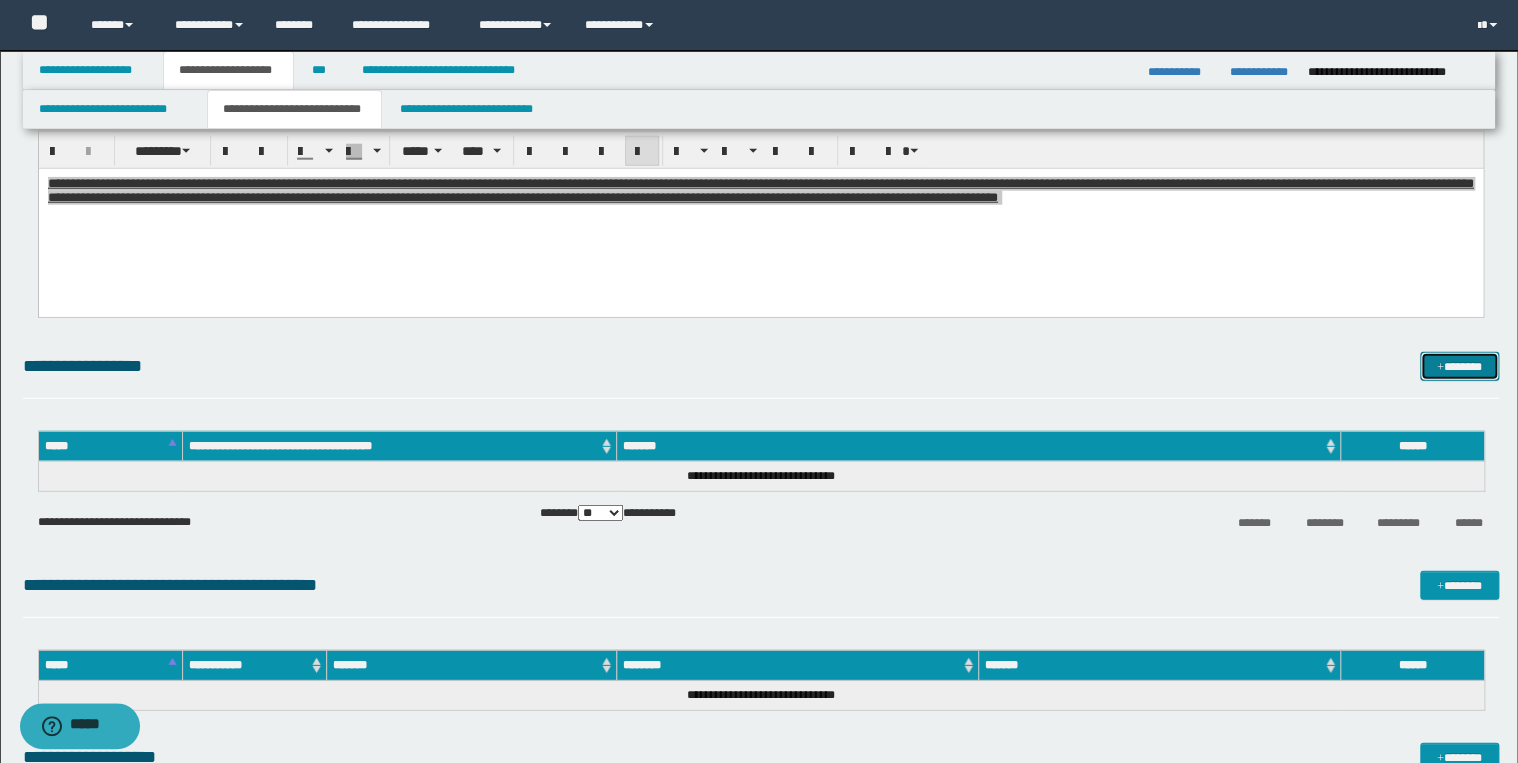 click on "*******" at bounding box center (1459, 367) 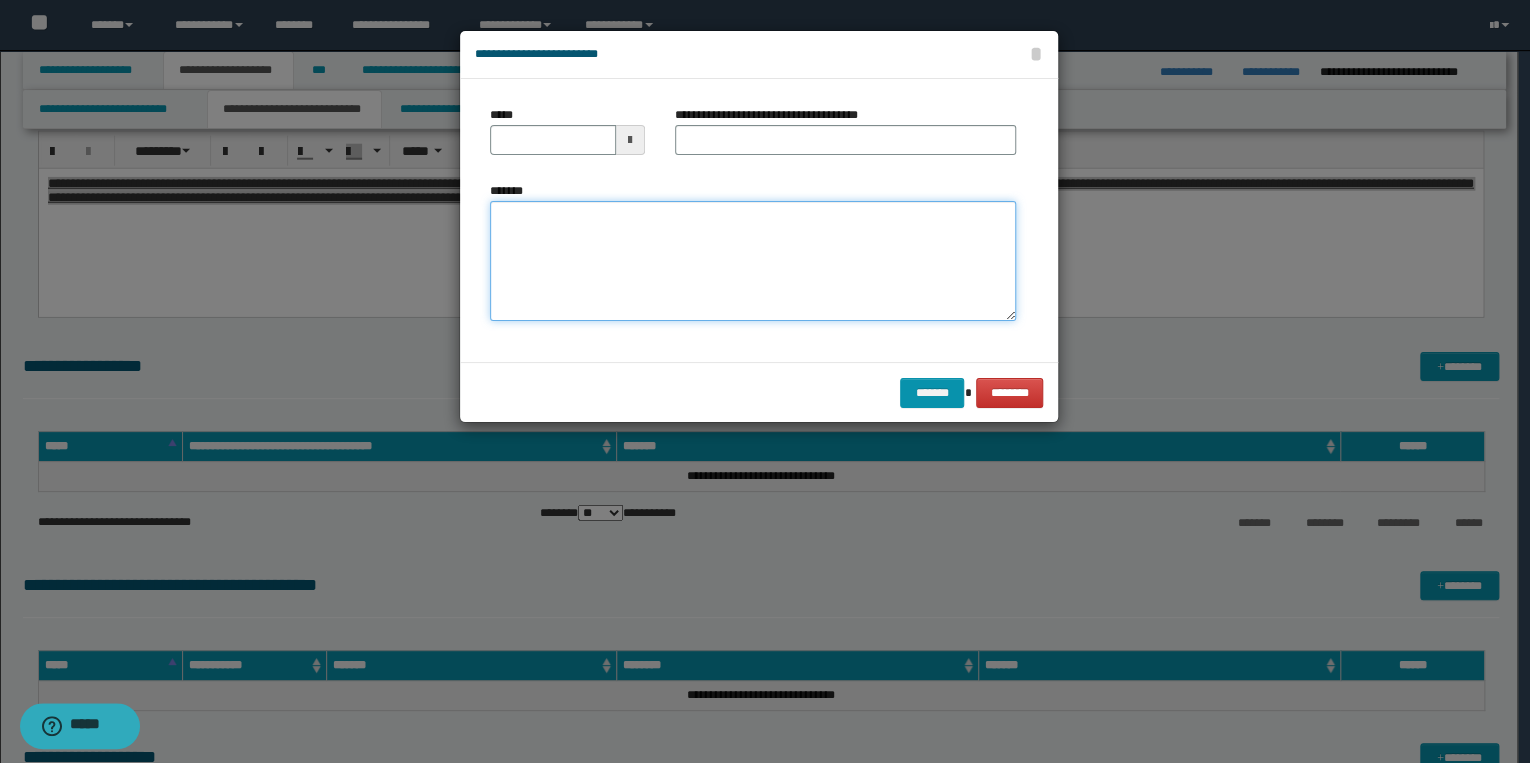 click on "*******" at bounding box center [753, 261] 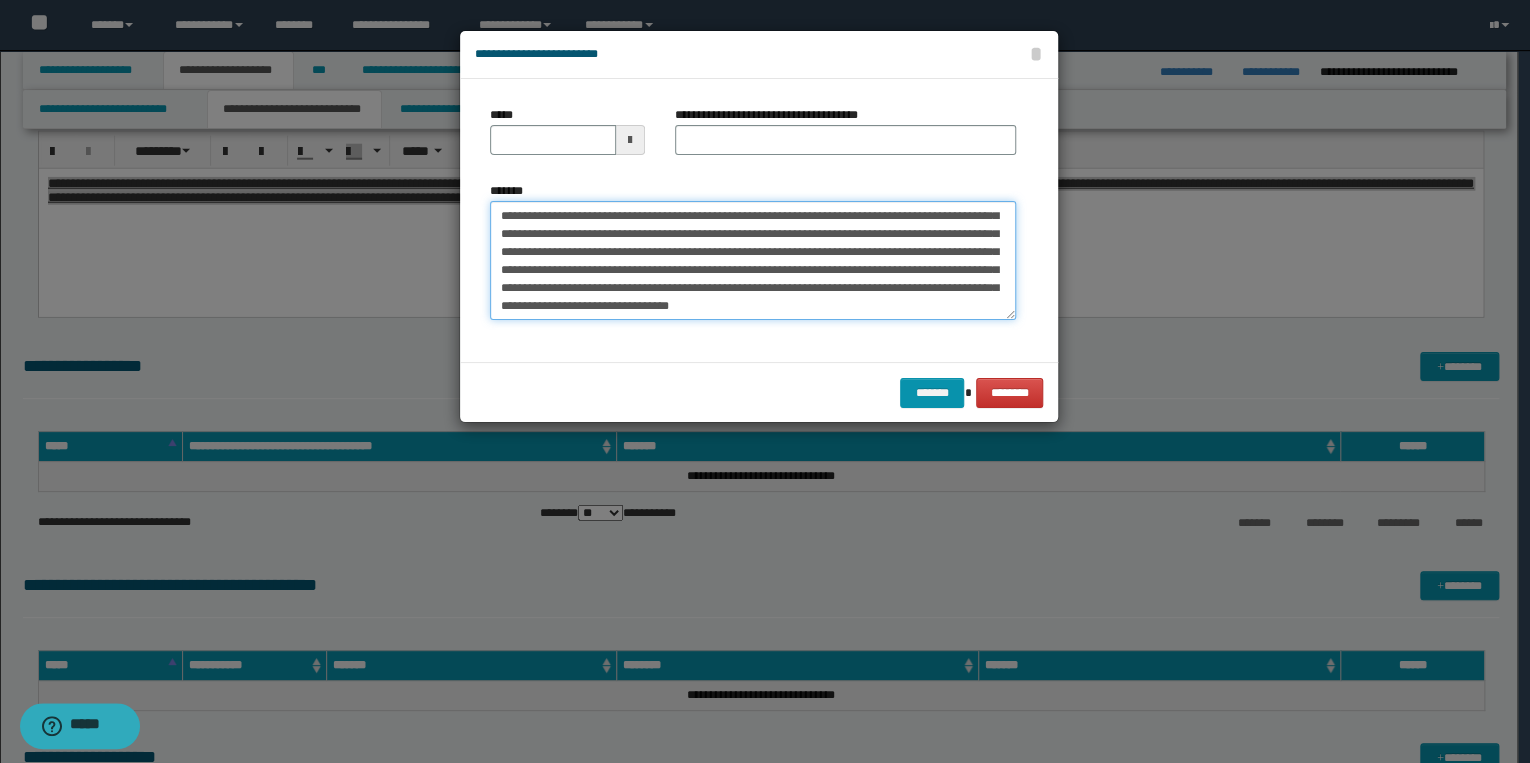 scroll, scrollTop: 0, scrollLeft: 0, axis: both 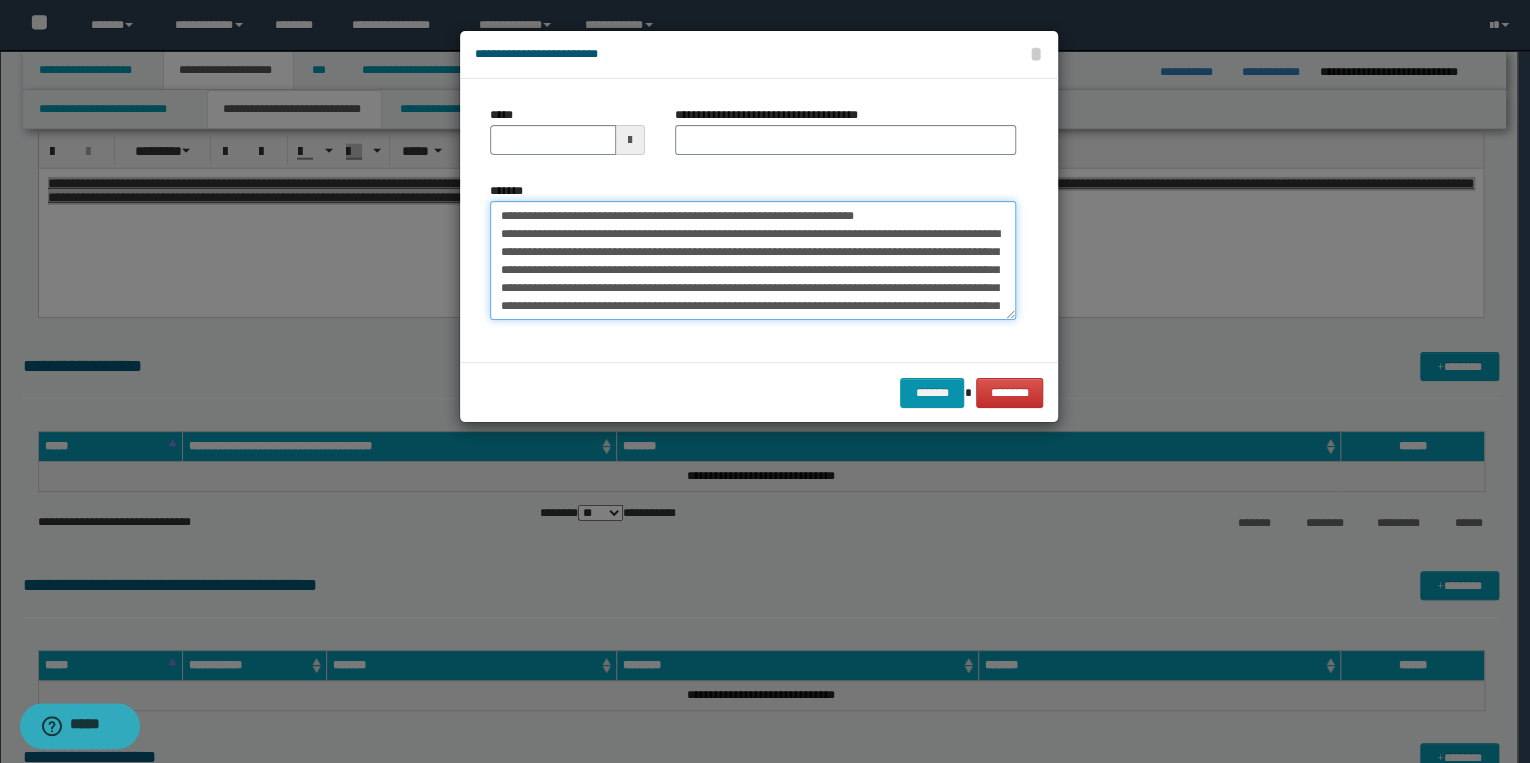 drag, startPoint x: 561, startPoint y: 212, endPoint x: 476, endPoint y: 215, distance: 85.052925 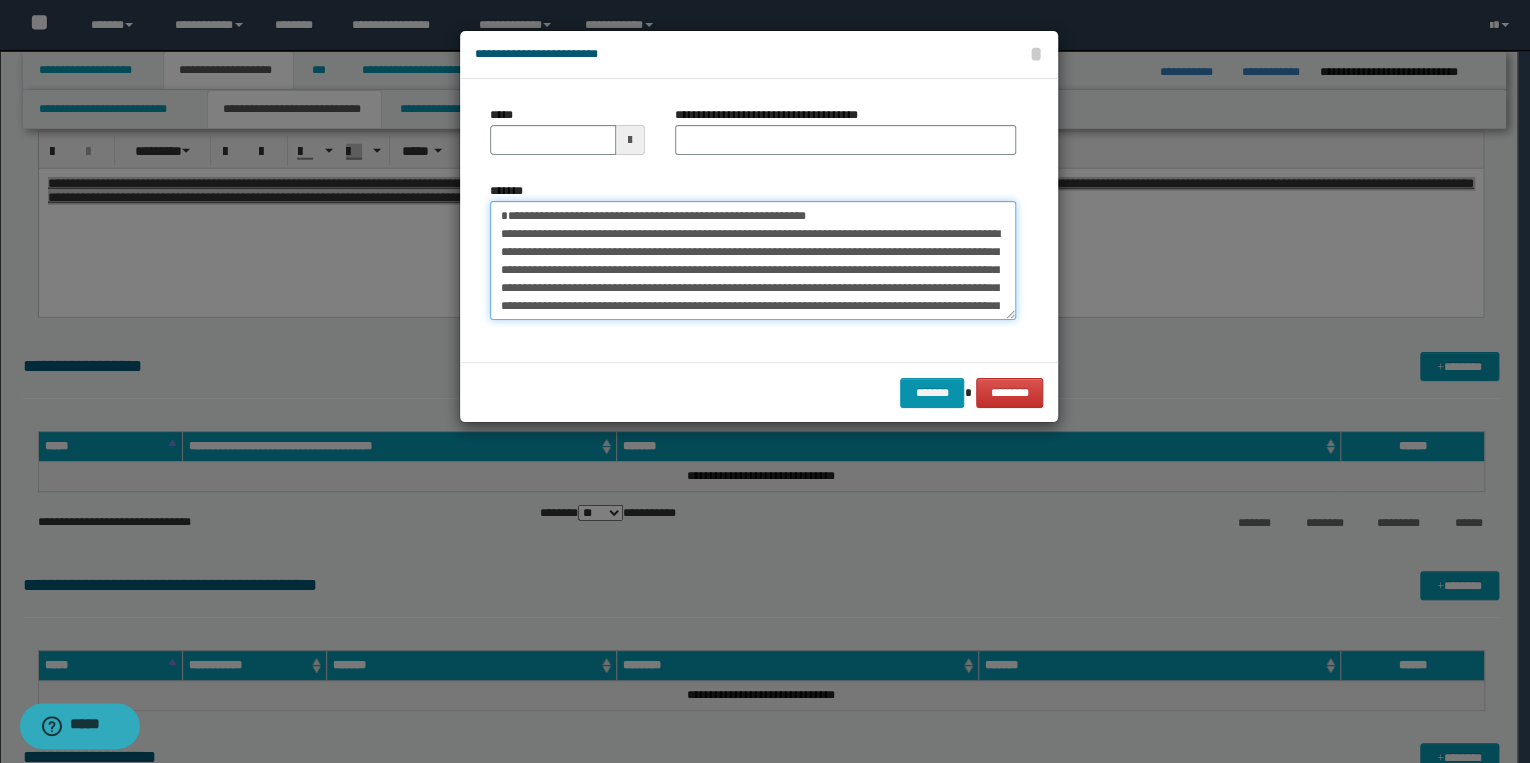 type 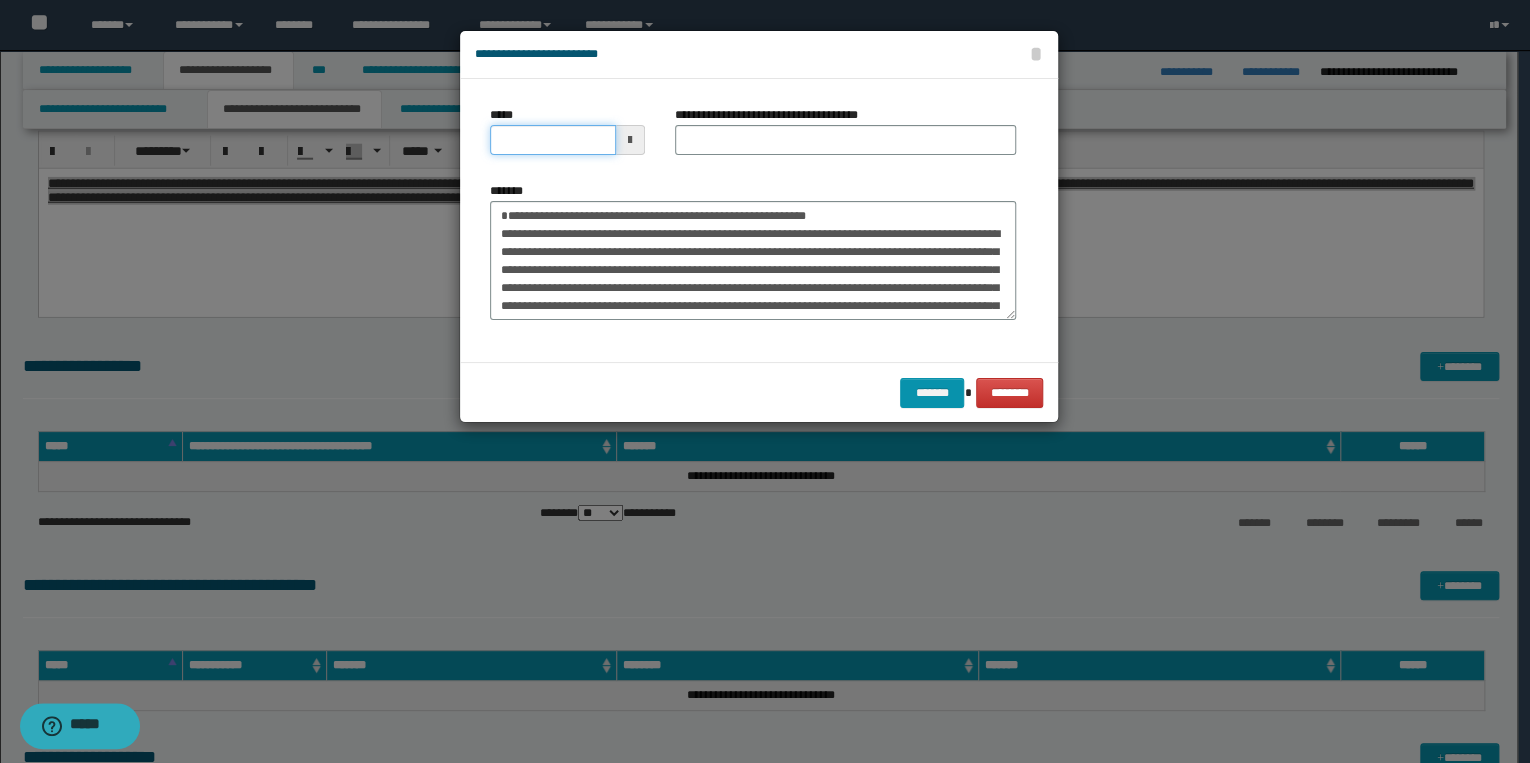 click on "*****" at bounding box center (553, 140) 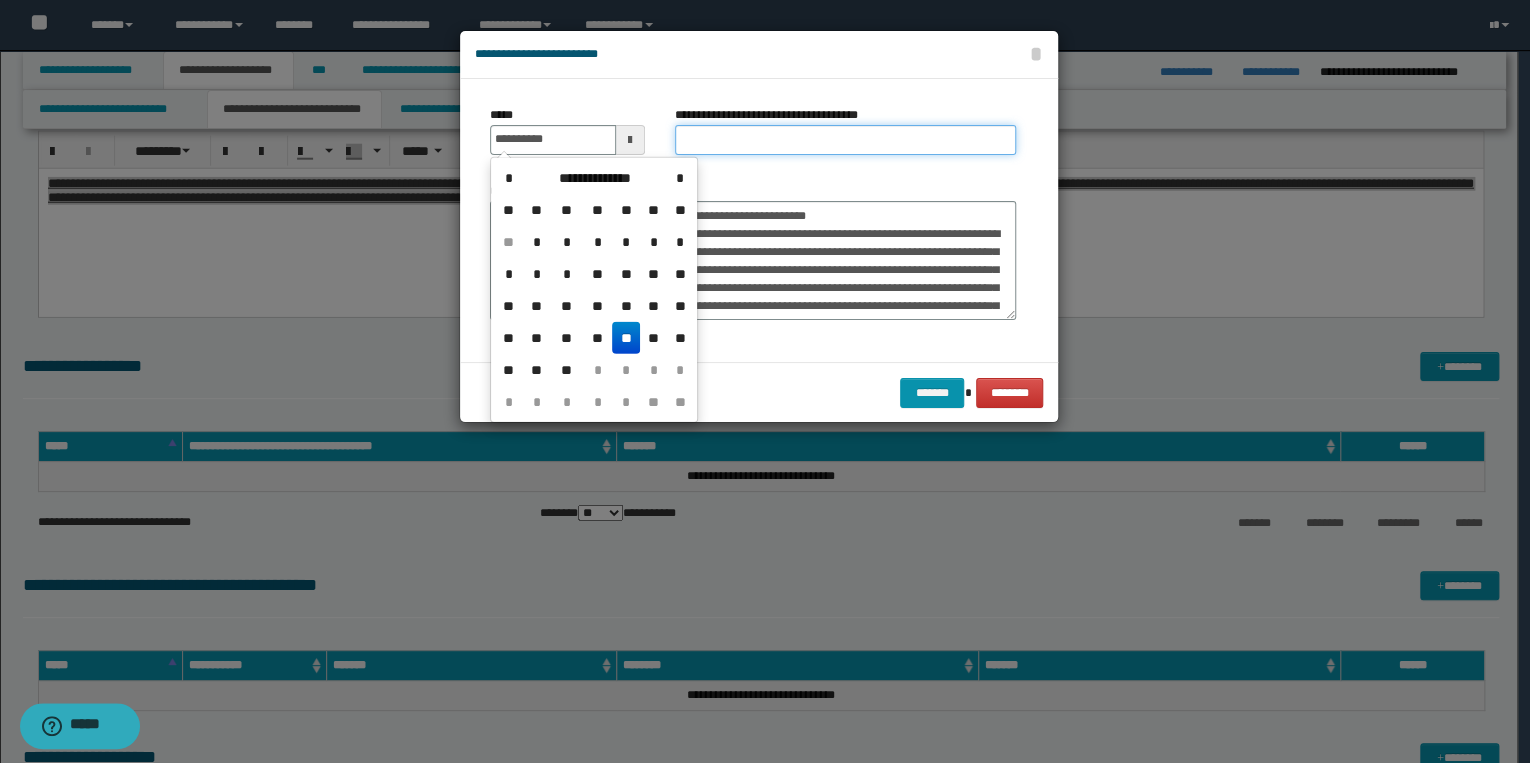 type on "**********" 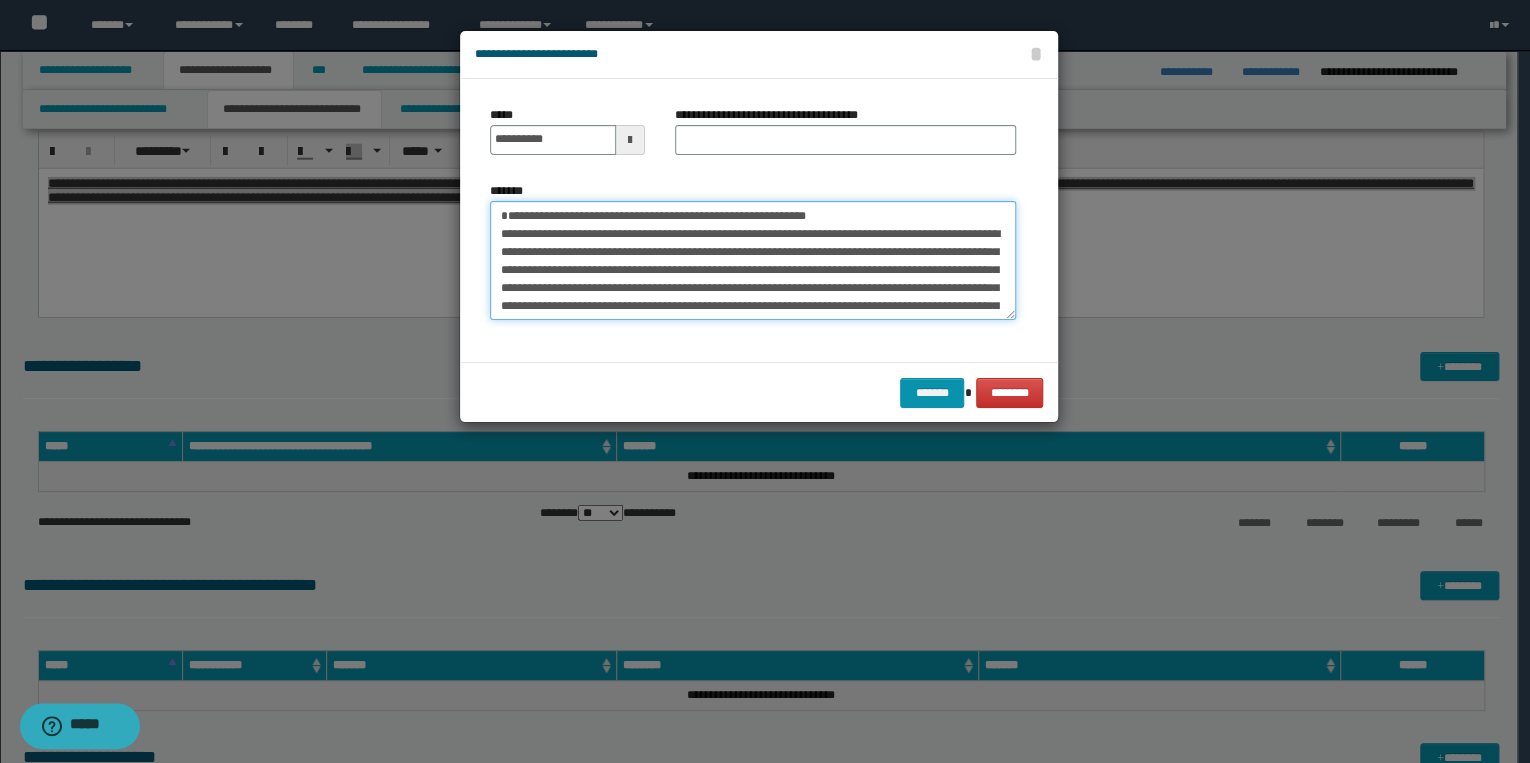 drag, startPoint x: 495, startPoint y: 217, endPoint x: 860, endPoint y: 216, distance: 365.00137 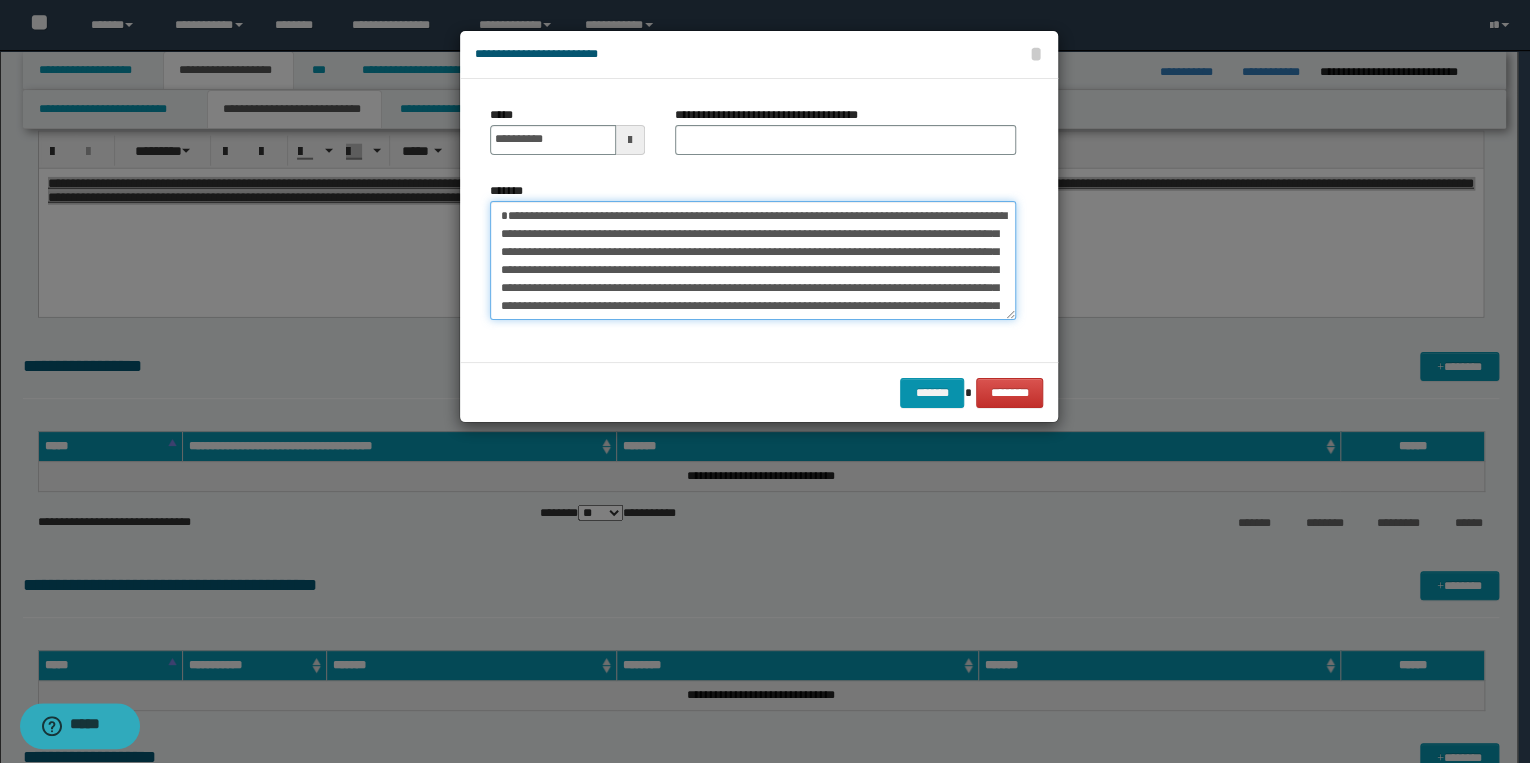 type on "**********" 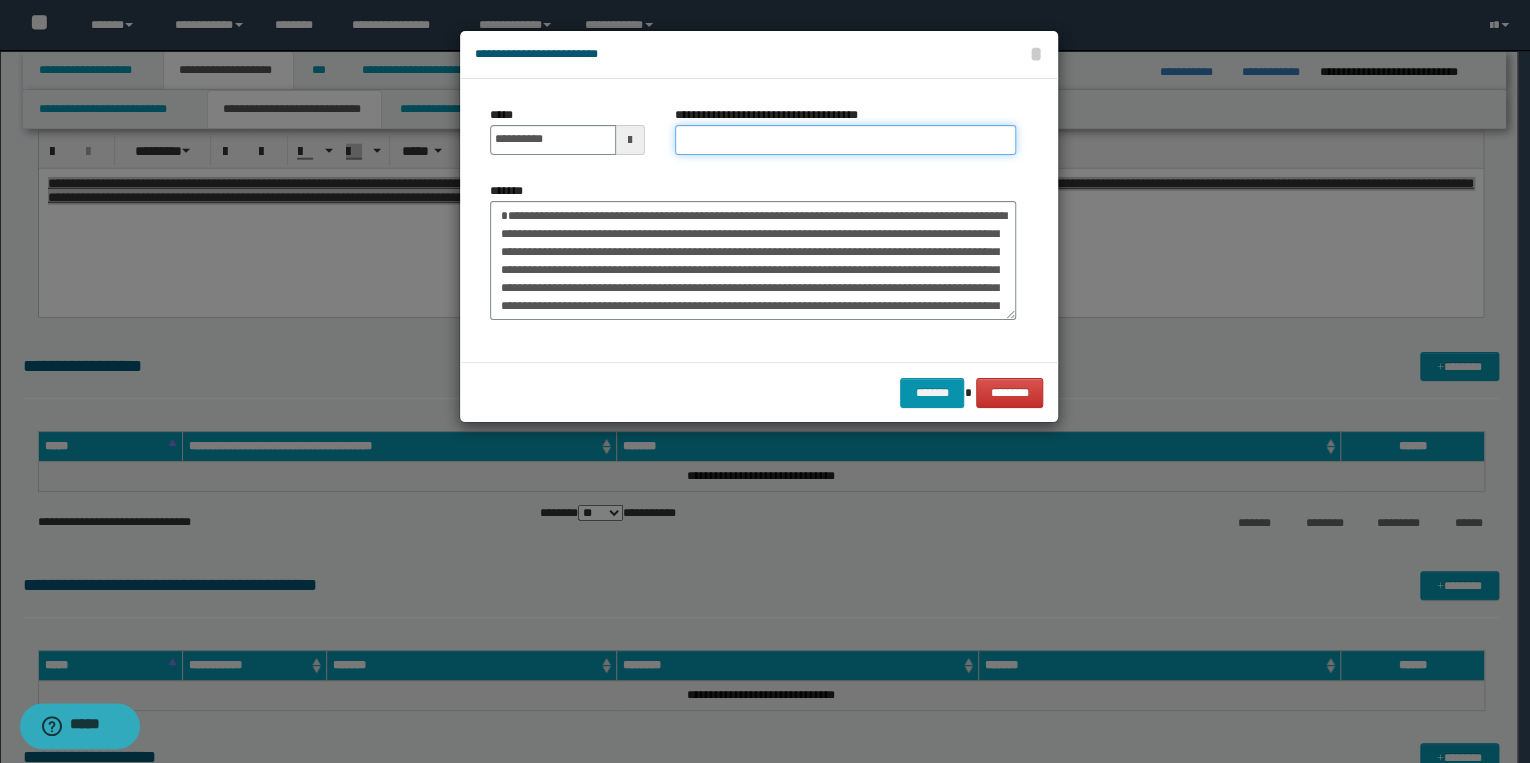 click on "**********" at bounding box center [845, 140] 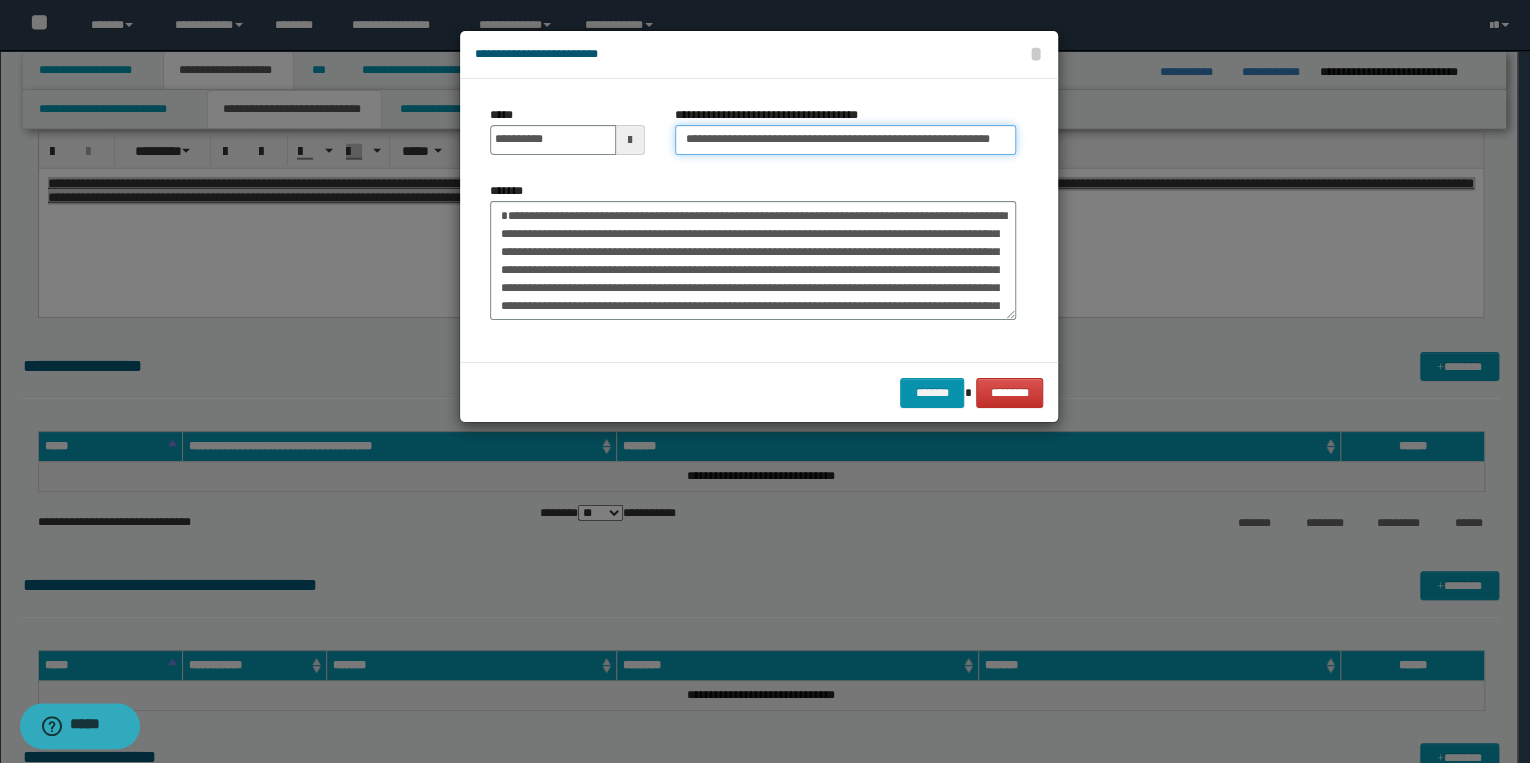 scroll, scrollTop: 0, scrollLeft: 30, axis: horizontal 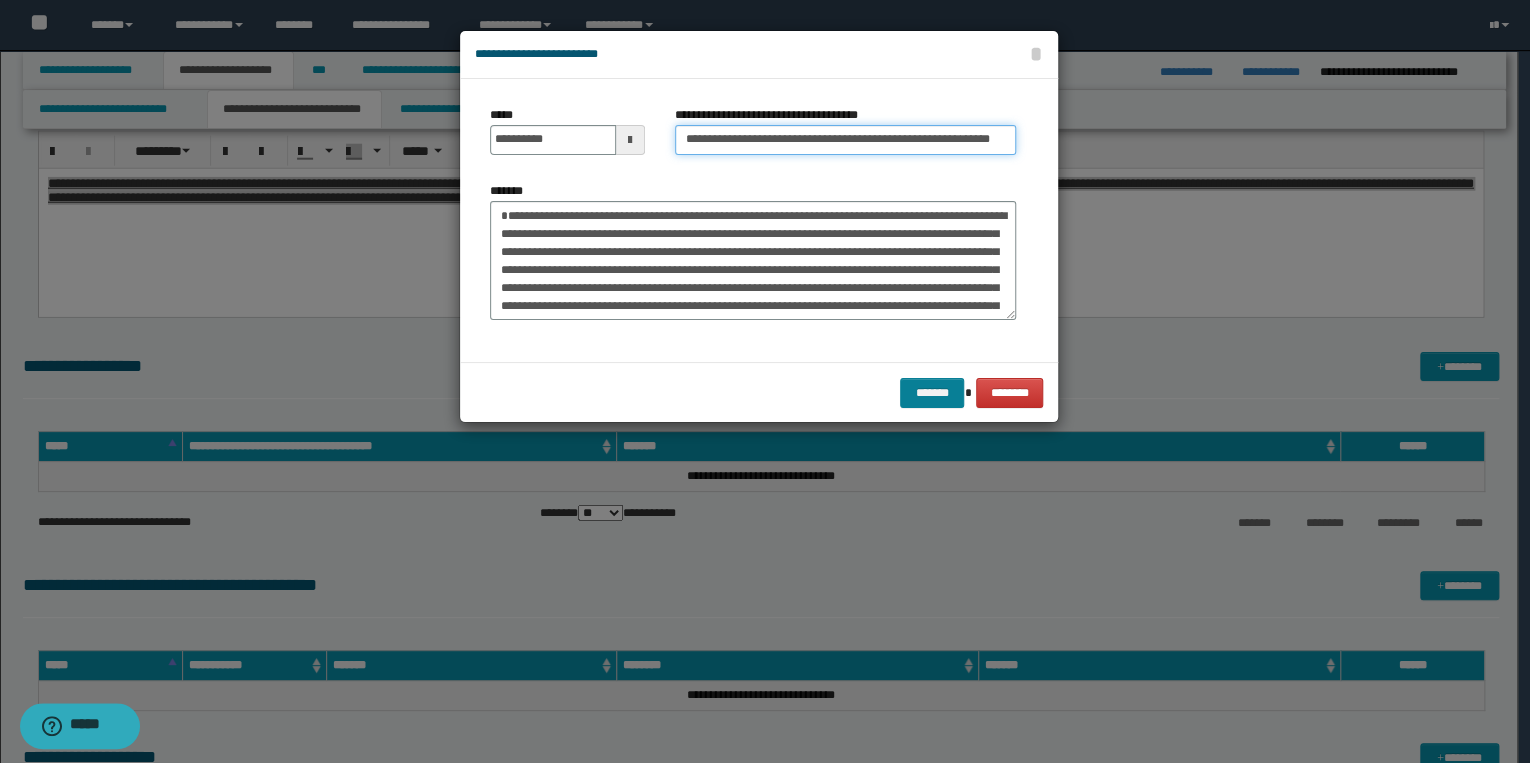 type on "**********" 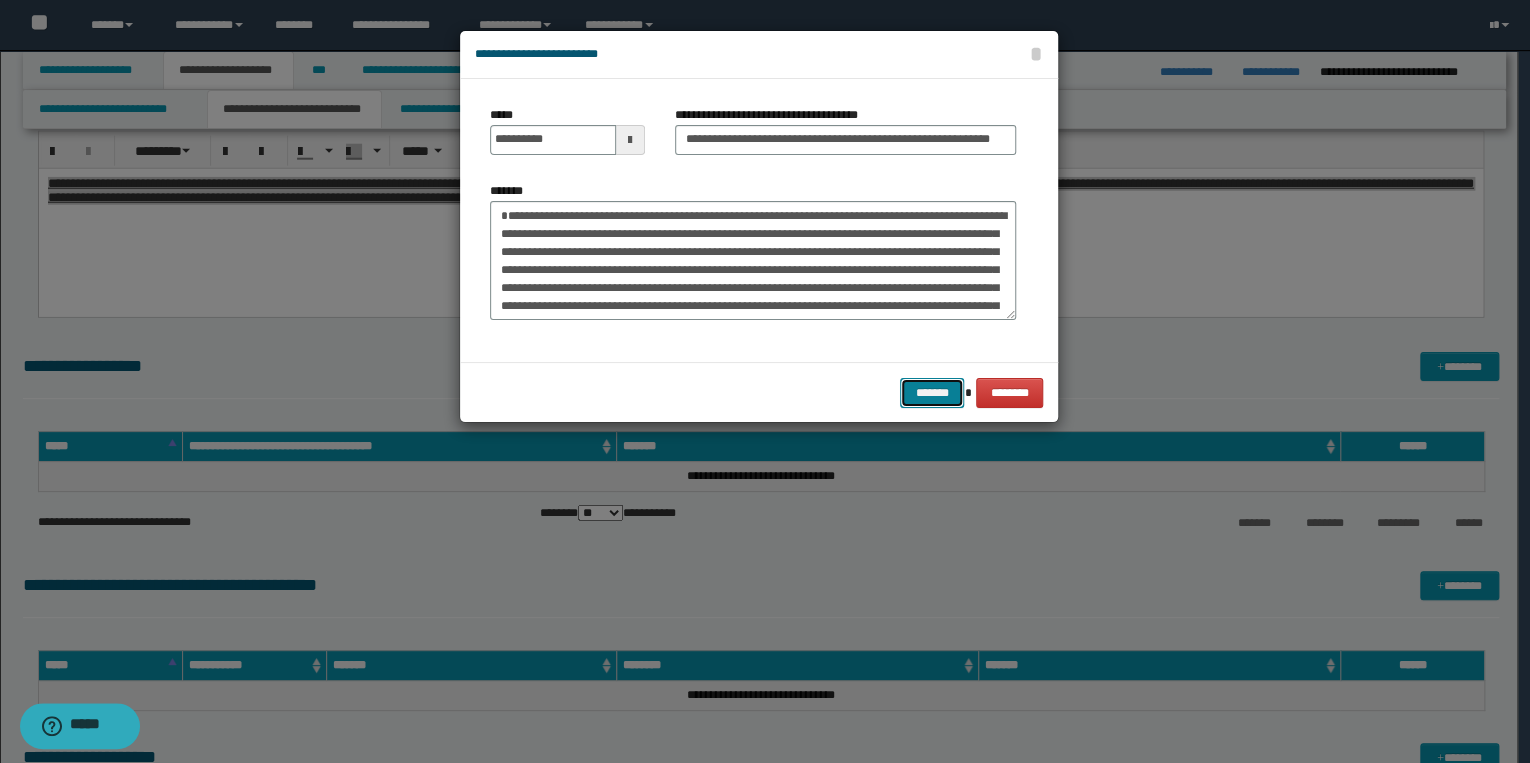 scroll, scrollTop: 0, scrollLeft: 0, axis: both 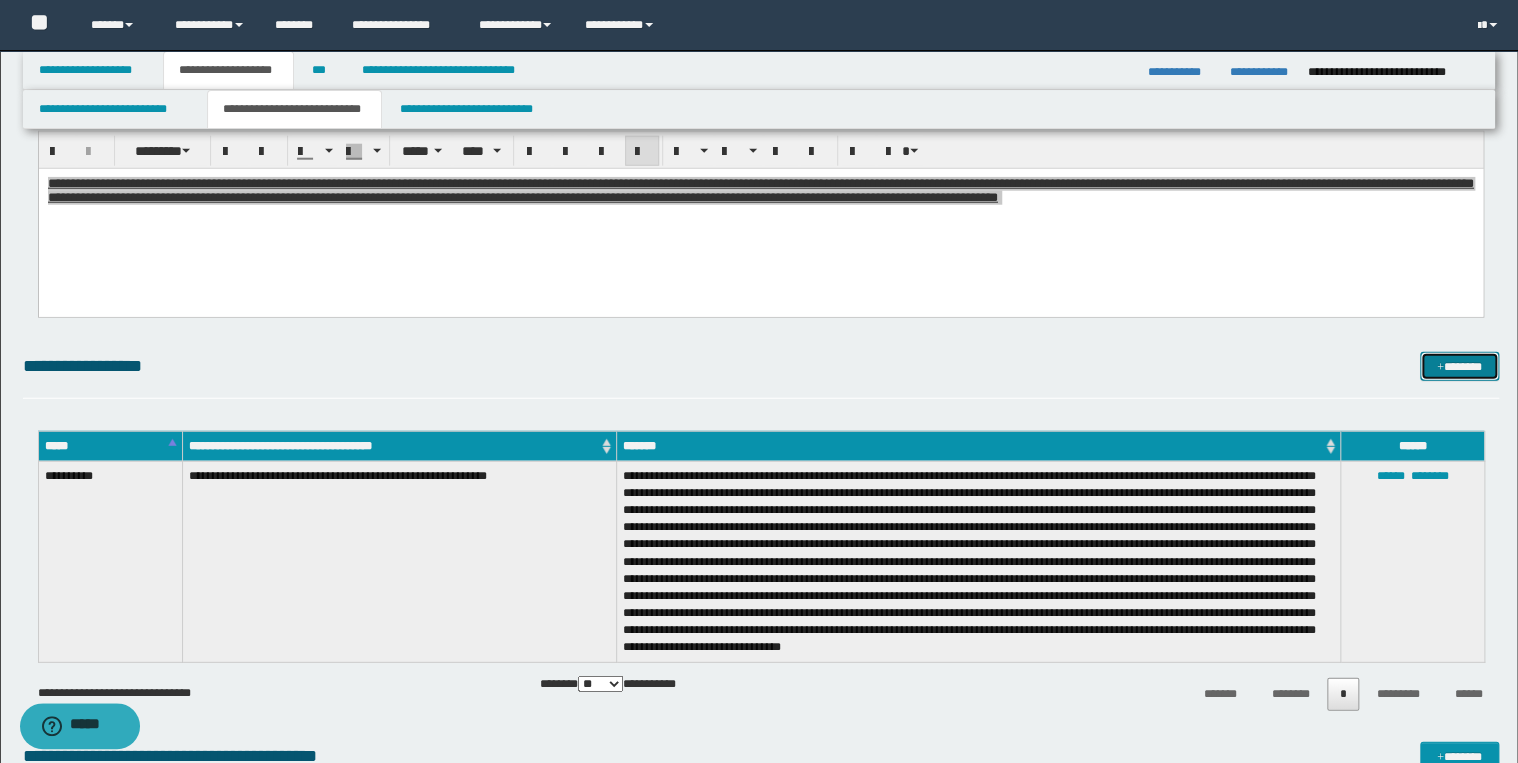 click on "*******" at bounding box center [1459, 367] 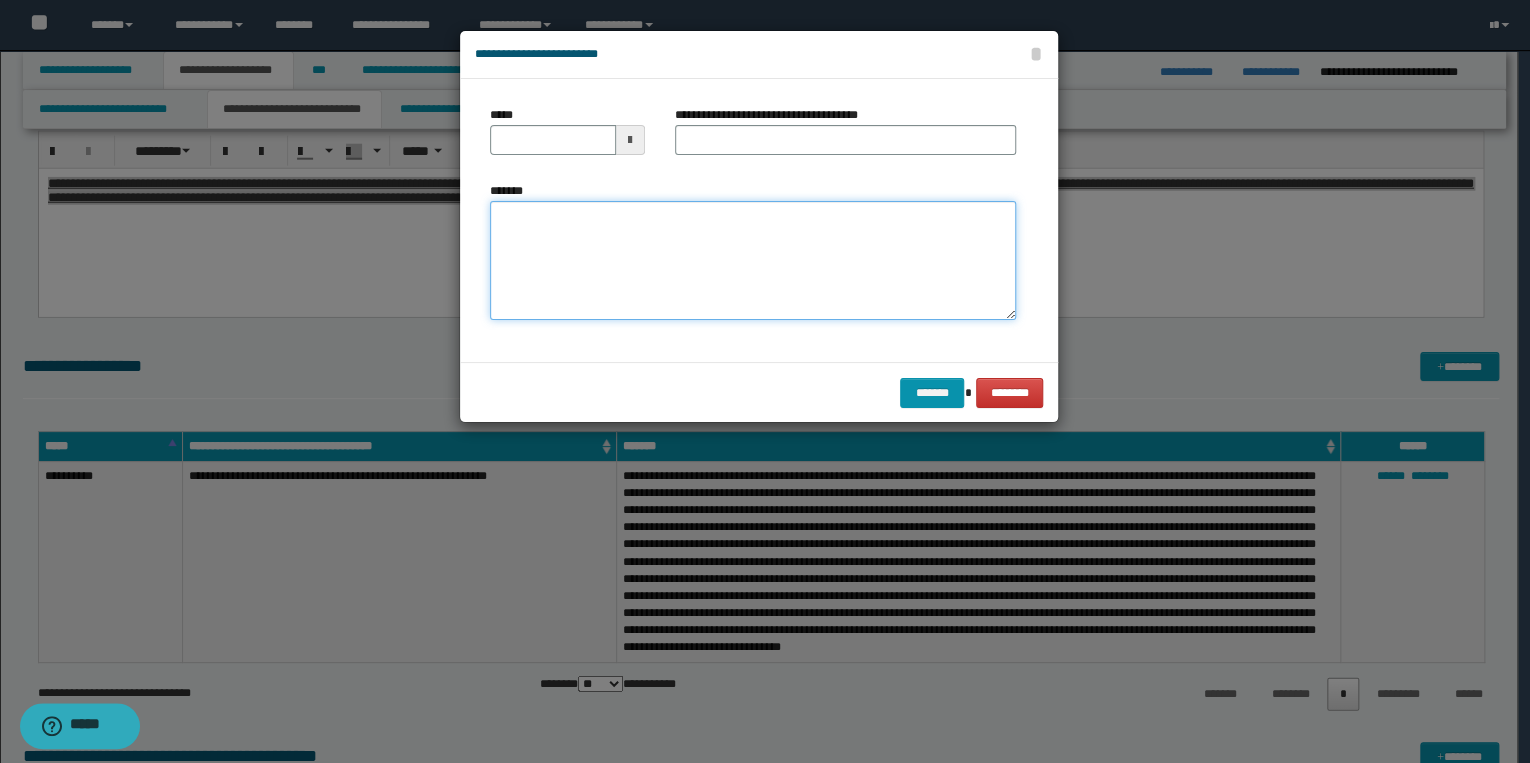 click on "*******" at bounding box center (753, 261) 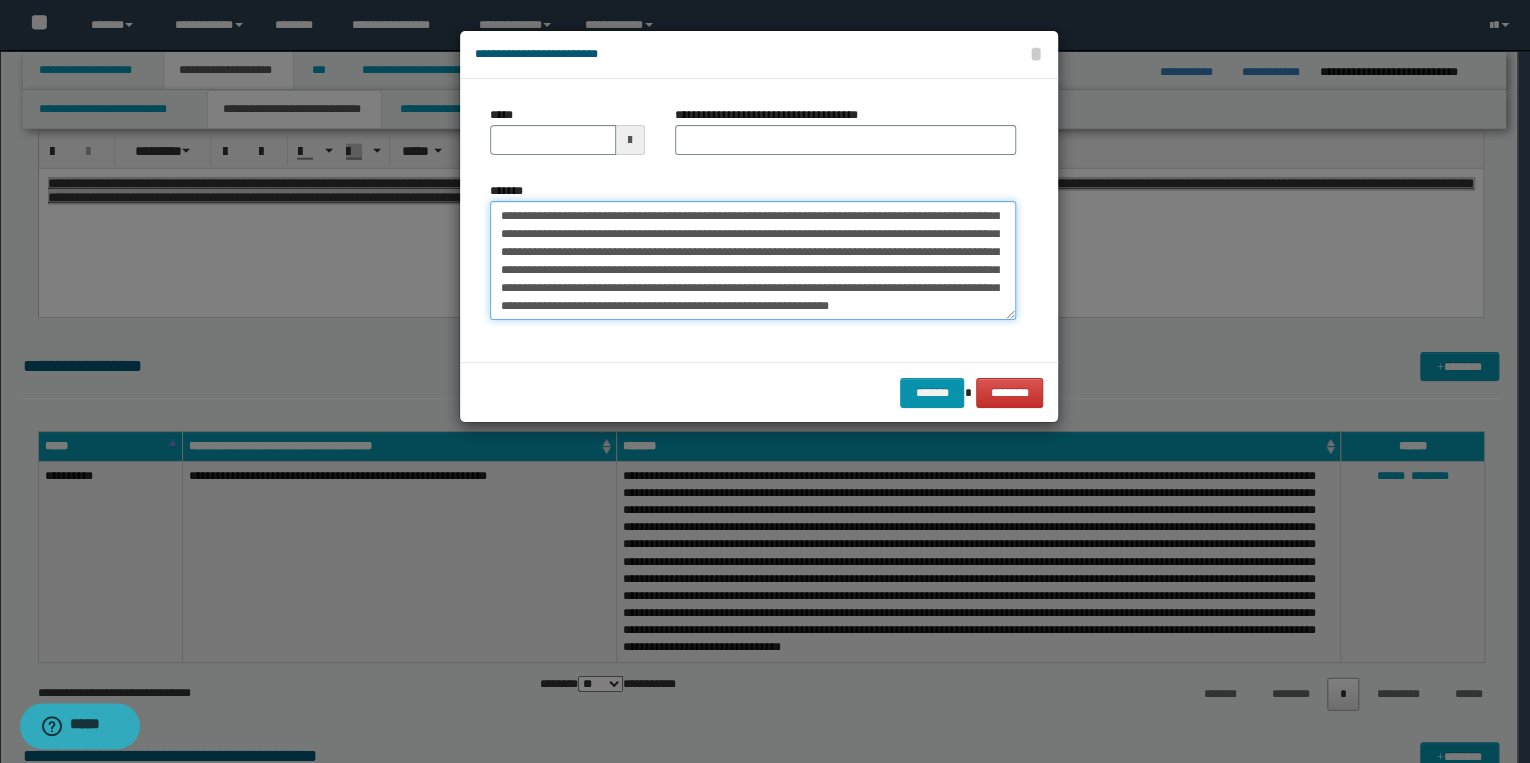 scroll, scrollTop: 0, scrollLeft: 0, axis: both 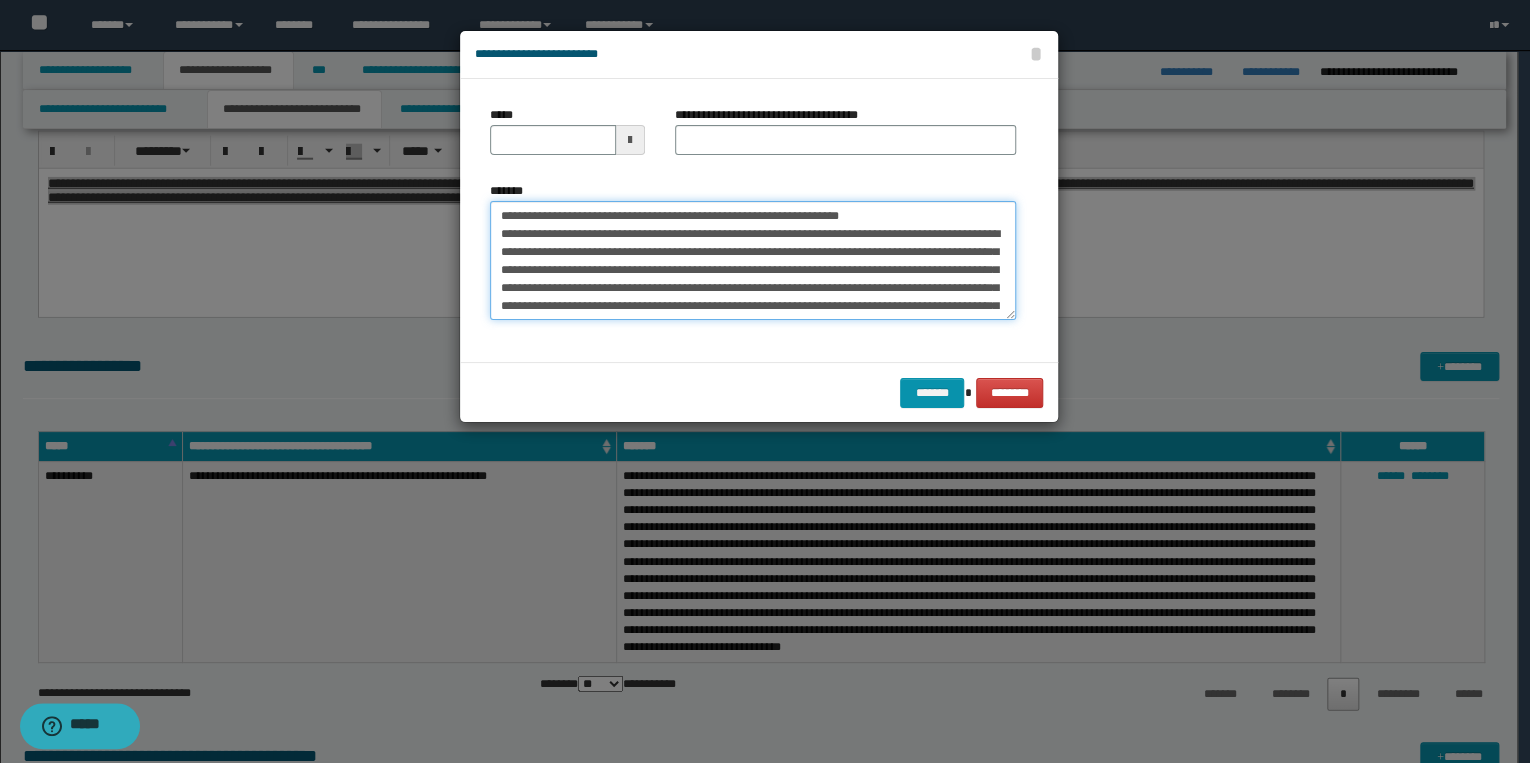 drag, startPoint x: 560, startPoint y: 216, endPoint x: 488, endPoint y: 213, distance: 72.06247 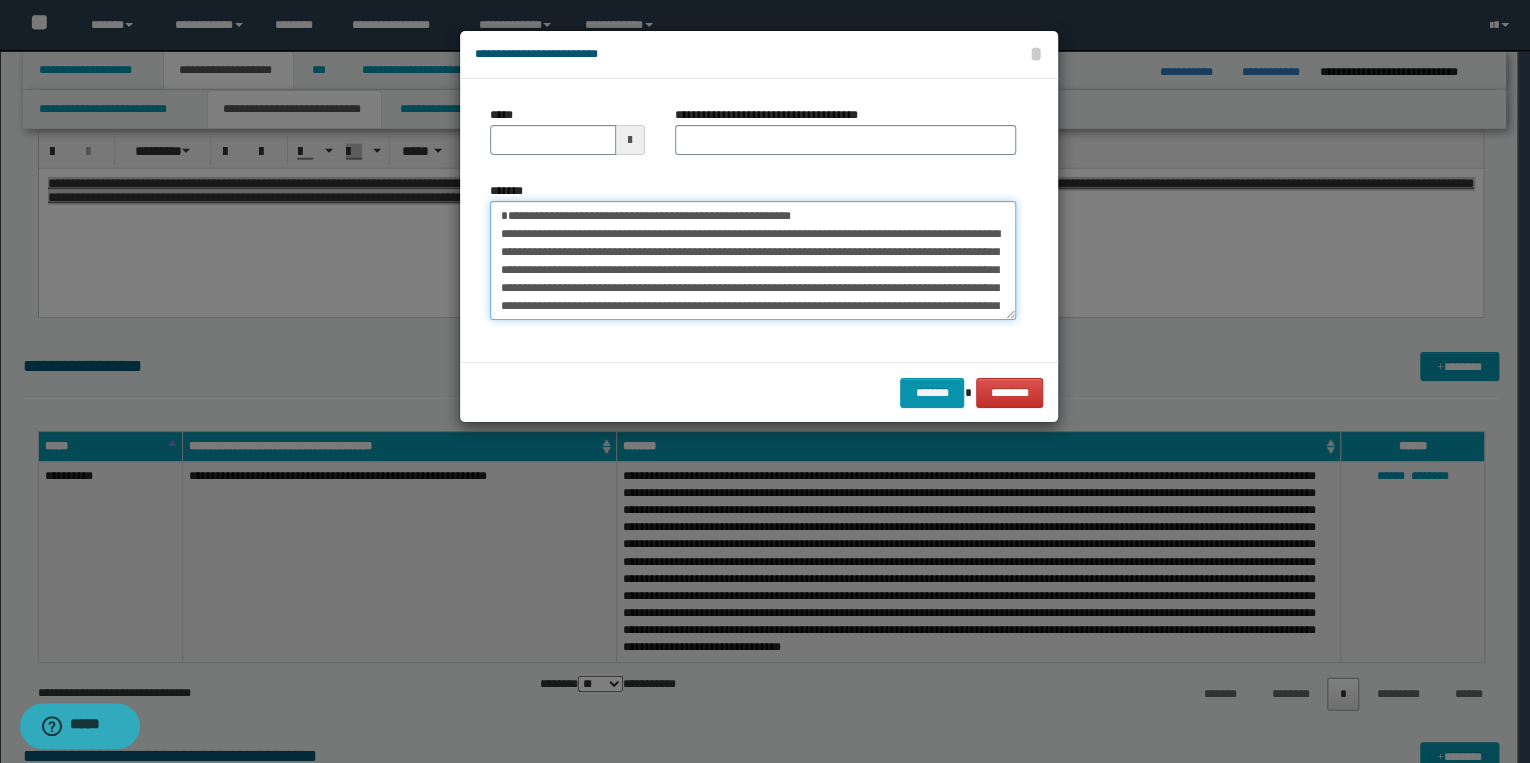 type 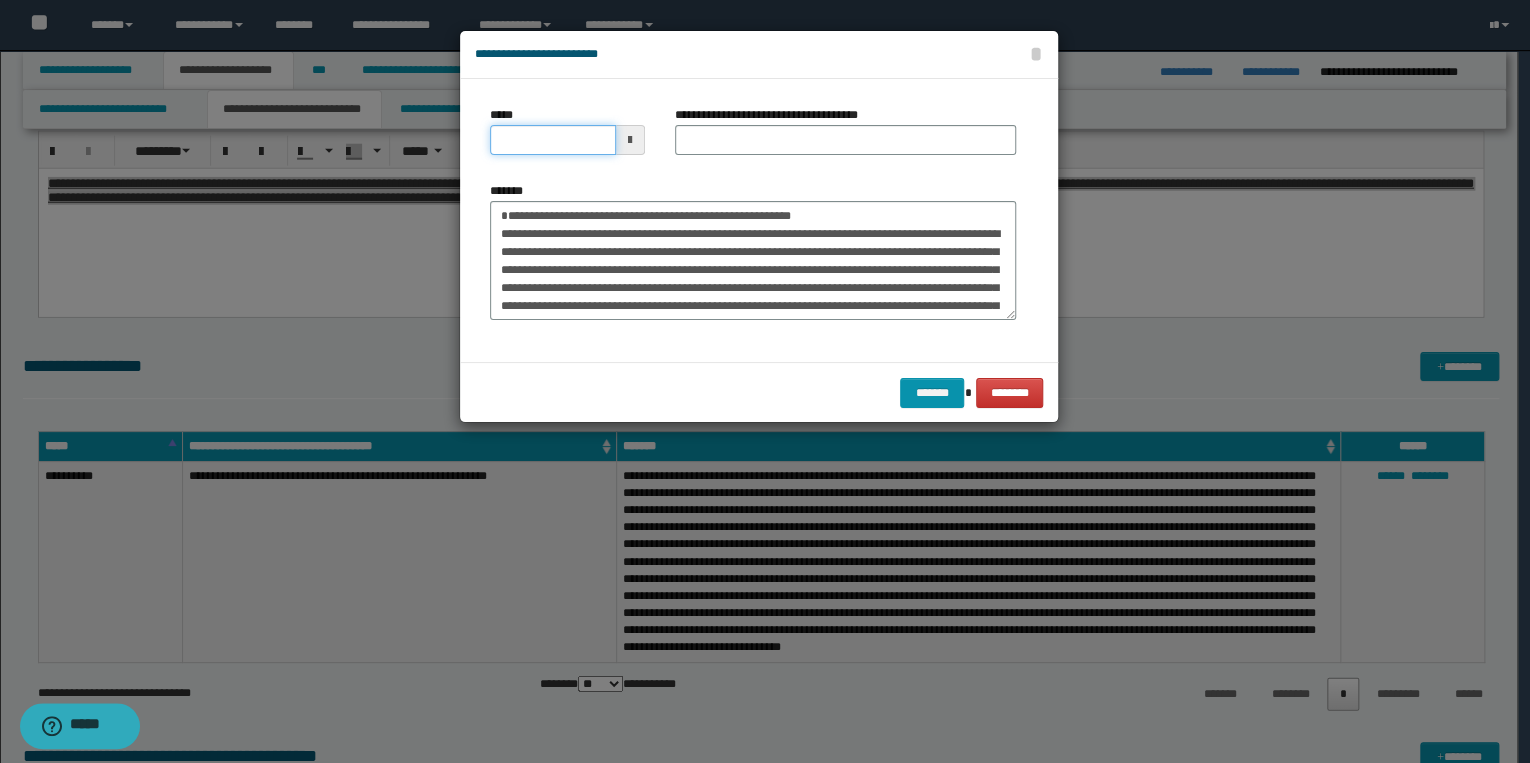 click on "*****" at bounding box center (553, 140) 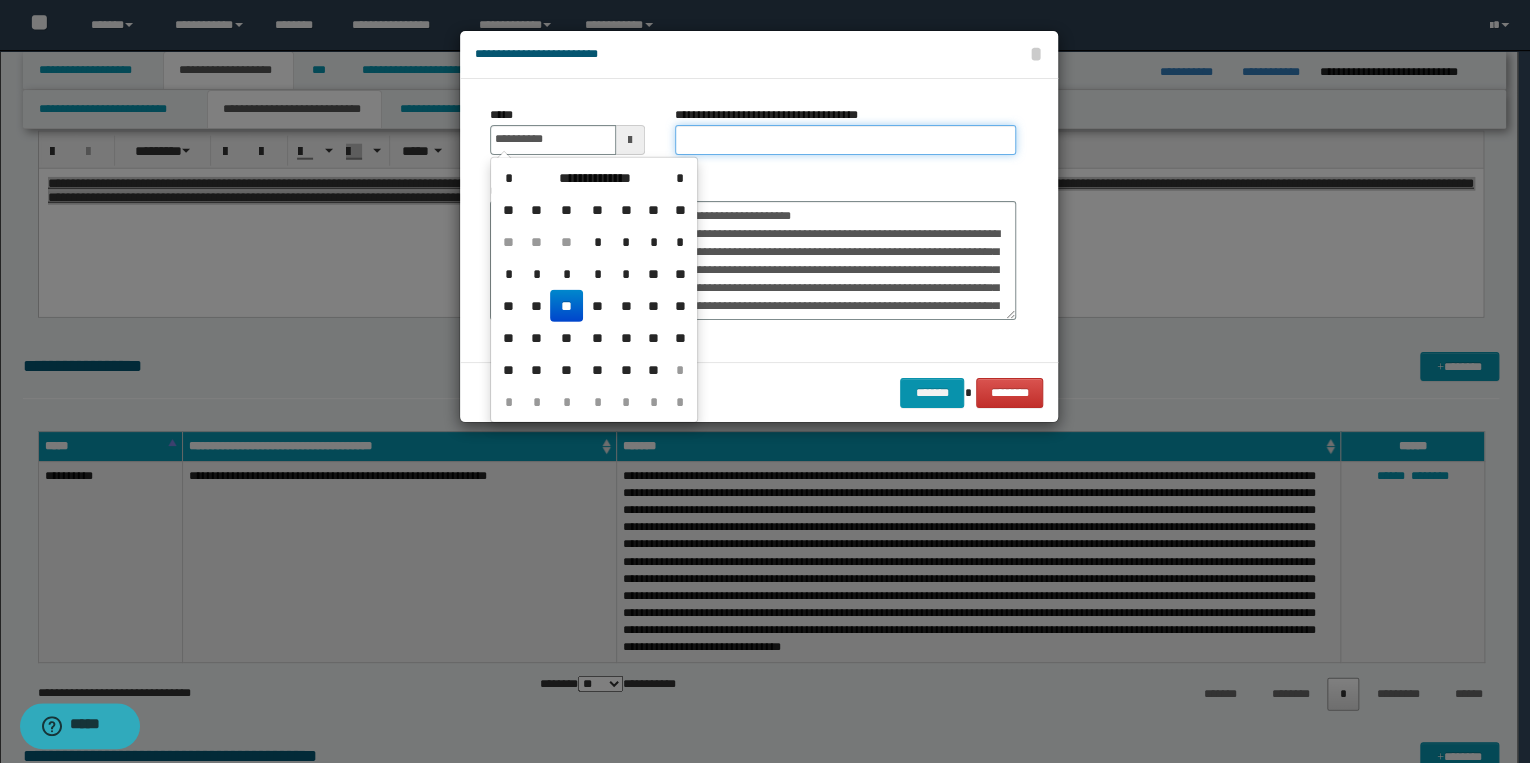 type on "**********" 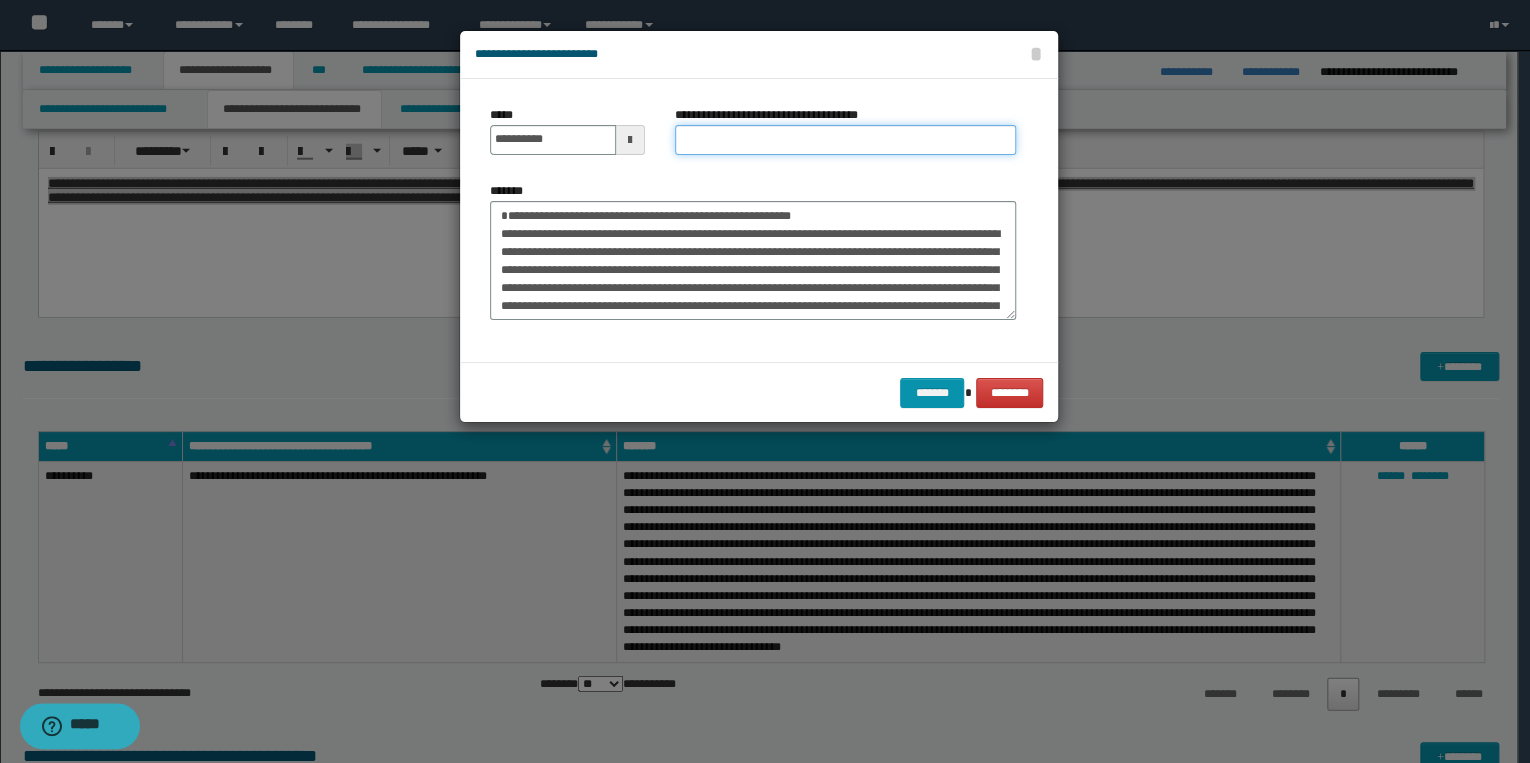 drag, startPoint x: 752, startPoint y: 132, endPoint x: 722, endPoint y: 146, distance: 33.105892 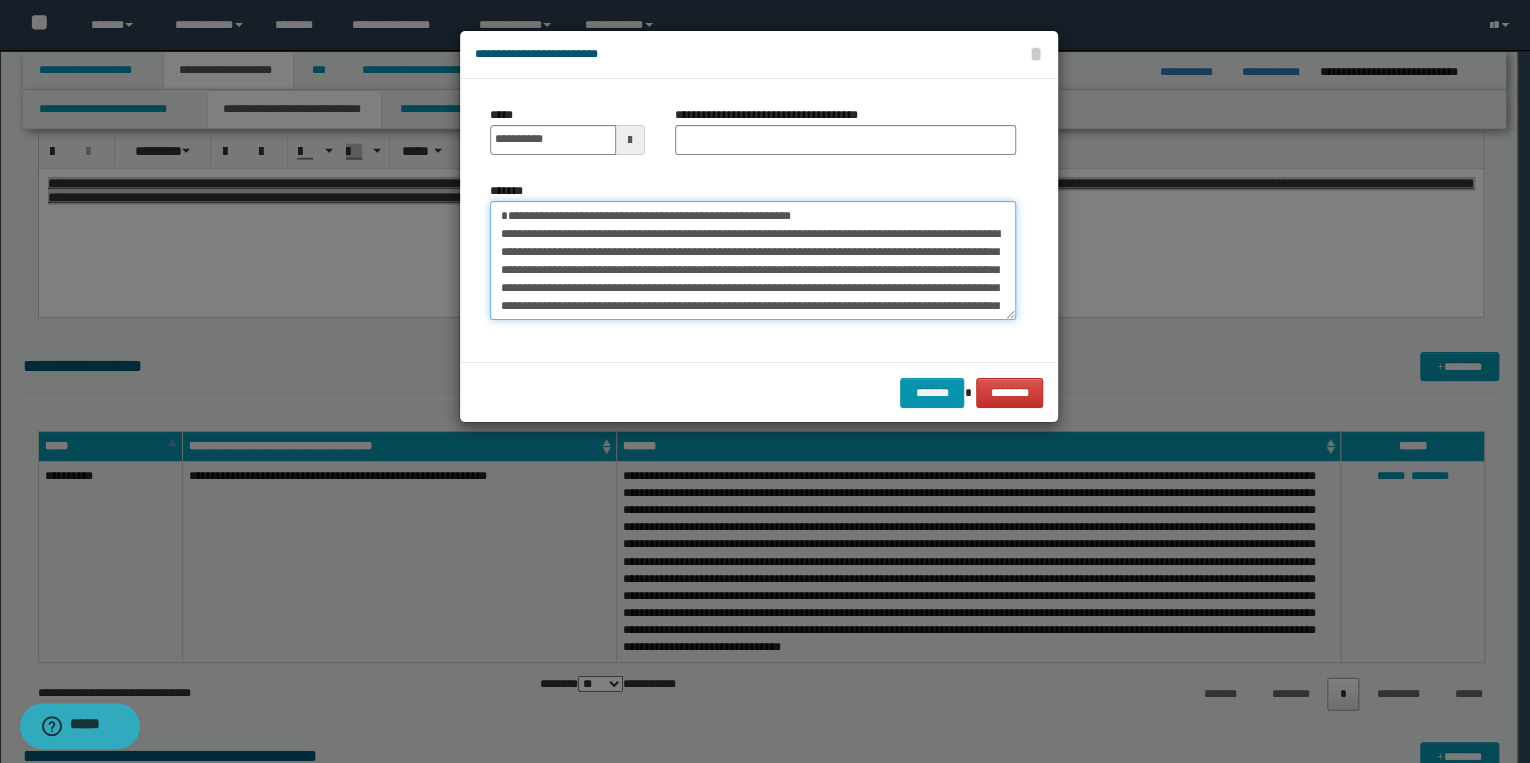 drag, startPoint x: 497, startPoint y: 216, endPoint x: 879, endPoint y: 216, distance: 382 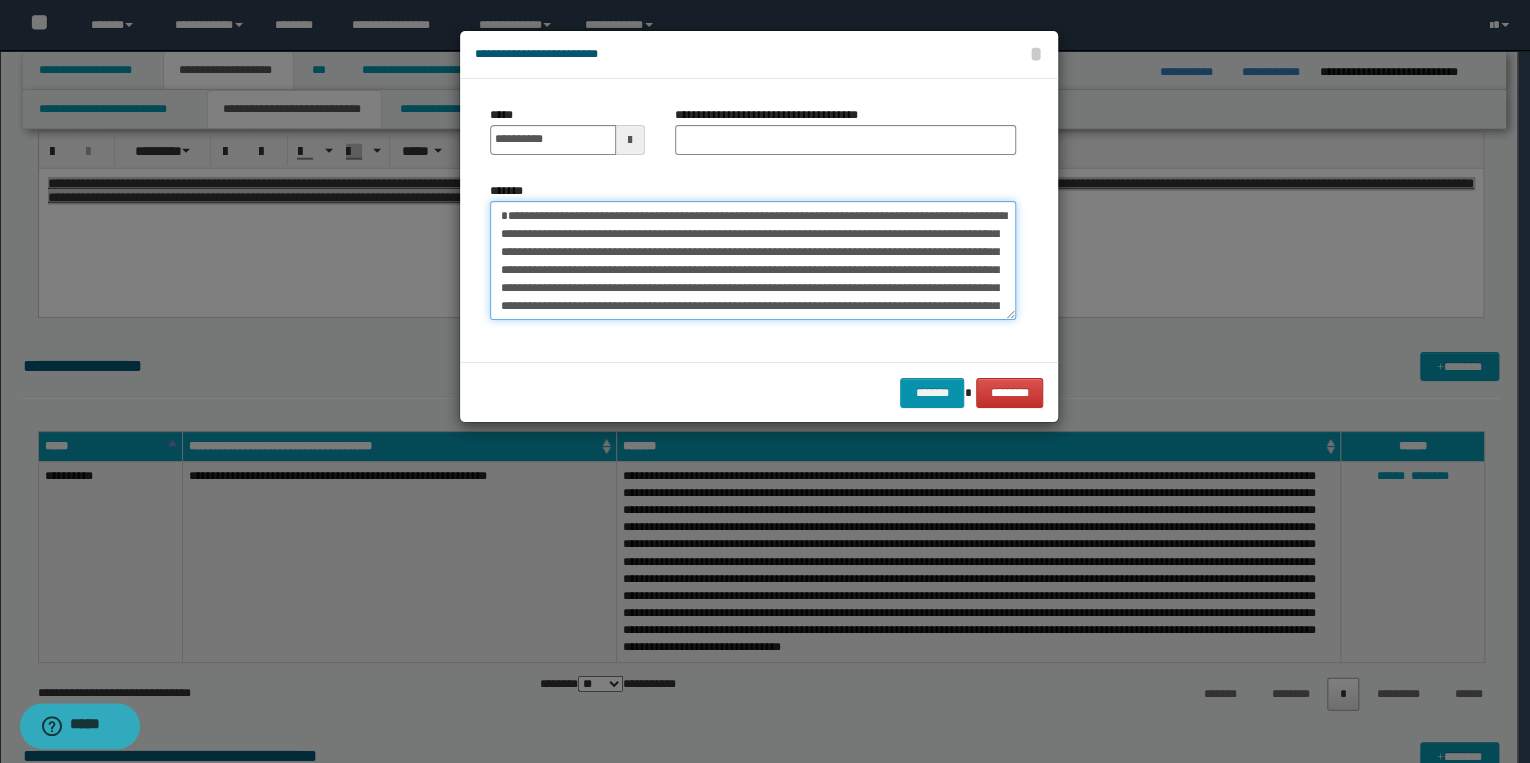 type on "**********" 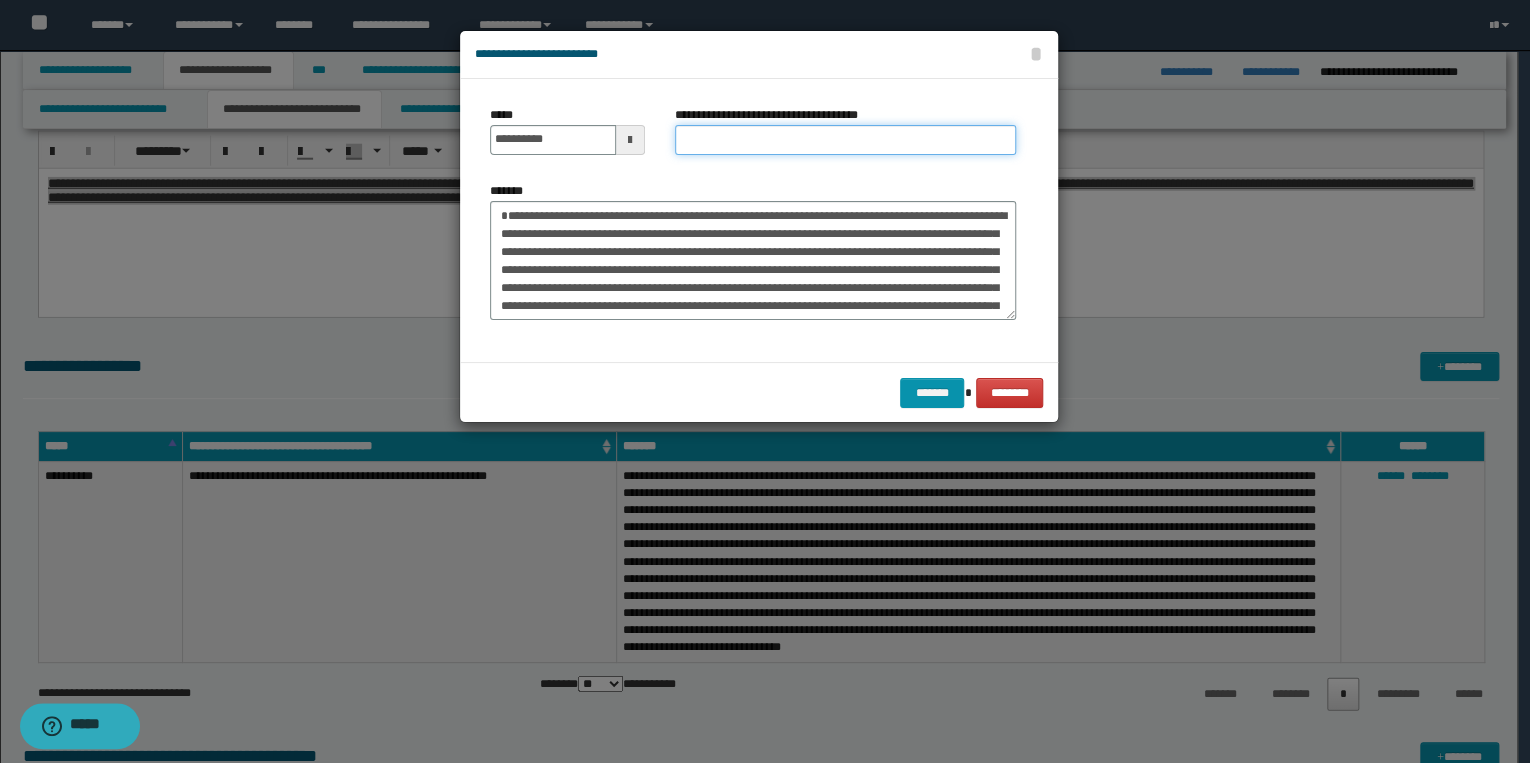 click on "**********" at bounding box center [845, 140] 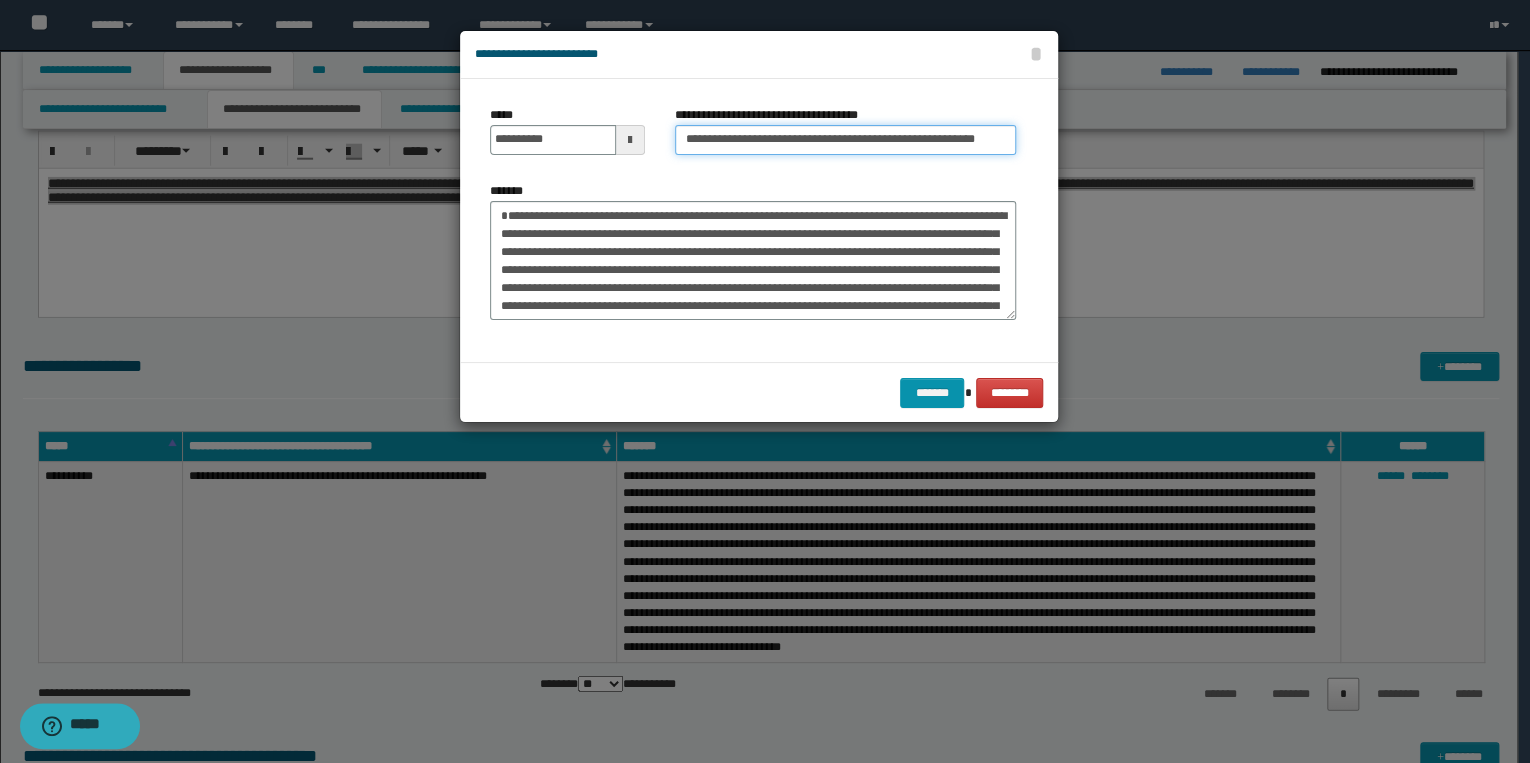 scroll, scrollTop: 0, scrollLeft: 4, axis: horizontal 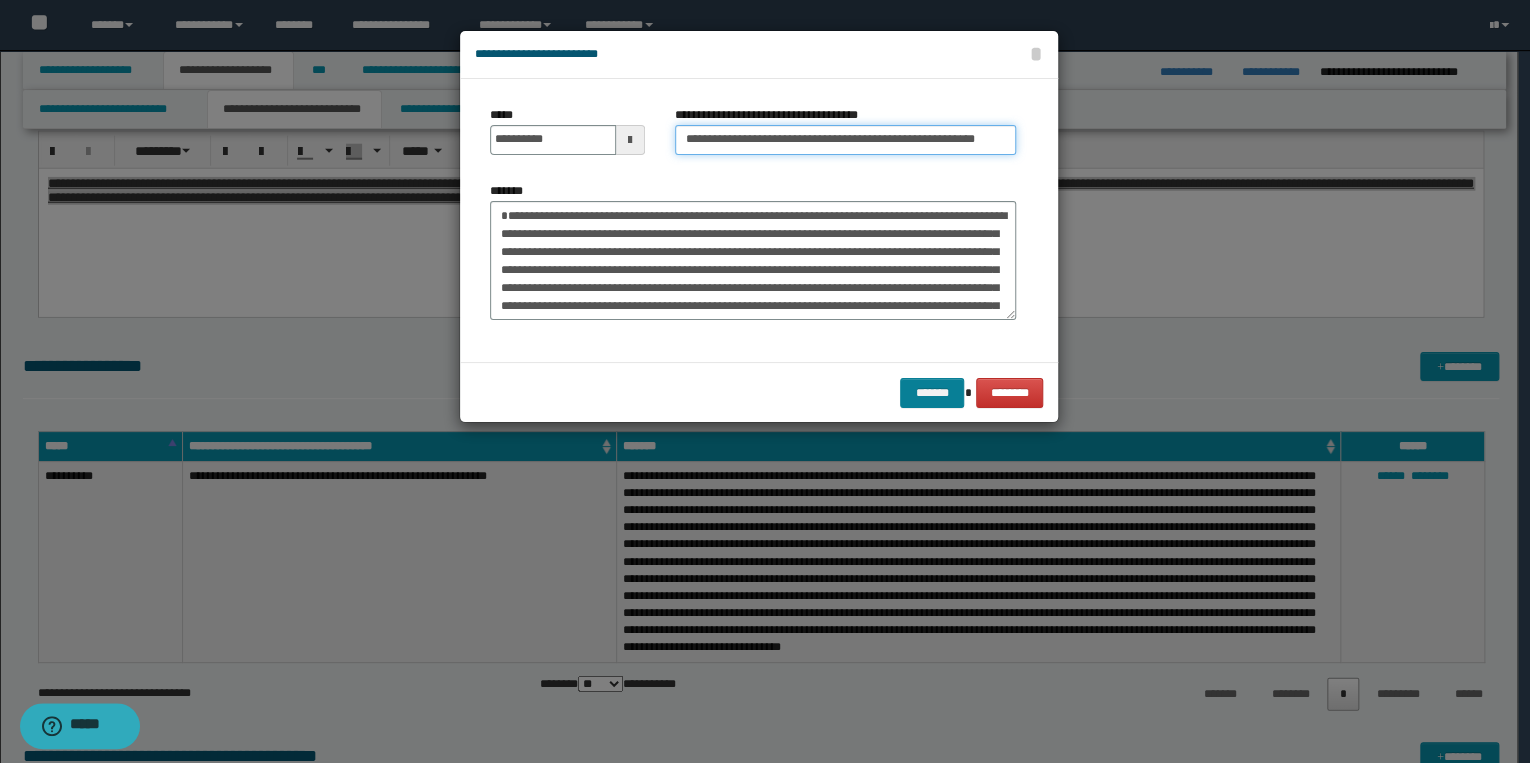 type on "**********" 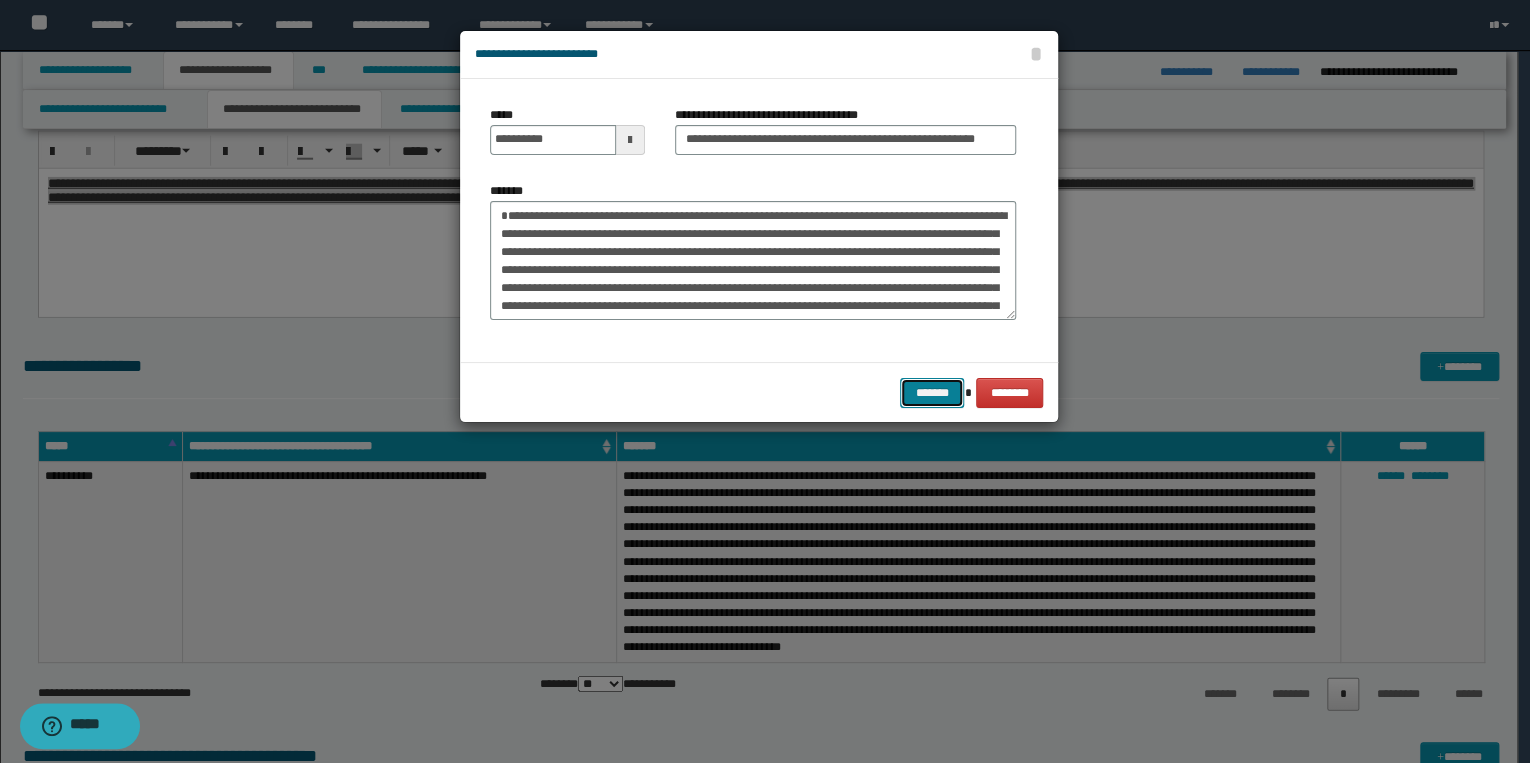 click on "*******" at bounding box center (932, 393) 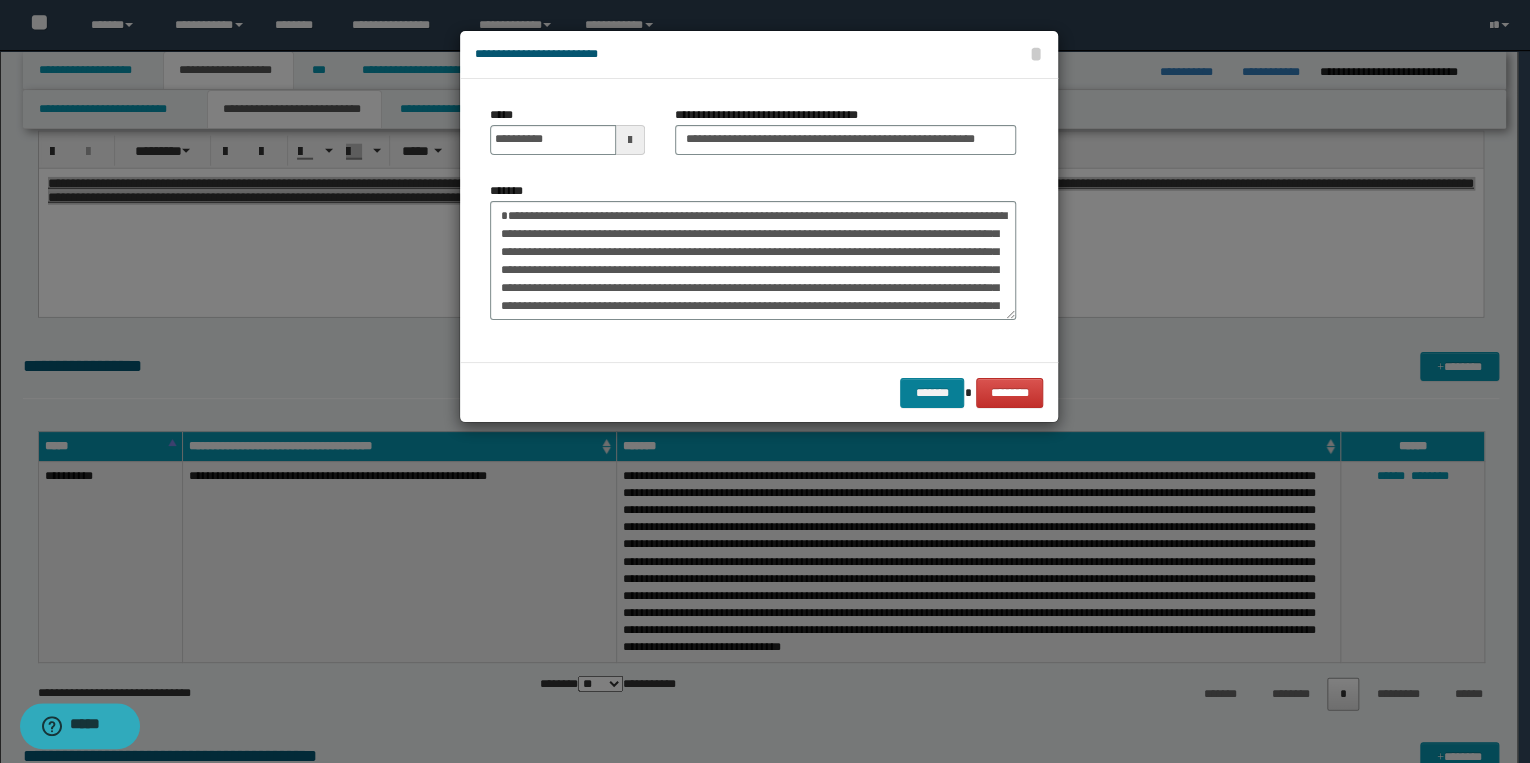 scroll, scrollTop: 0, scrollLeft: 0, axis: both 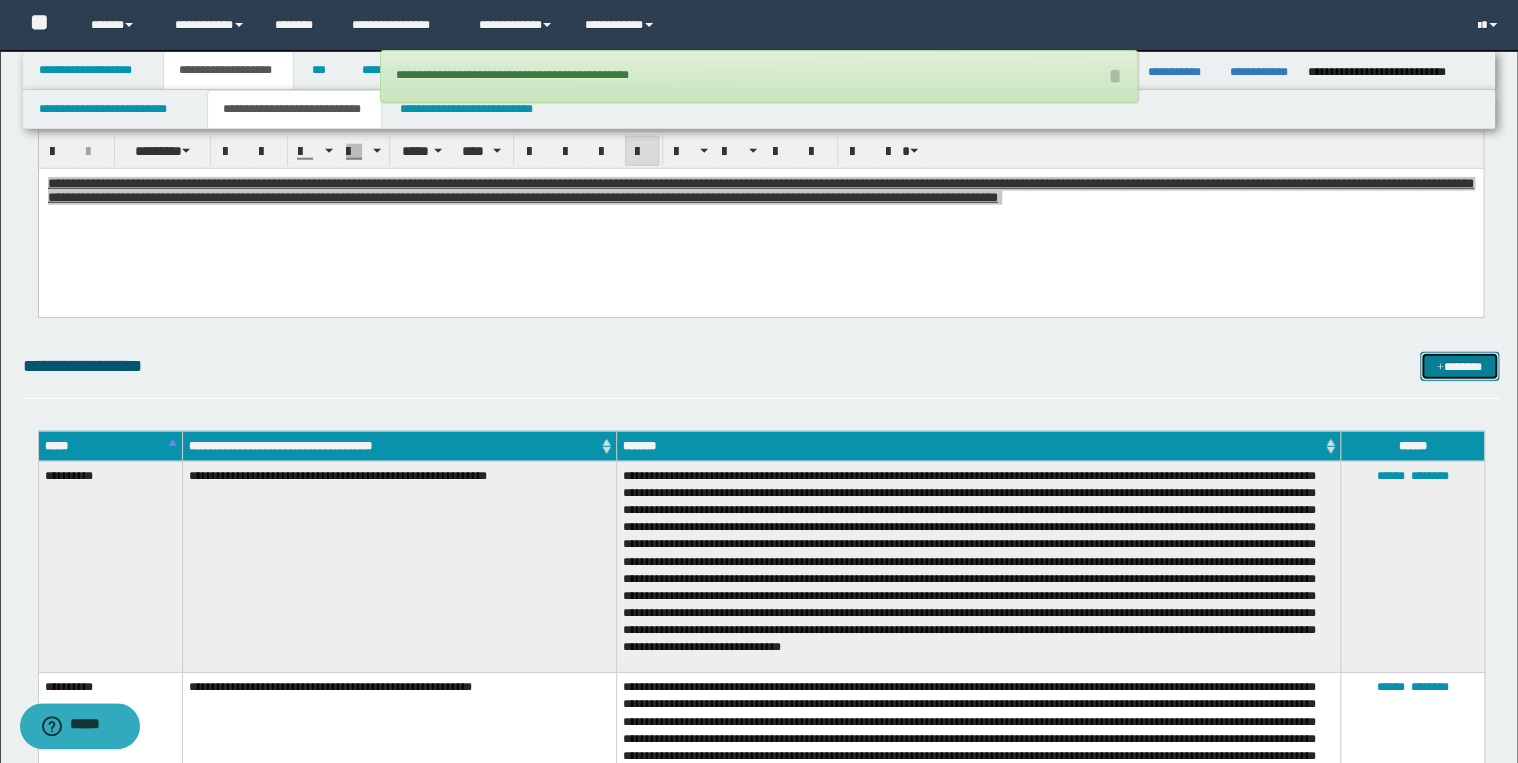 click on "*******" at bounding box center [1459, 367] 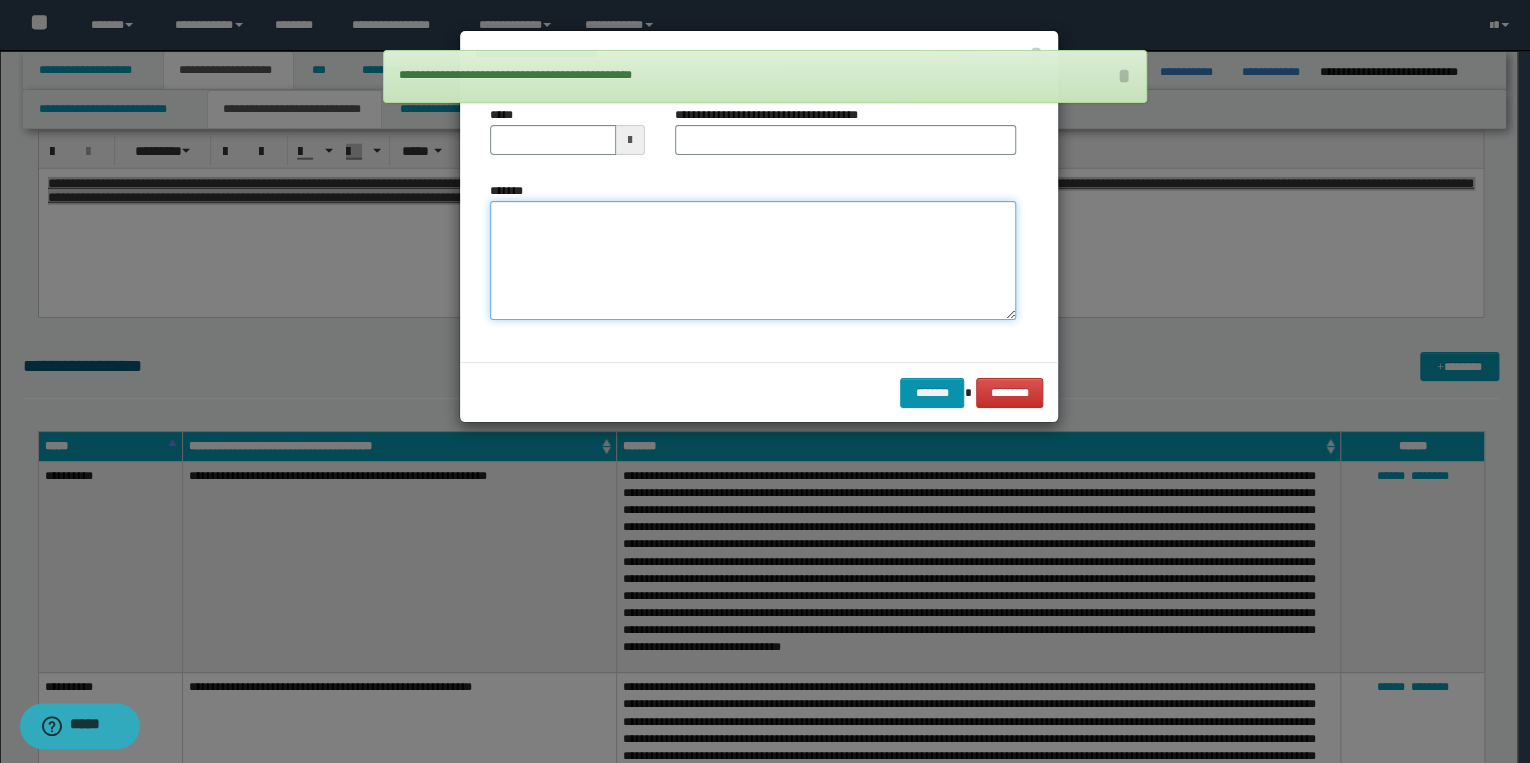 click on "*******" at bounding box center (753, 261) 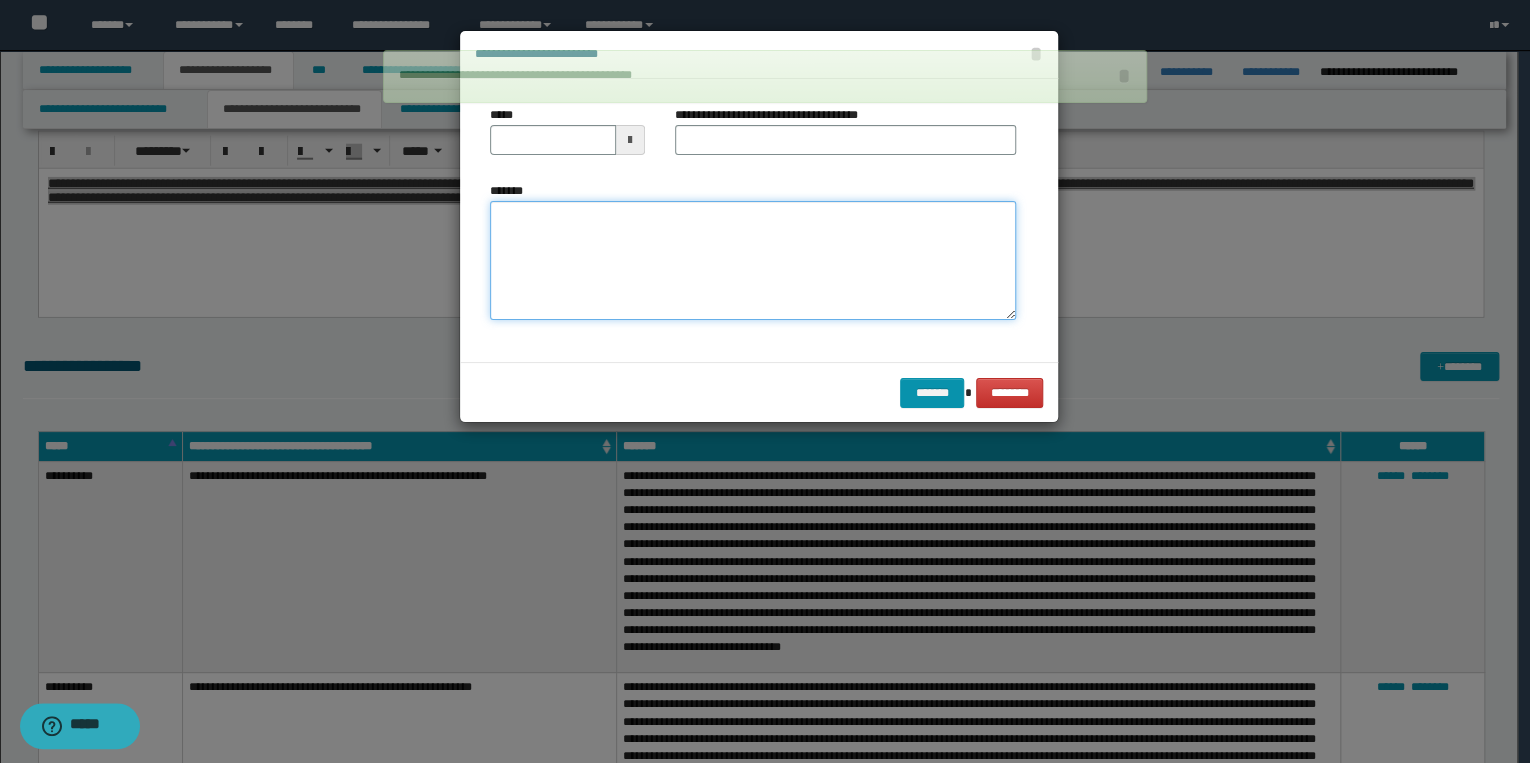 paste on "**********" 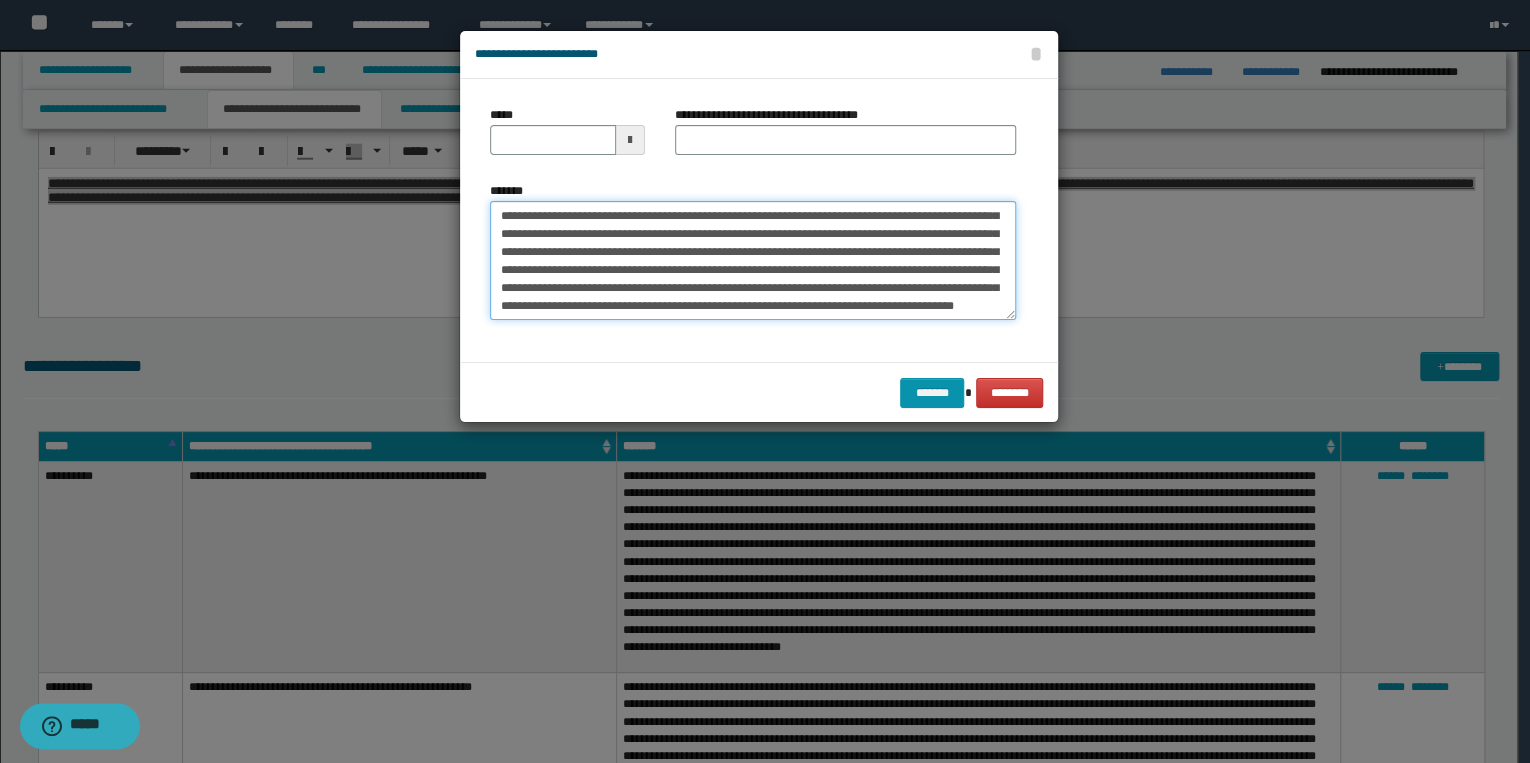 scroll, scrollTop: 0, scrollLeft: 0, axis: both 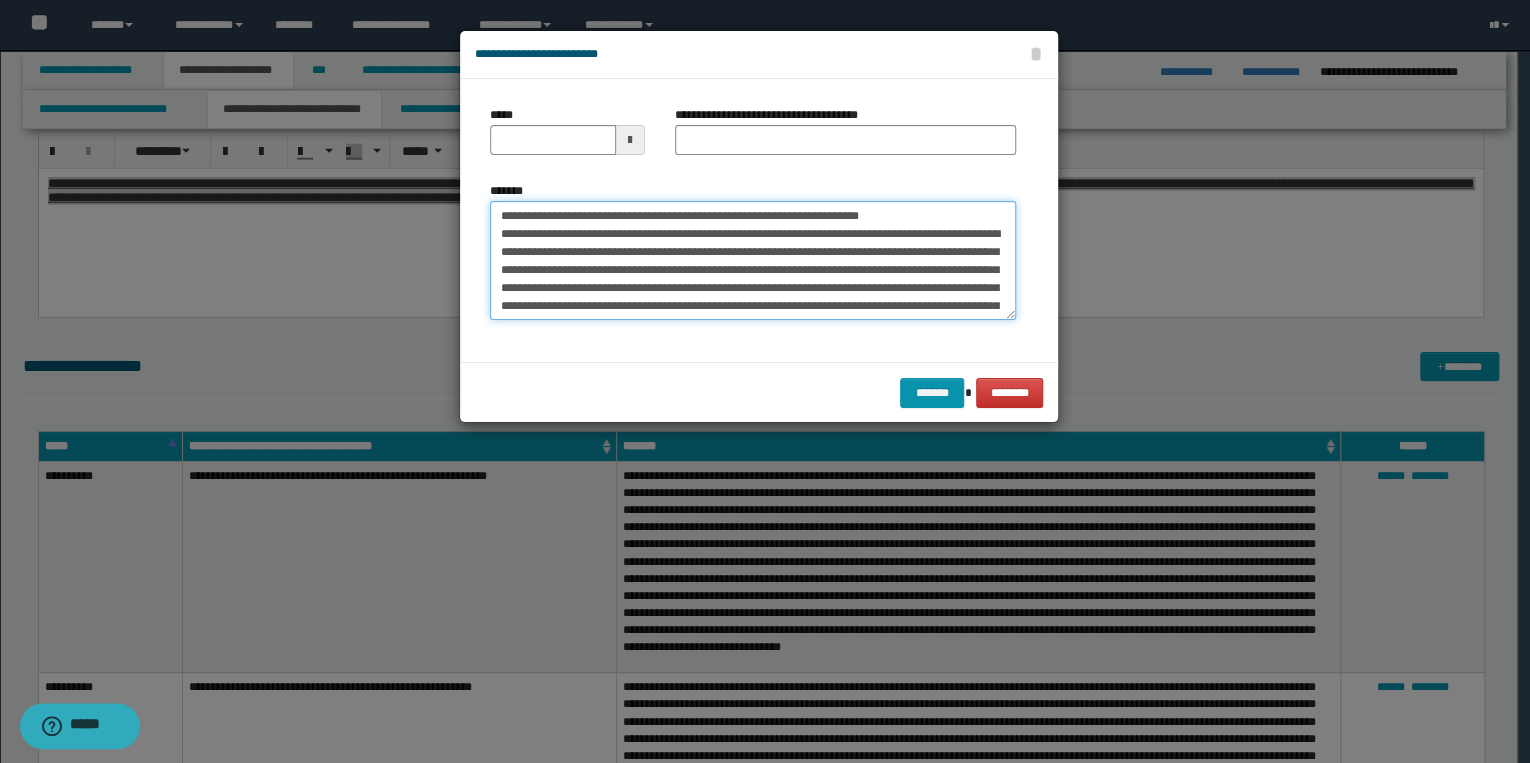drag, startPoint x: 562, startPoint y: 216, endPoint x: 464, endPoint y: 214, distance: 98.02041 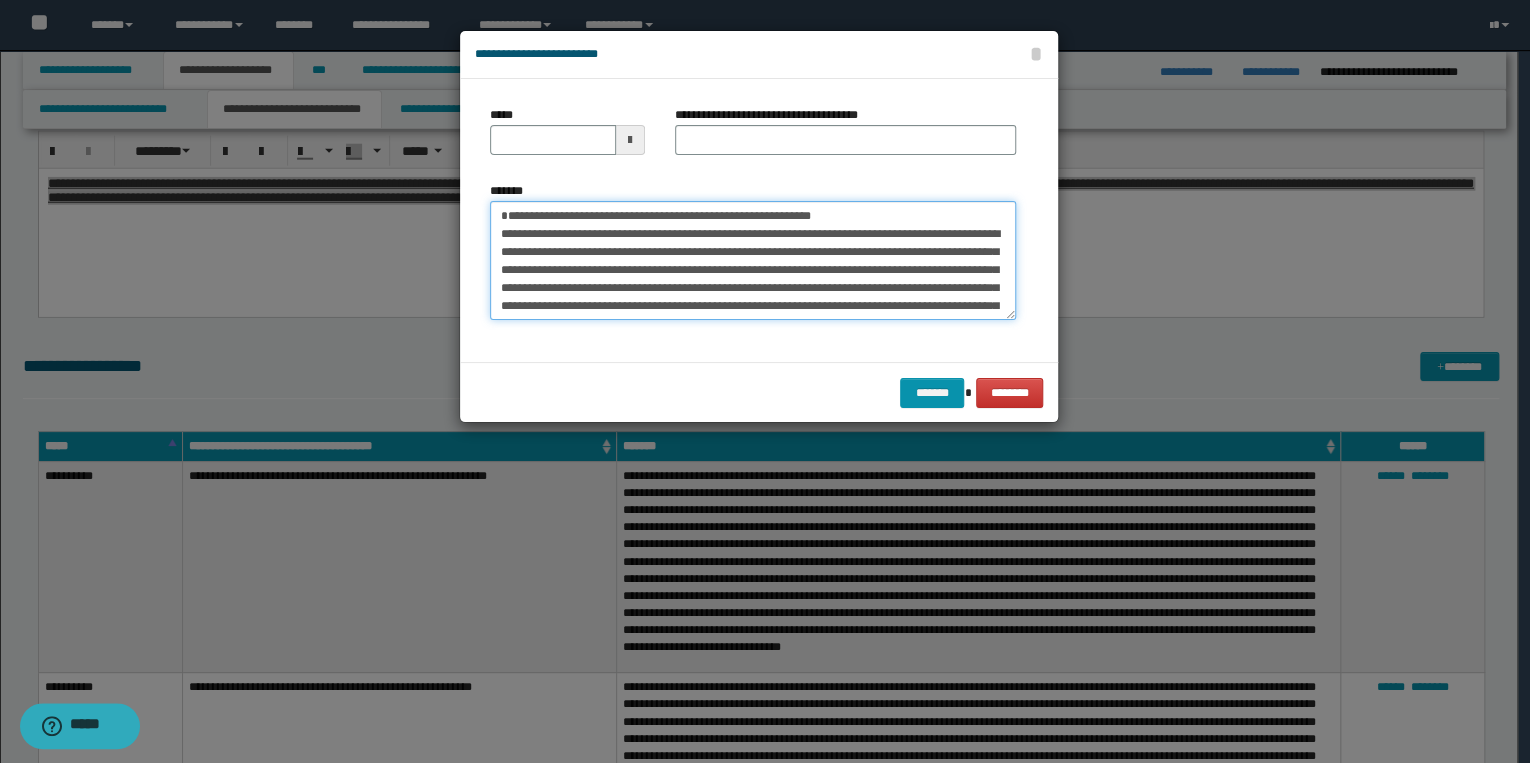 type 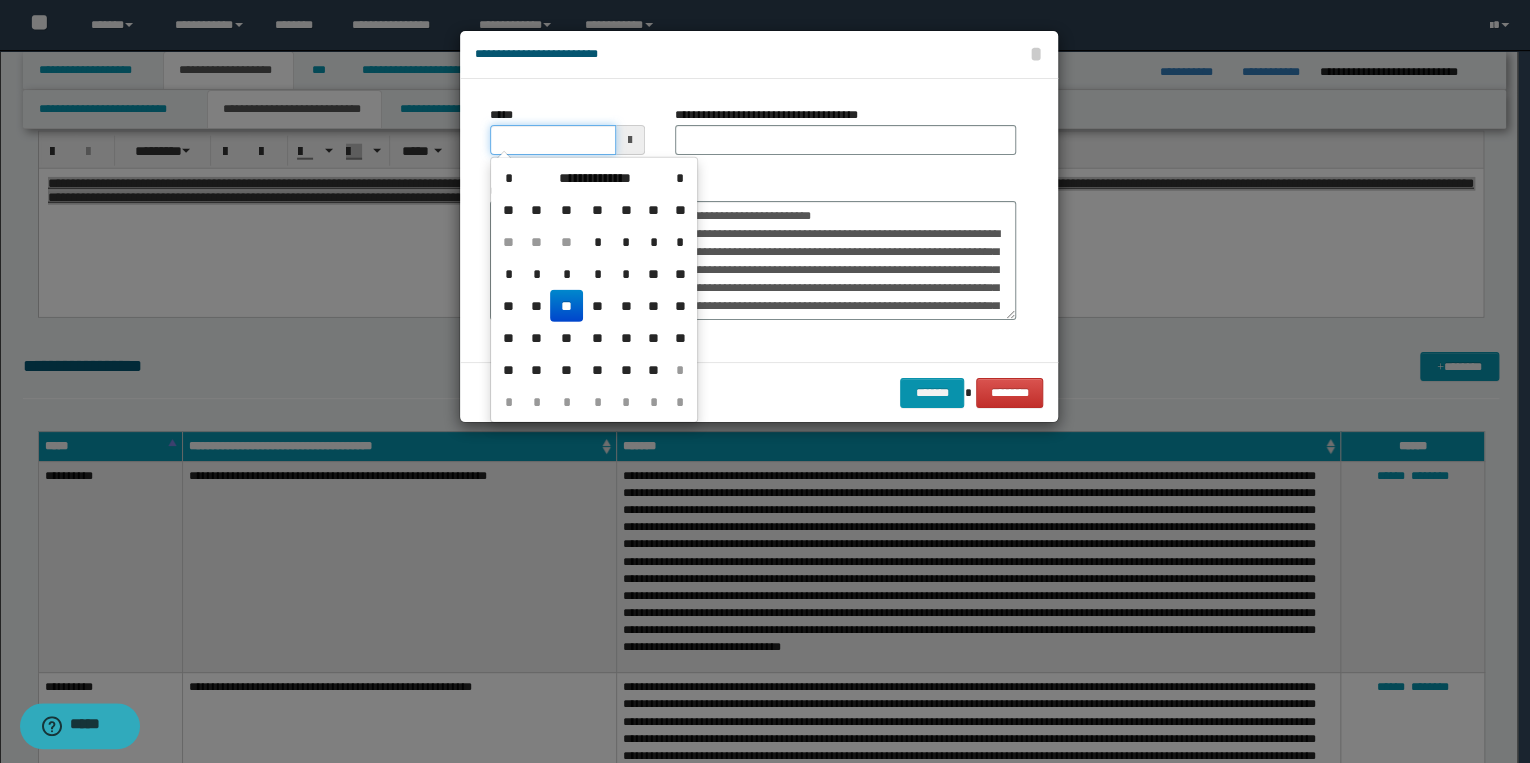 click on "*****" at bounding box center (553, 140) 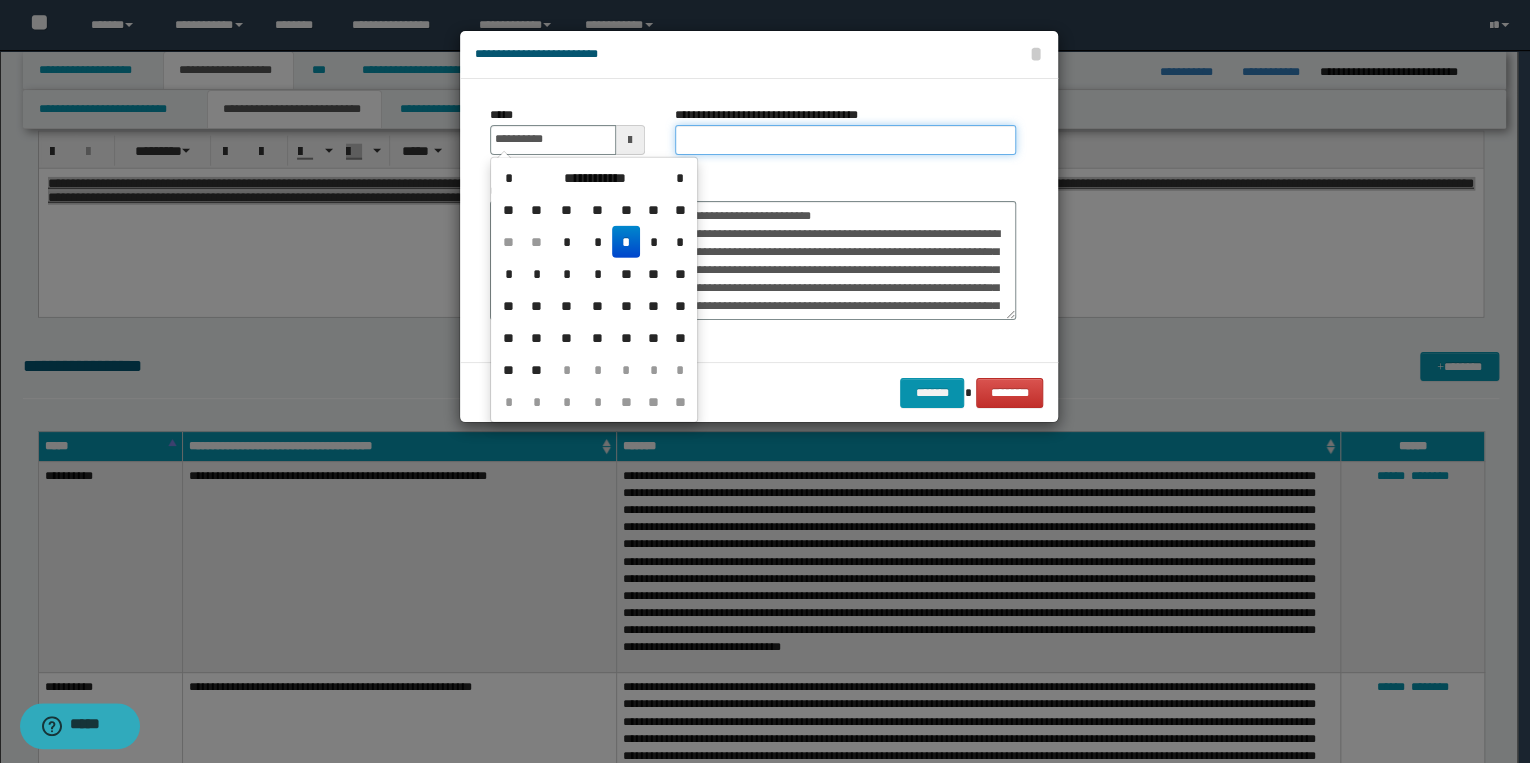 type on "**********" 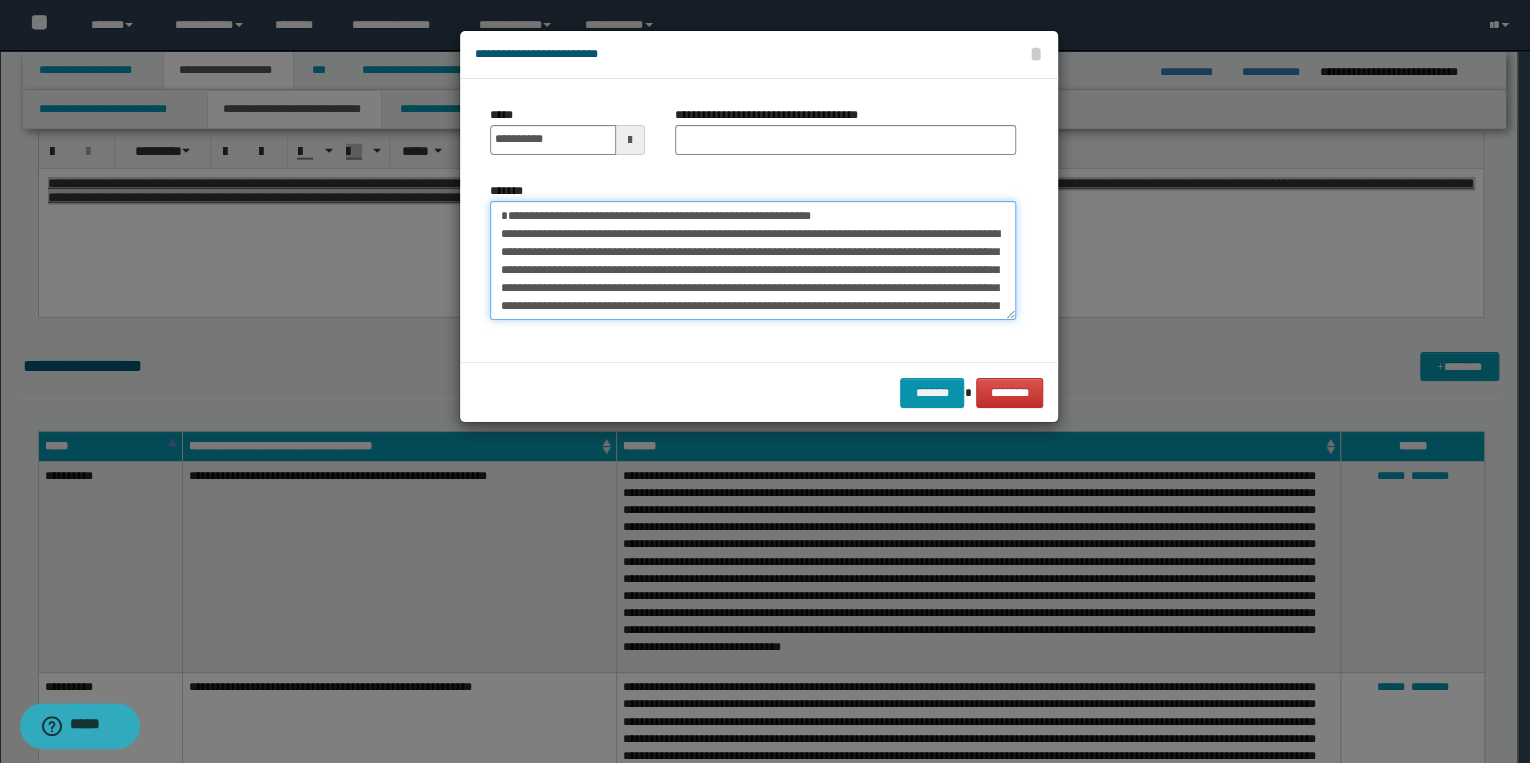drag, startPoint x: 500, startPoint y: 212, endPoint x: 870, endPoint y: 216, distance: 370.0216 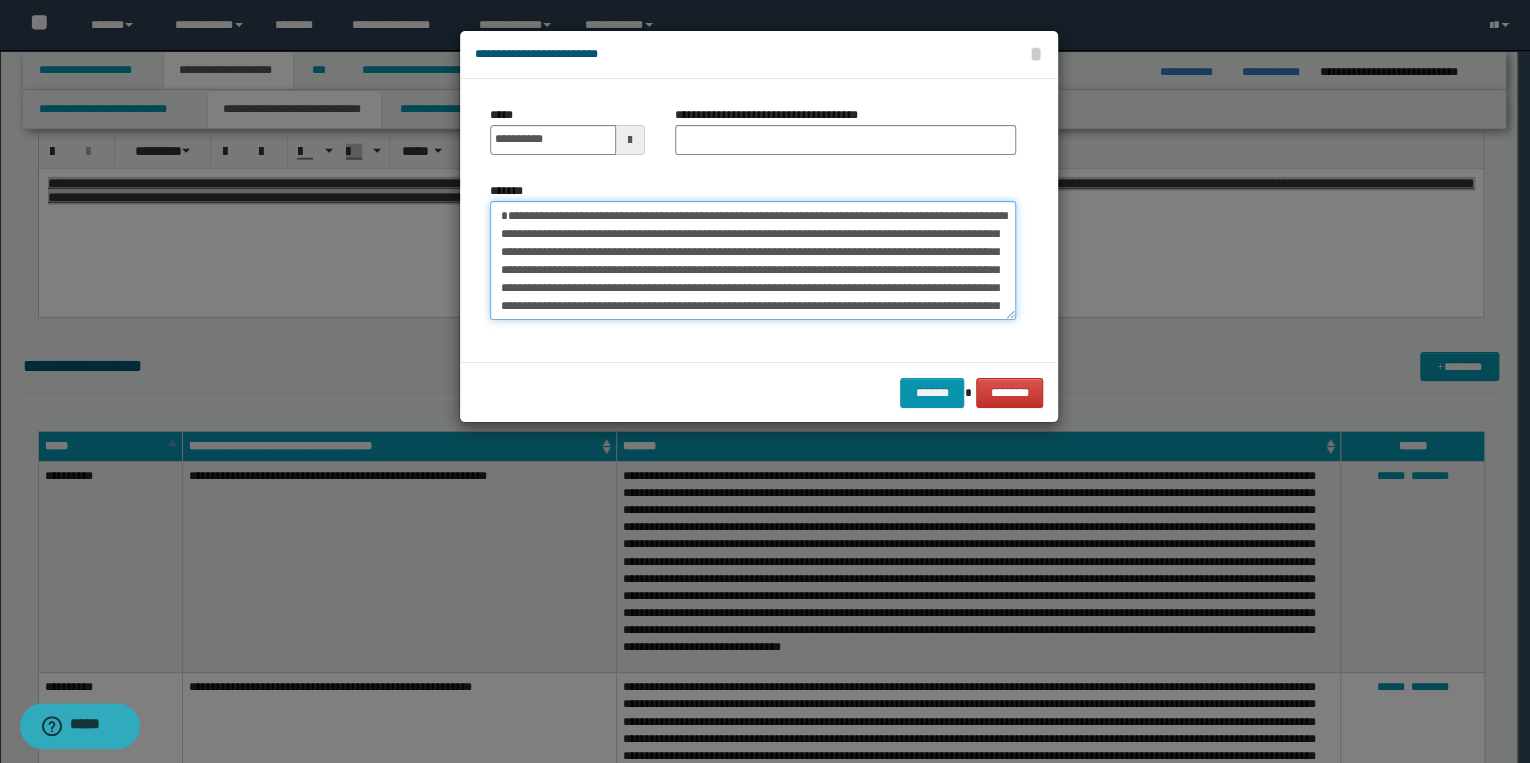 type on "**********" 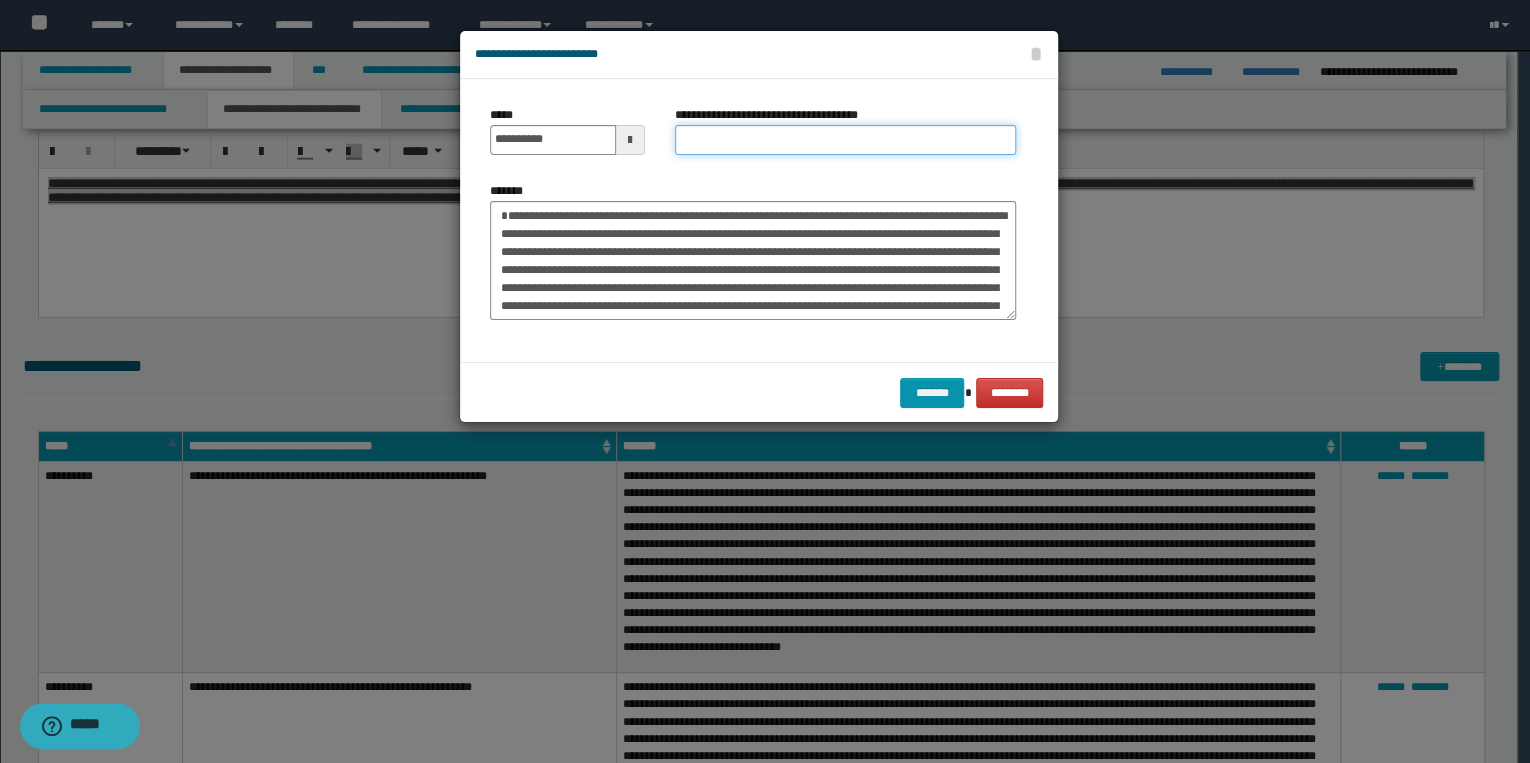 click on "**********" at bounding box center (845, 140) 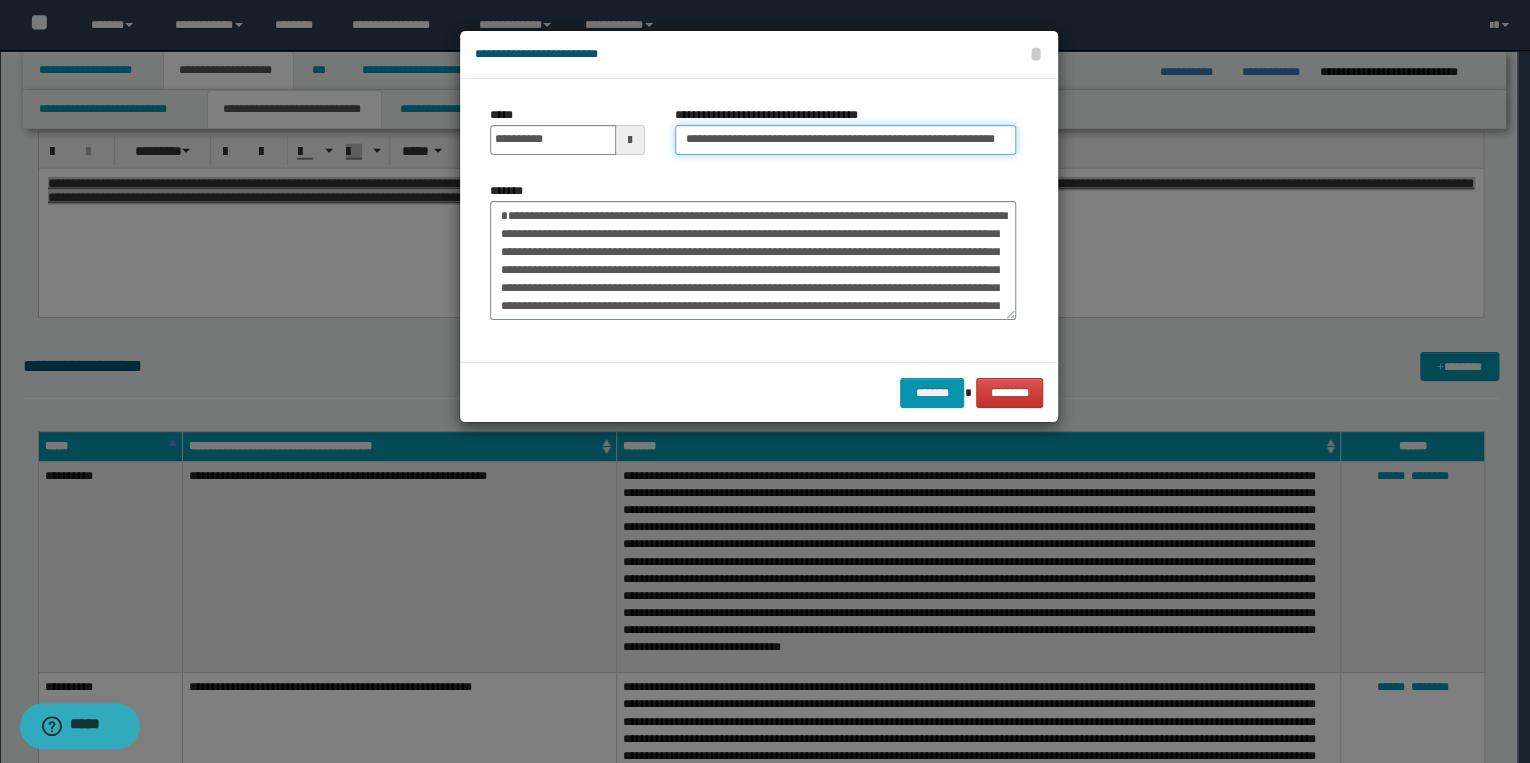 scroll, scrollTop: 0, scrollLeft: 36, axis: horizontal 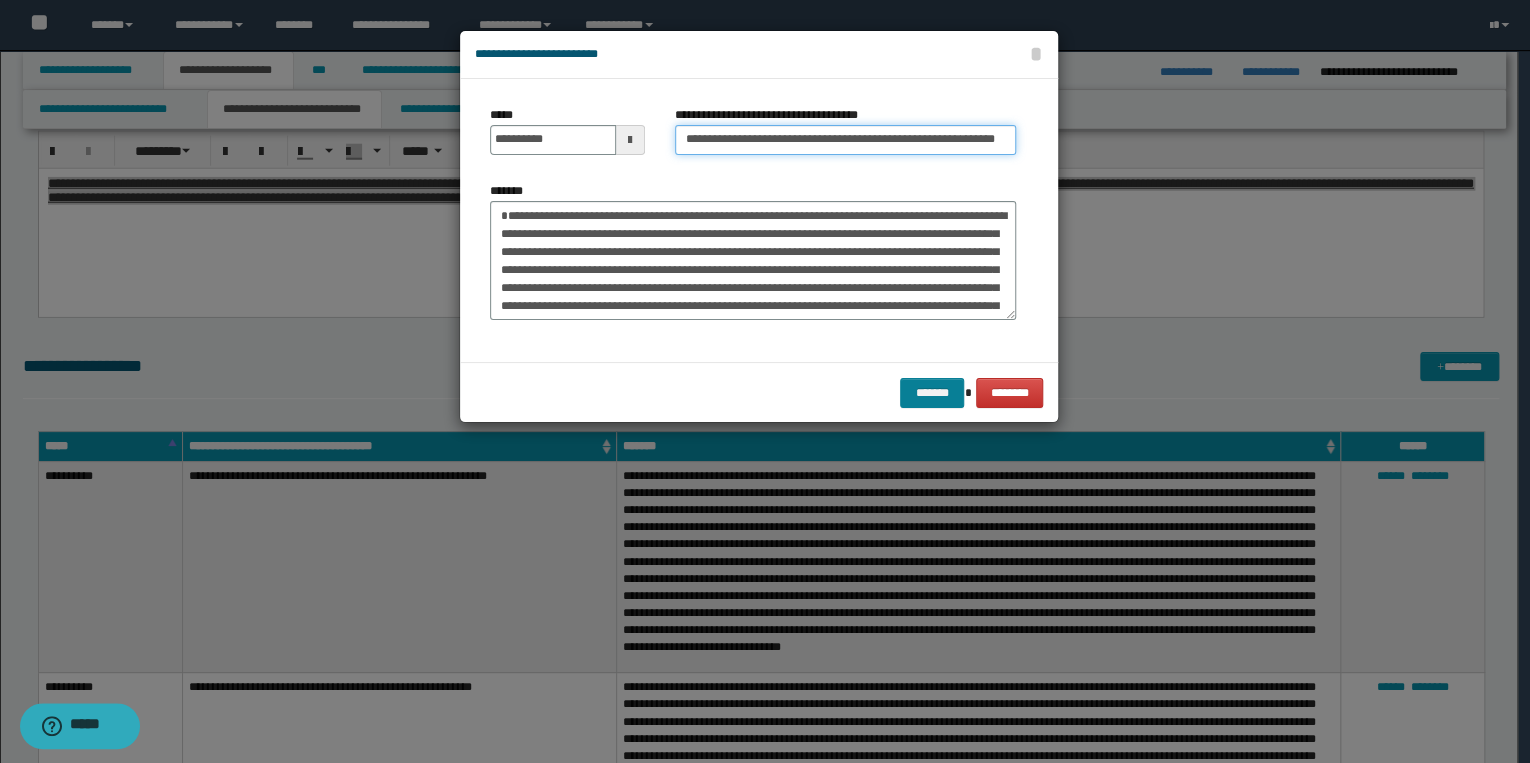 type on "**********" 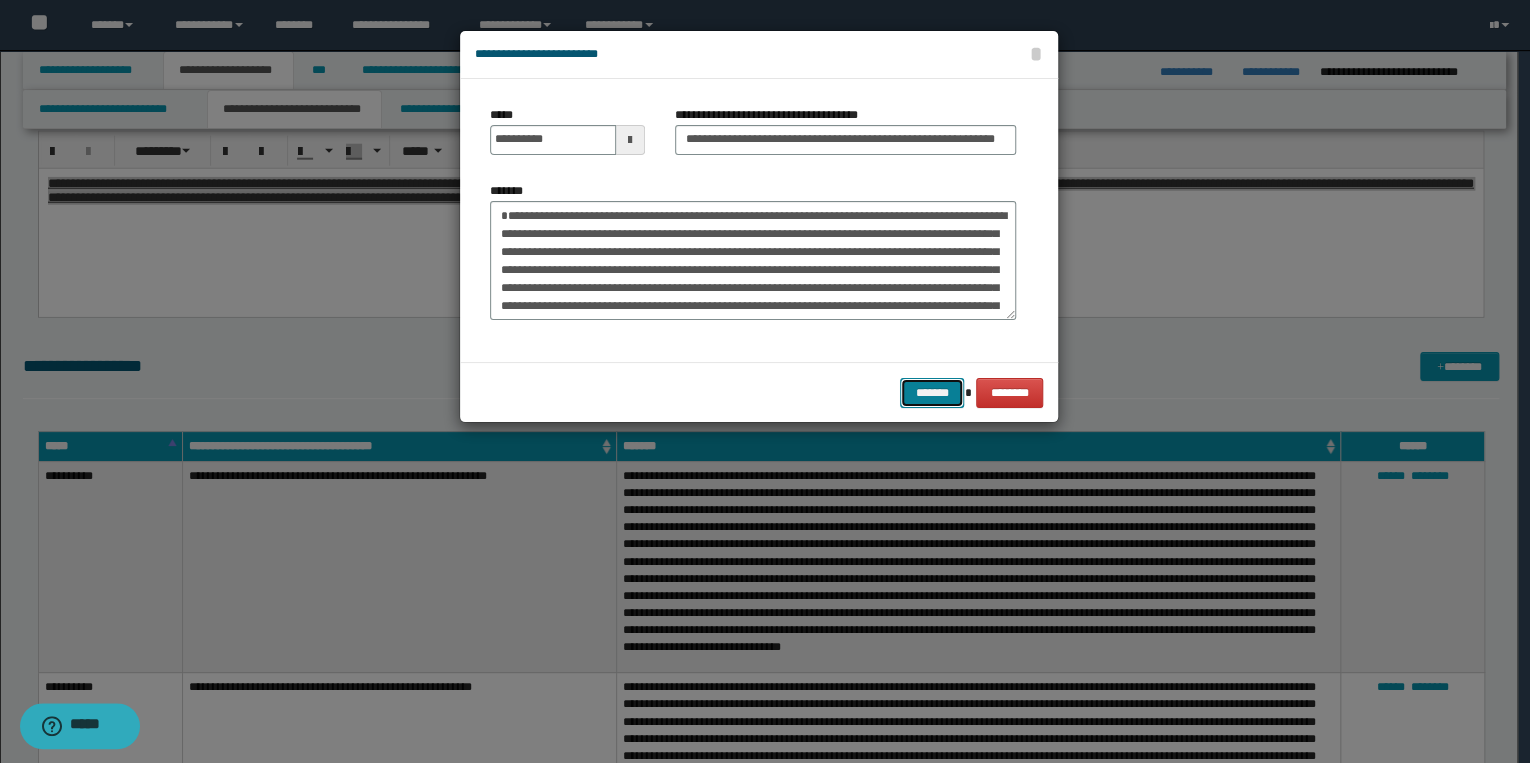 click on "*******" at bounding box center (932, 393) 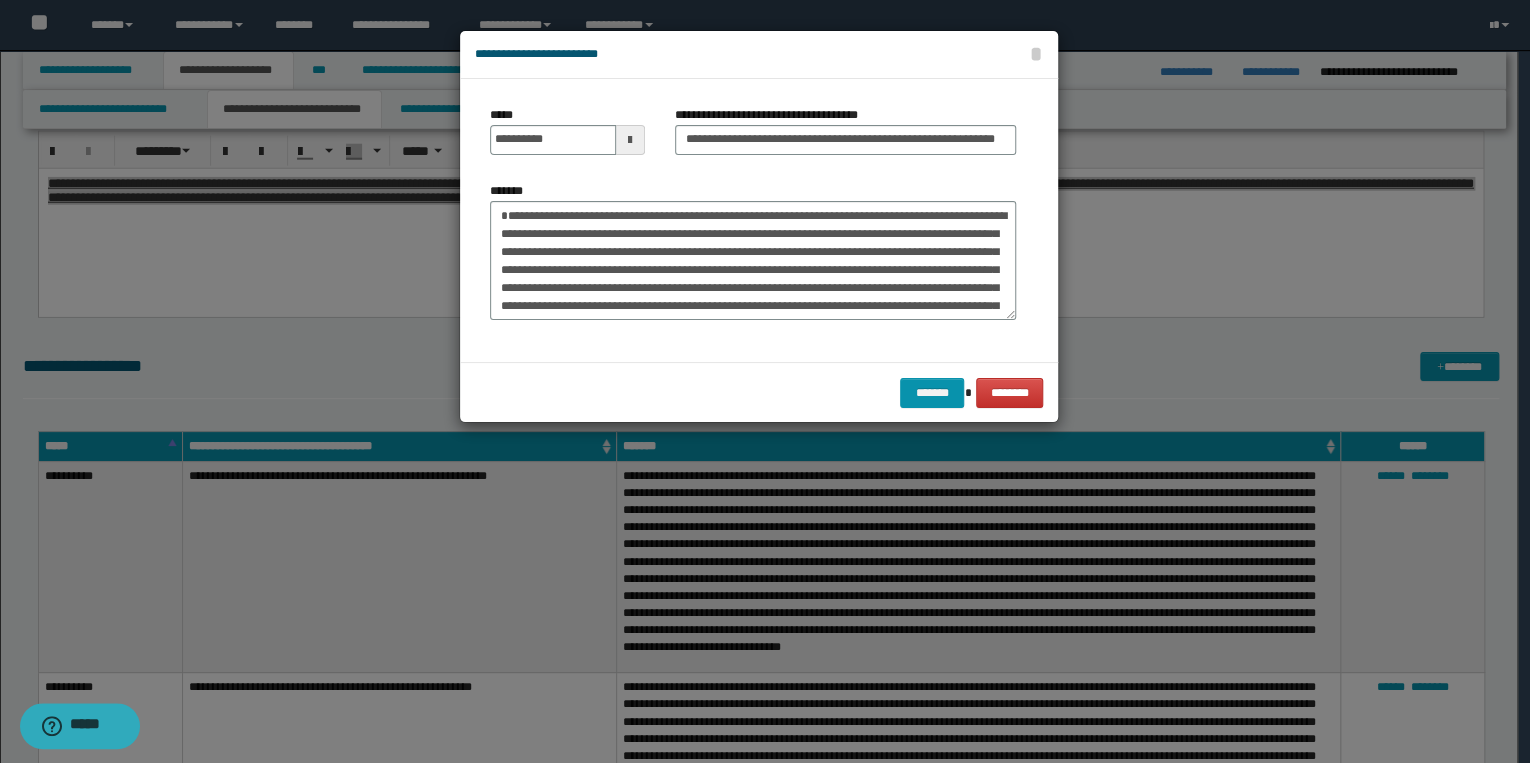 scroll, scrollTop: 0, scrollLeft: 0, axis: both 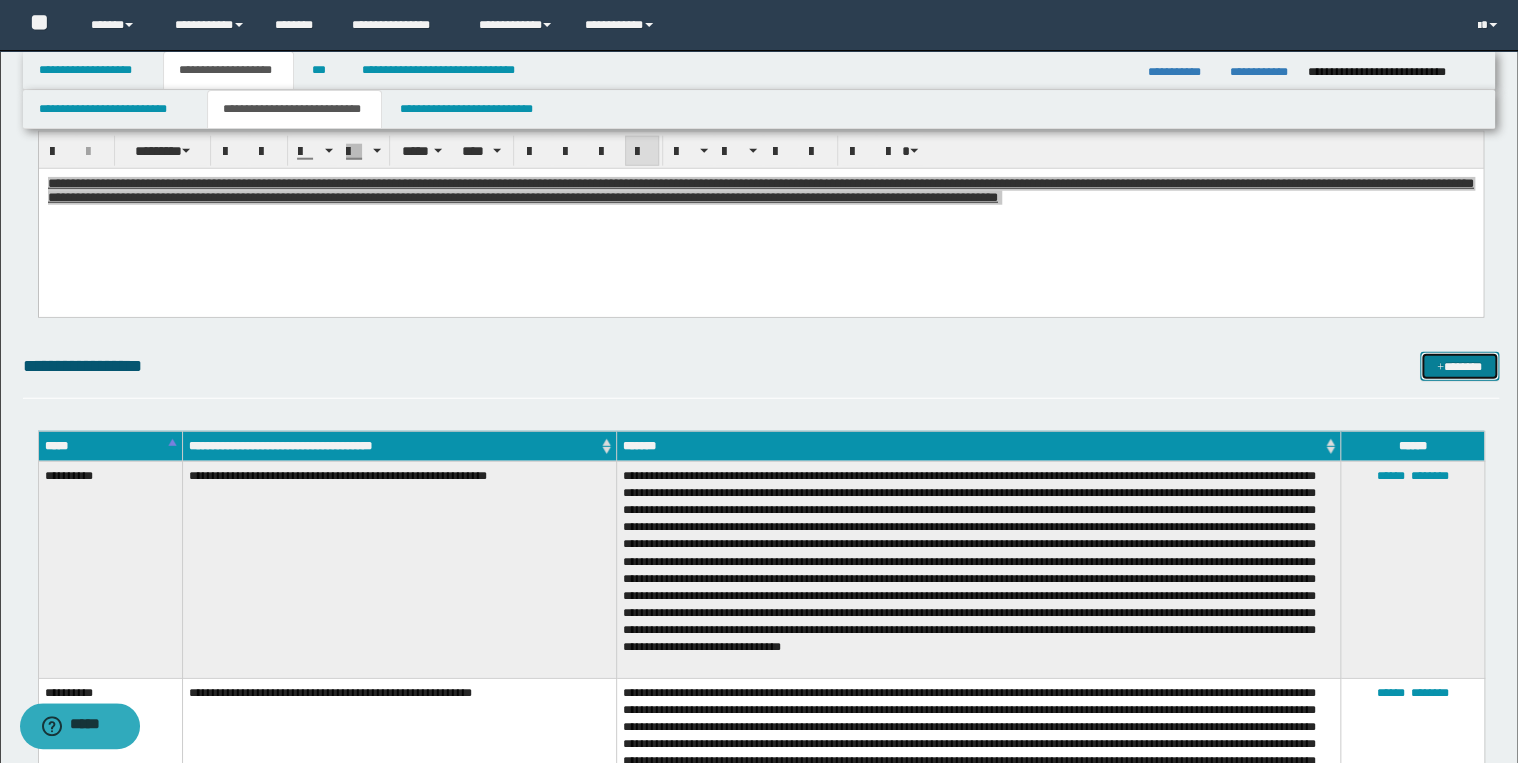 click on "*******" at bounding box center (1459, 367) 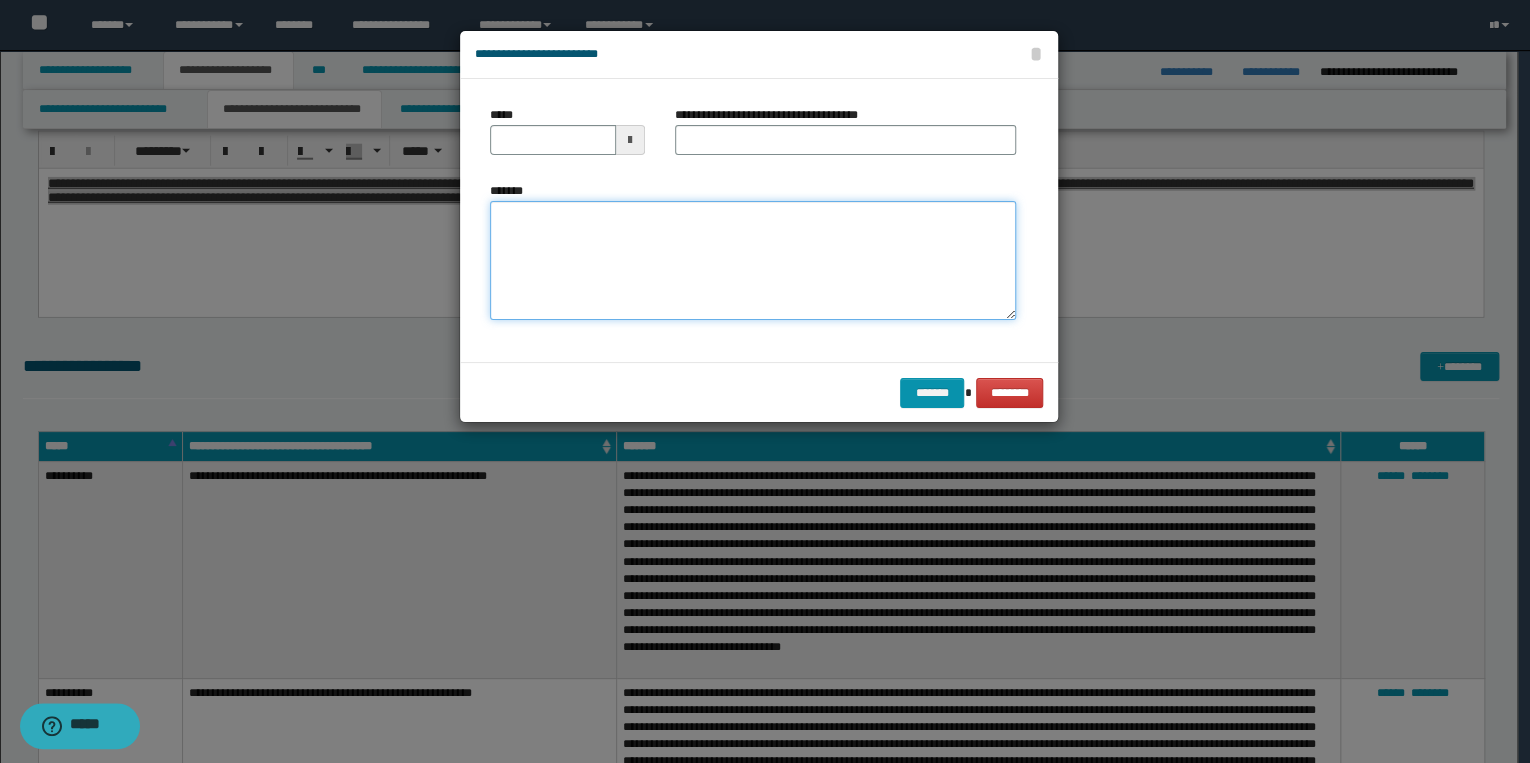click on "*******" at bounding box center [753, 261] 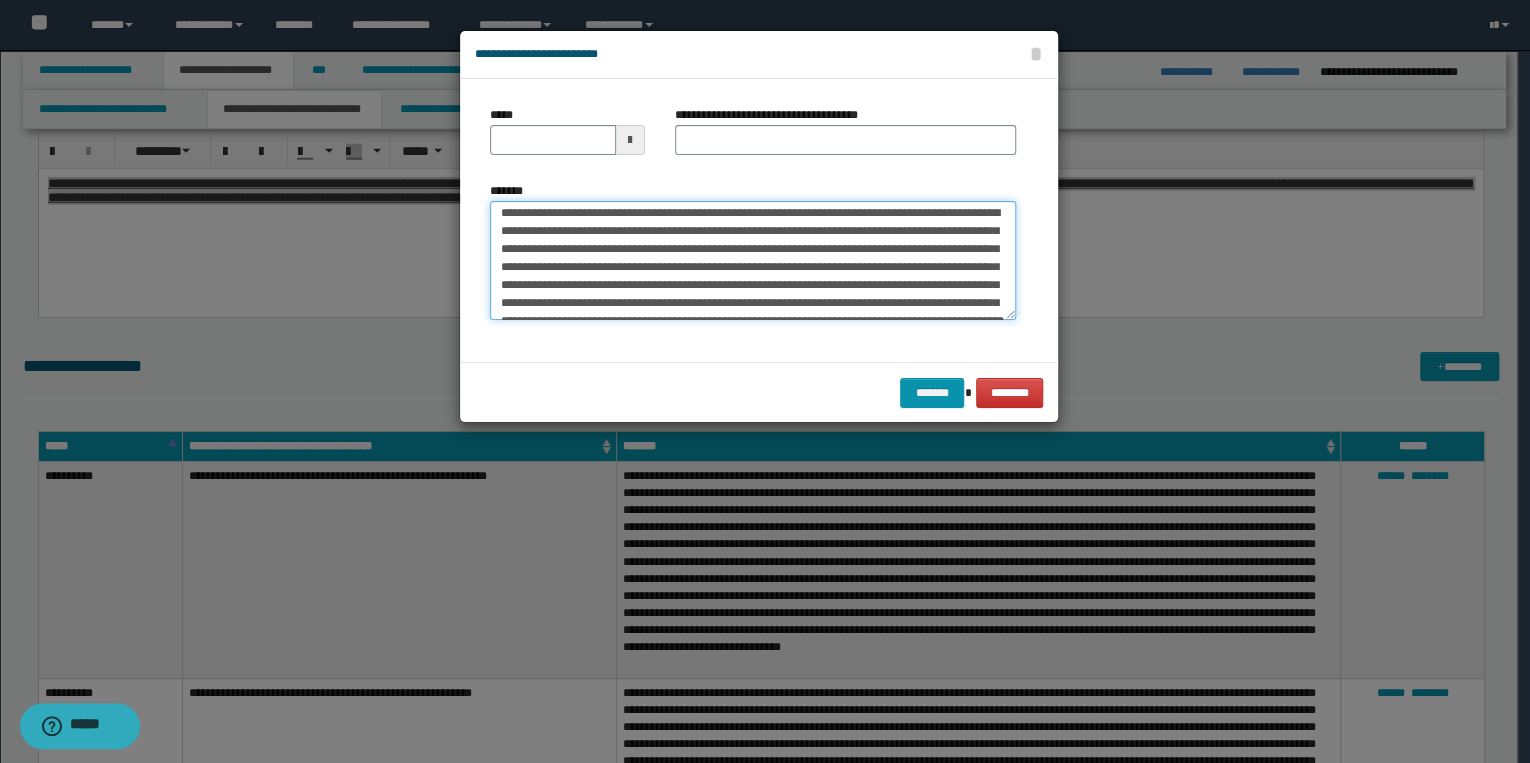scroll, scrollTop: 0, scrollLeft: 0, axis: both 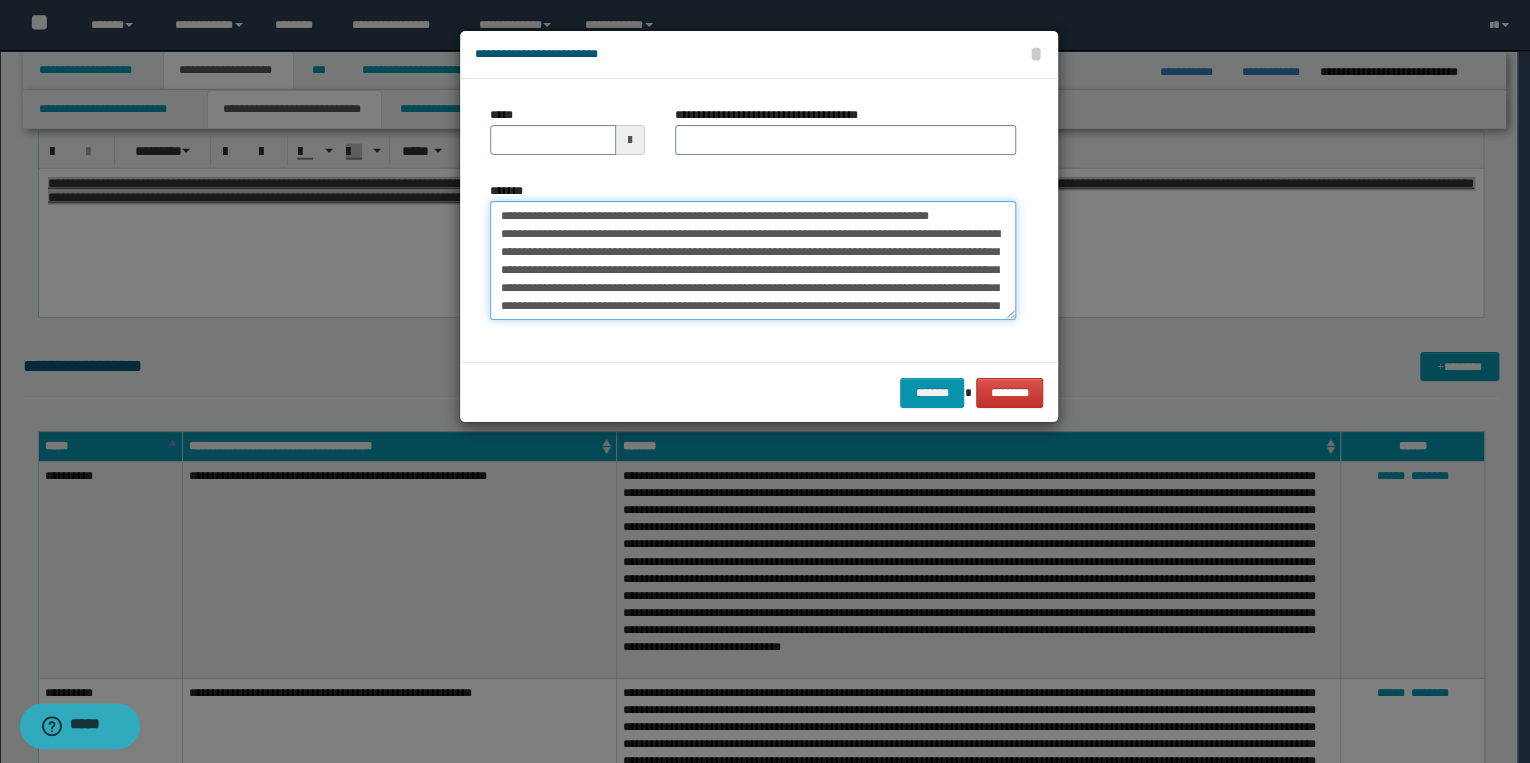 drag, startPoint x: 564, startPoint y: 216, endPoint x: 465, endPoint y: 213, distance: 99.04544 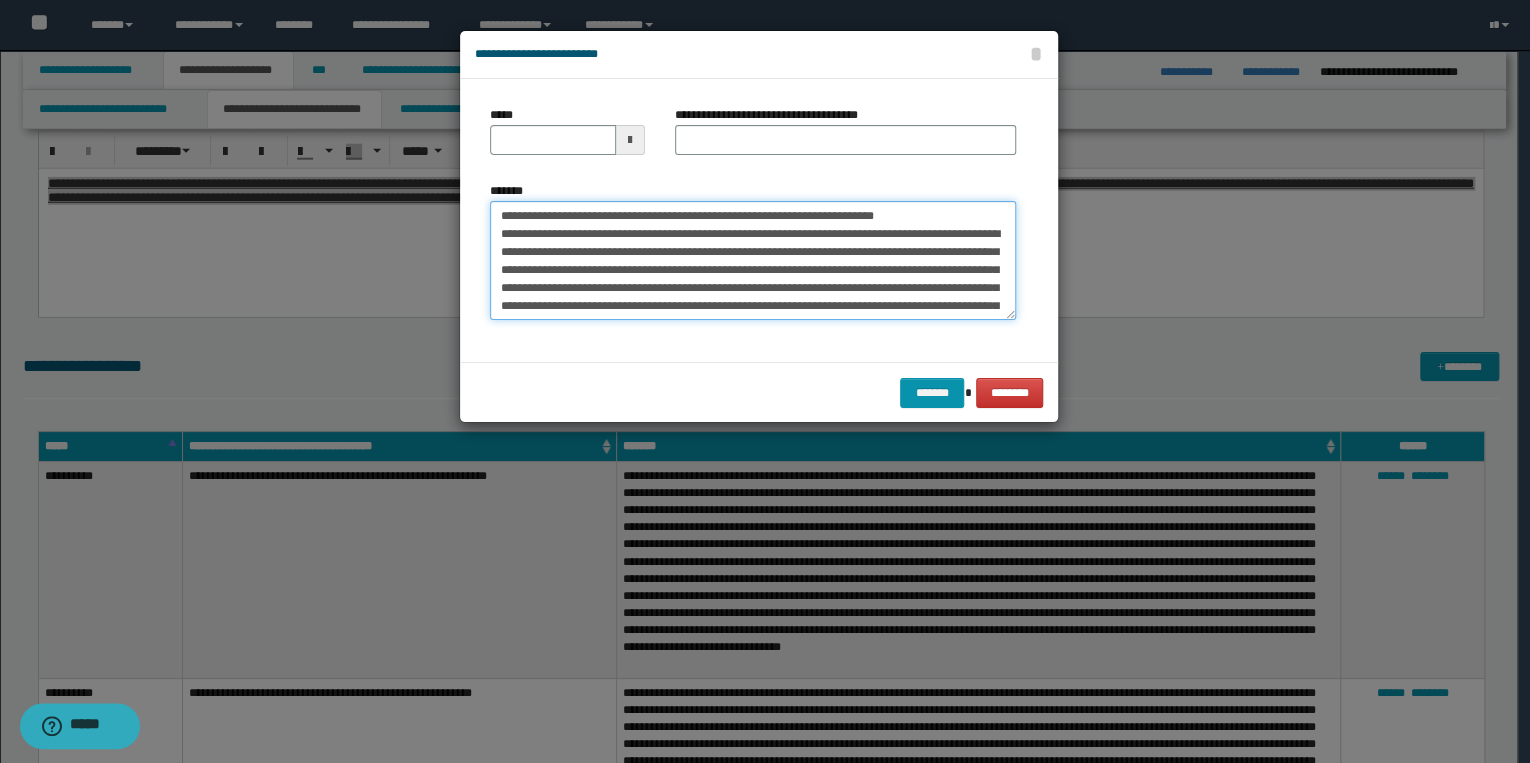type 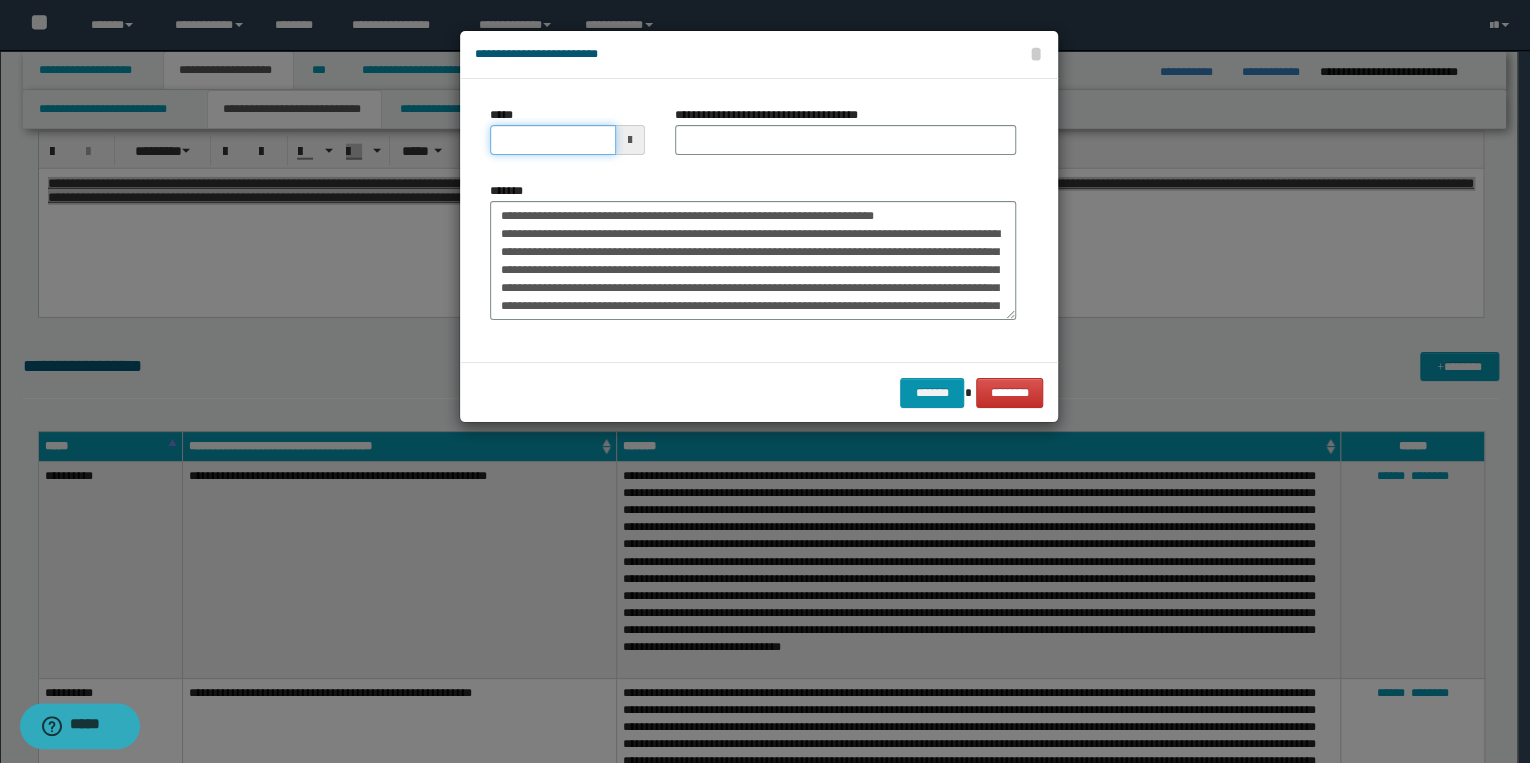 click on "*****" at bounding box center [553, 140] 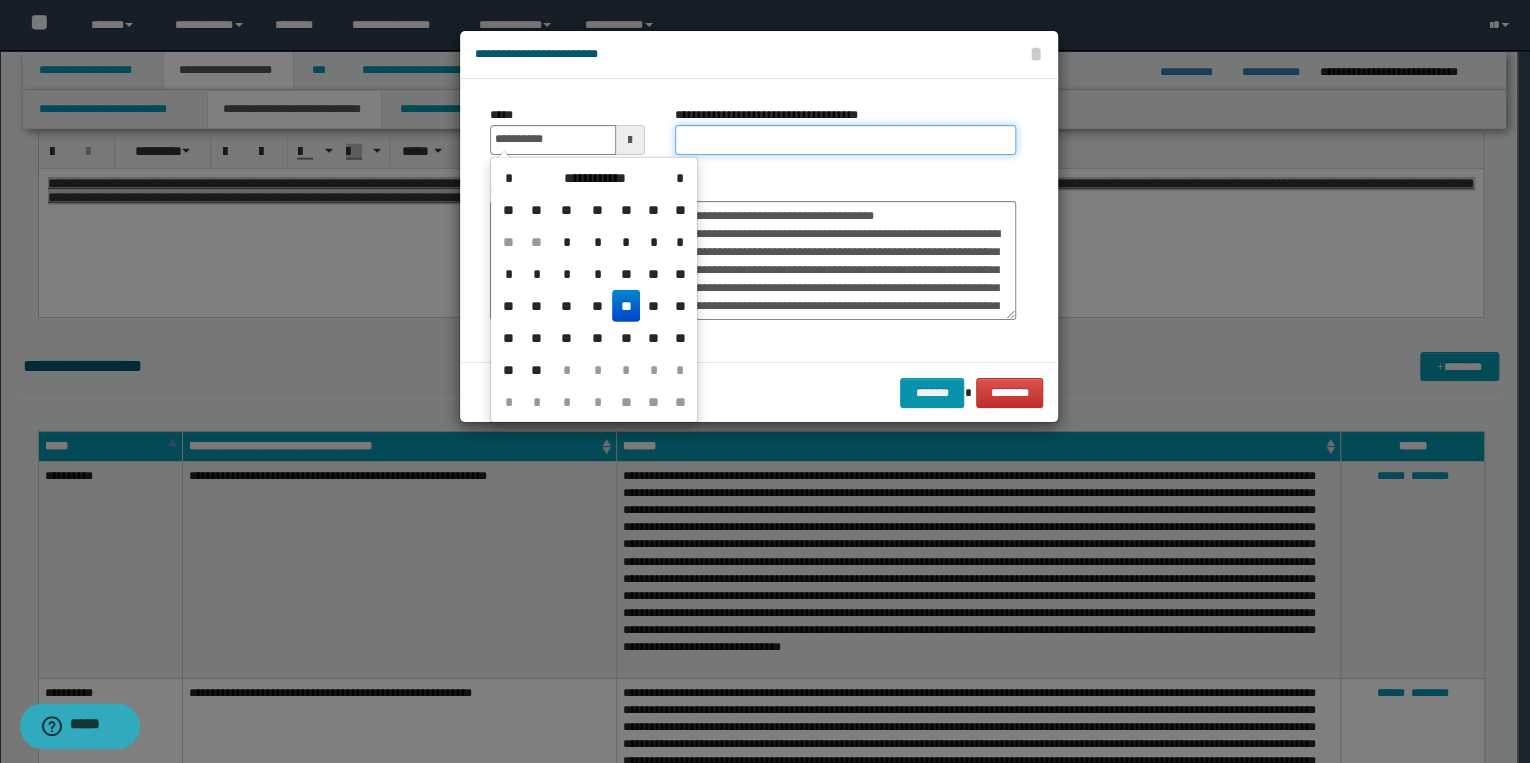 type on "**********" 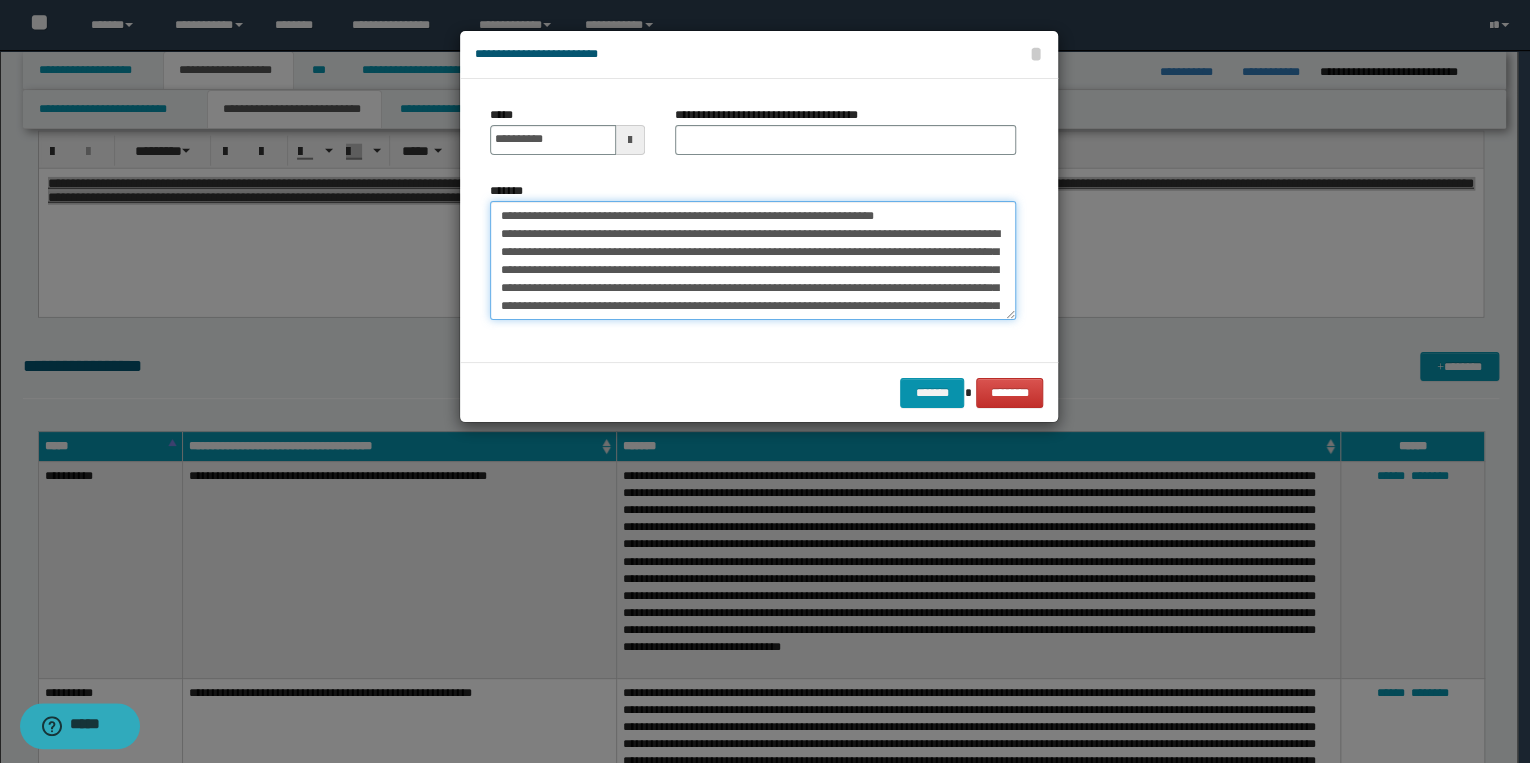 drag, startPoint x: 500, startPoint y: 216, endPoint x: 936, endPoint y: 220, distance: 436.01834 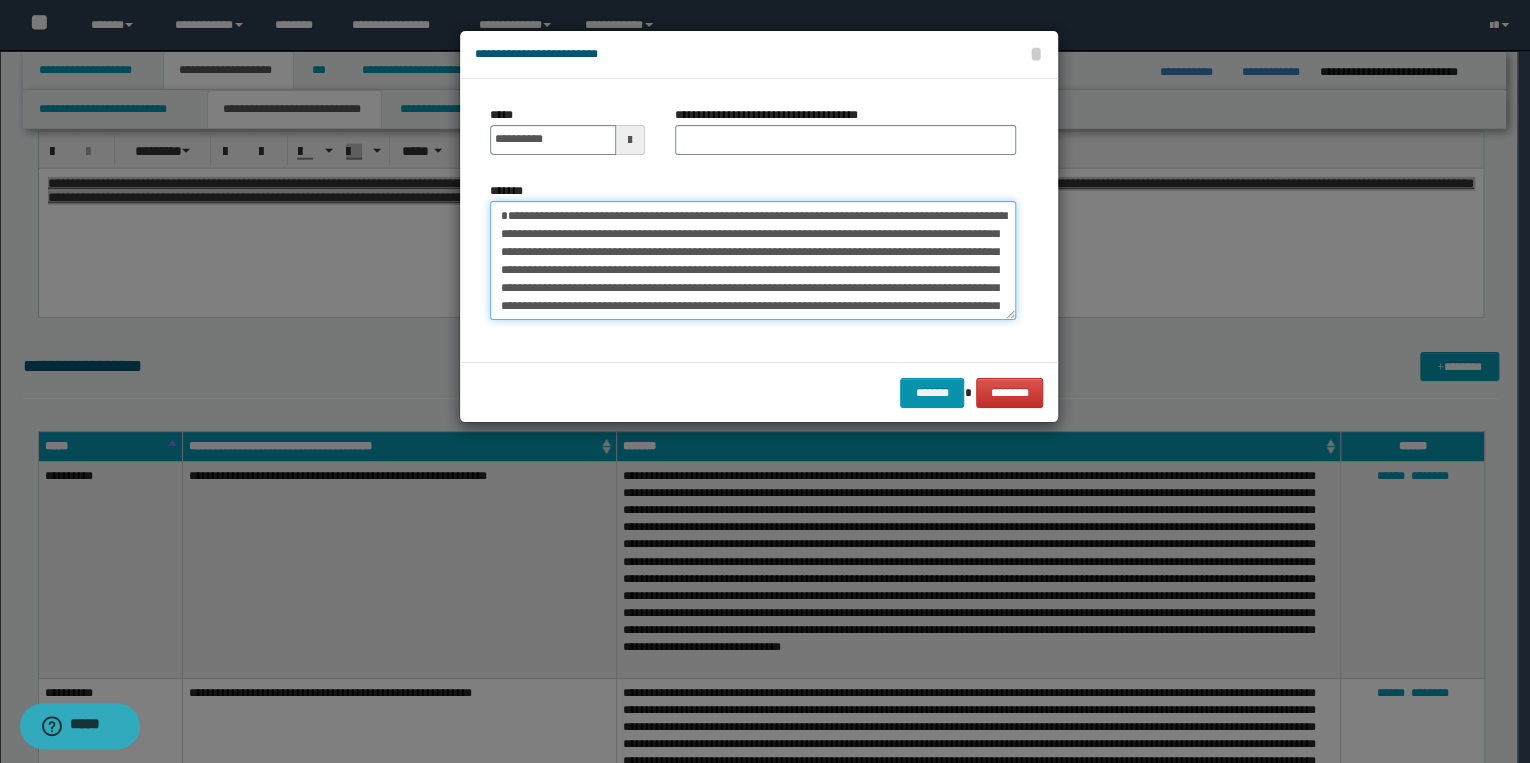 type on "**********" 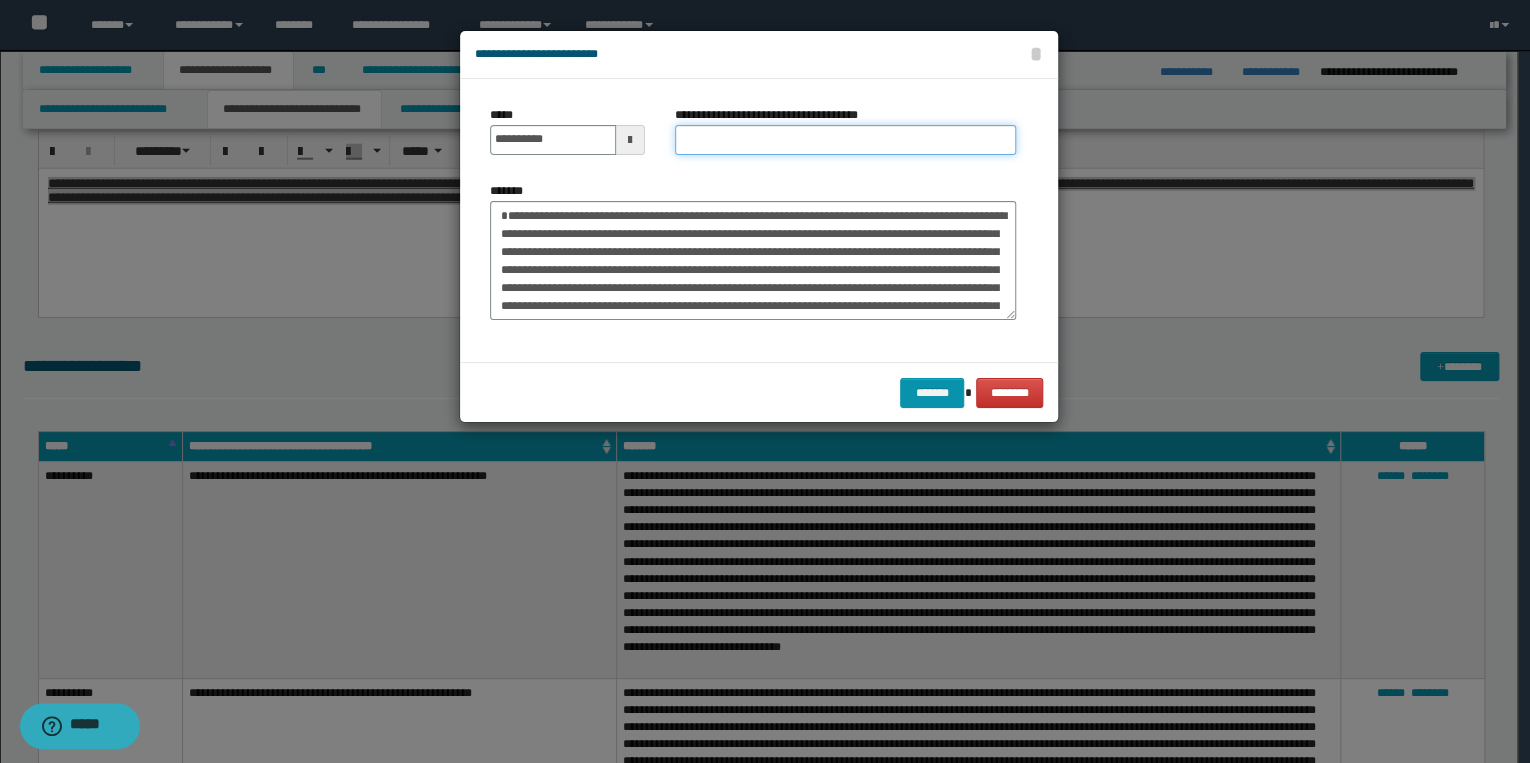 click on "**********" at bounding box center [845, 140] 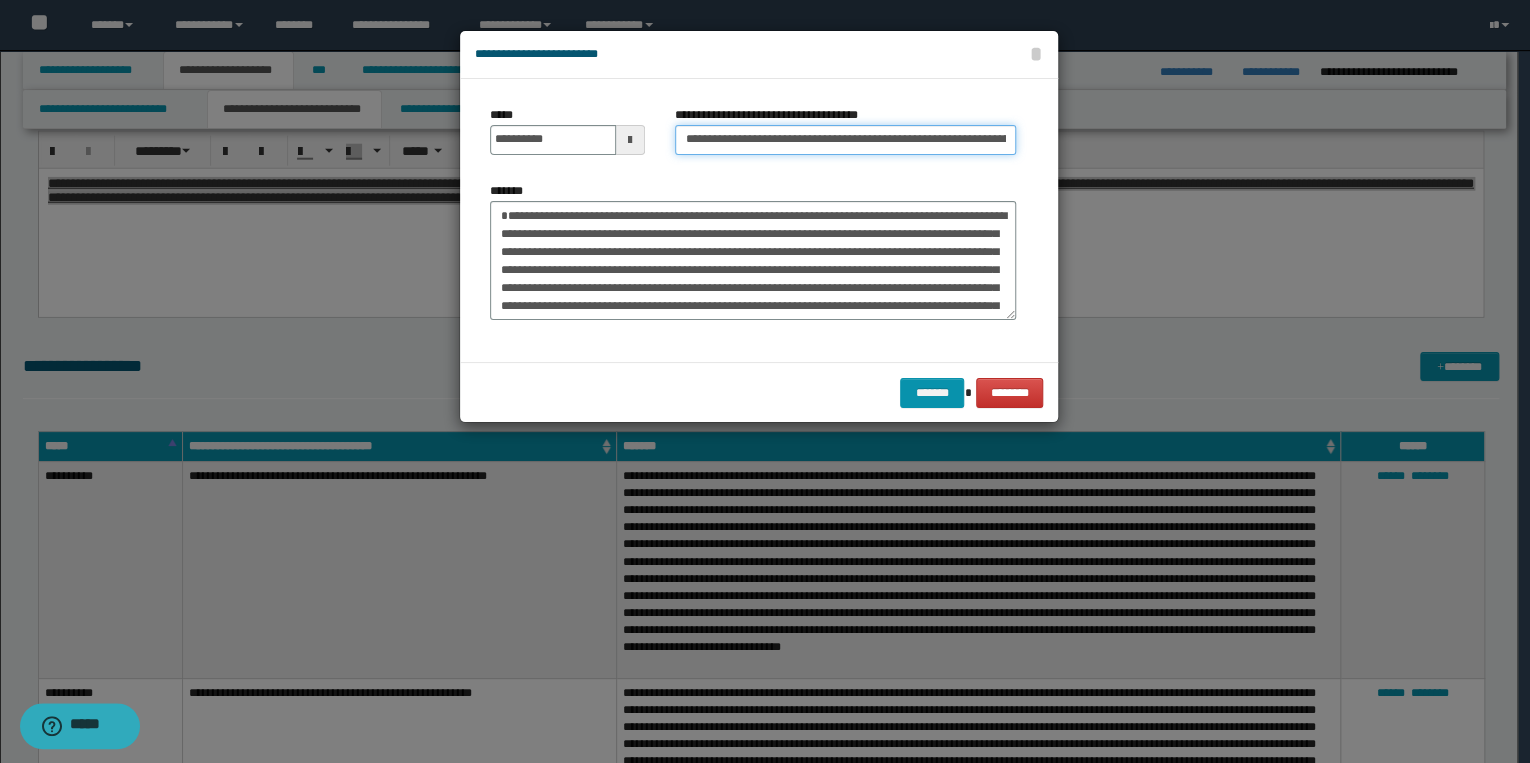 scroll, scrollTop: 0, scrollLeft: 107, axis: horizontal 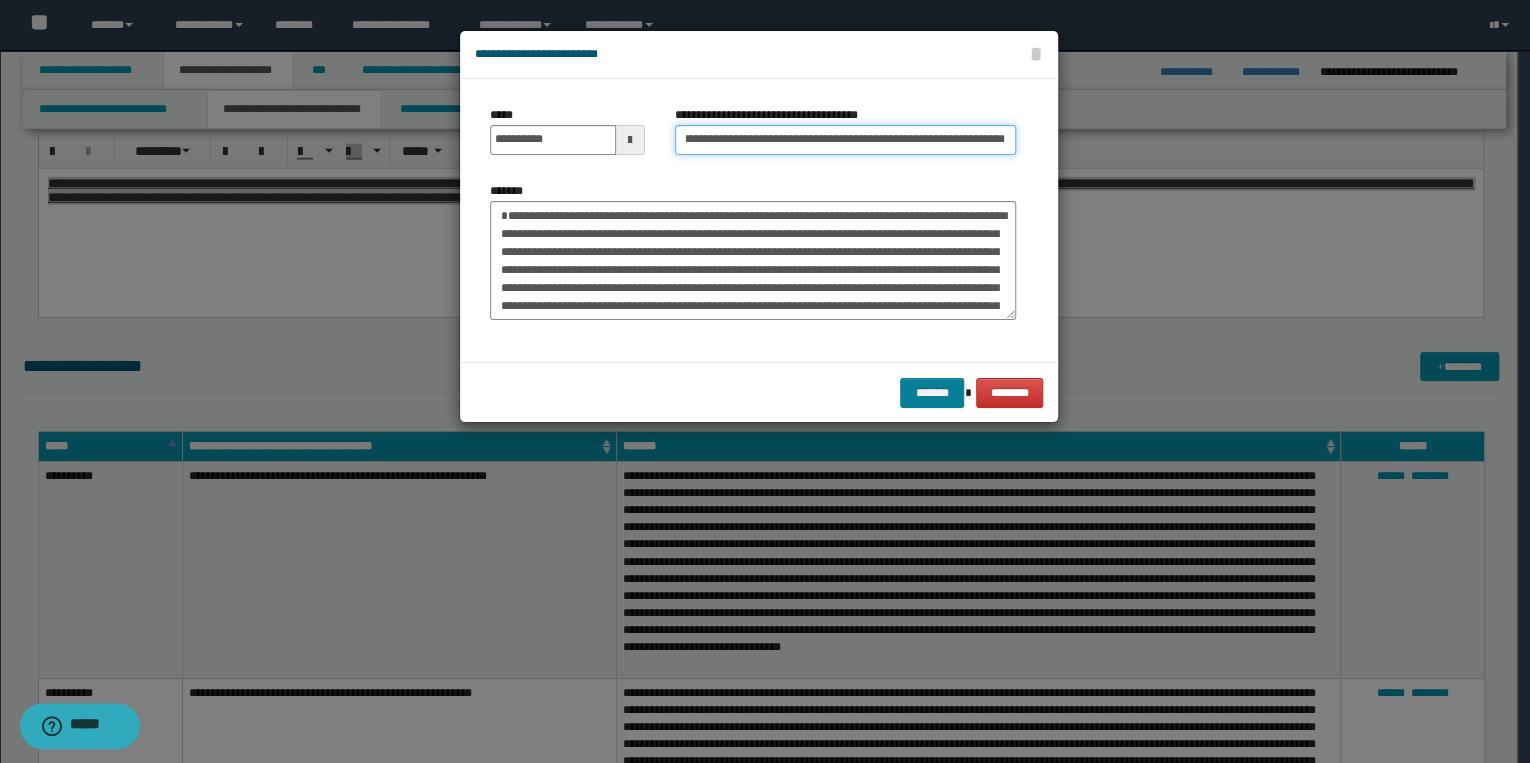 type on "**********" 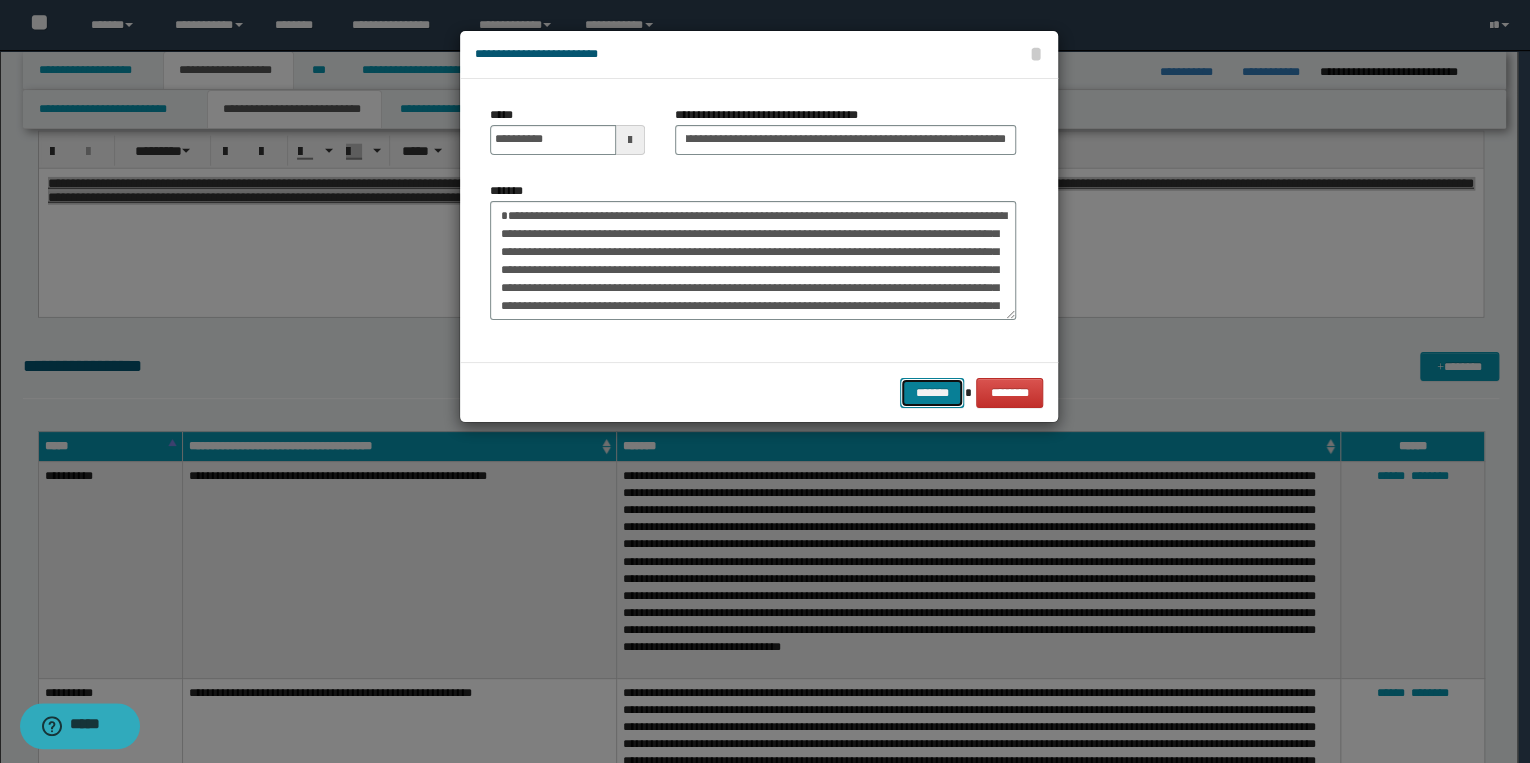 scroll, scrollTop: 0, scrollLeft: 0, axis: both 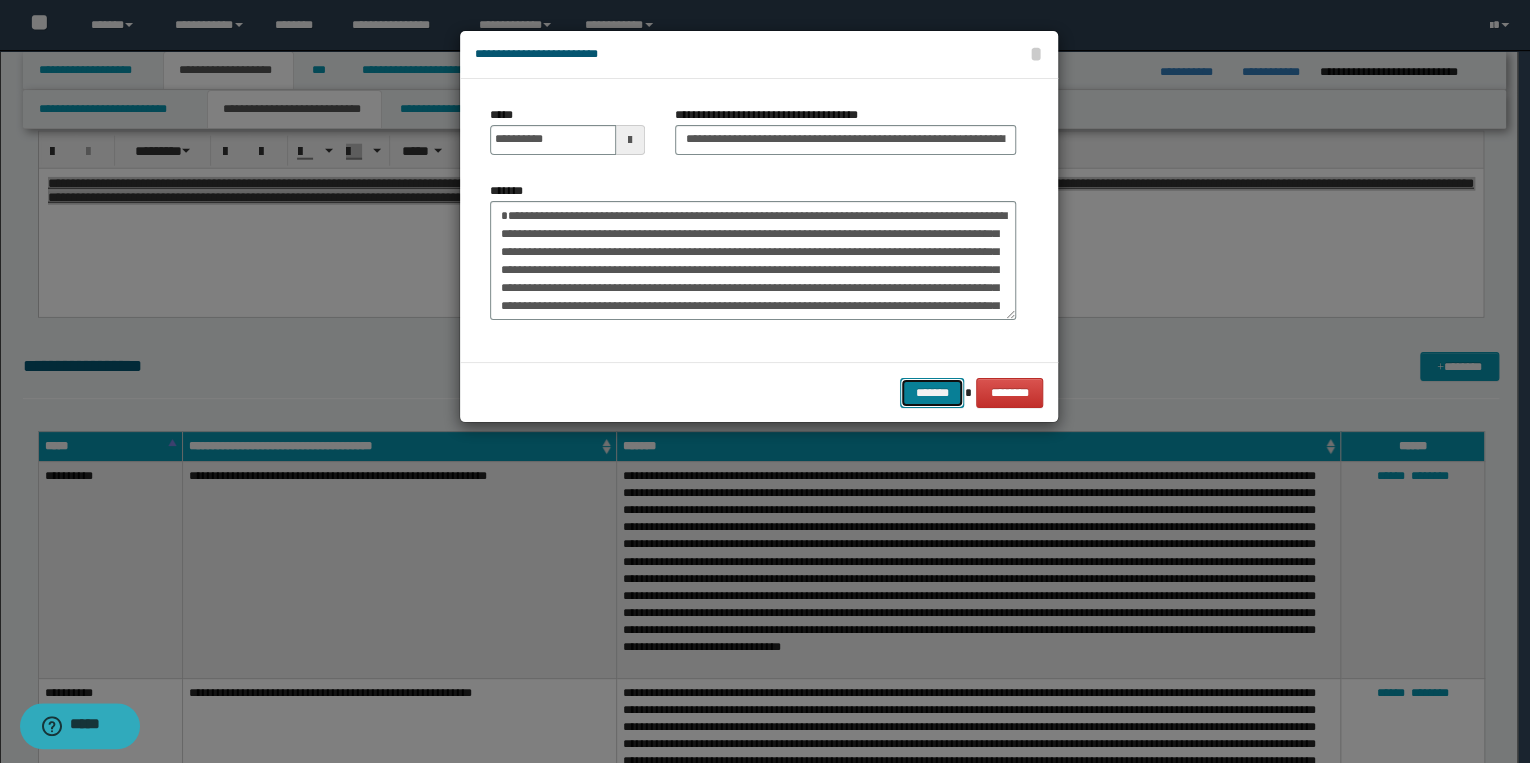 drag, startPoint x: 928, startPoint y: 391, endPoint x: 888, endPoint y: 391, distance: 40 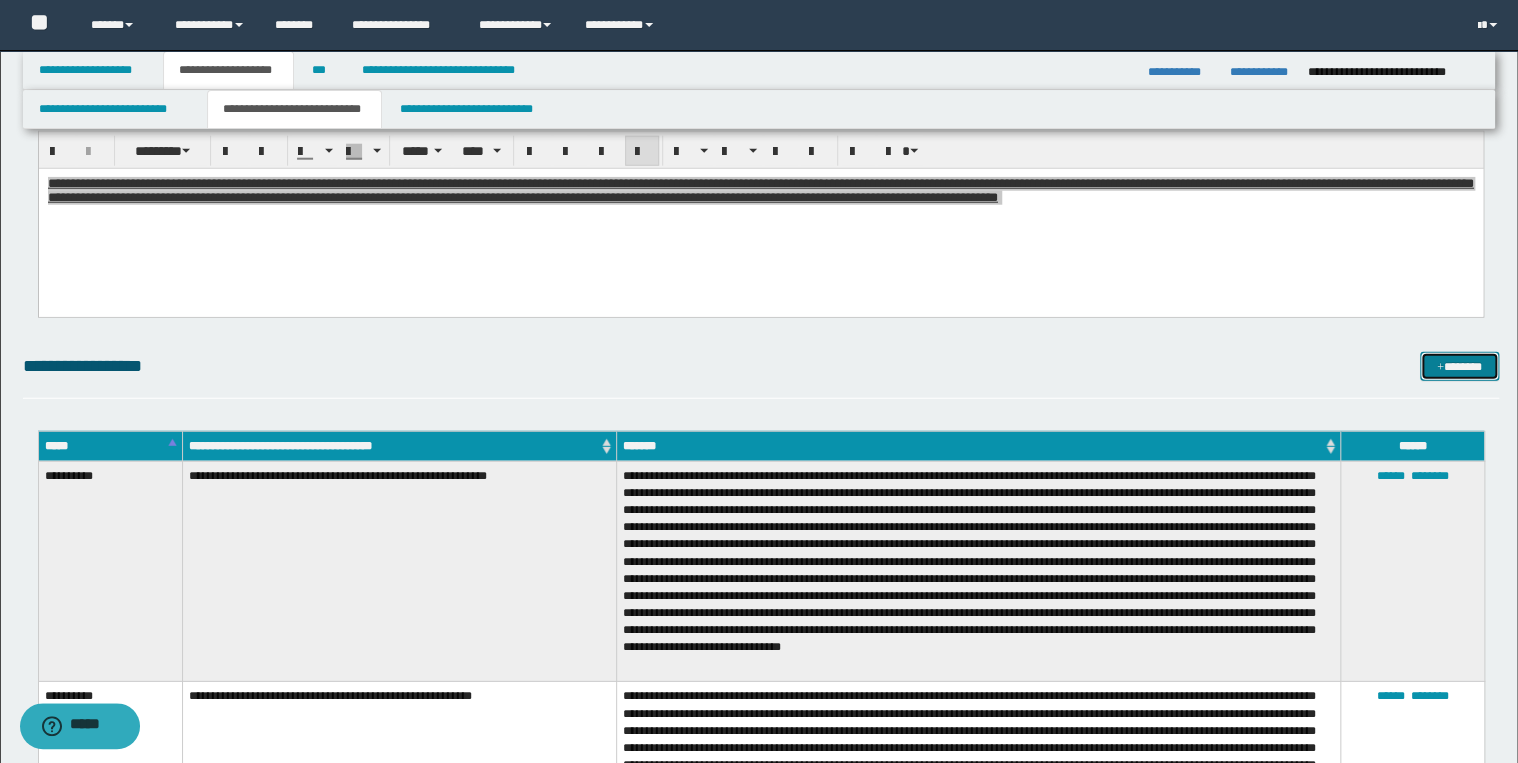 click on "*******" at bounding box center (1459, 367) 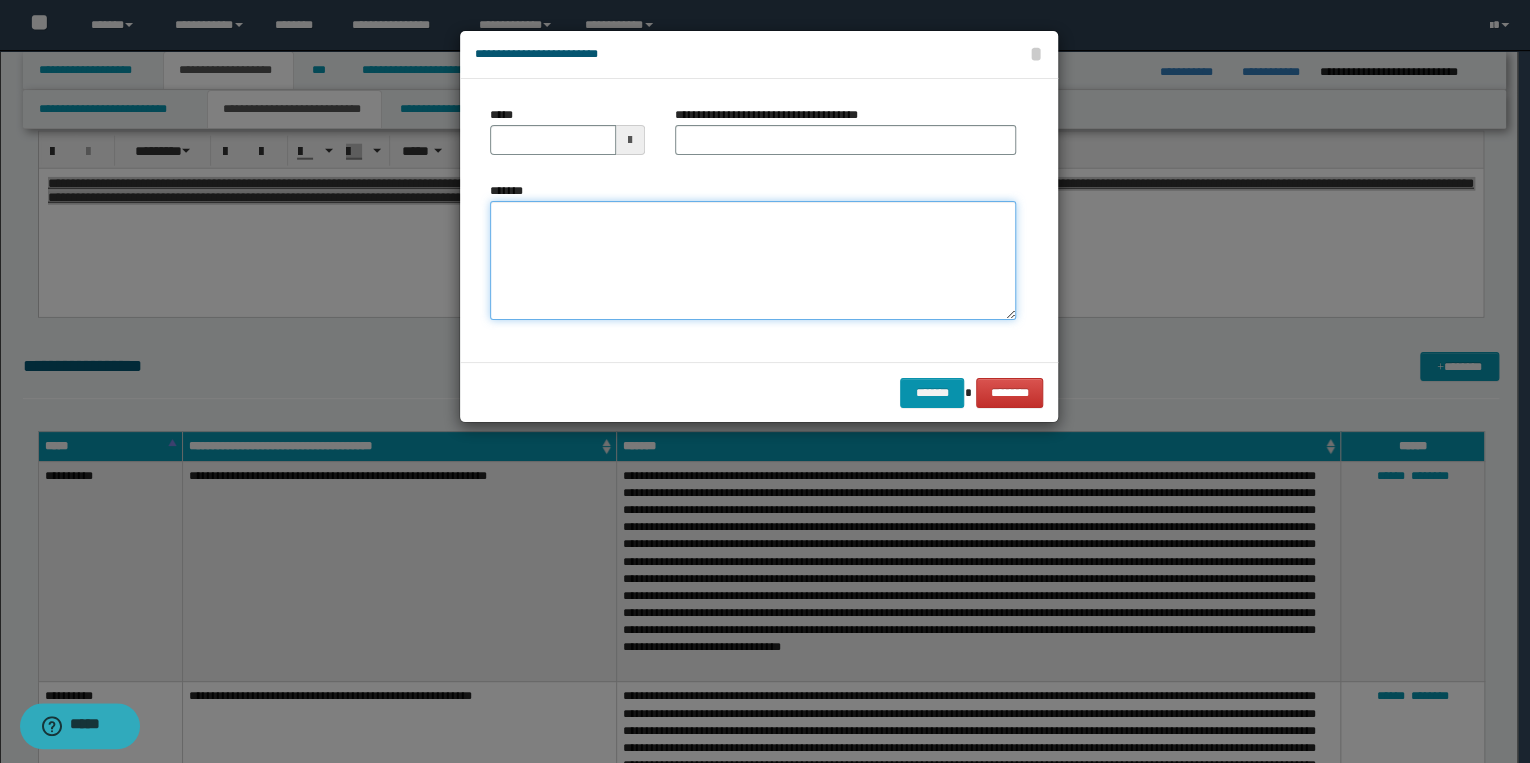 drag, startPoint x: 540, startPoint y: 243, endPoint x: 528, endPoint y: 243, distance: 12 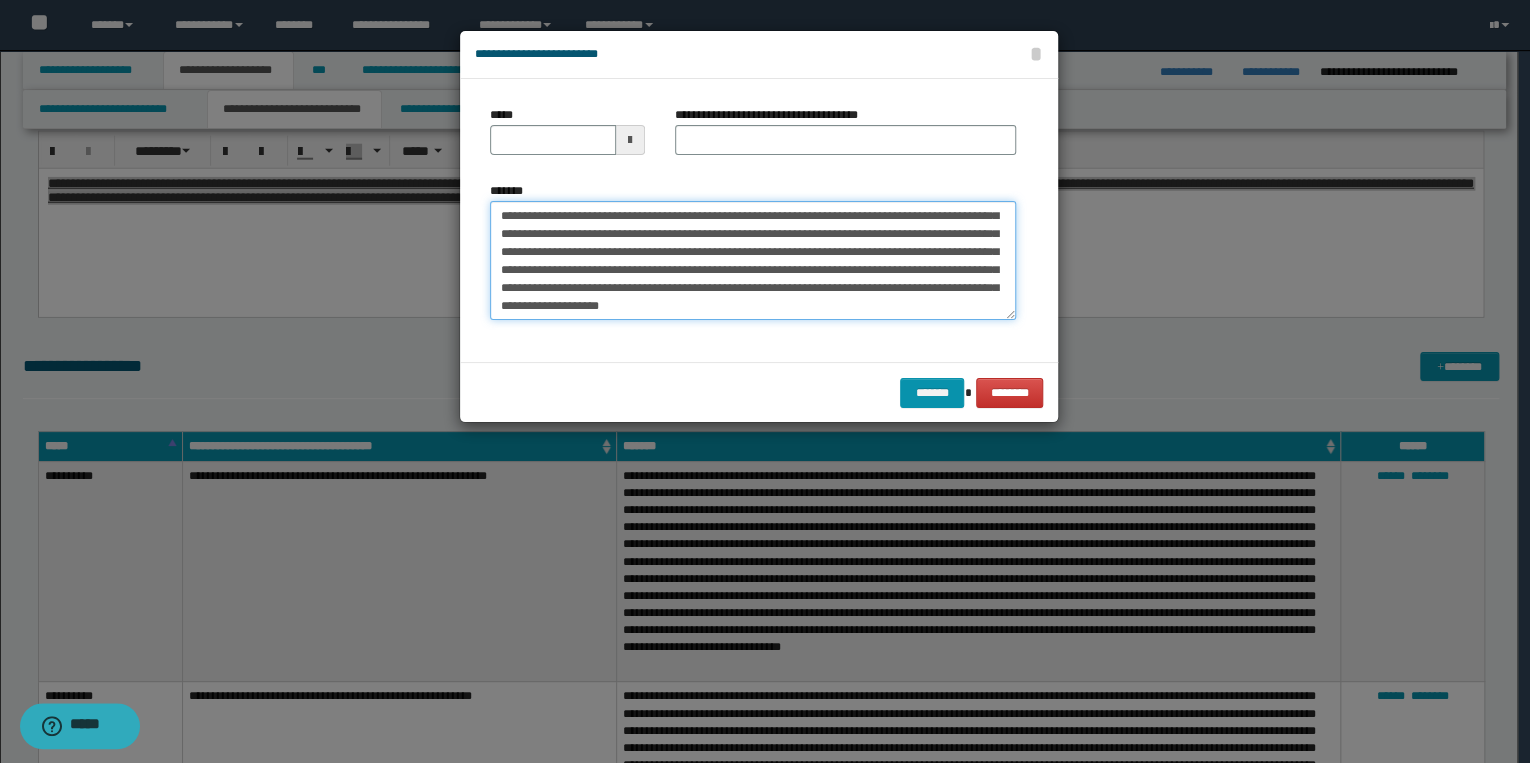 scroll, scrollTop: 0, scrollLeft: 0, axis: both 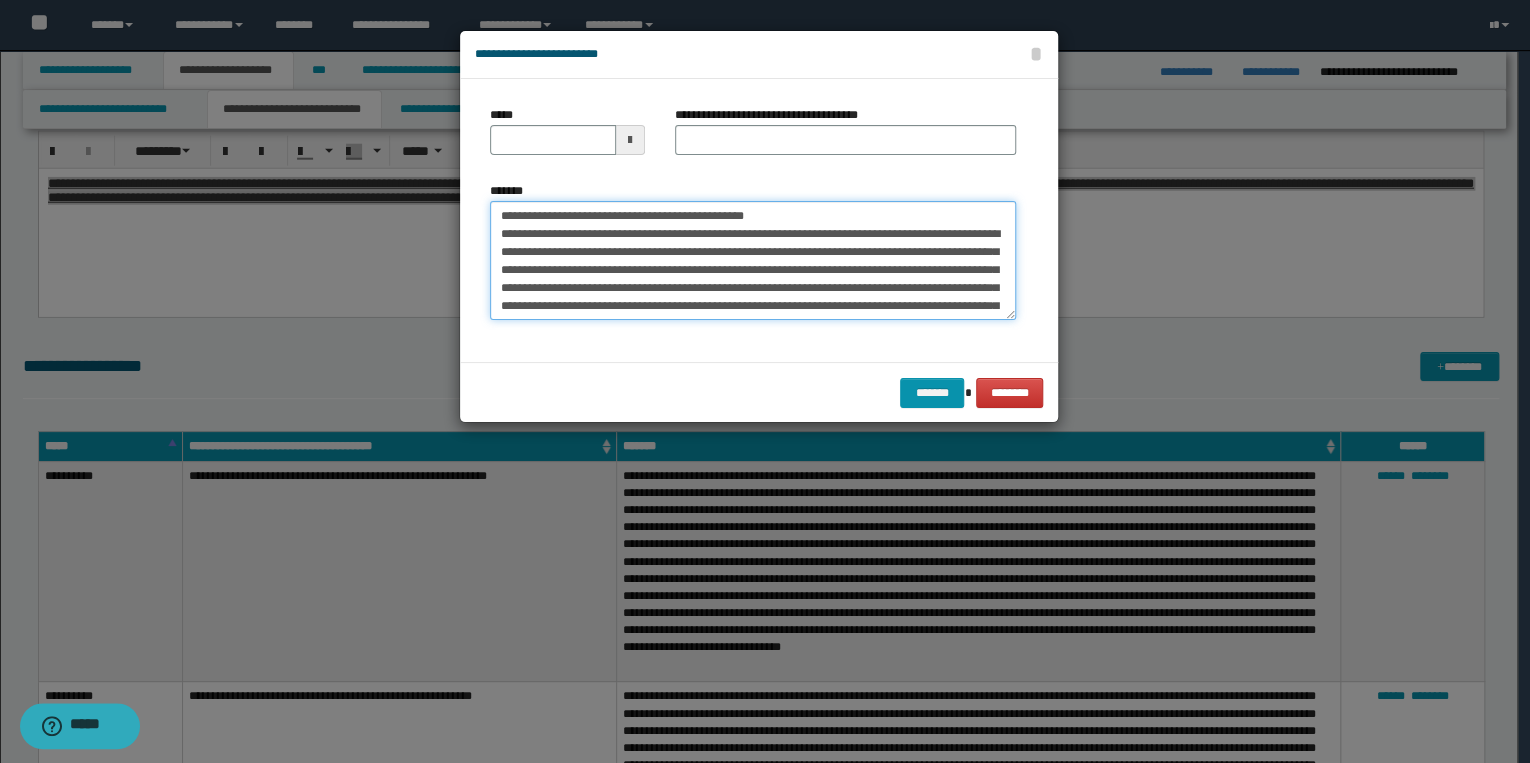 drag, startPoint x: 560, startPoint y: 217, endPoint x: 456, endPoint y: 205, distance: 104.69002 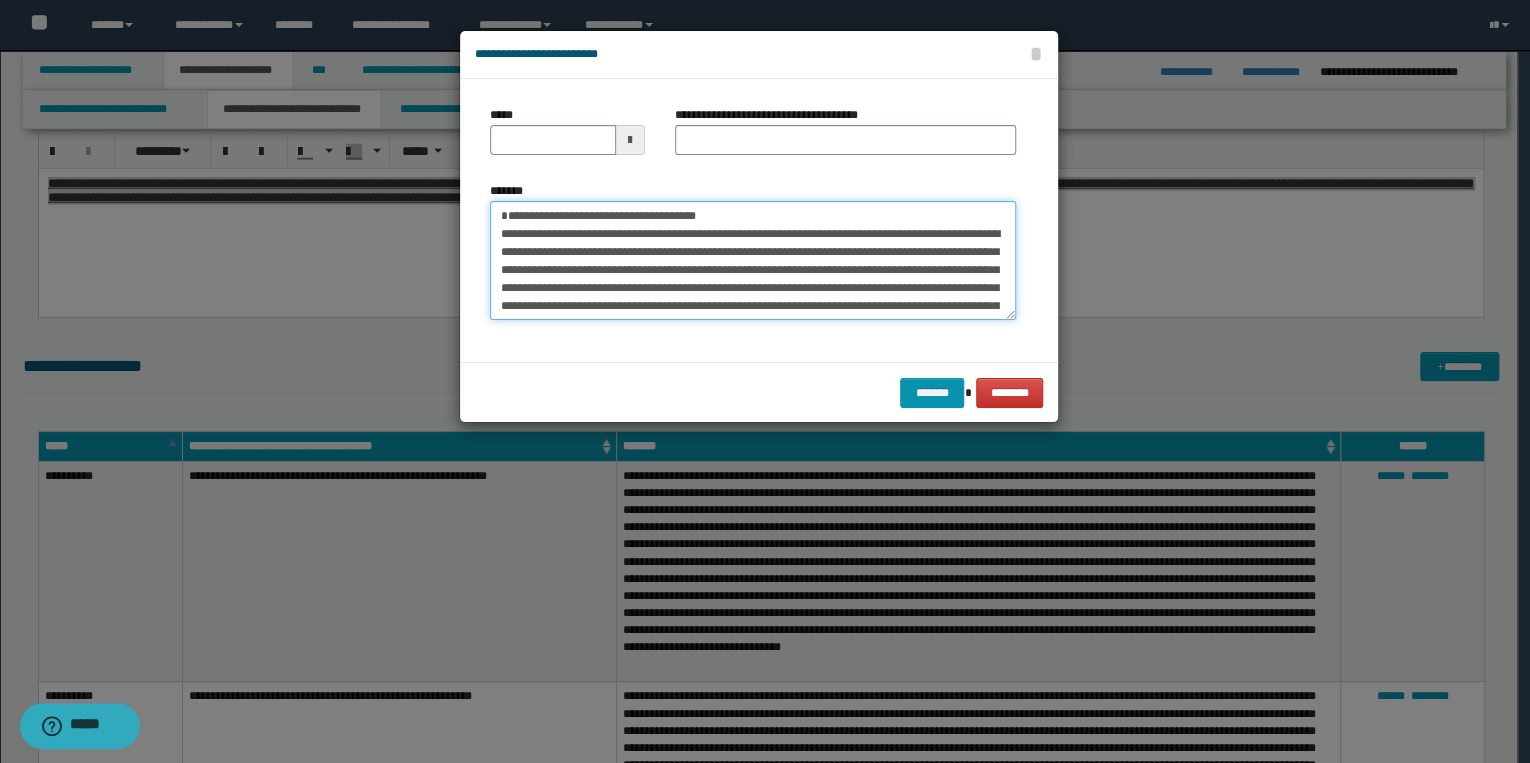 type 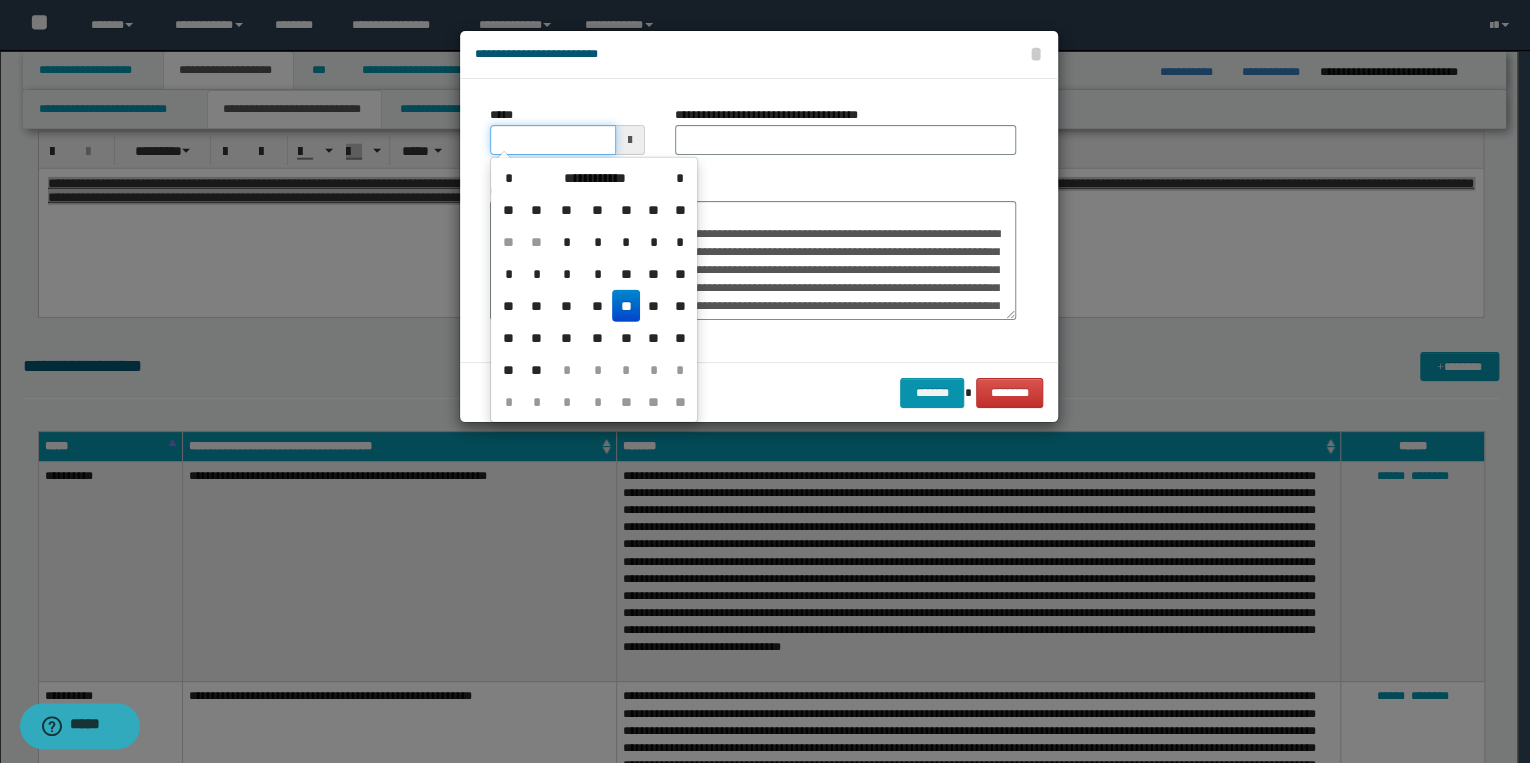 click on "*****" at bounding box center [553, 140] 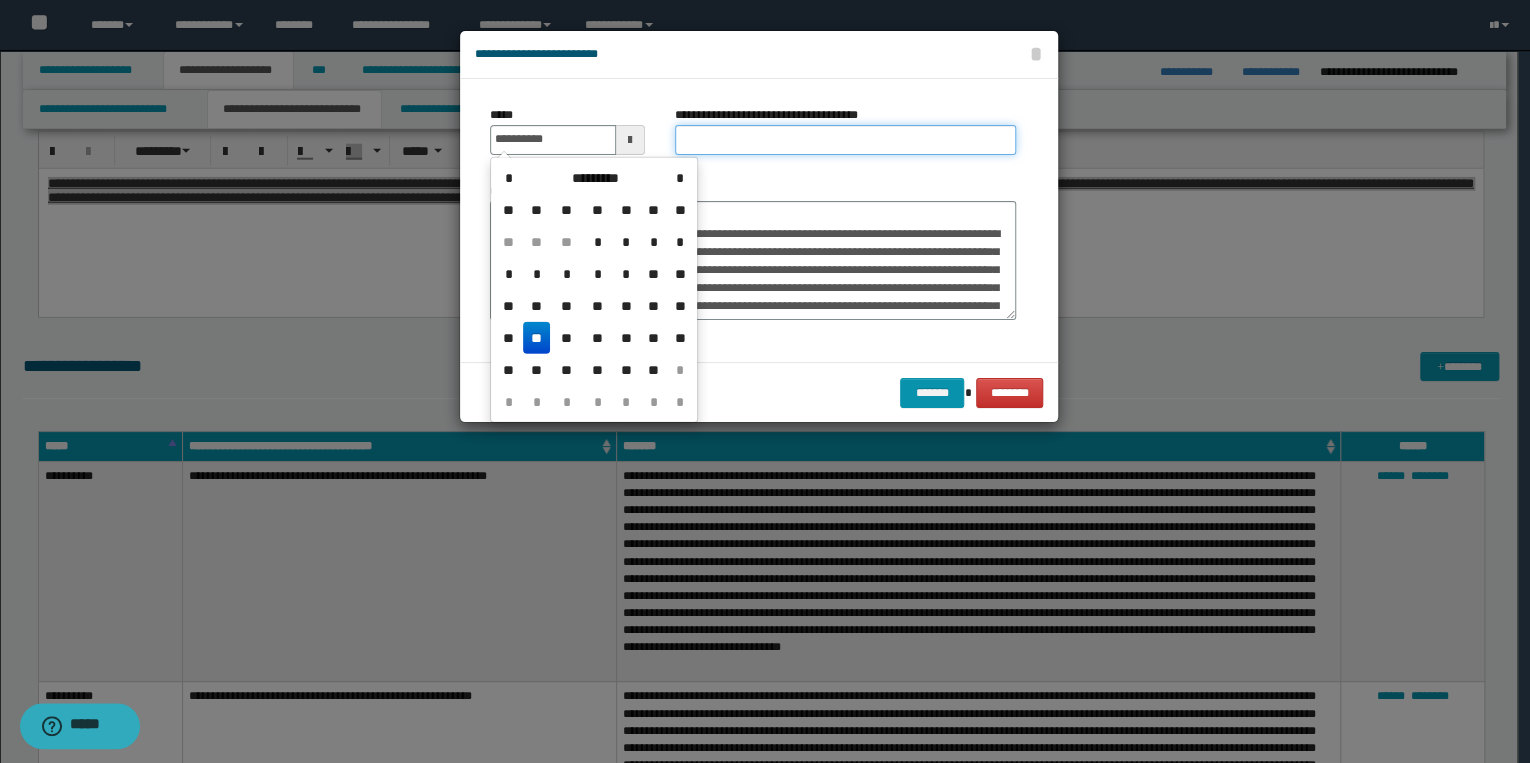 type on "**********" 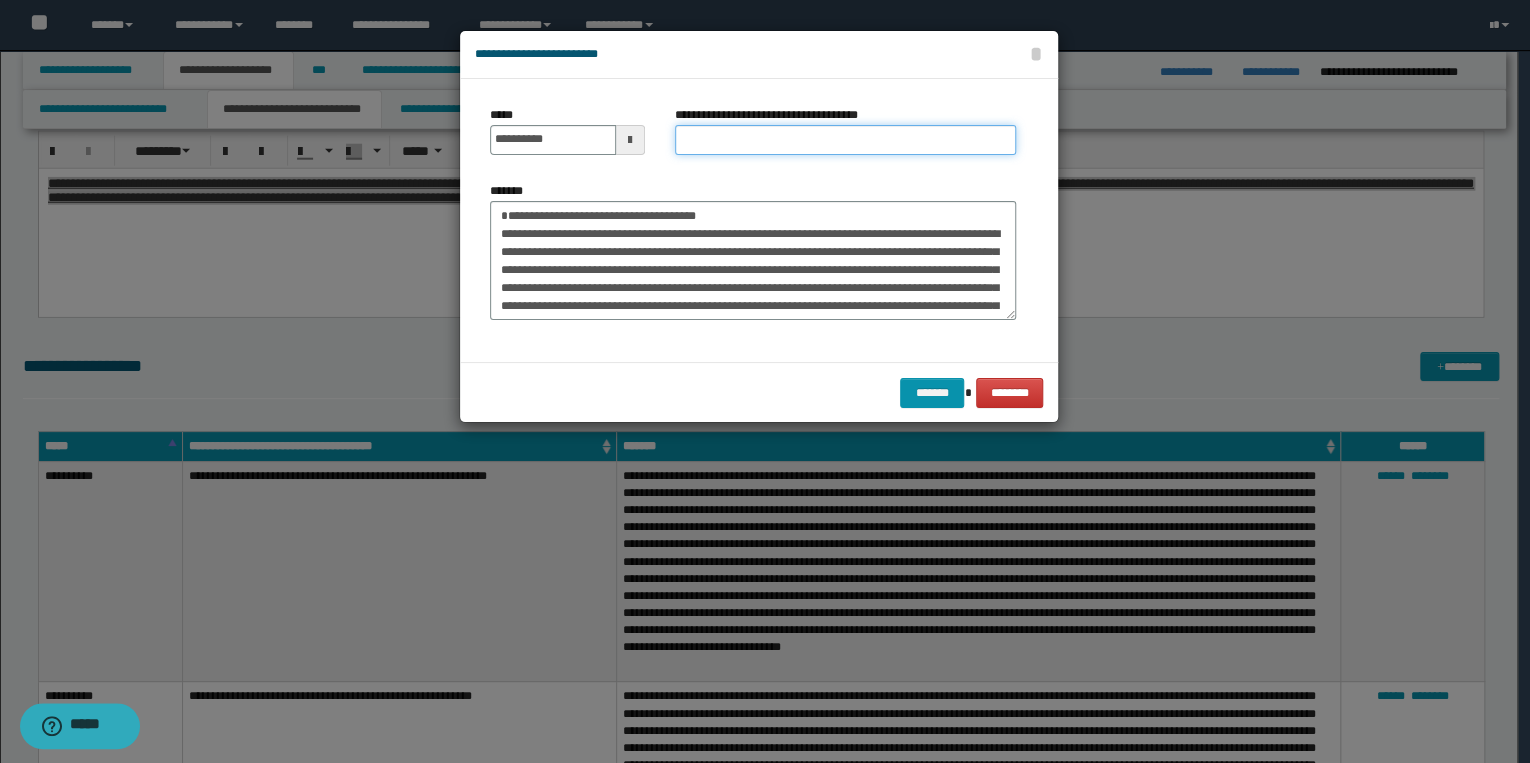 drag, startPoint x: 705, startPoint y: 144, endPoint x: 676, endPoint y: 164, distance: 35.22783 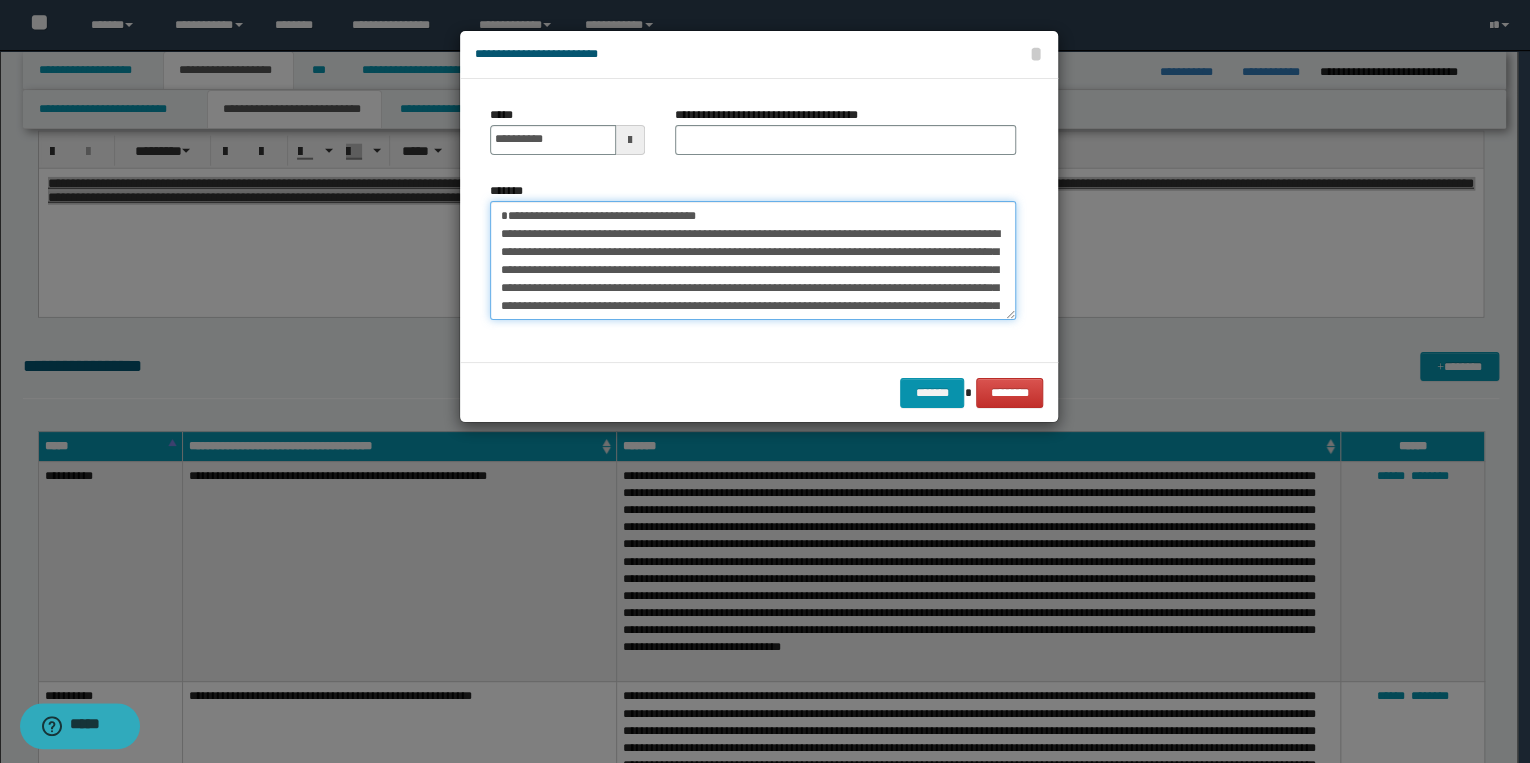 drag, startPoint x: 500, startPoint y: 213, endPoint x: 752, endPoint y: 224, distance: 252.23996 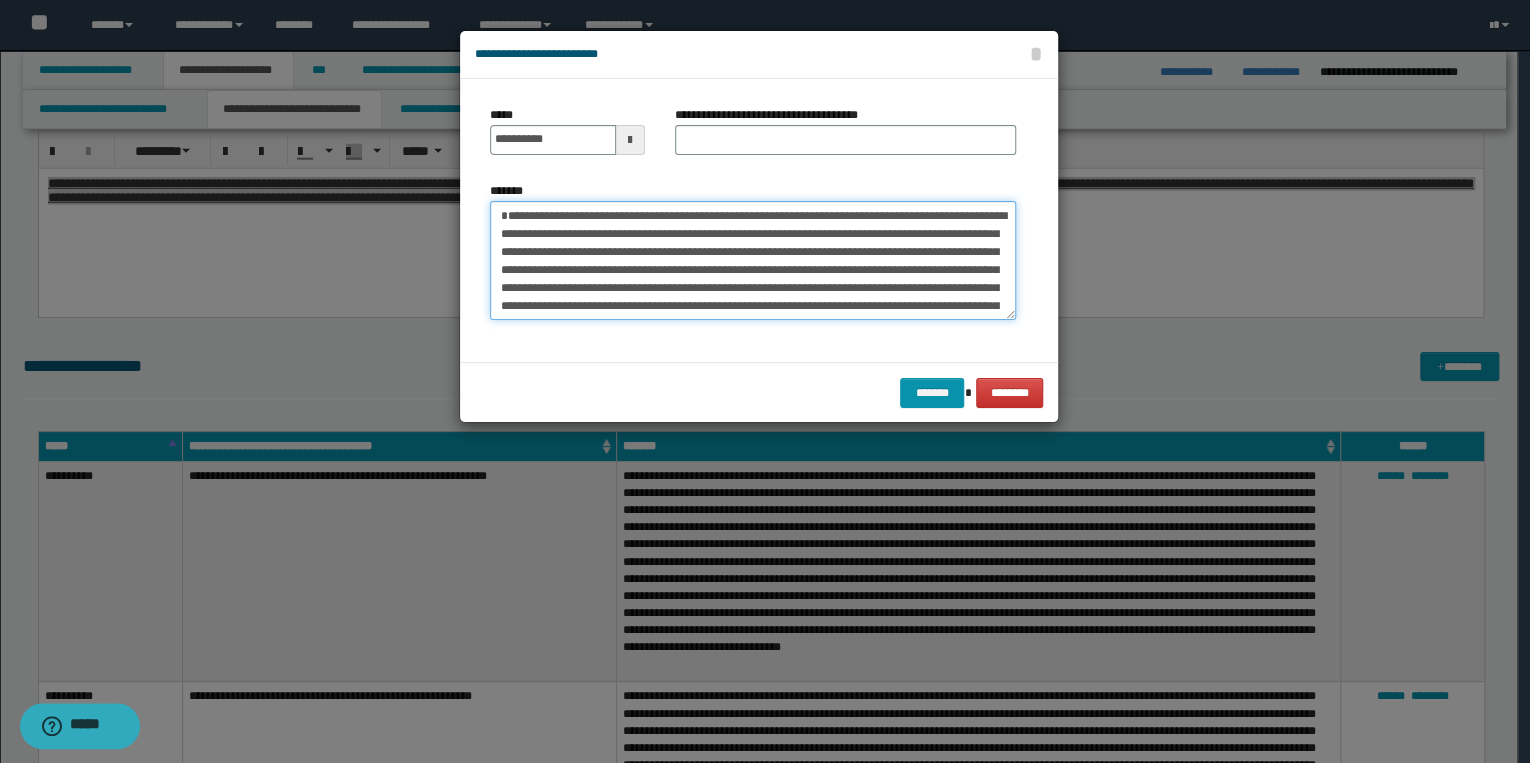 type on "**********" 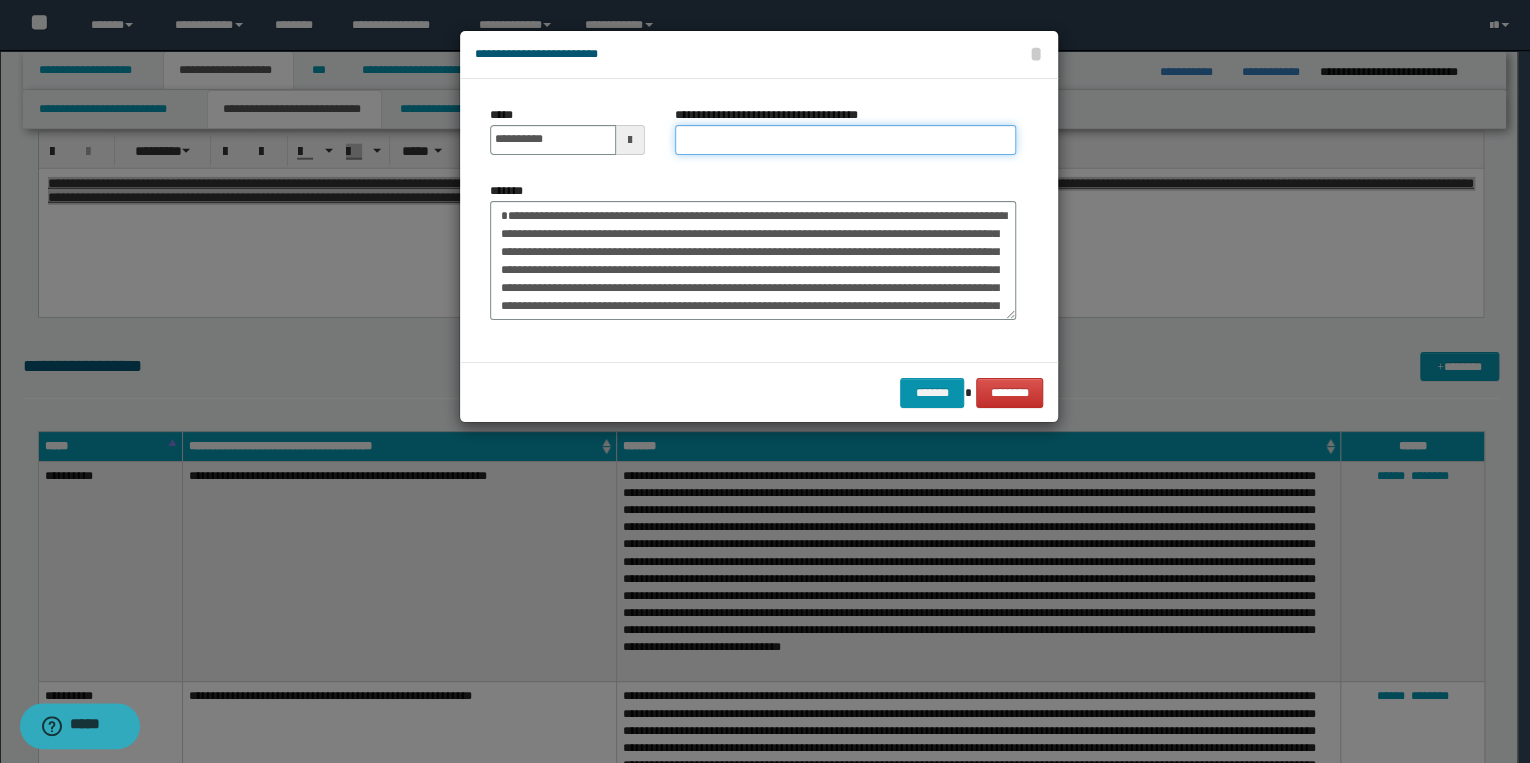click on "**********" at bounding box center [845, 140] 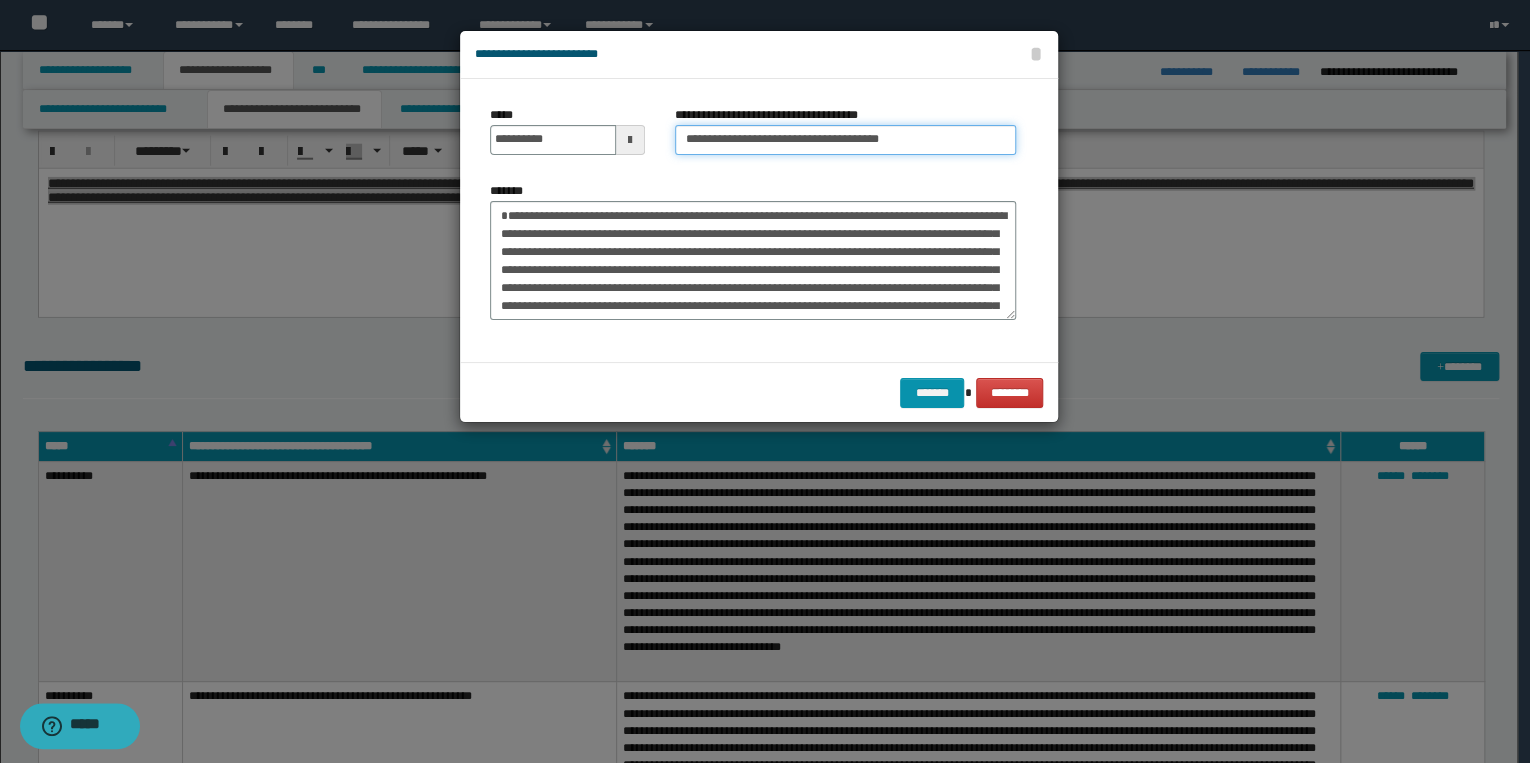 click on "**********" at bounding box center [845, 140] 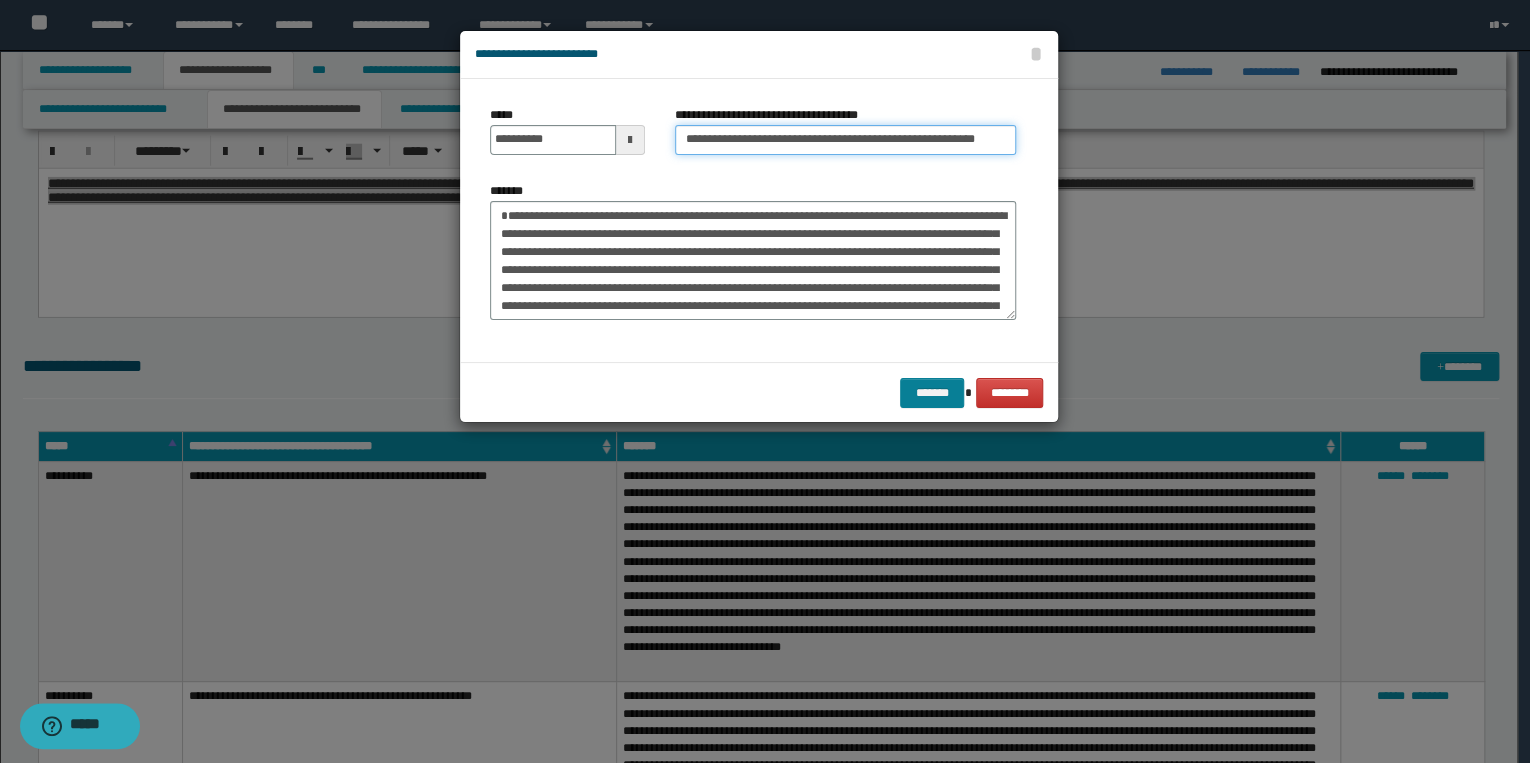 type on "**********" 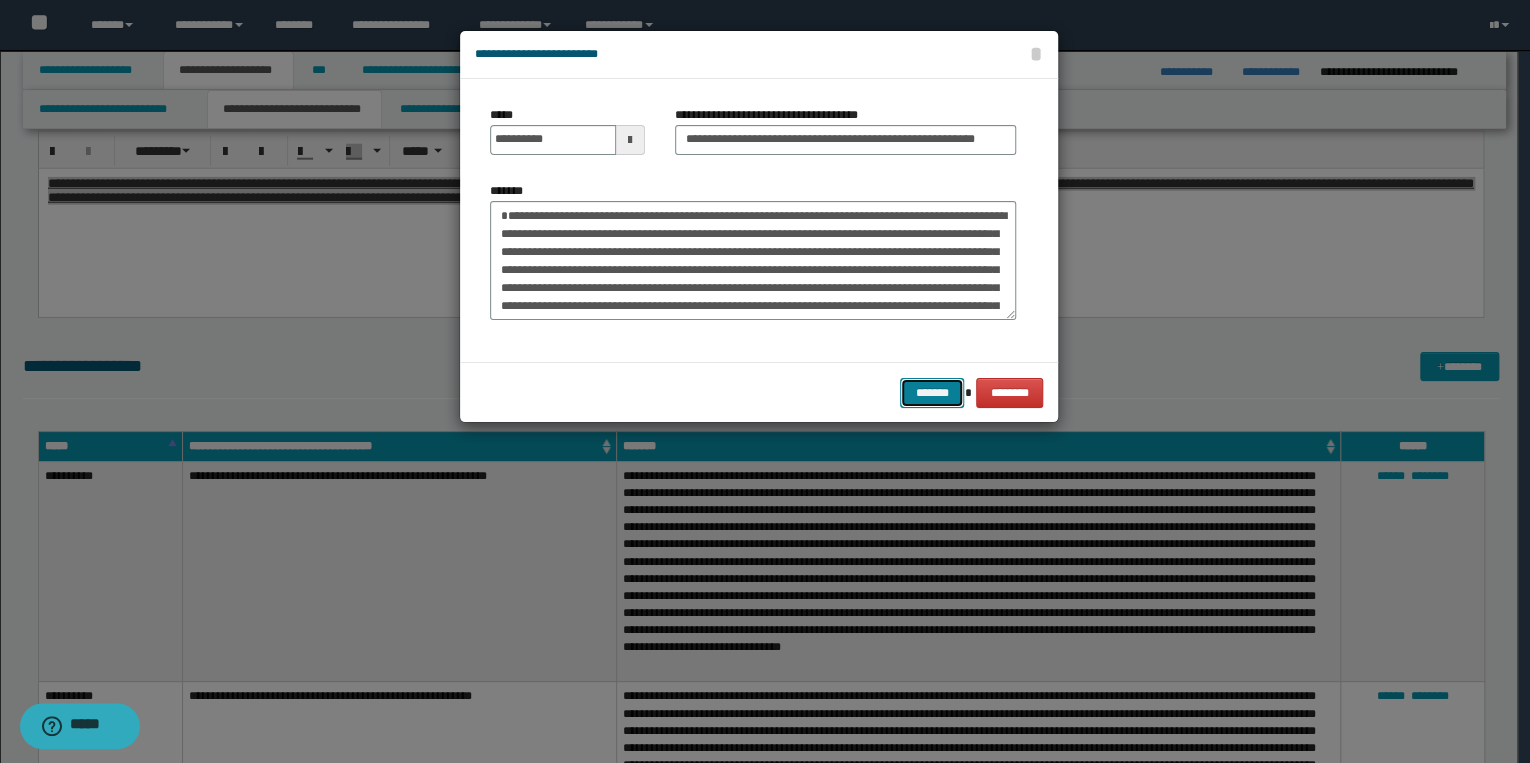 click on "*******" at bounding box center [932, 393] 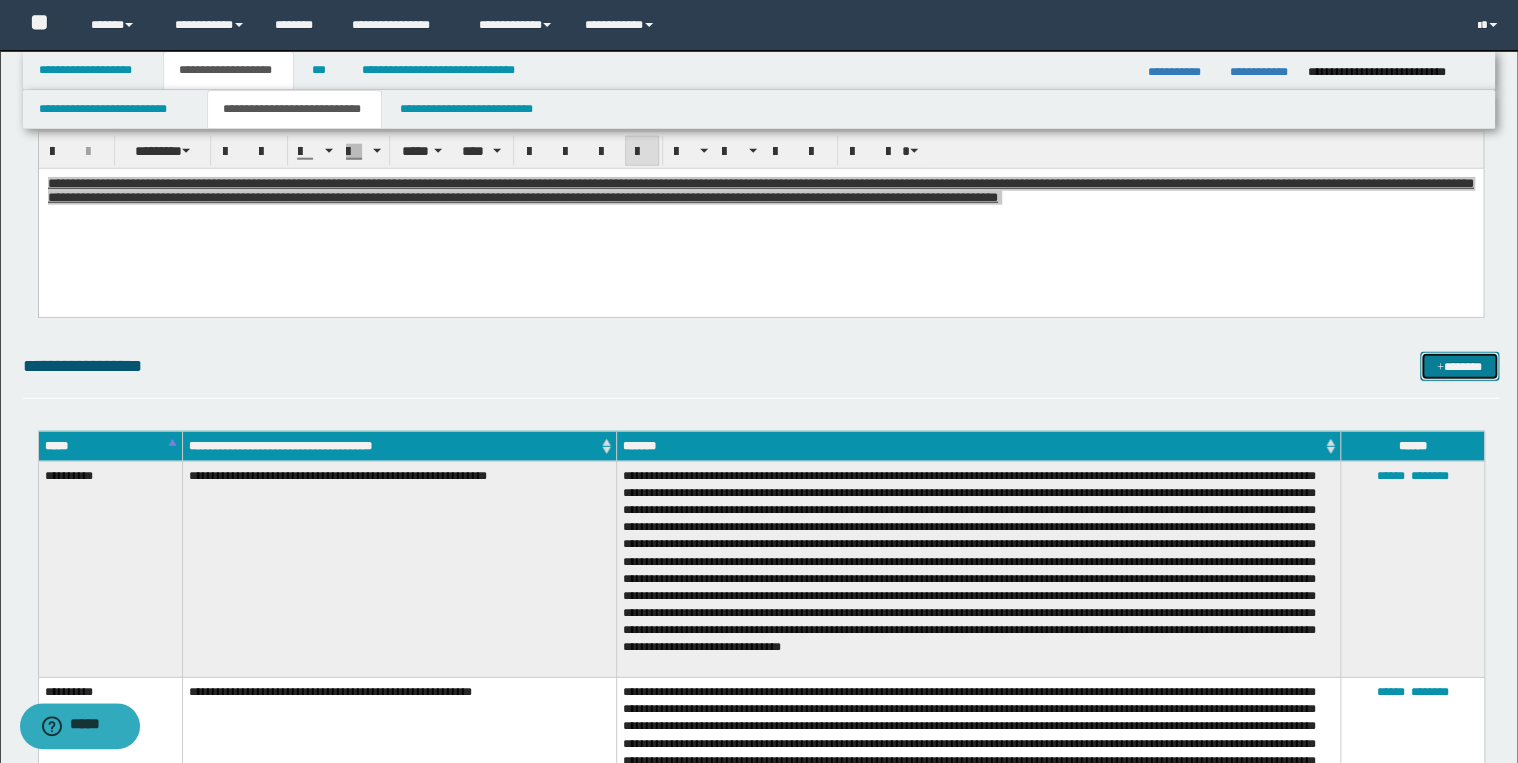 click on "*******" at bounding box center (1459, 367) 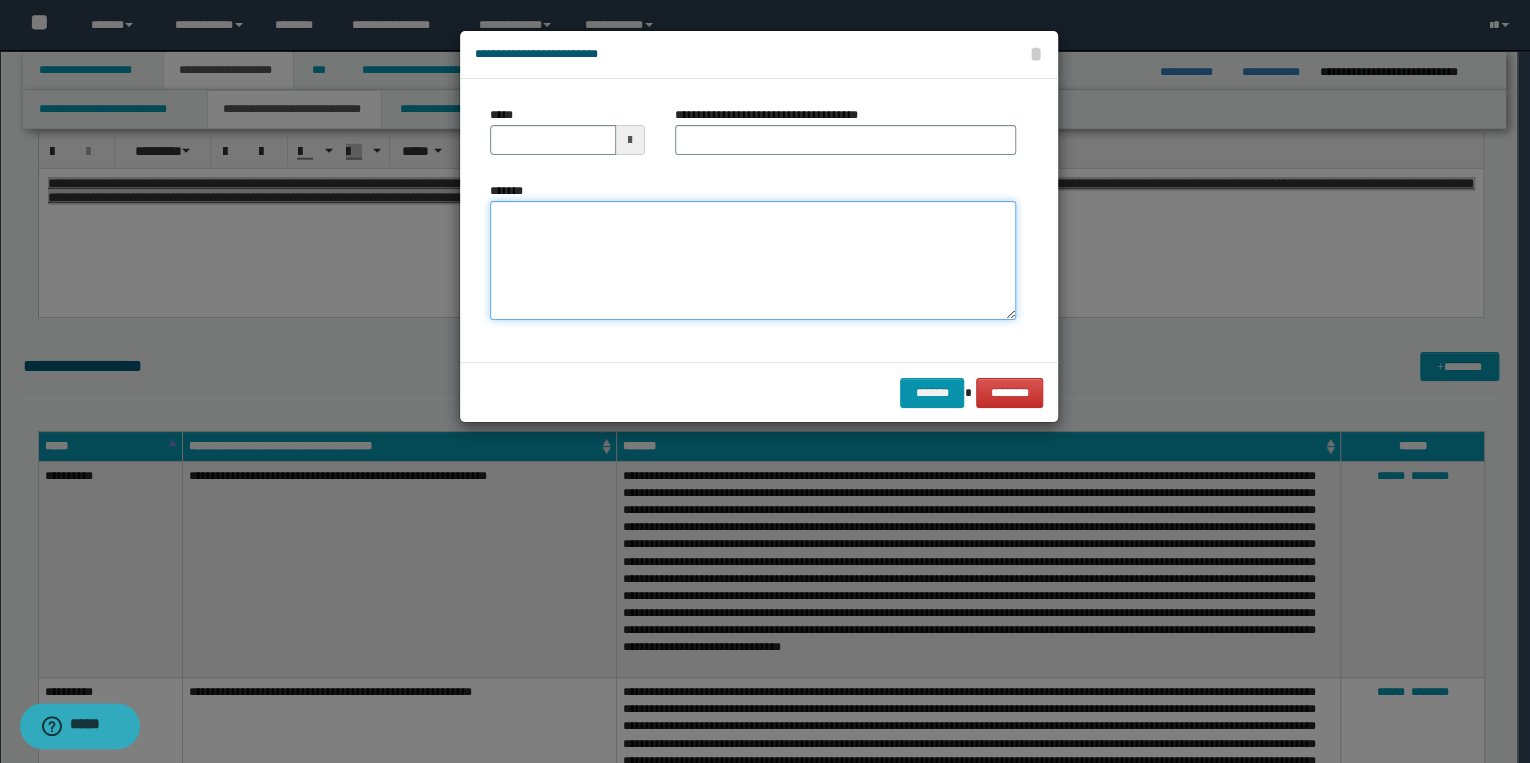 click on "*******" at bounding box center [753, 261] 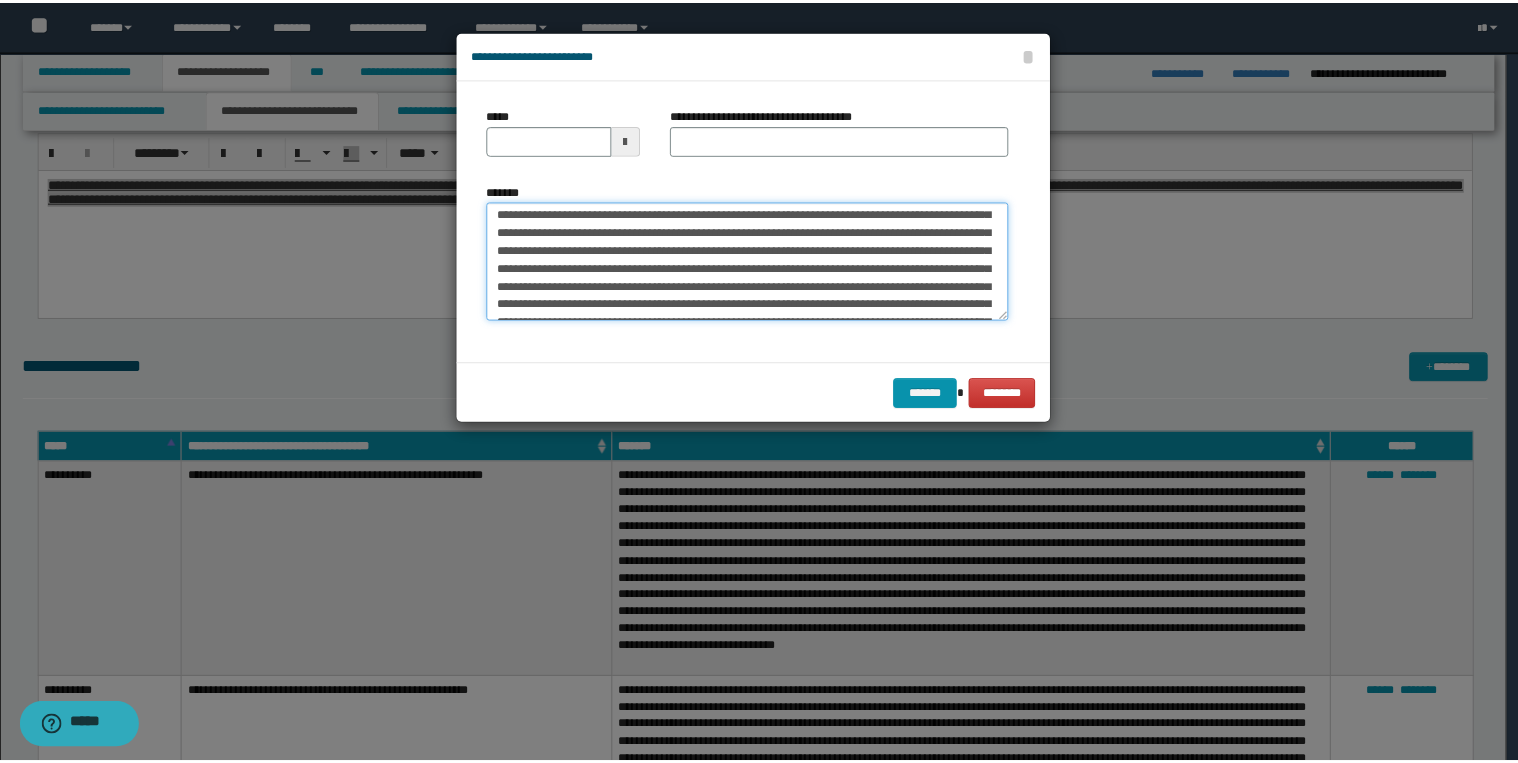 scroll, scrollTop: 0, scrollLeft: 0, axis: both 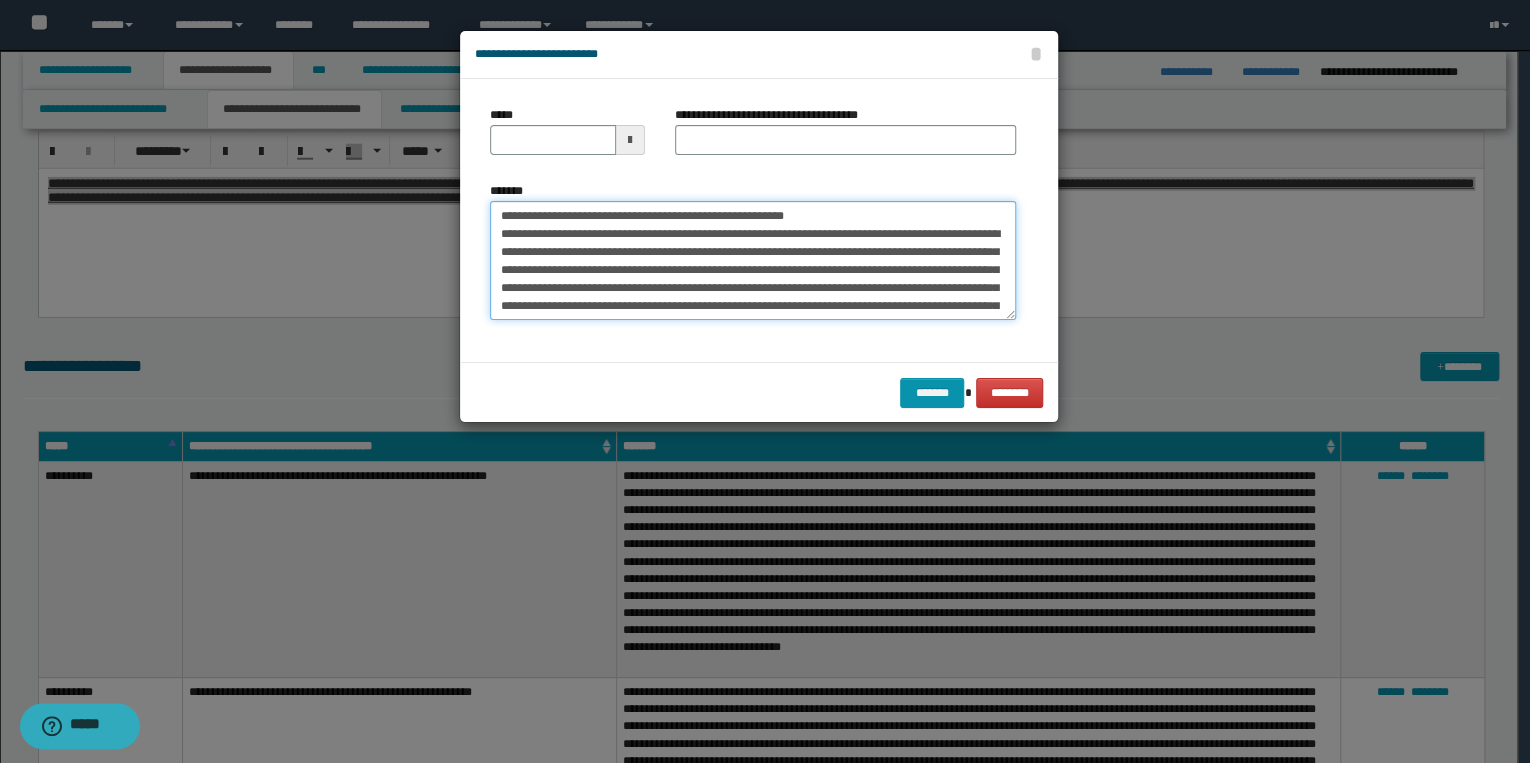 drag, startPoint x: 559, startPoint y: 218, endPoint x: 460, endPoint y: 211, distance: 99.24717 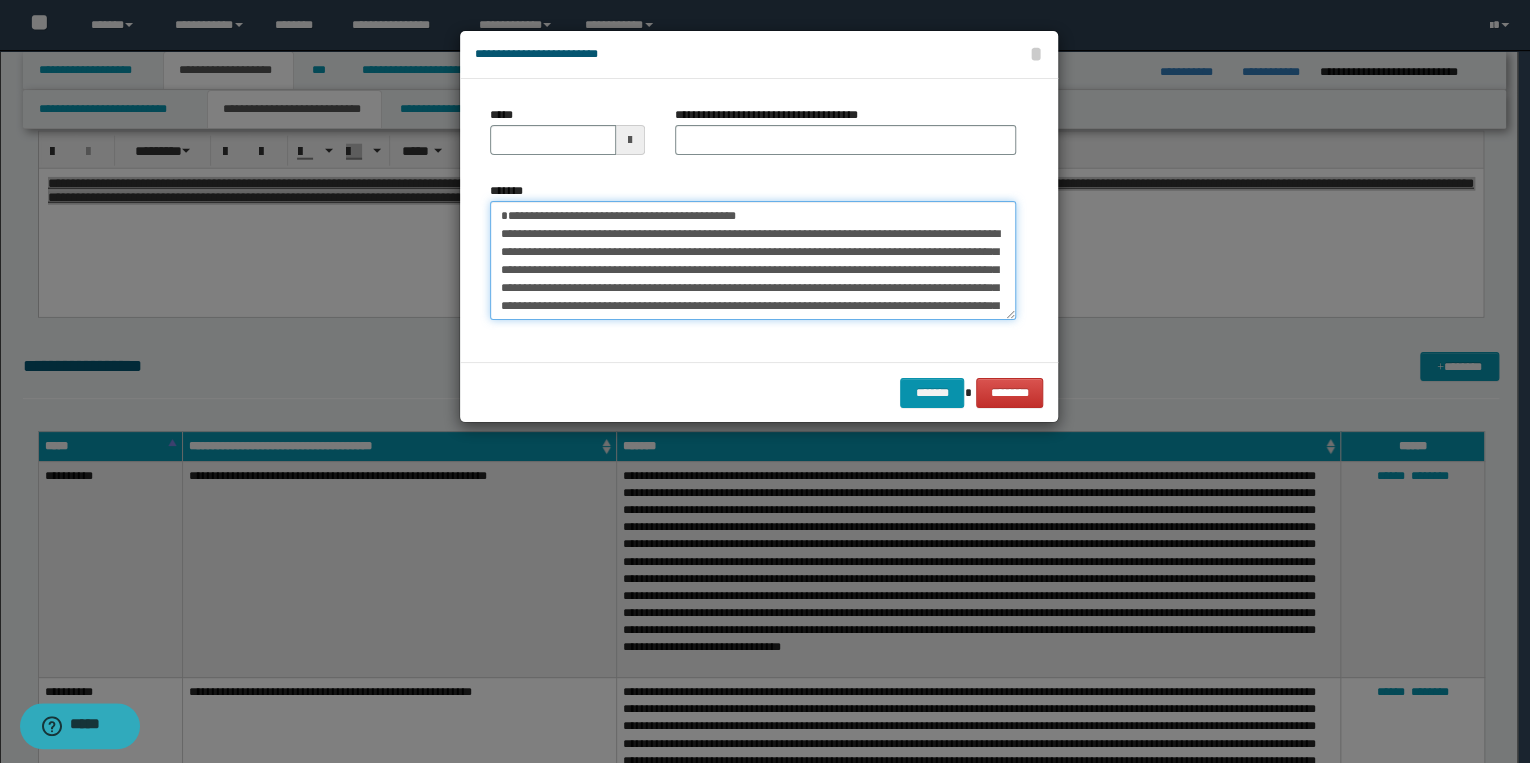 type 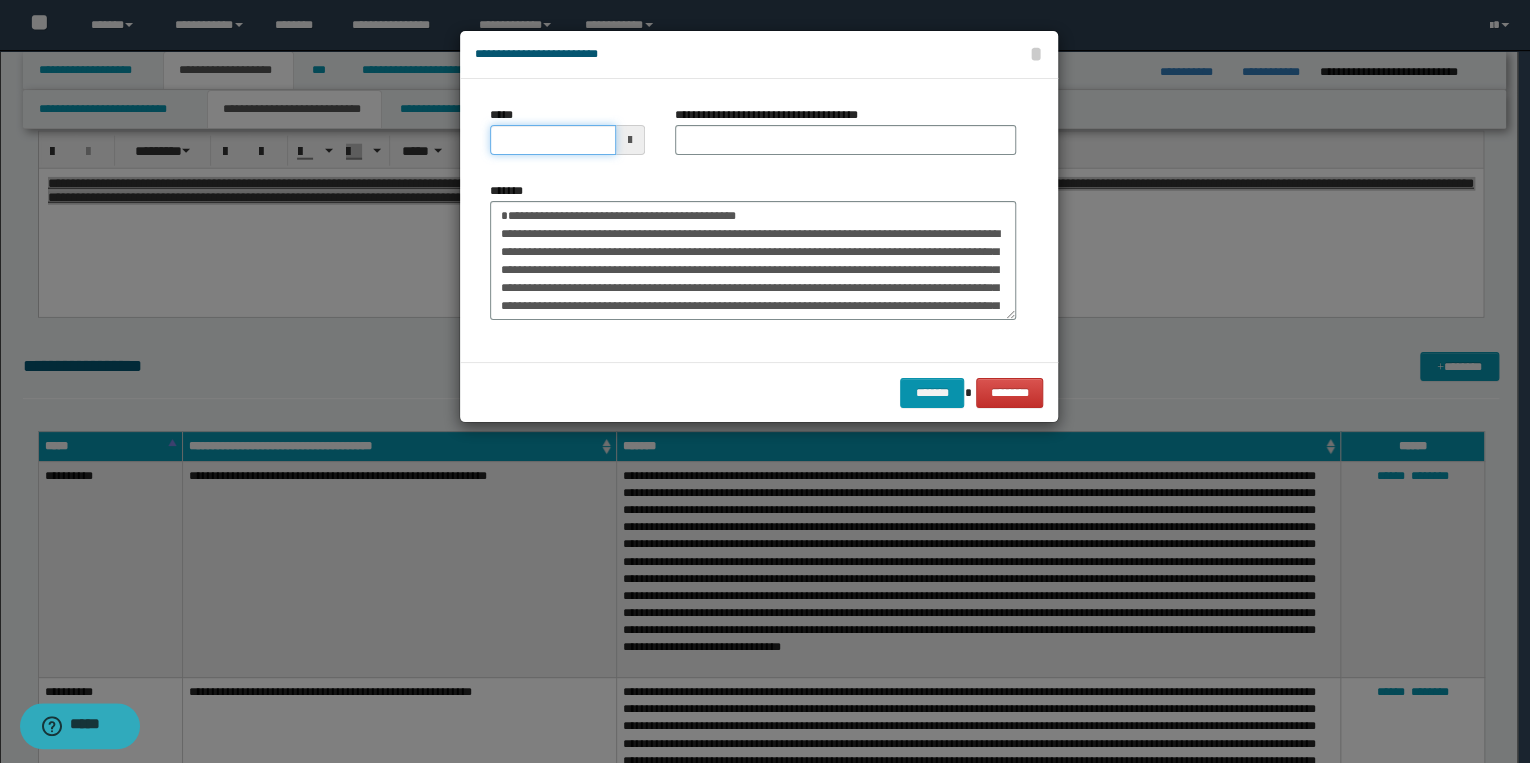 click on "*****" at bounding box center [553, 140] 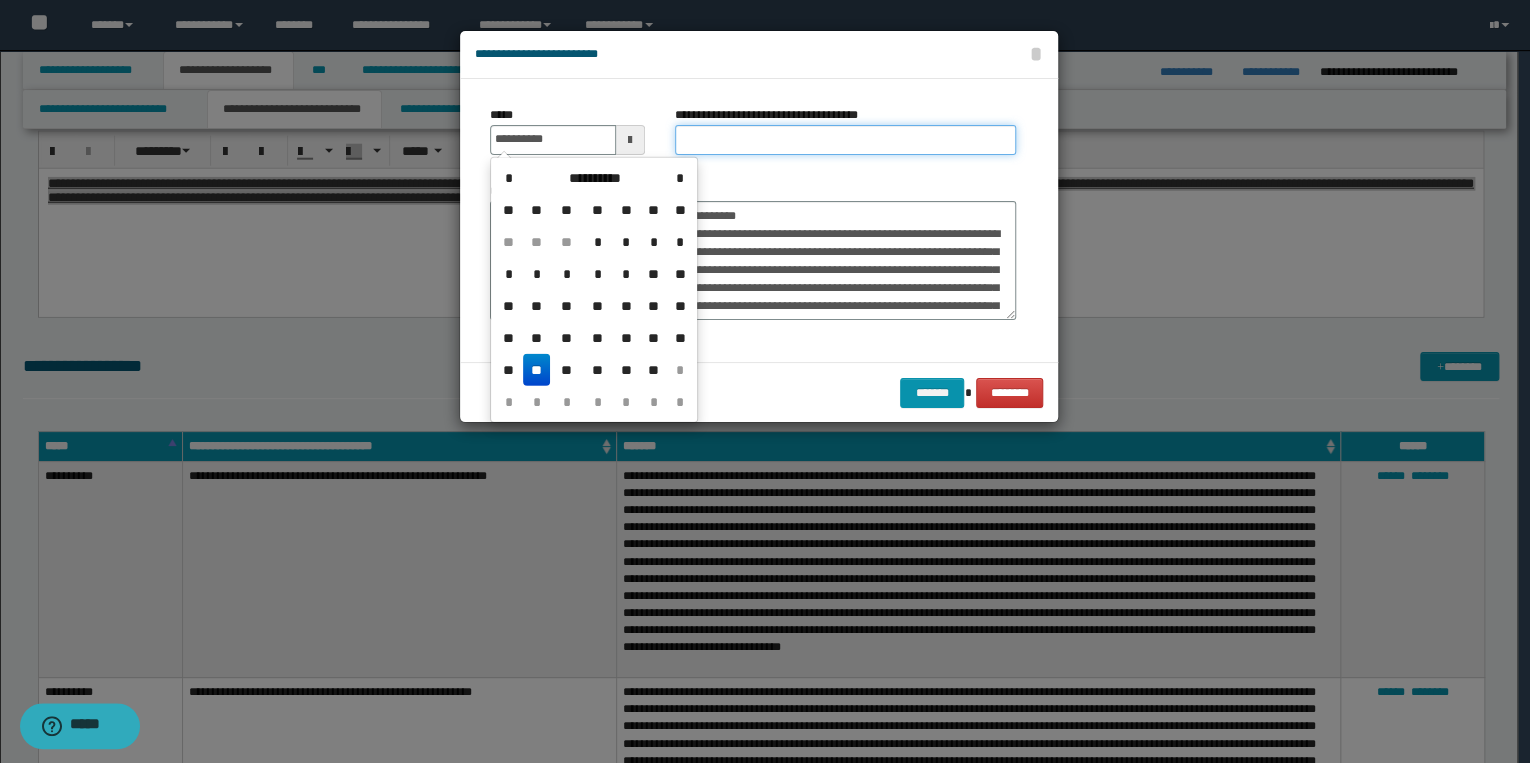 type on "**********" 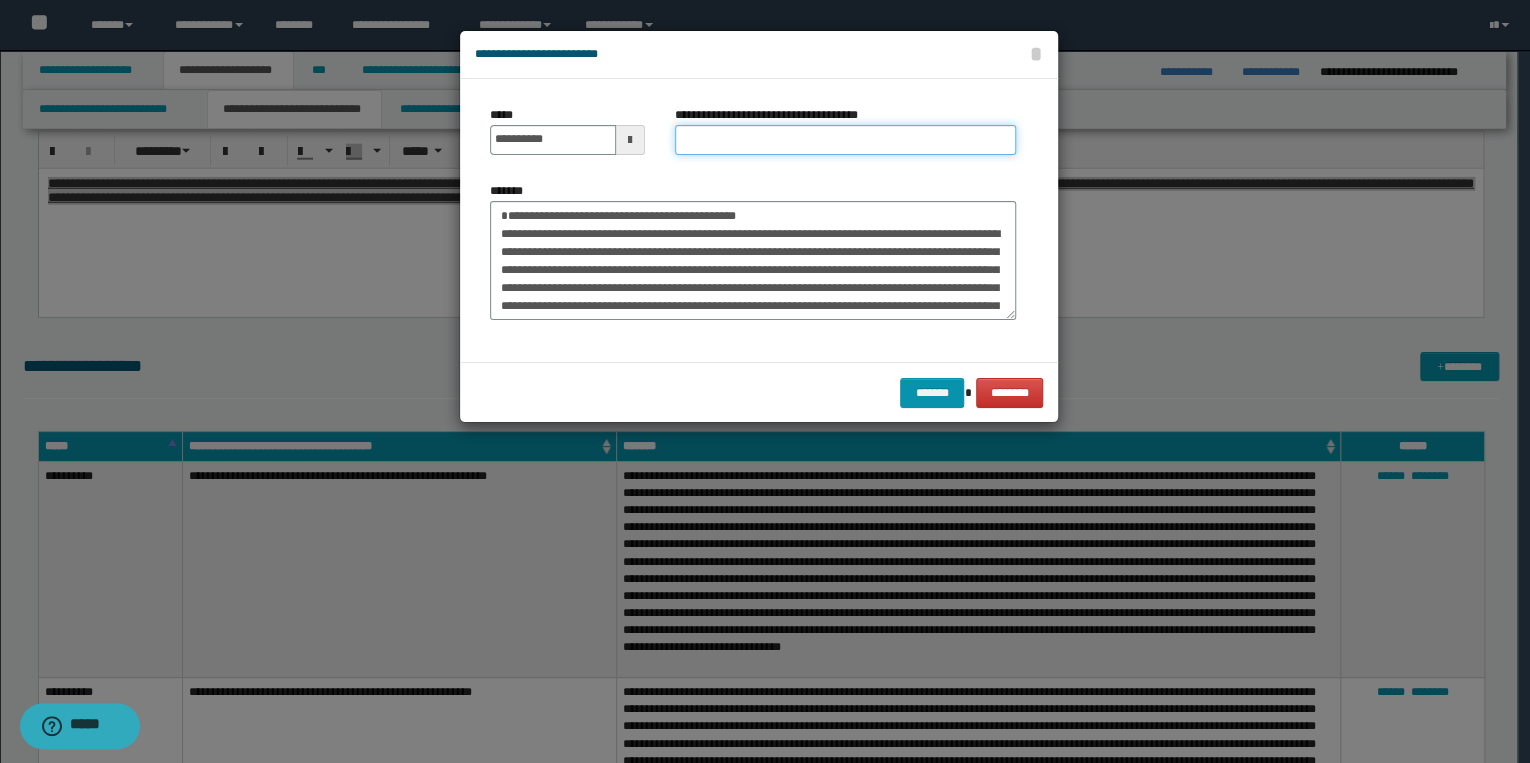 click on "**********" at bounding box center [845, 140] 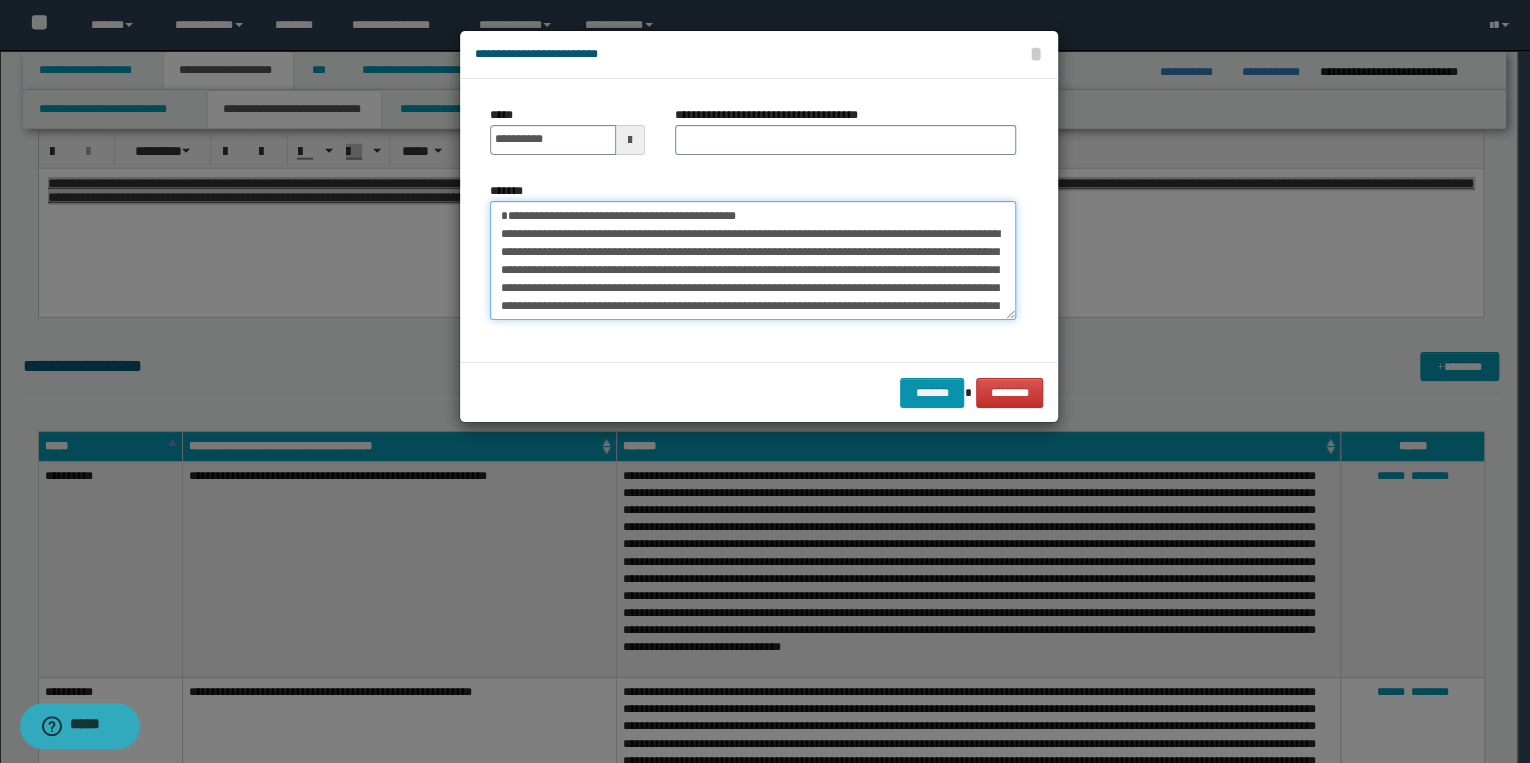 drag, startPoint x: 503, startPoint y: 213, endPoint x: 780, endPoint y: 211, distance: 277.00723 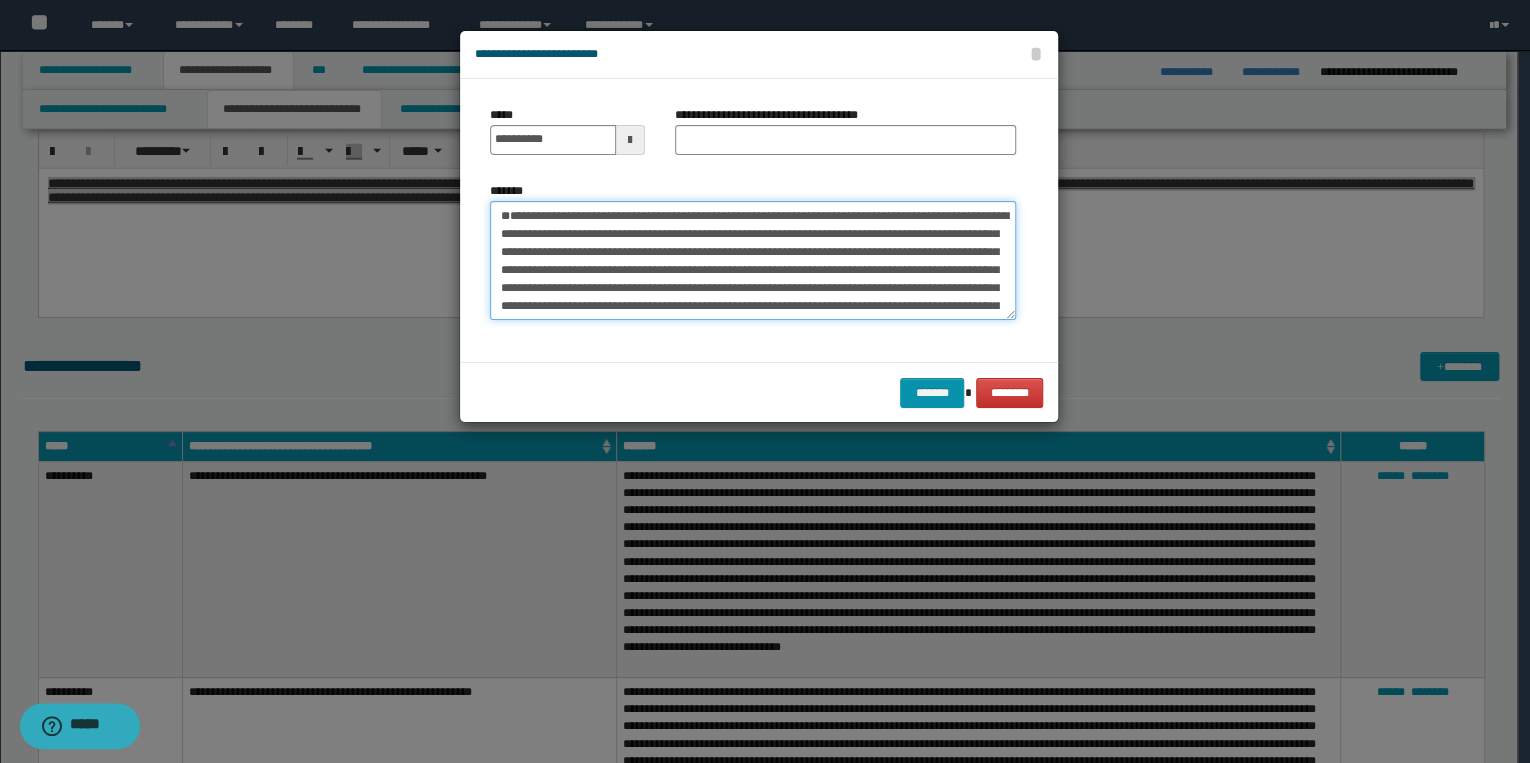 type on "**********" 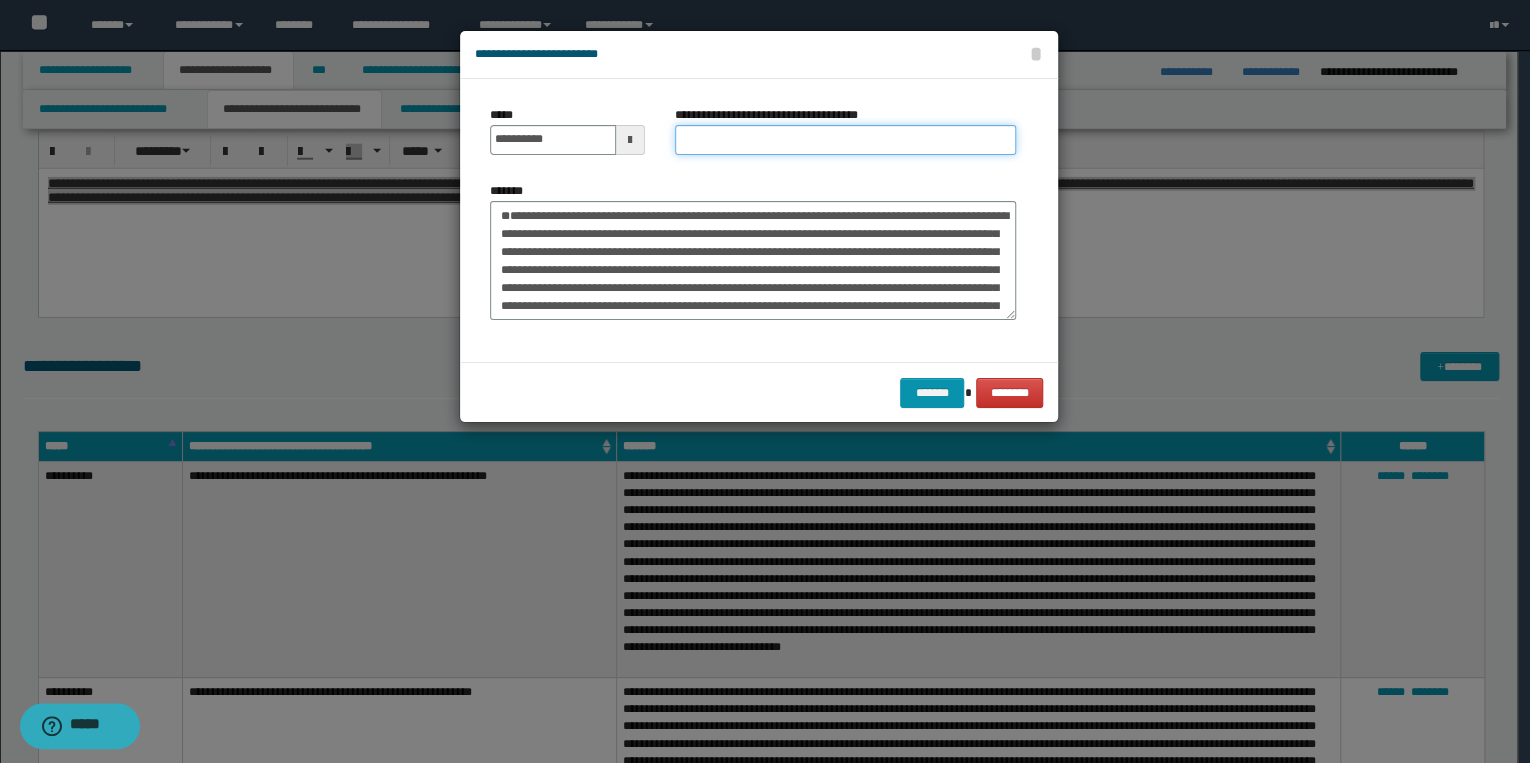 drag, startPoint x: 697, startPoint y: 140, endPoint x: 711, endPoint y: 142, distance: 14.142136 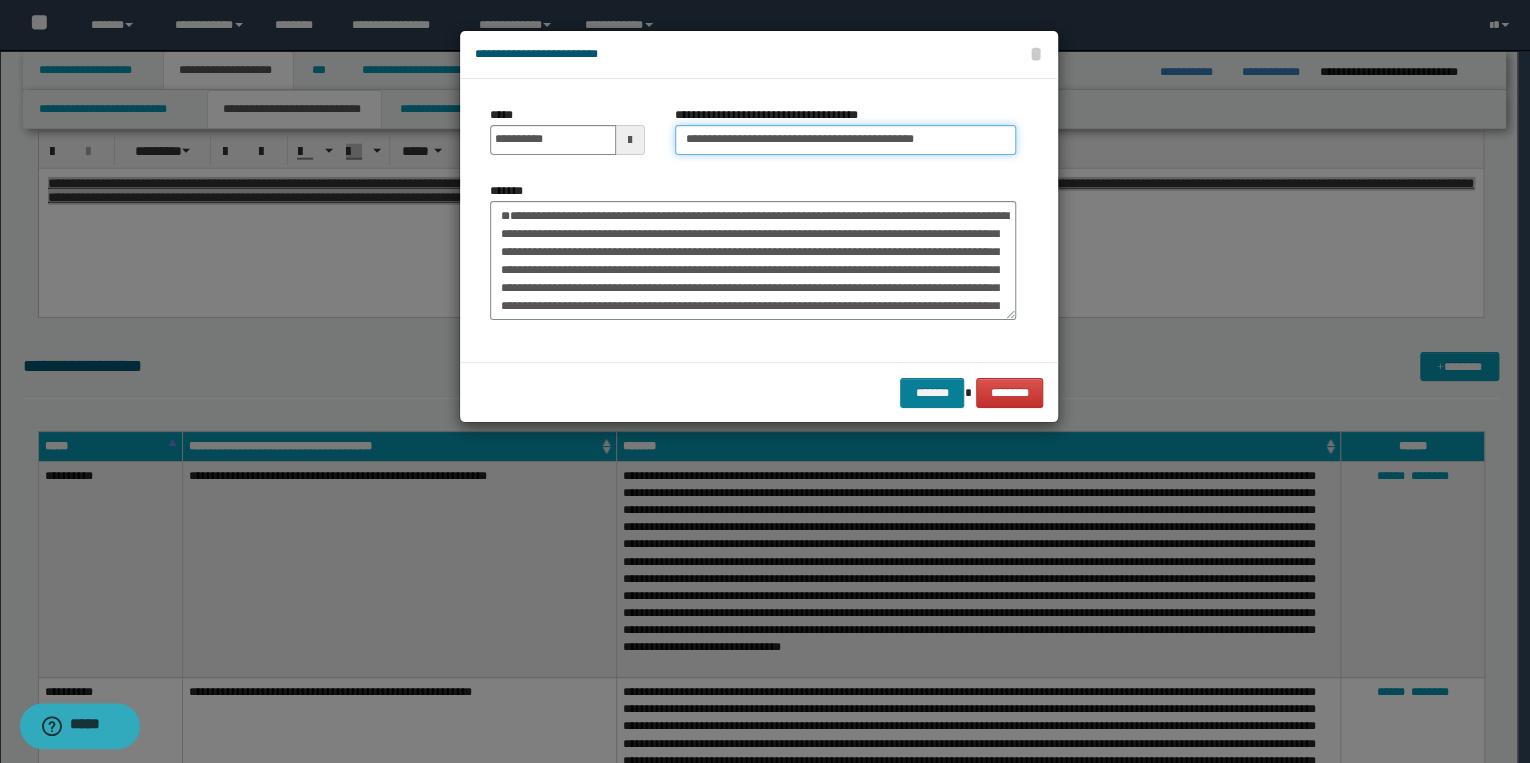 type on "**********" 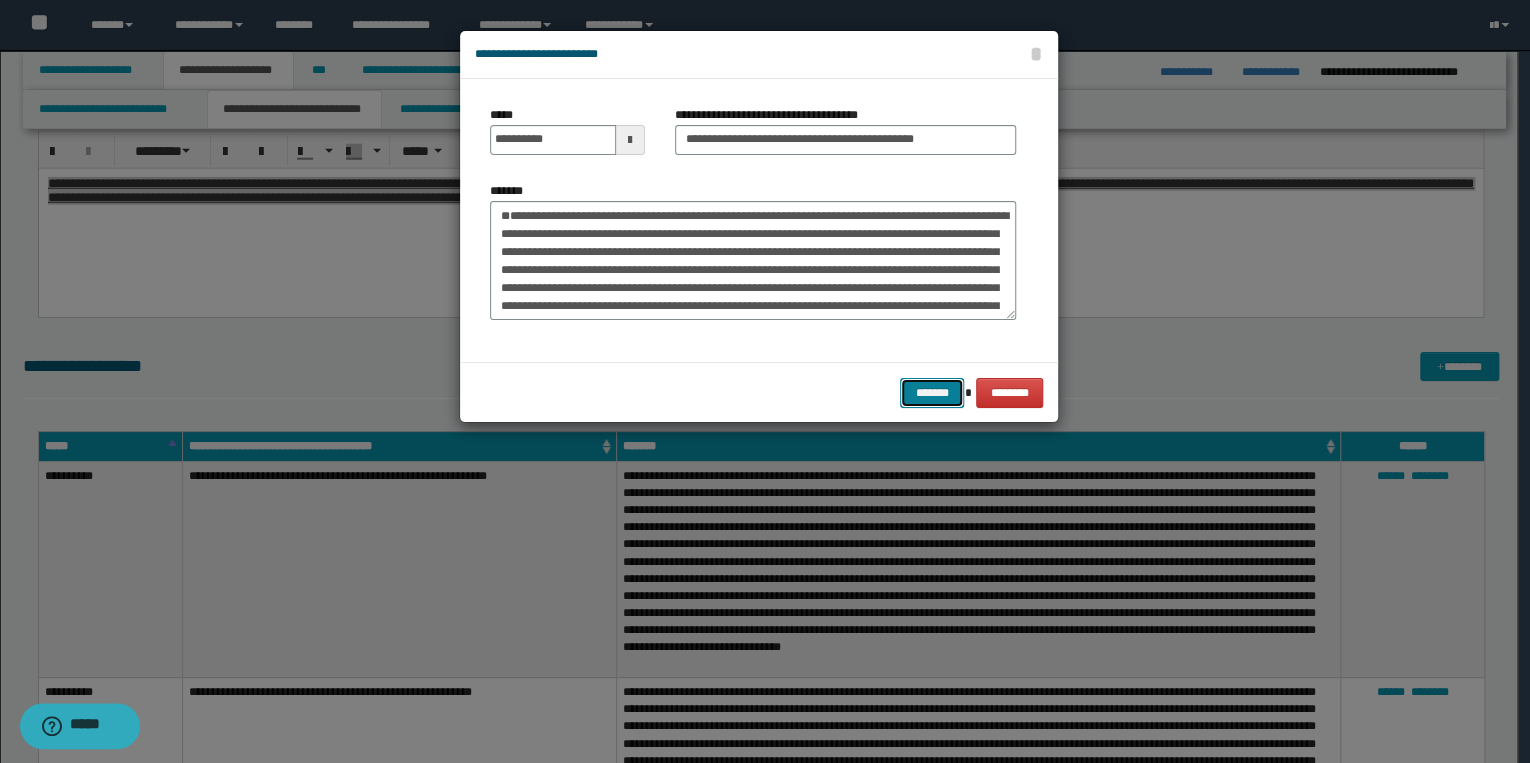 click on "*******" at bounding box center [932, 393] 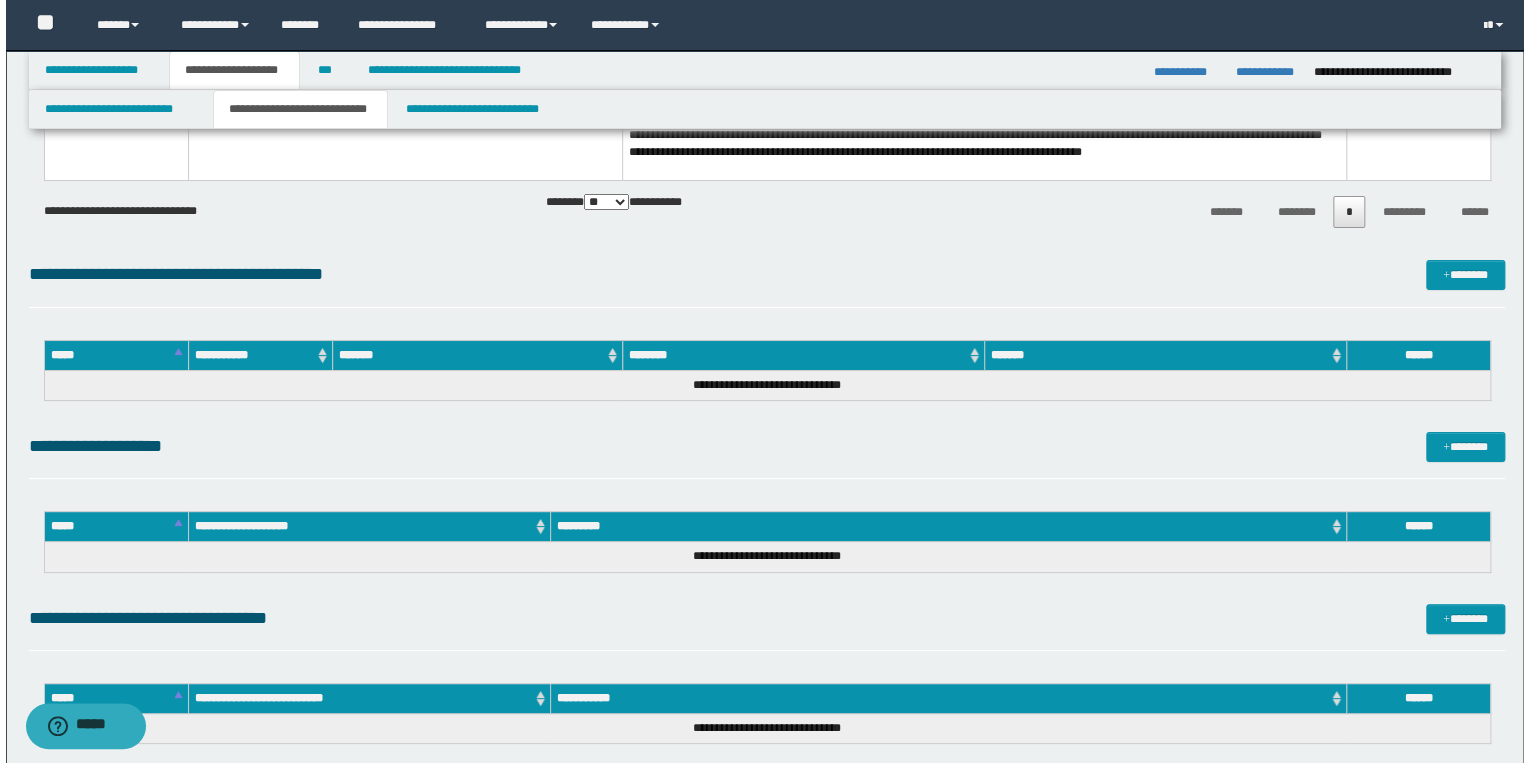 scroll, scrollTop: 3680, scrollLeft: 0, axis: vertical 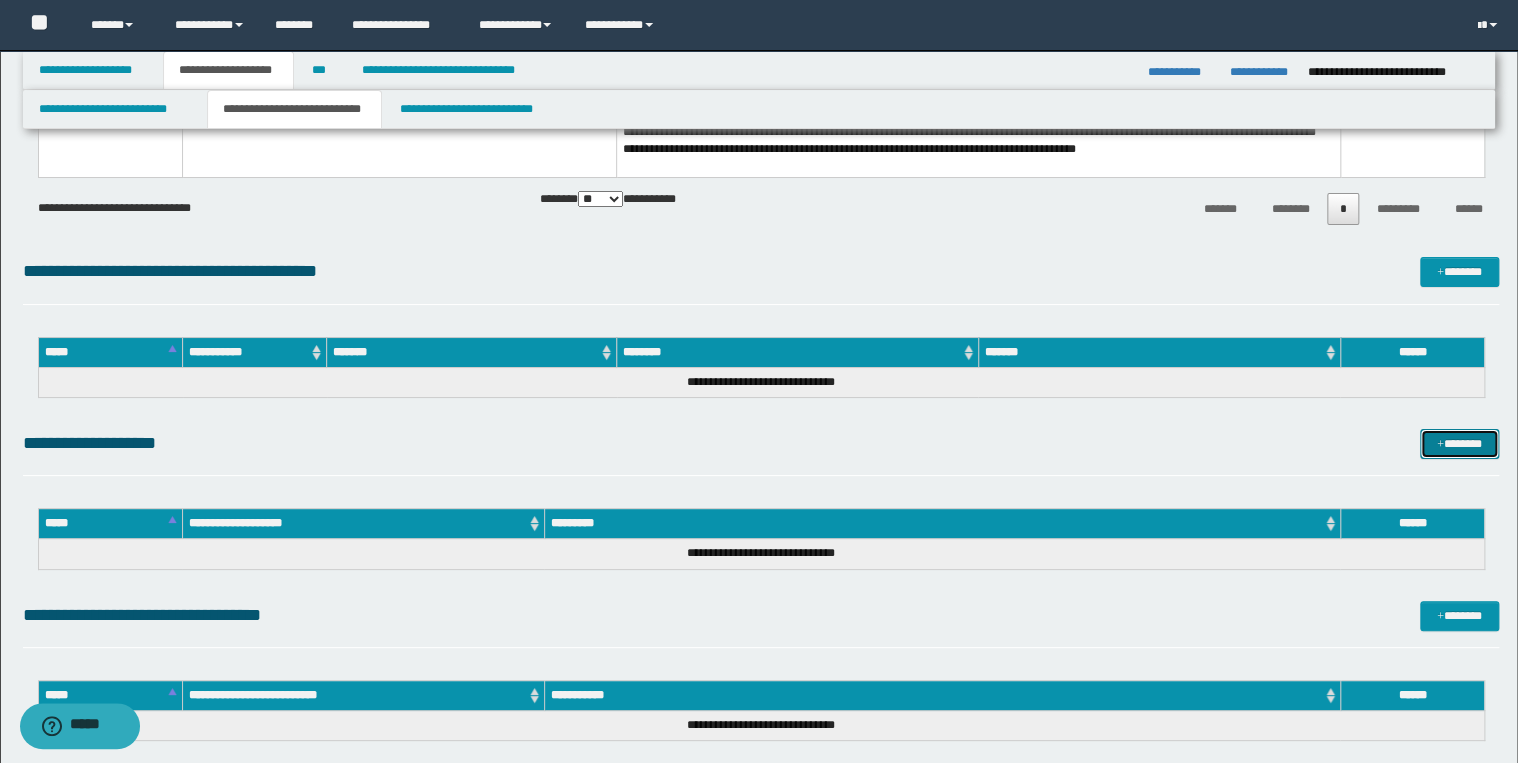 click on "*******" at bounding box center (1459, 444) 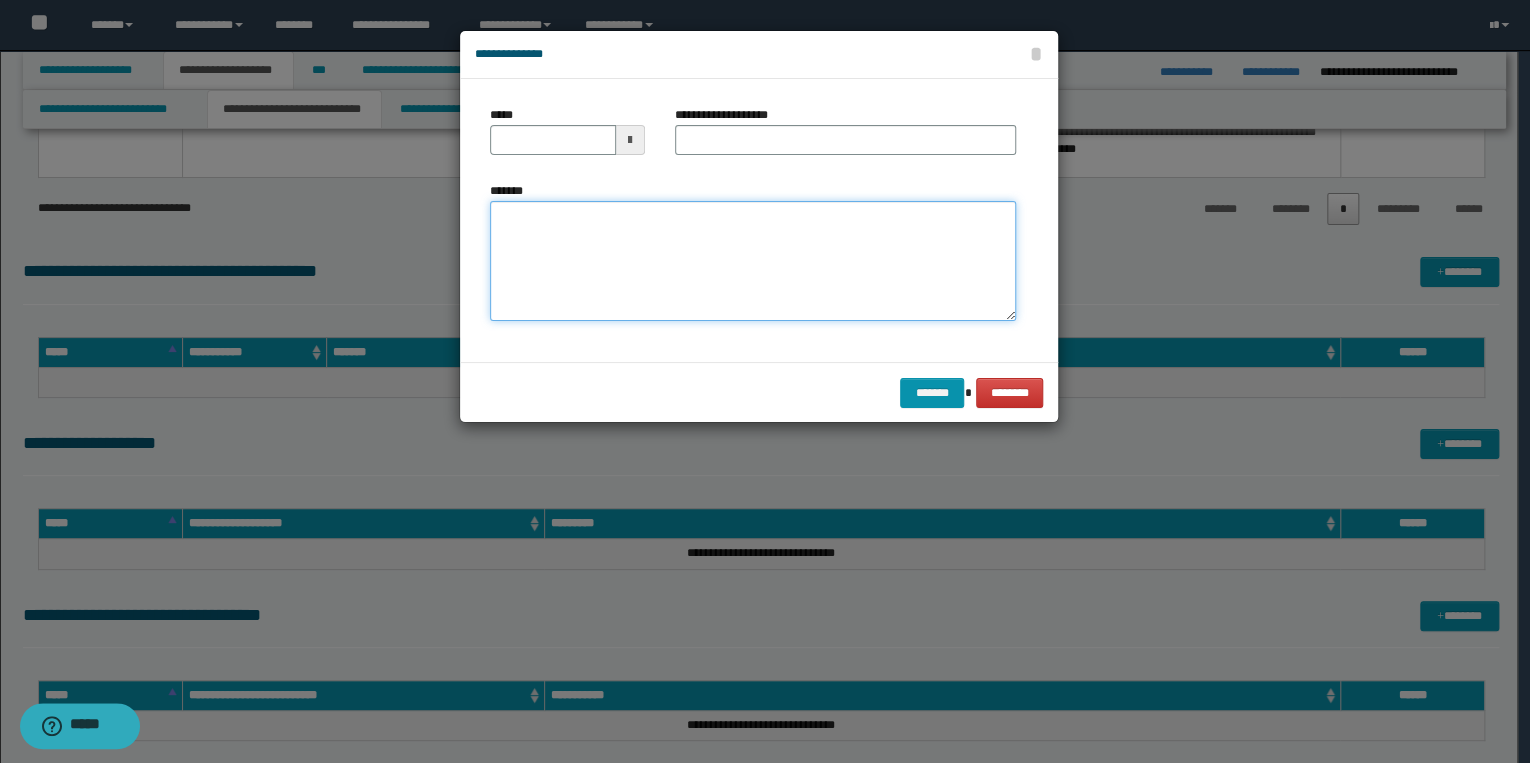 drag, startPoint x: 648, startPoint y: 266, endPoint x: 631, endPoint y: 266, distance: 17 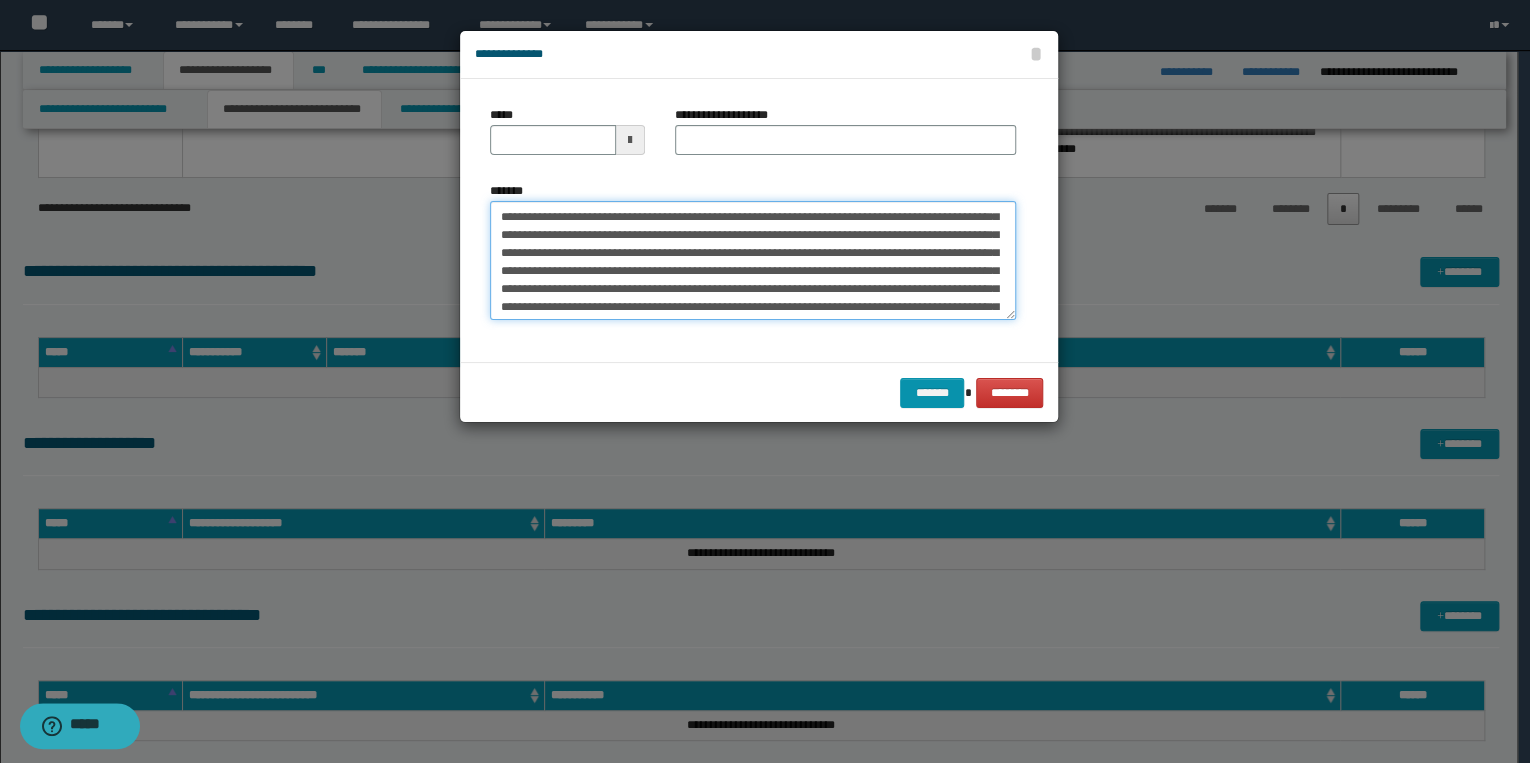 scroll, scrollTop: 0, scrollLeft: 0, axis: both 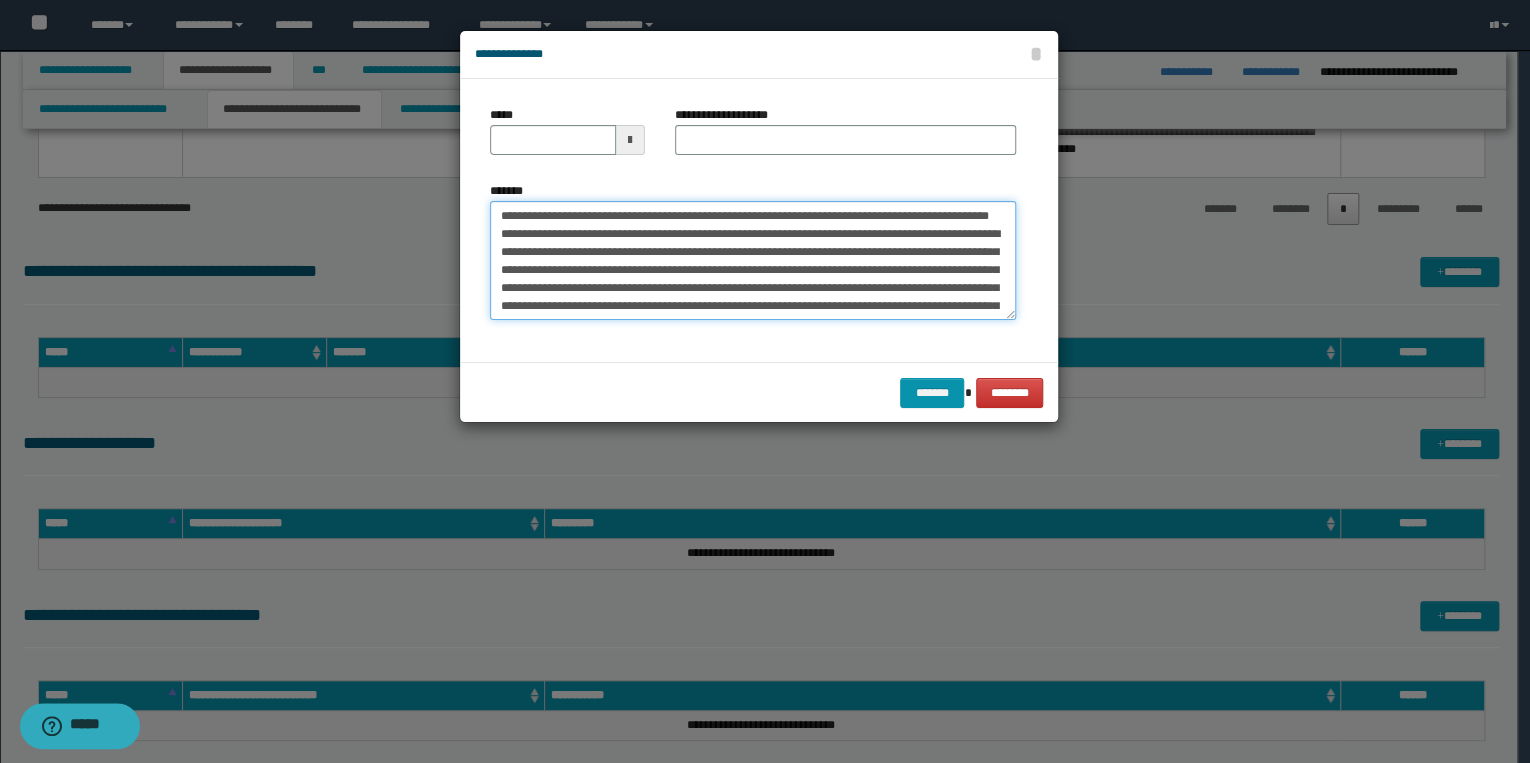 drag, startPoint x: 560, startPoint y: 218, endPoint x: 484, endPoint y: 213, distance: 76.1643 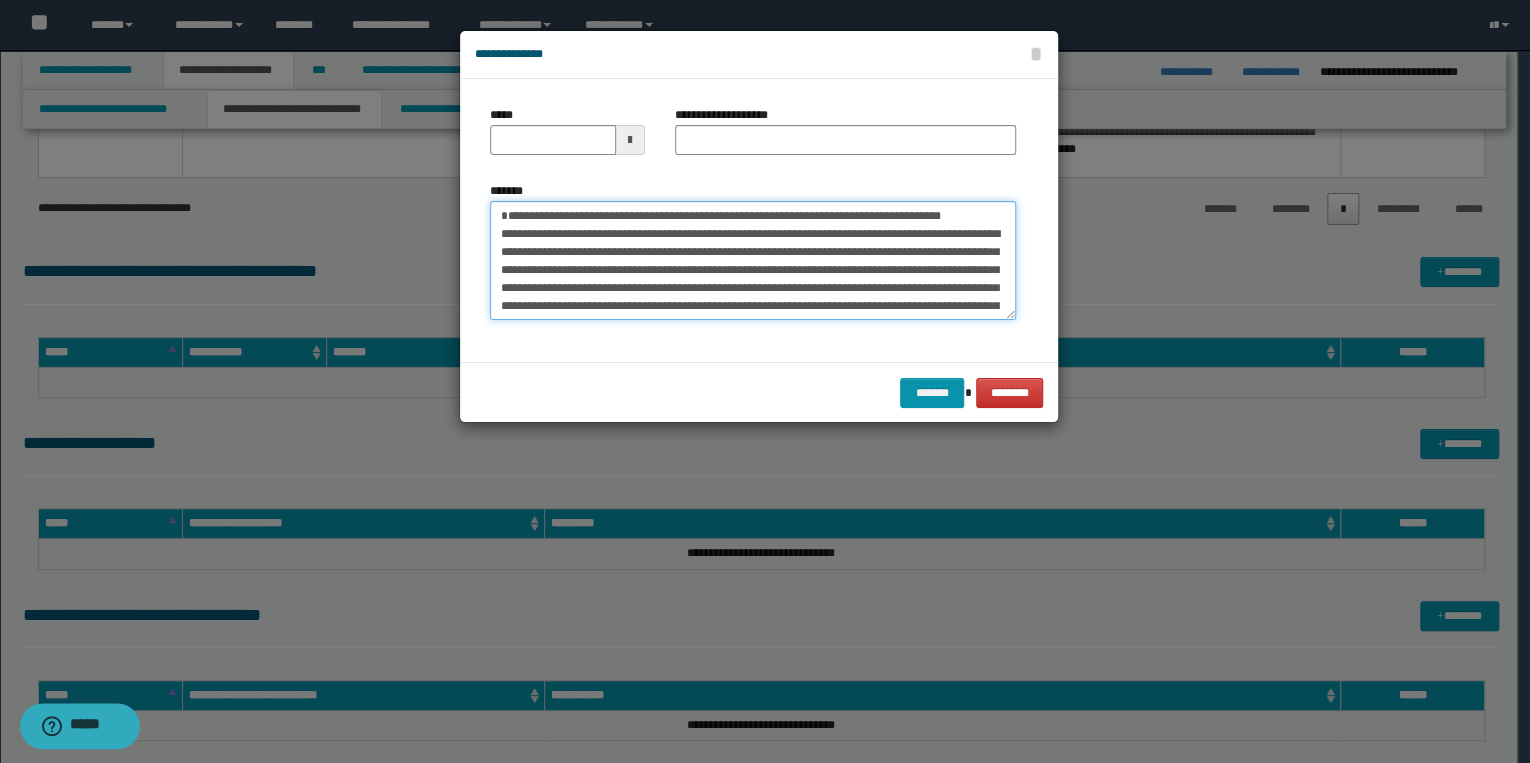 type 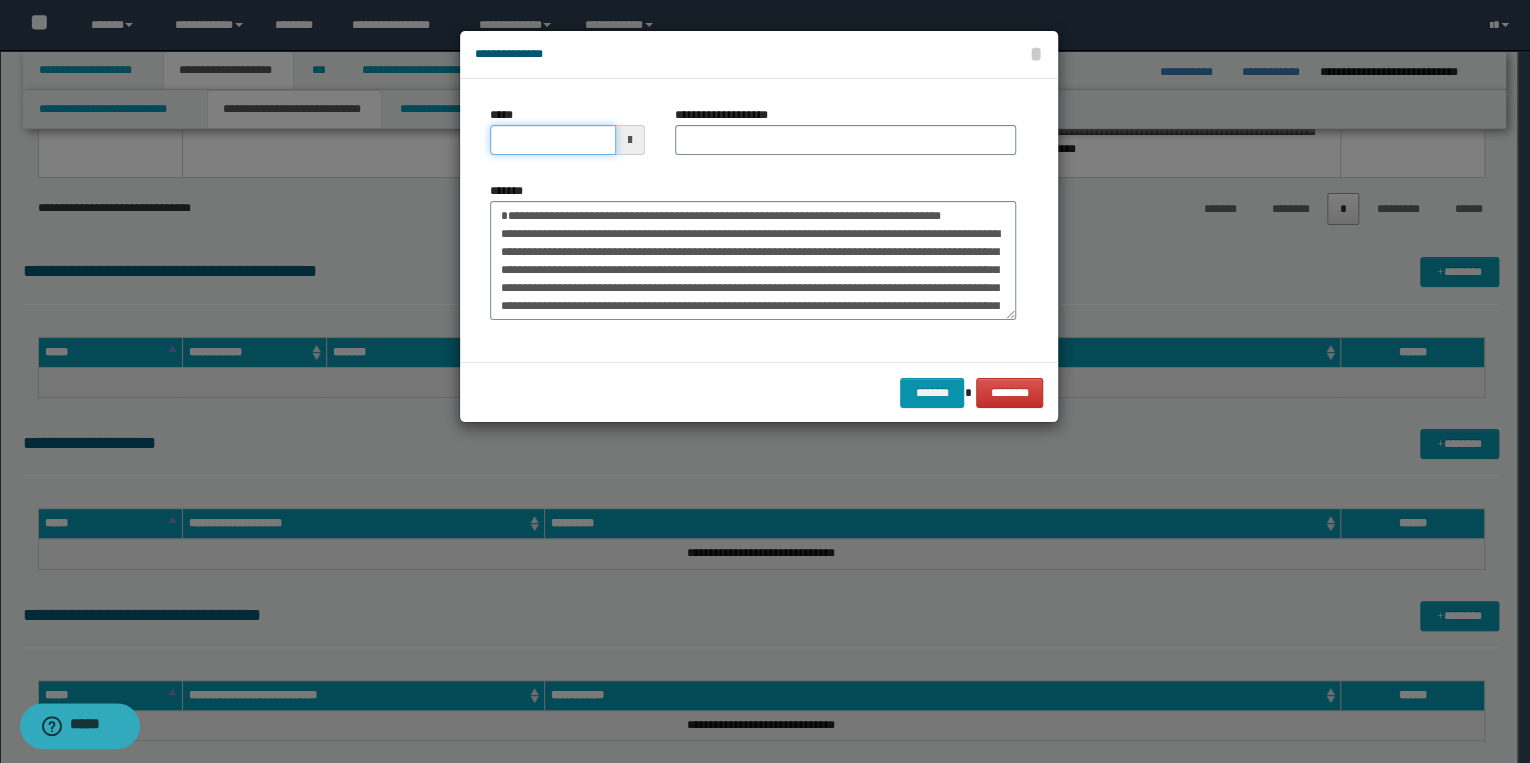 drag, startPoint x: 491, startPoint y: 137, endPoint x: 513, endPoint y: 140, distance: 22.203604 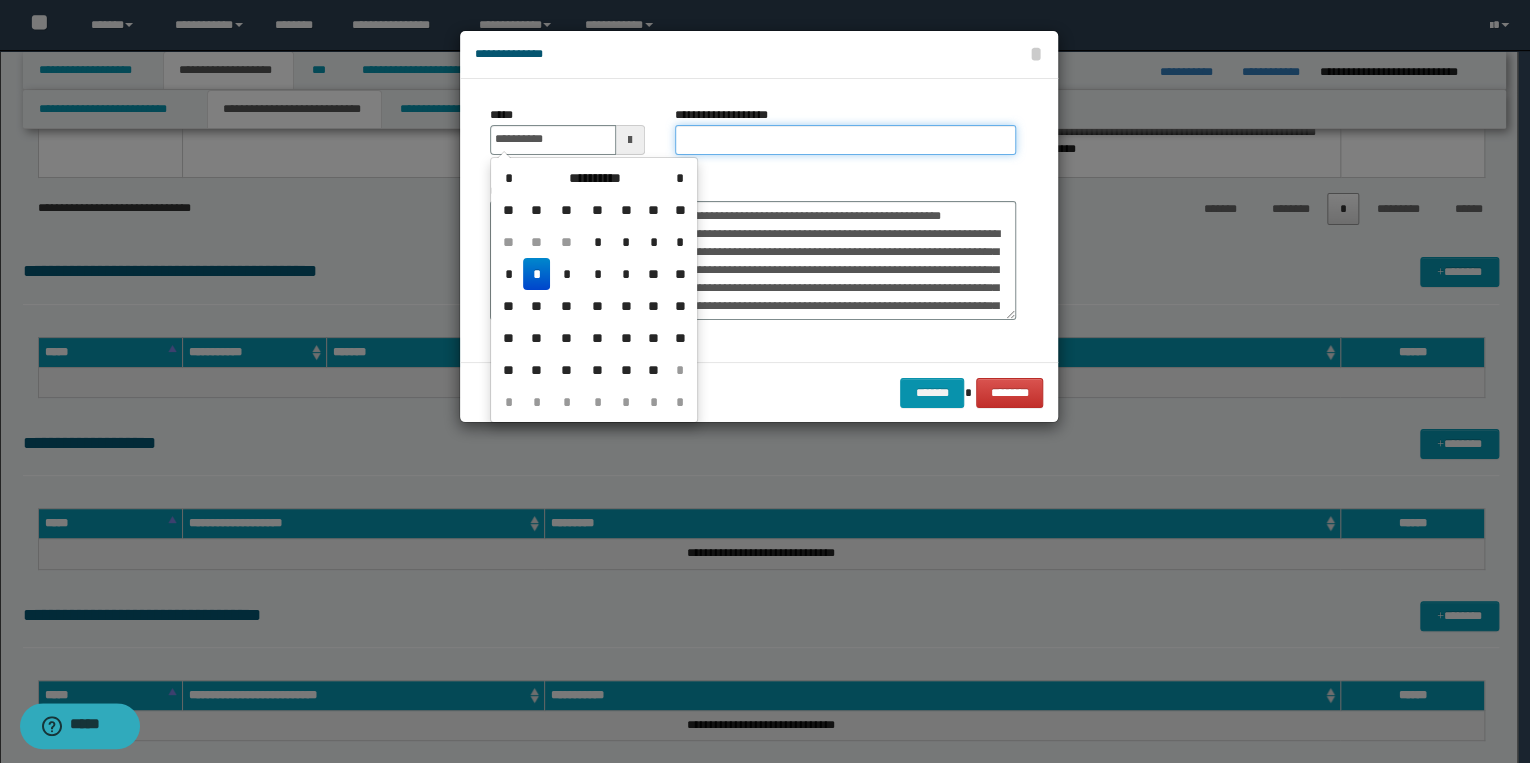 type on "**********" 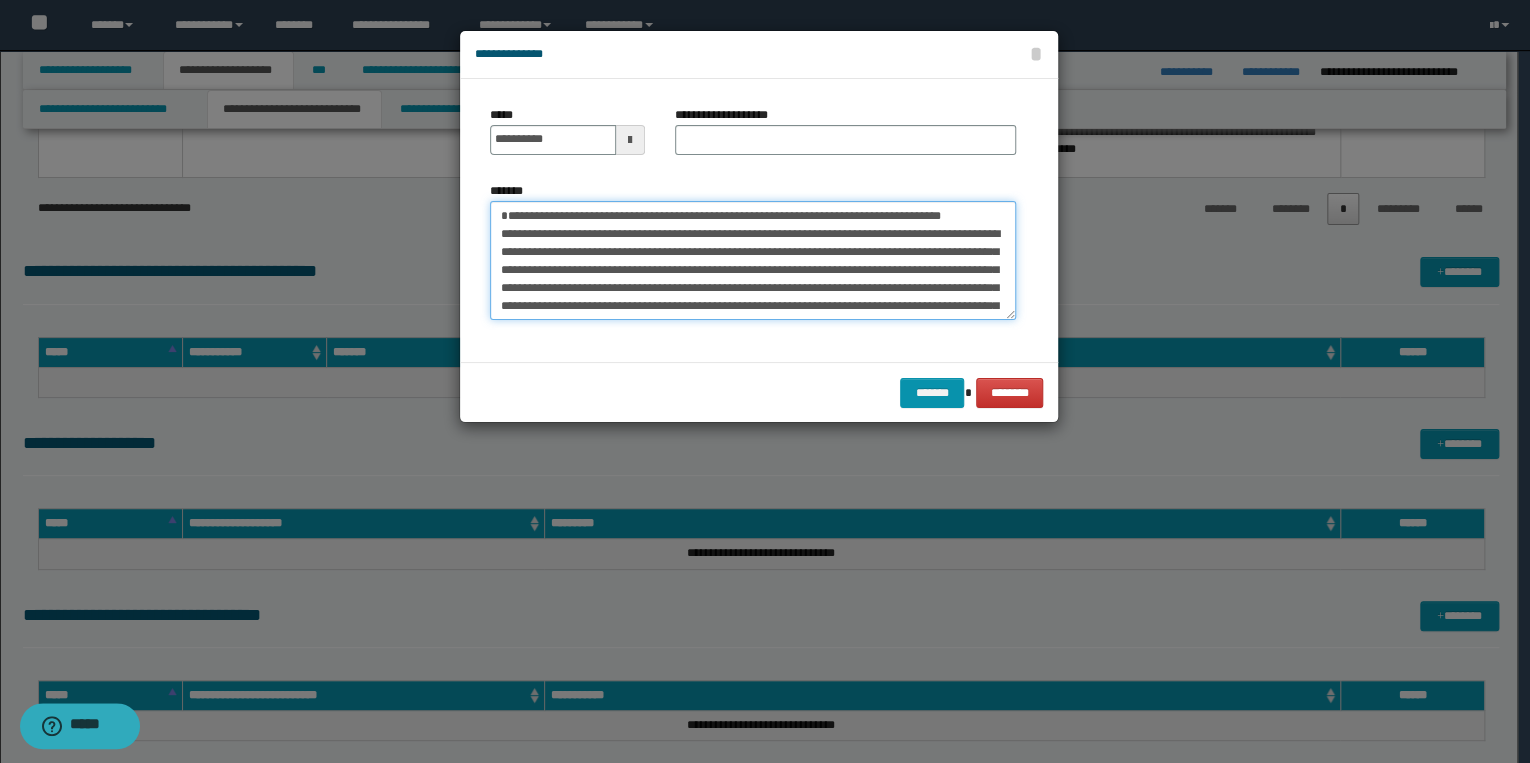 drag, startPoint x: 501, startPoint y: 216, endPoint x: 1009, endPoint y: 204, distance: 508.14172 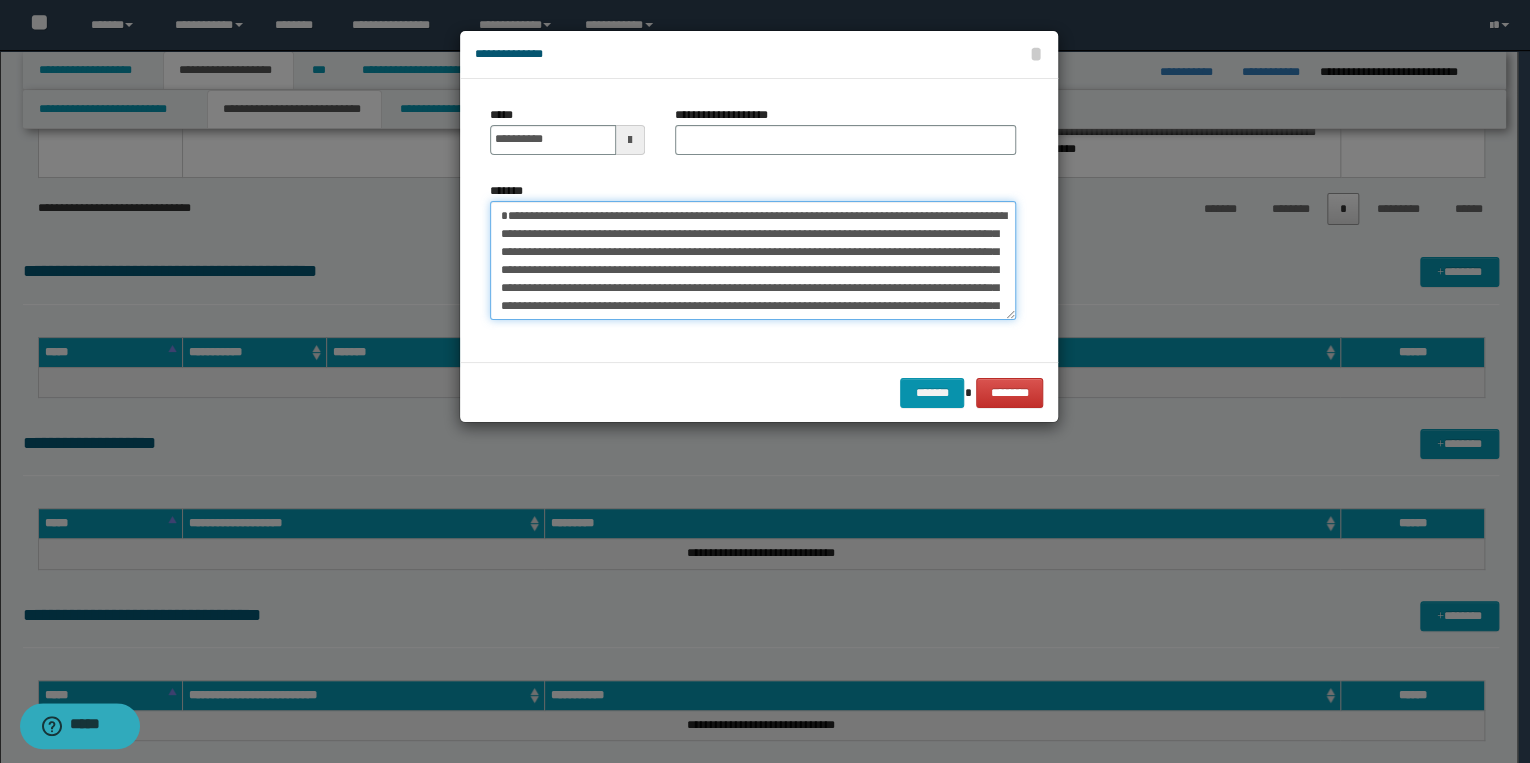 type on "**********" 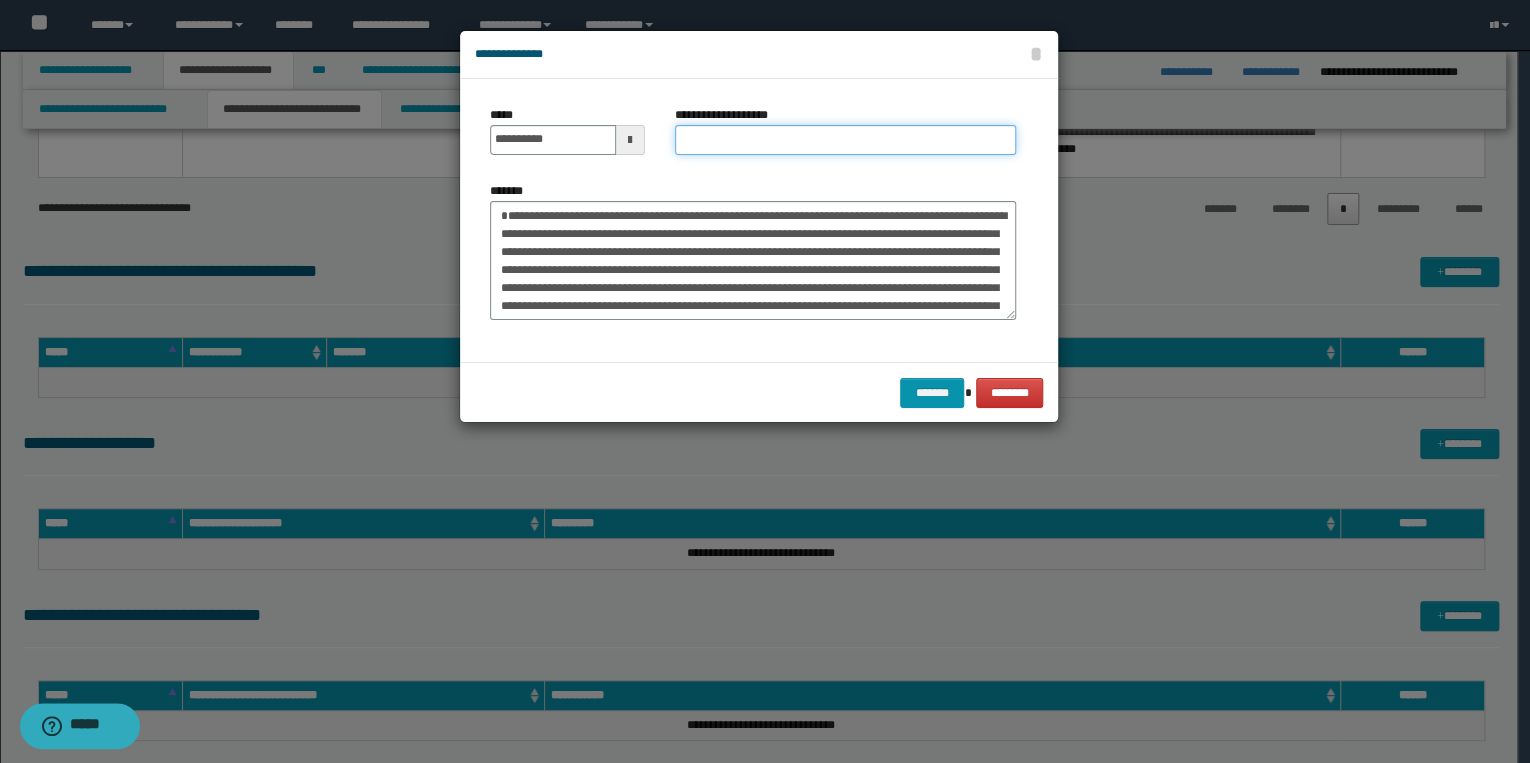 click on "**********" at bounding box center (845, 140) 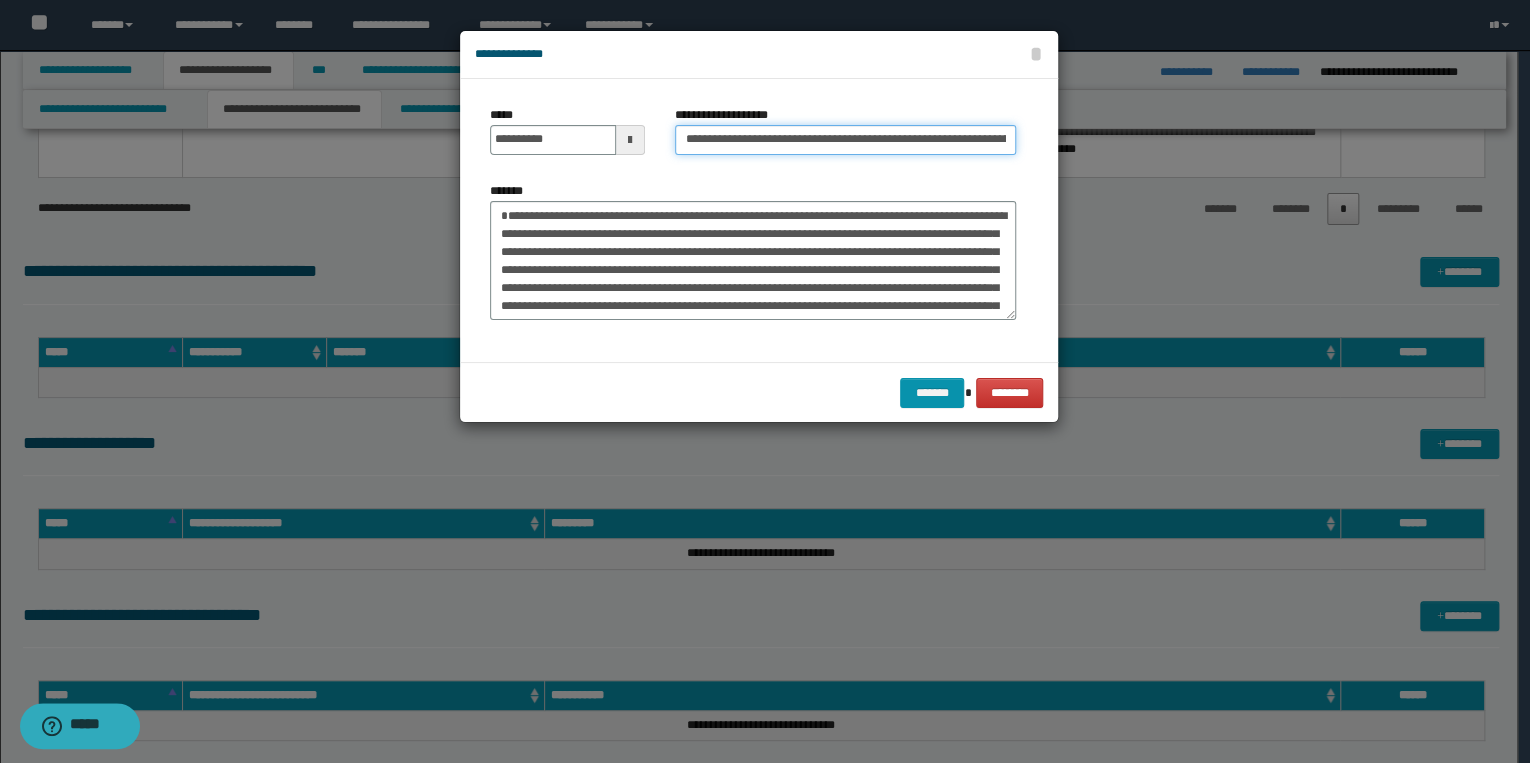 scroll, scrollTop: 0, scrollLeft: 153, axis: horizontal 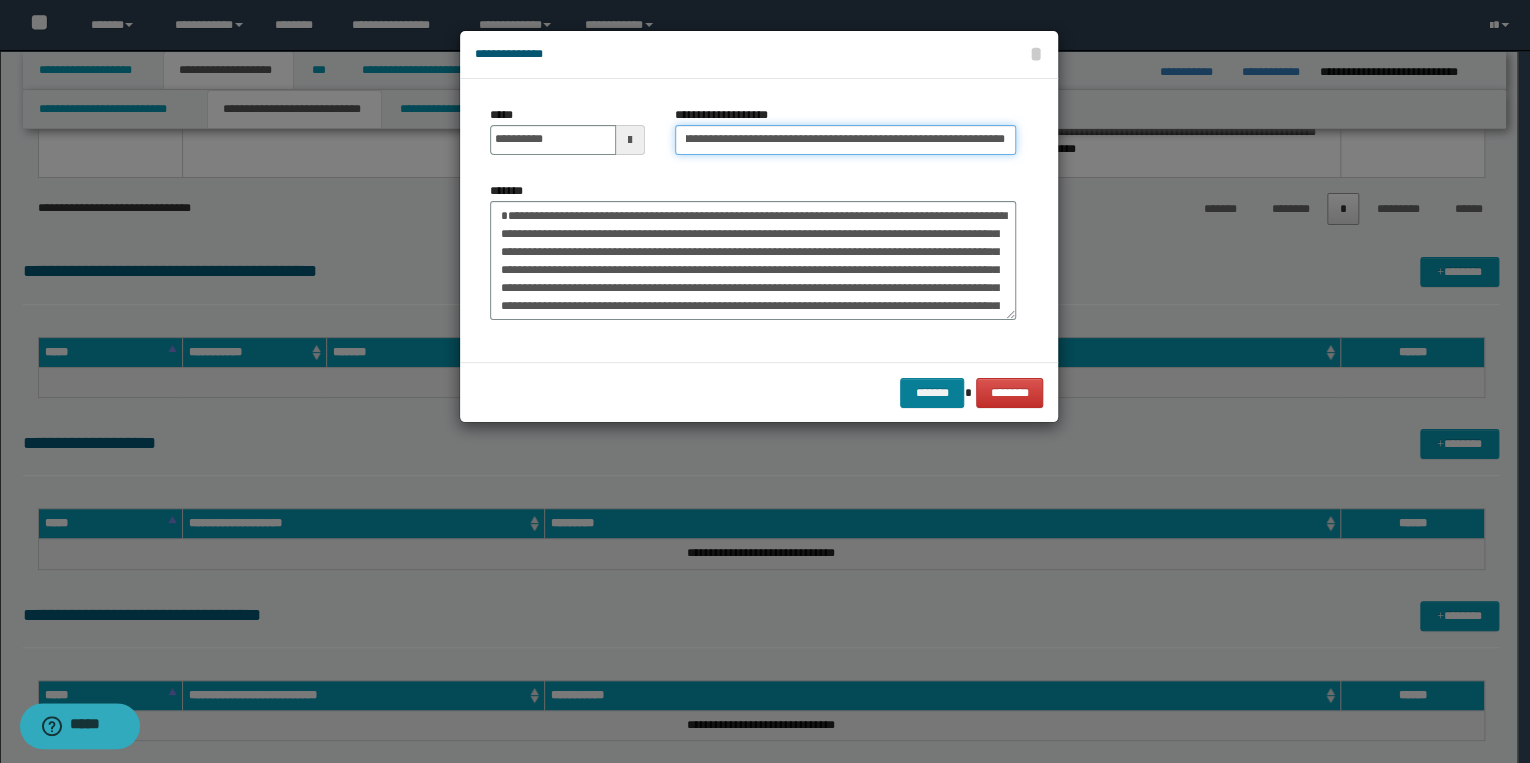 type on "**********" 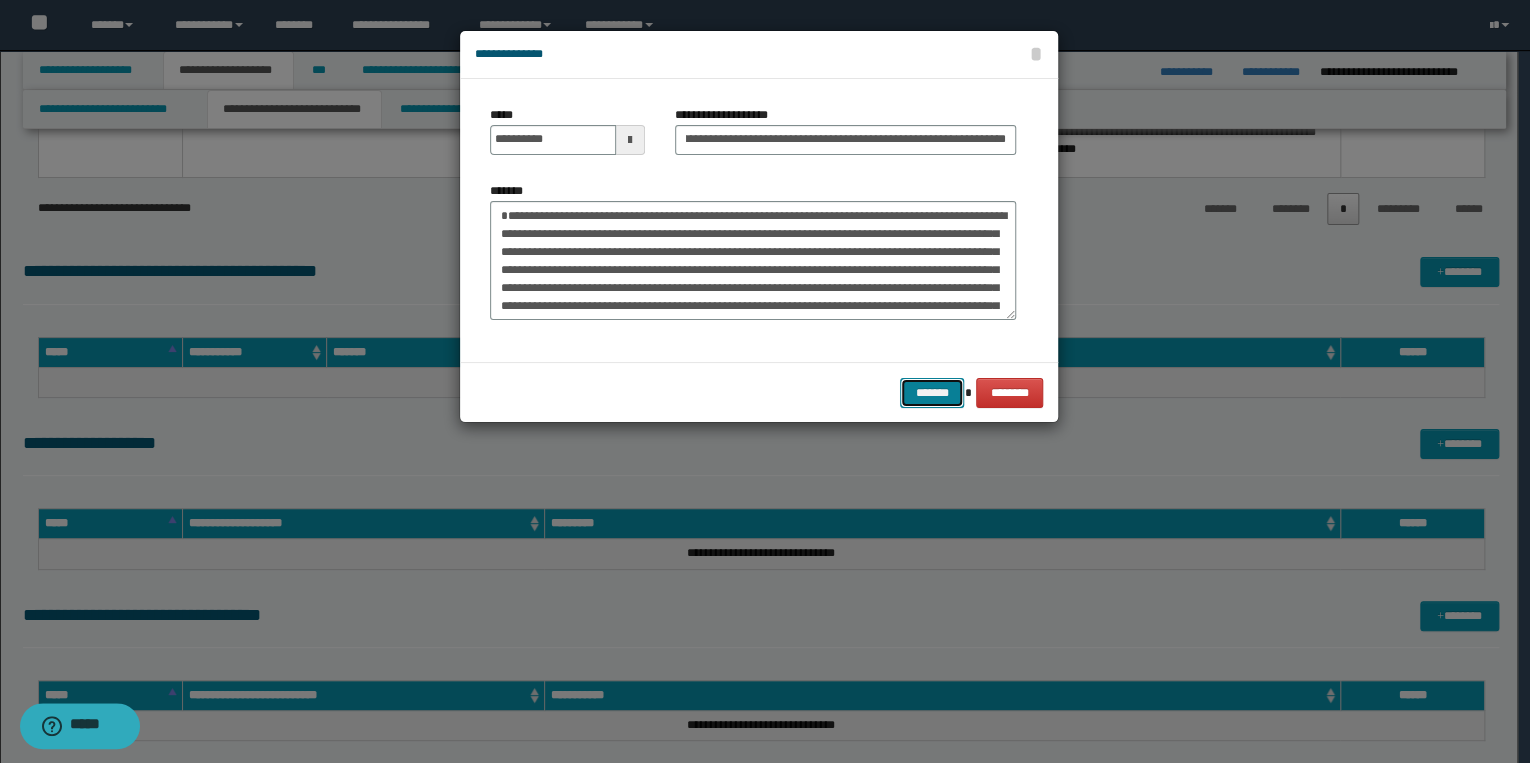 click on "*******" at bounding box center [932, 393] 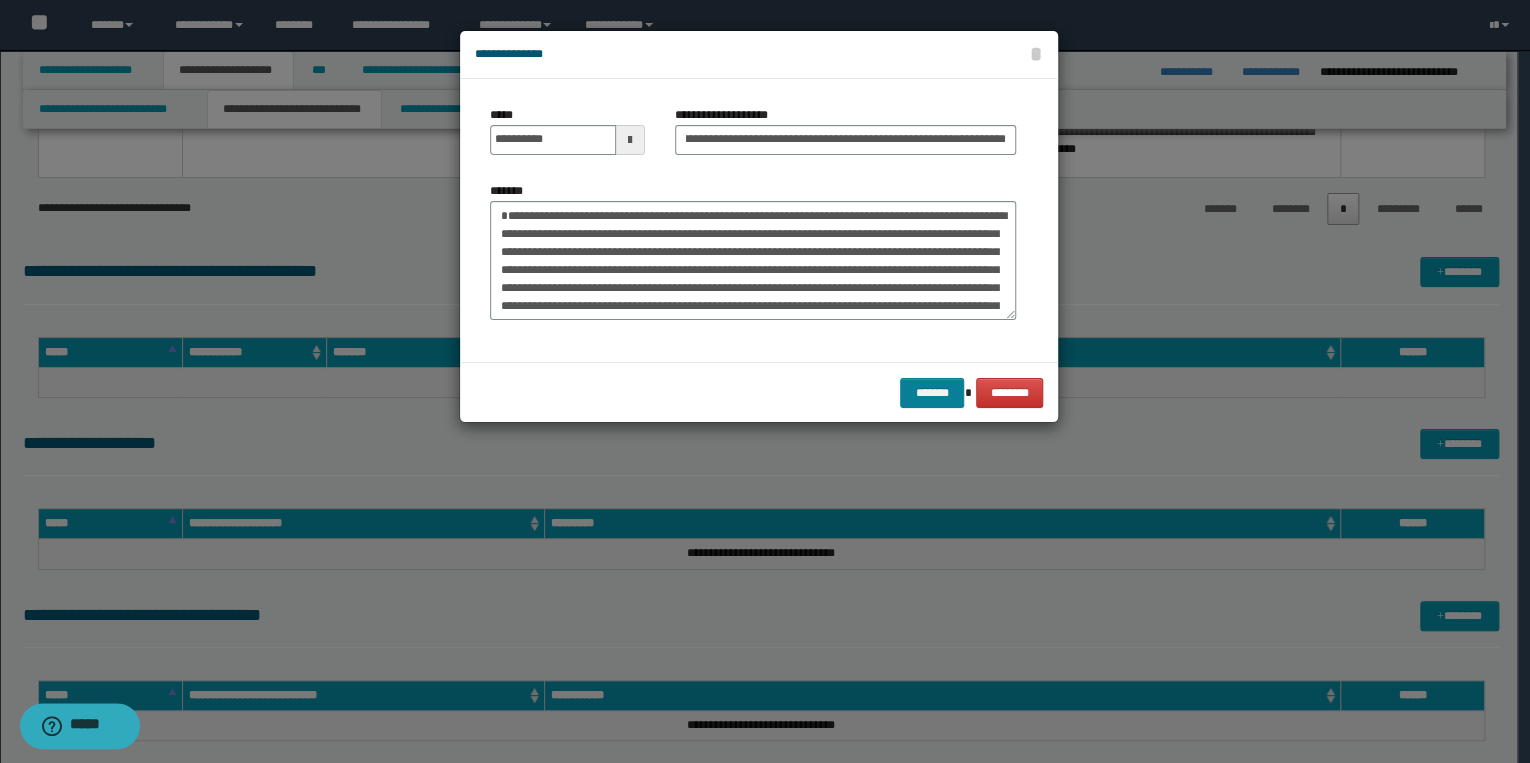 scroll, scrollTop: 0, scrollLeft: 0, axis: both 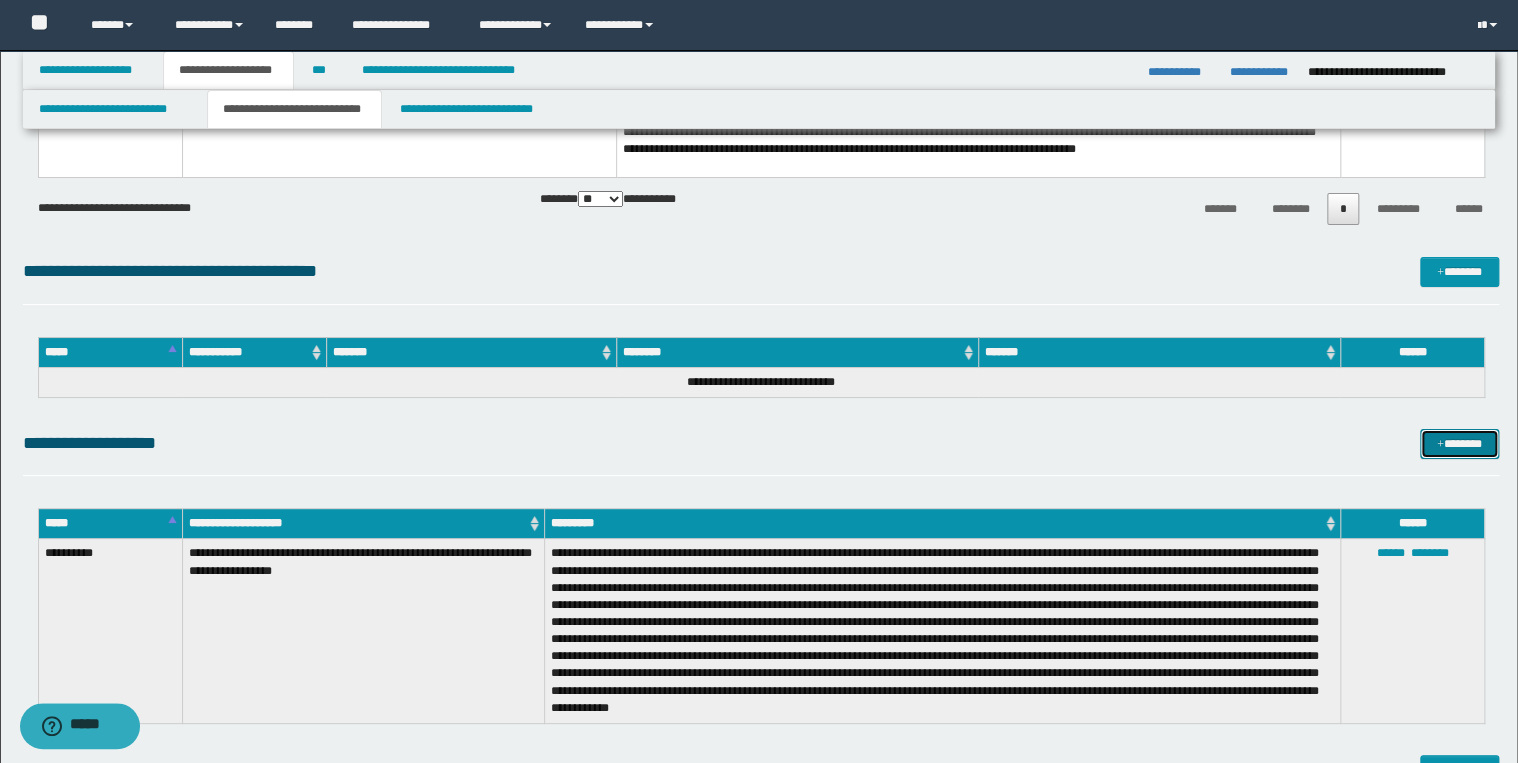click on "*******" at bounding box center [1459, 444] 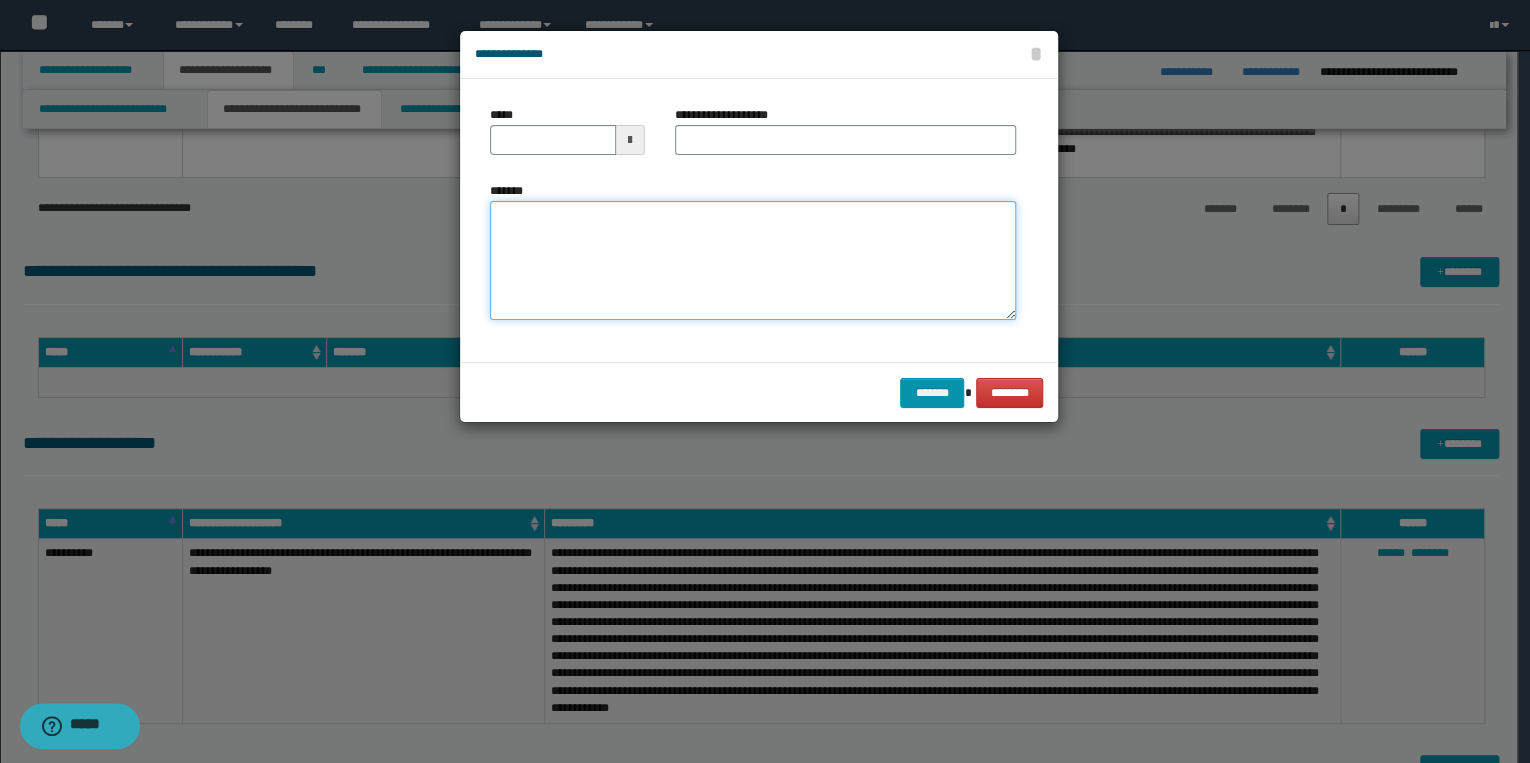 click on "*******" at bounding box center [753, 261] 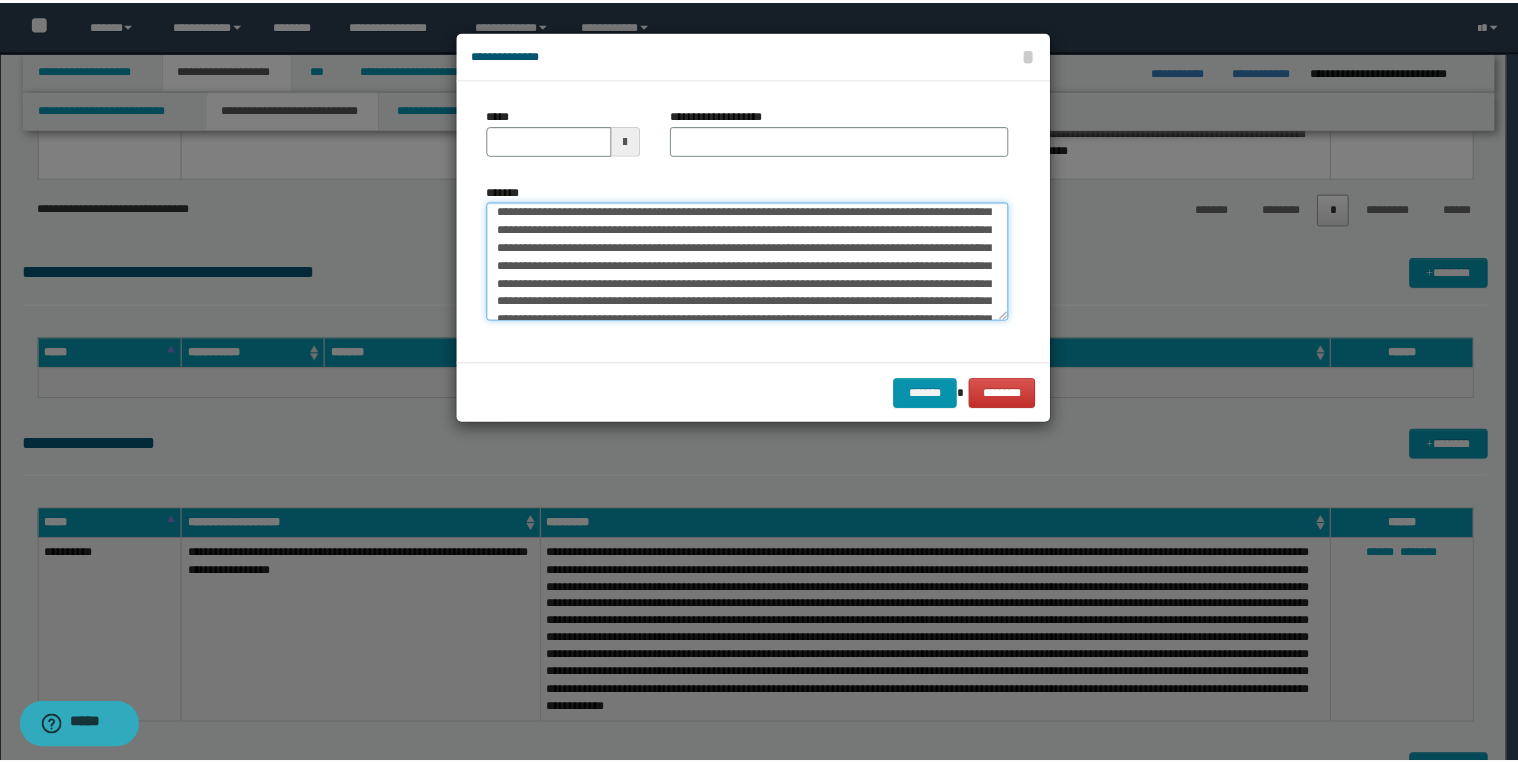 scroll, scrollTop: 0, scrollLeft: 0, axis: both 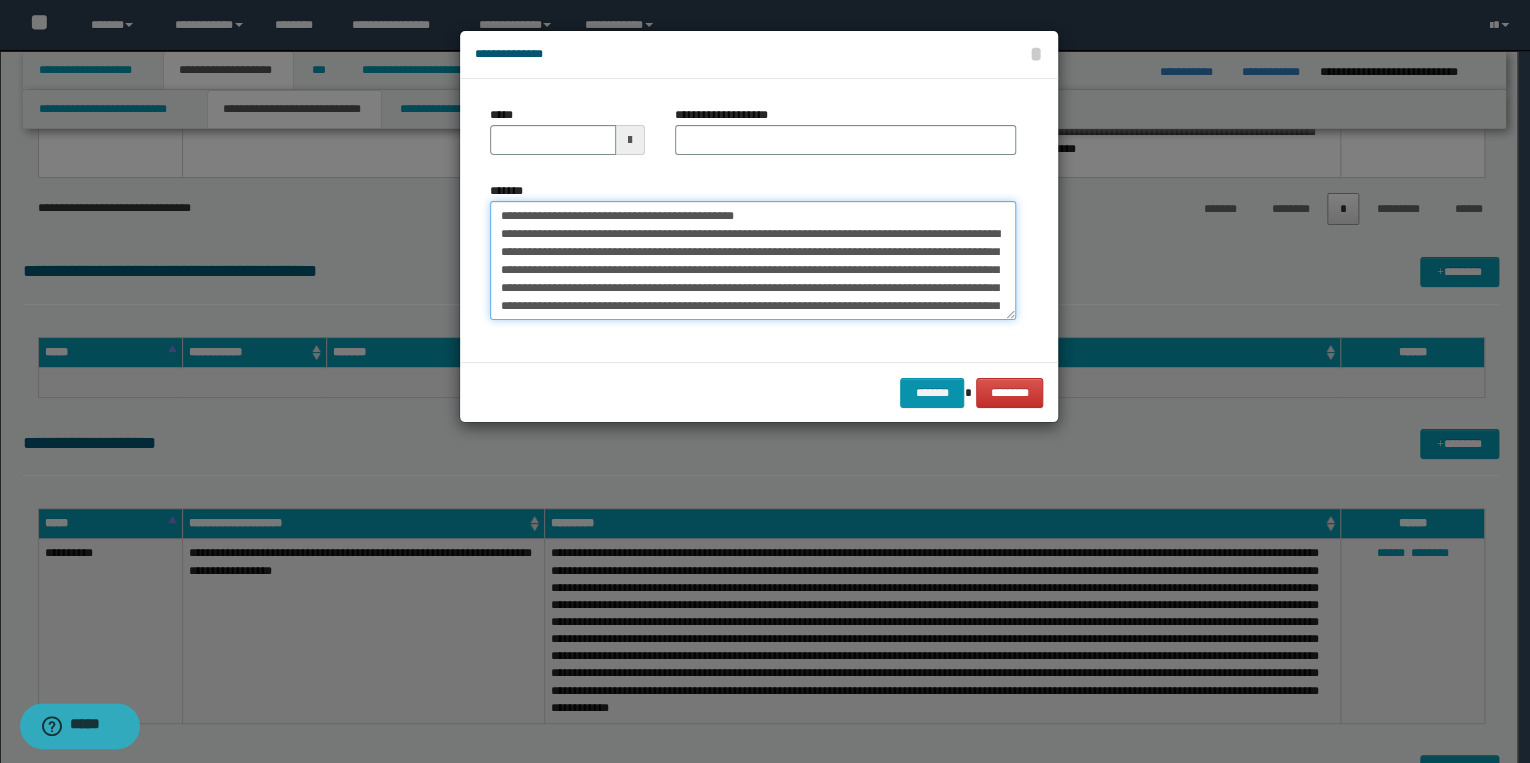 drag, startPoint x: 561, startPoint y: 214, endPoint x: 485, endPoint y: 216, distance: 76.02631 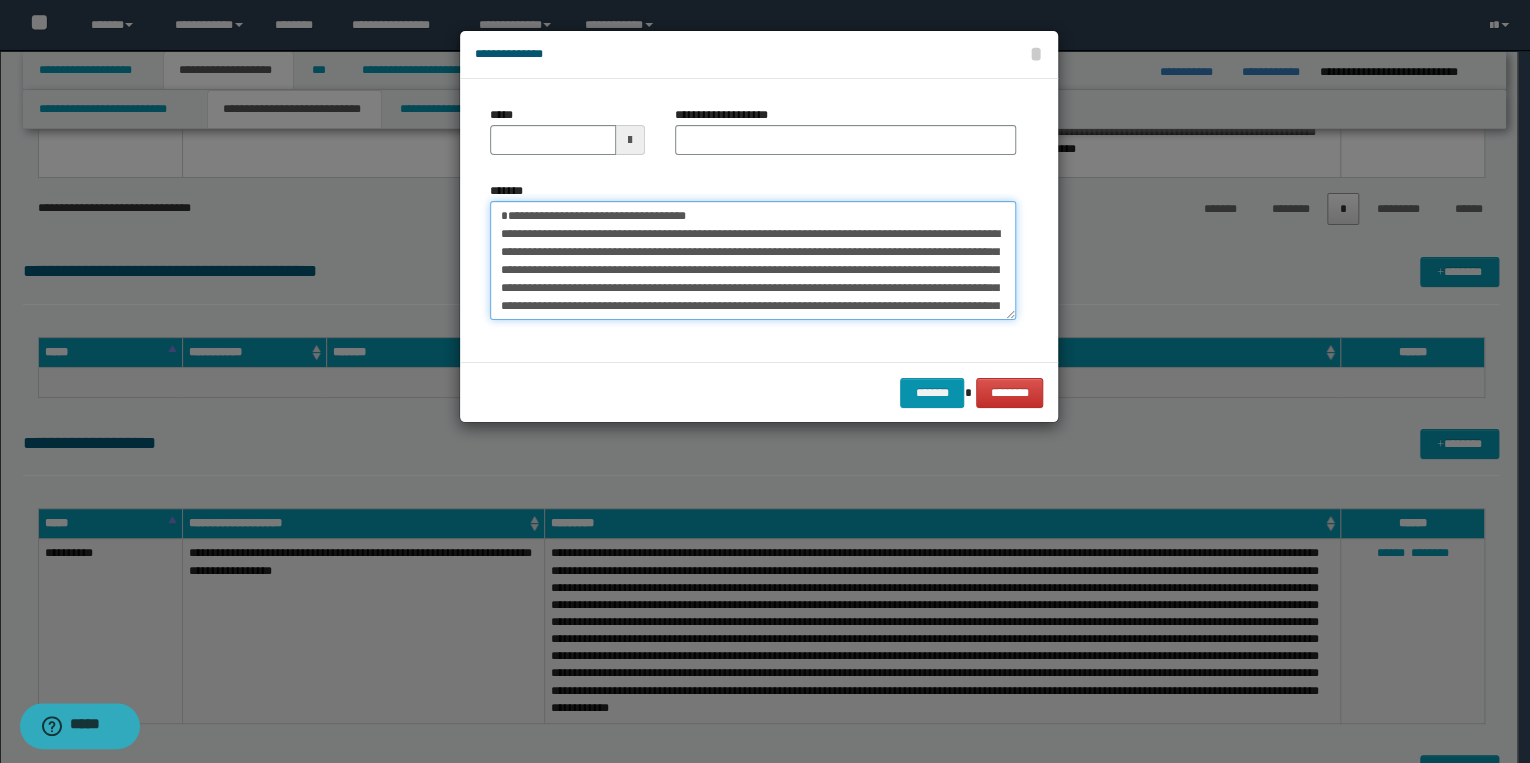 type 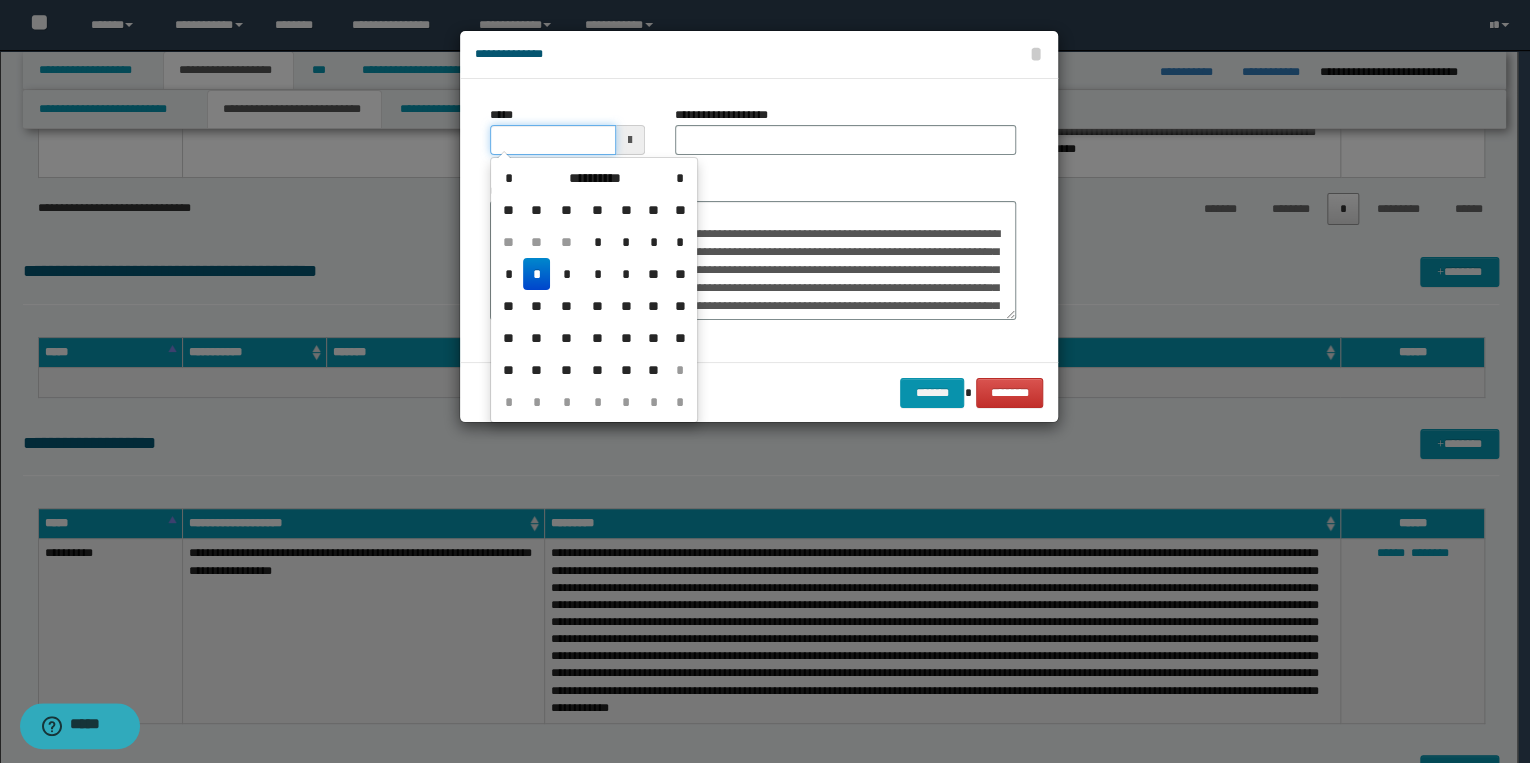 click on "*****" at bounding box center (553, 140) 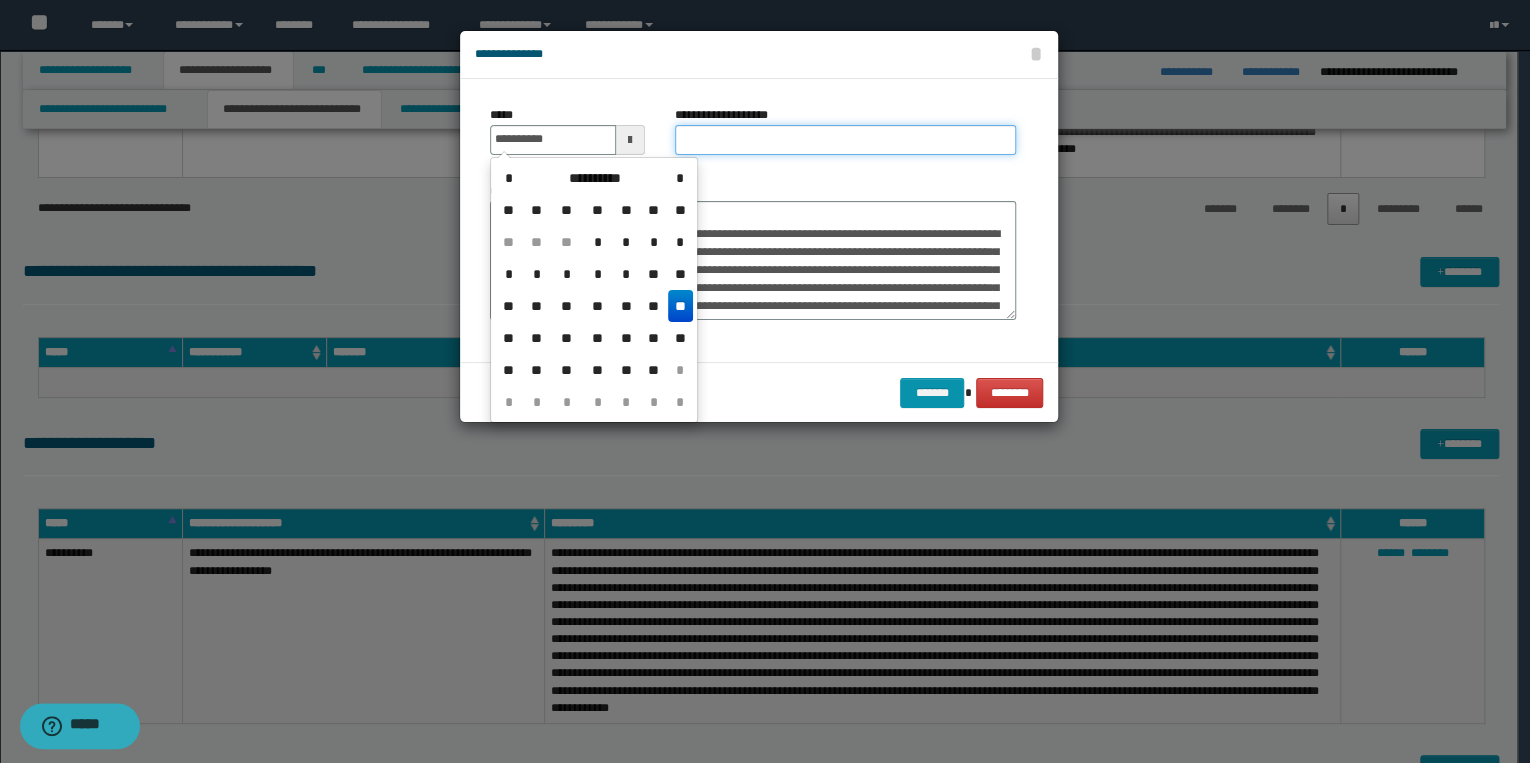 type on "**********" 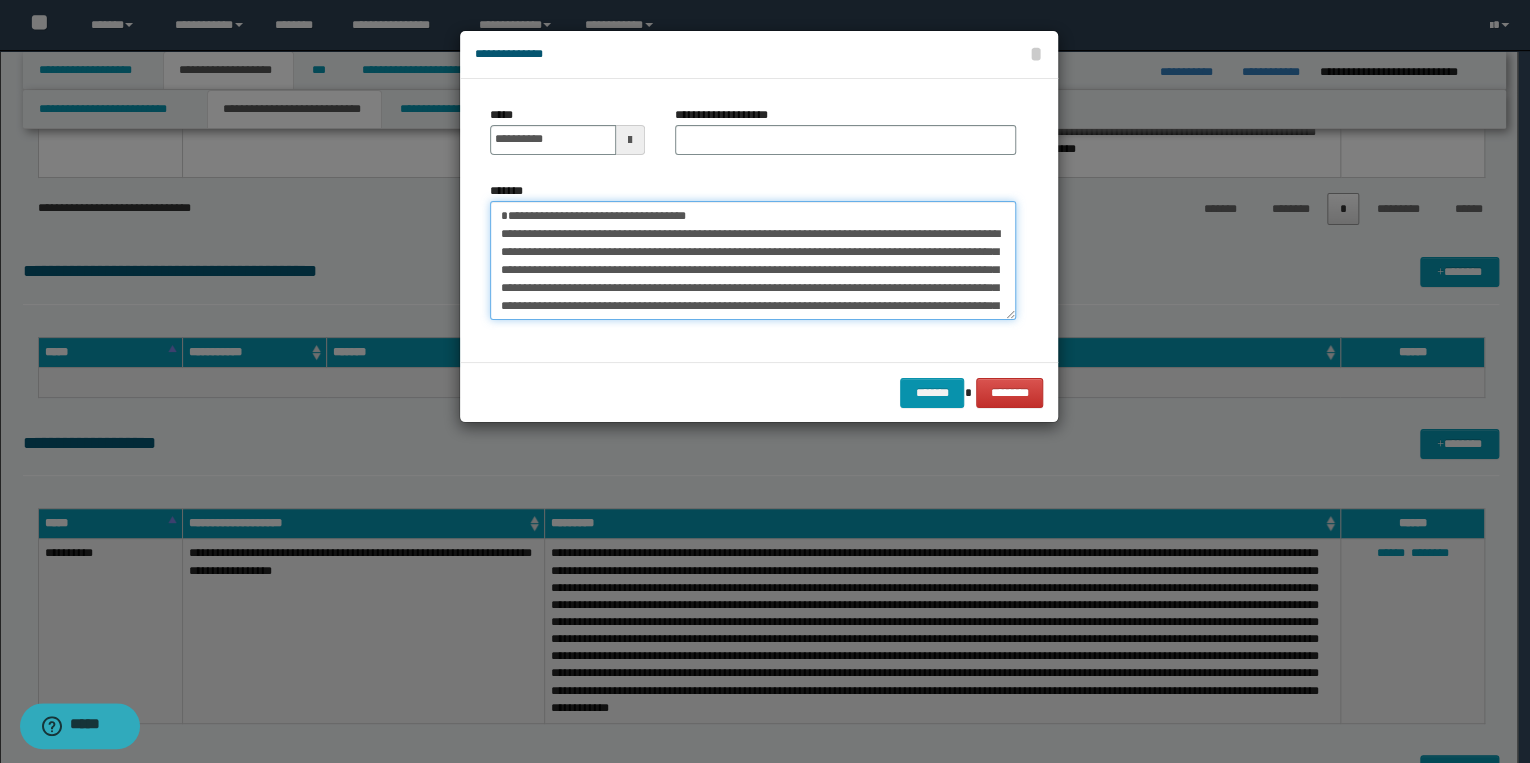 drag, startPoint x: 498, startPoint y: 219, endPoint x: 778, endPoint y: 216, distance: 280.01608 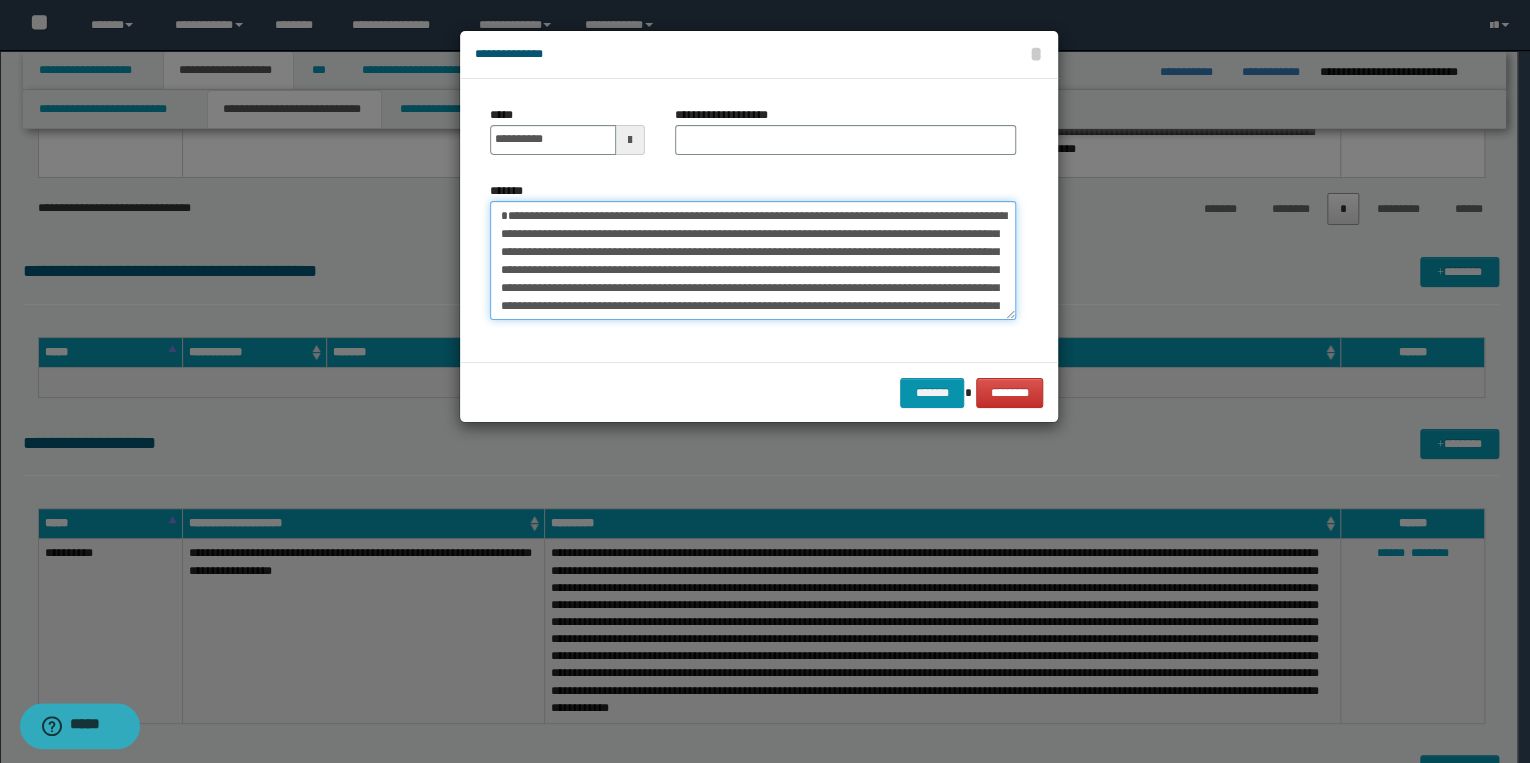 type on "**********" 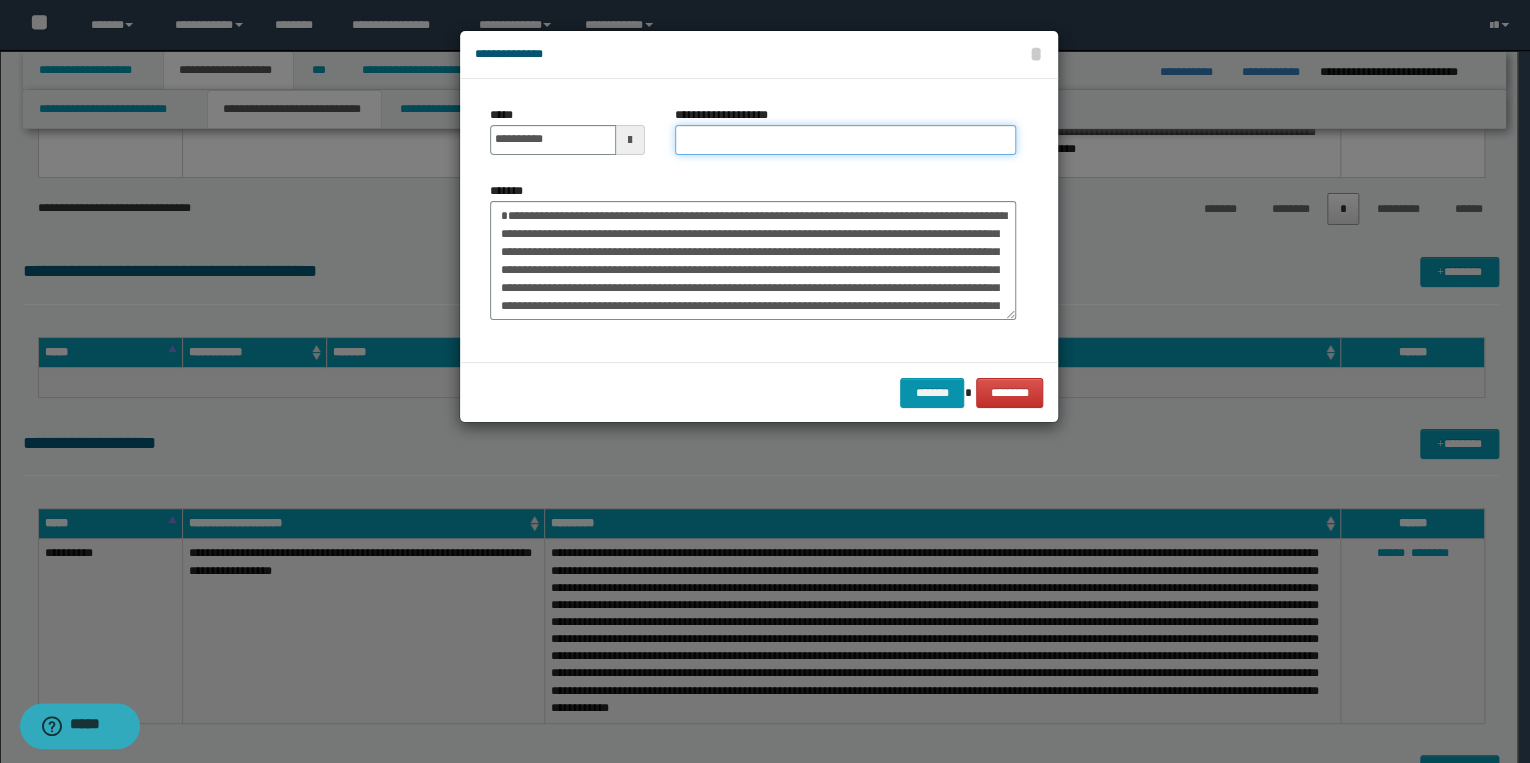 click on "**********" at bounding box center (845, 140) 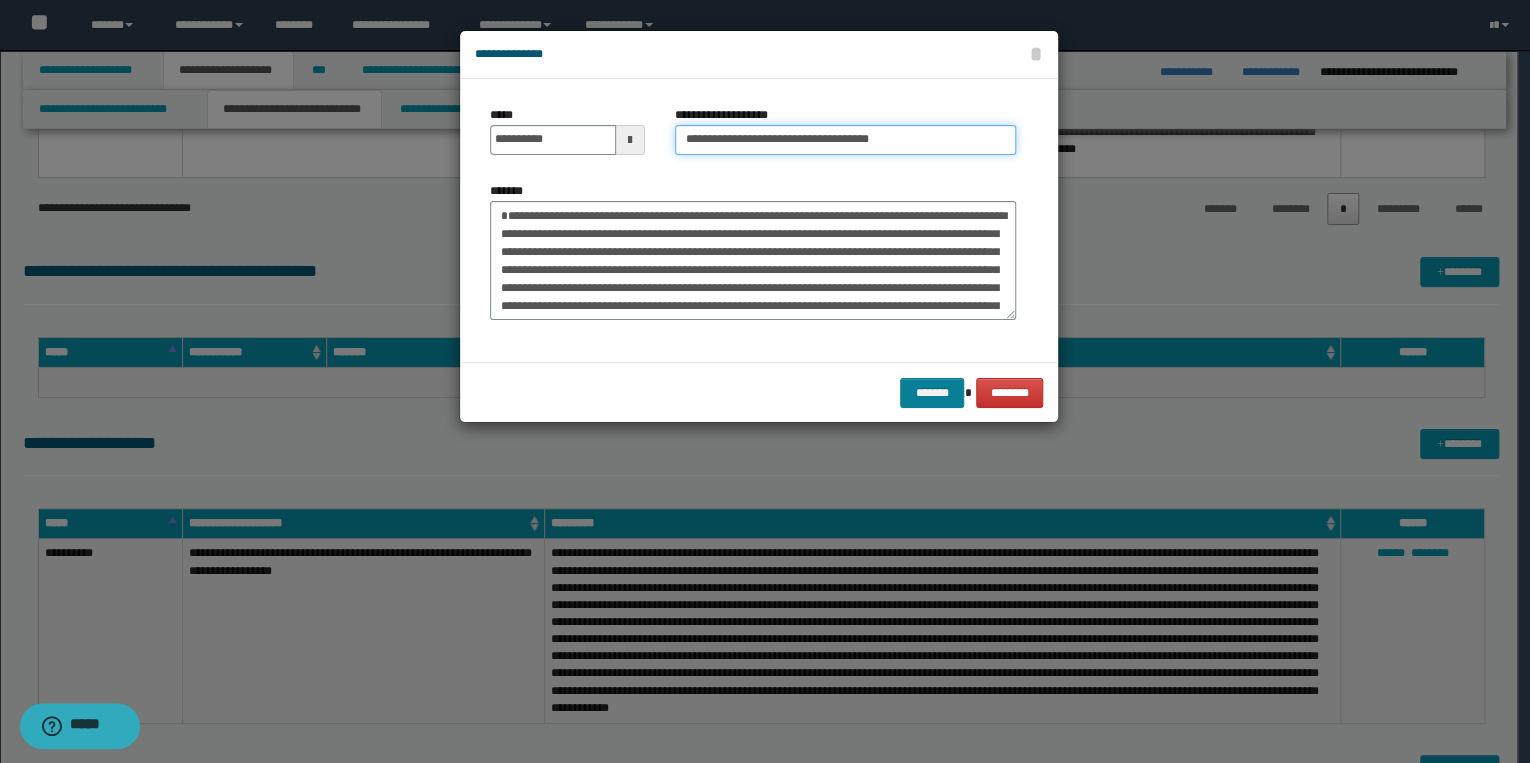 type on "**********" 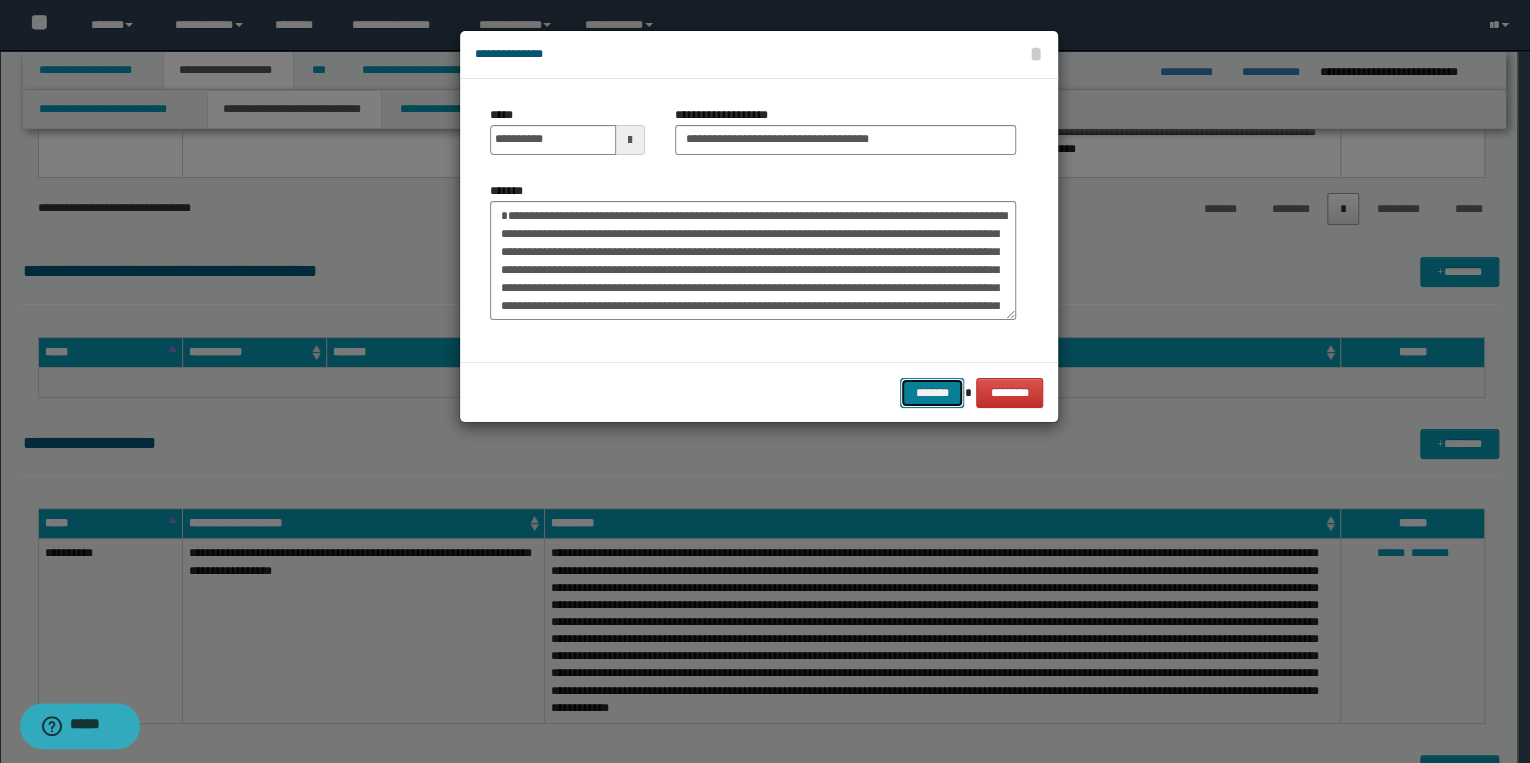 click on "*******" at bounding box center (932, 393) 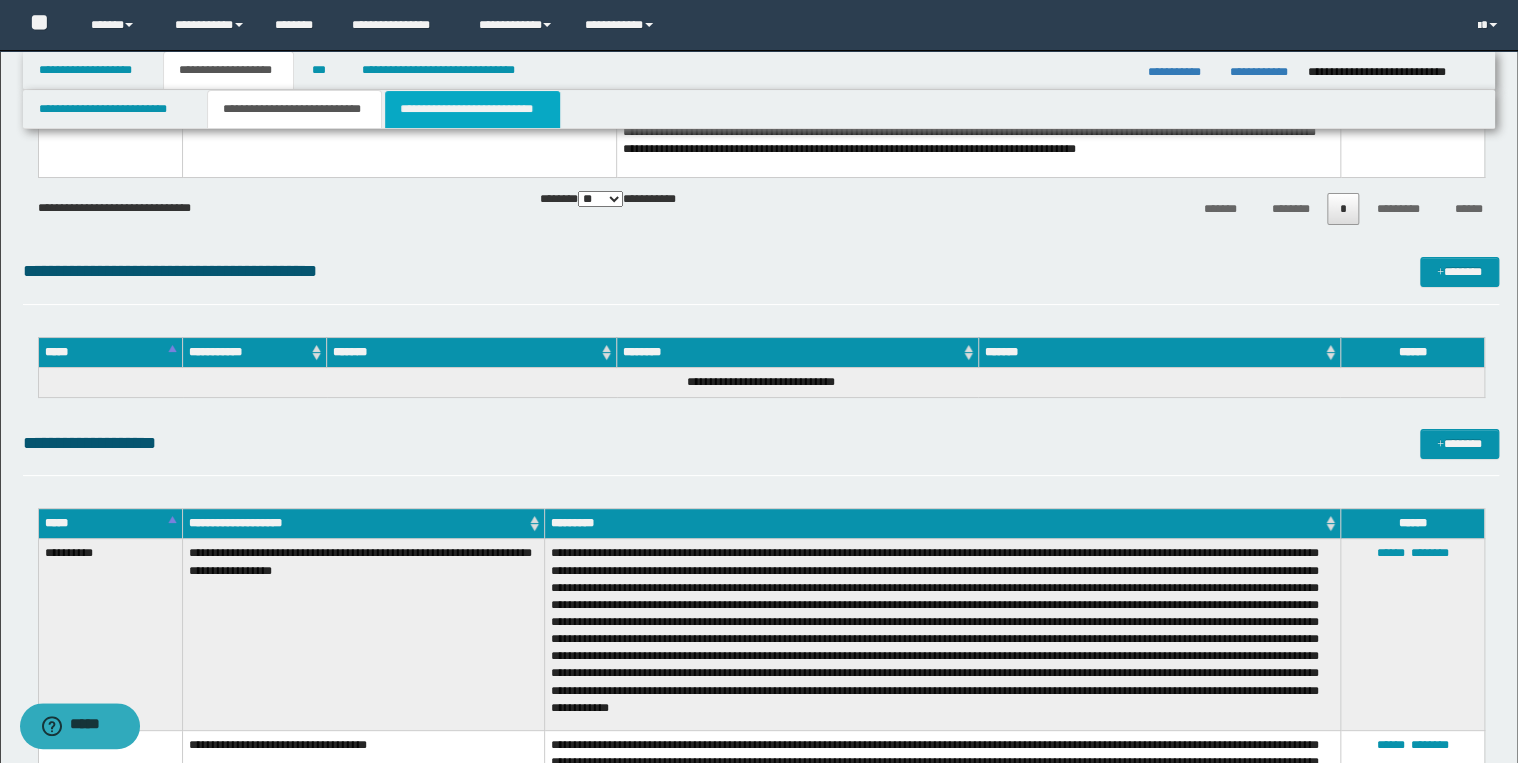 click on "**********" at bounding box center [472, 109] 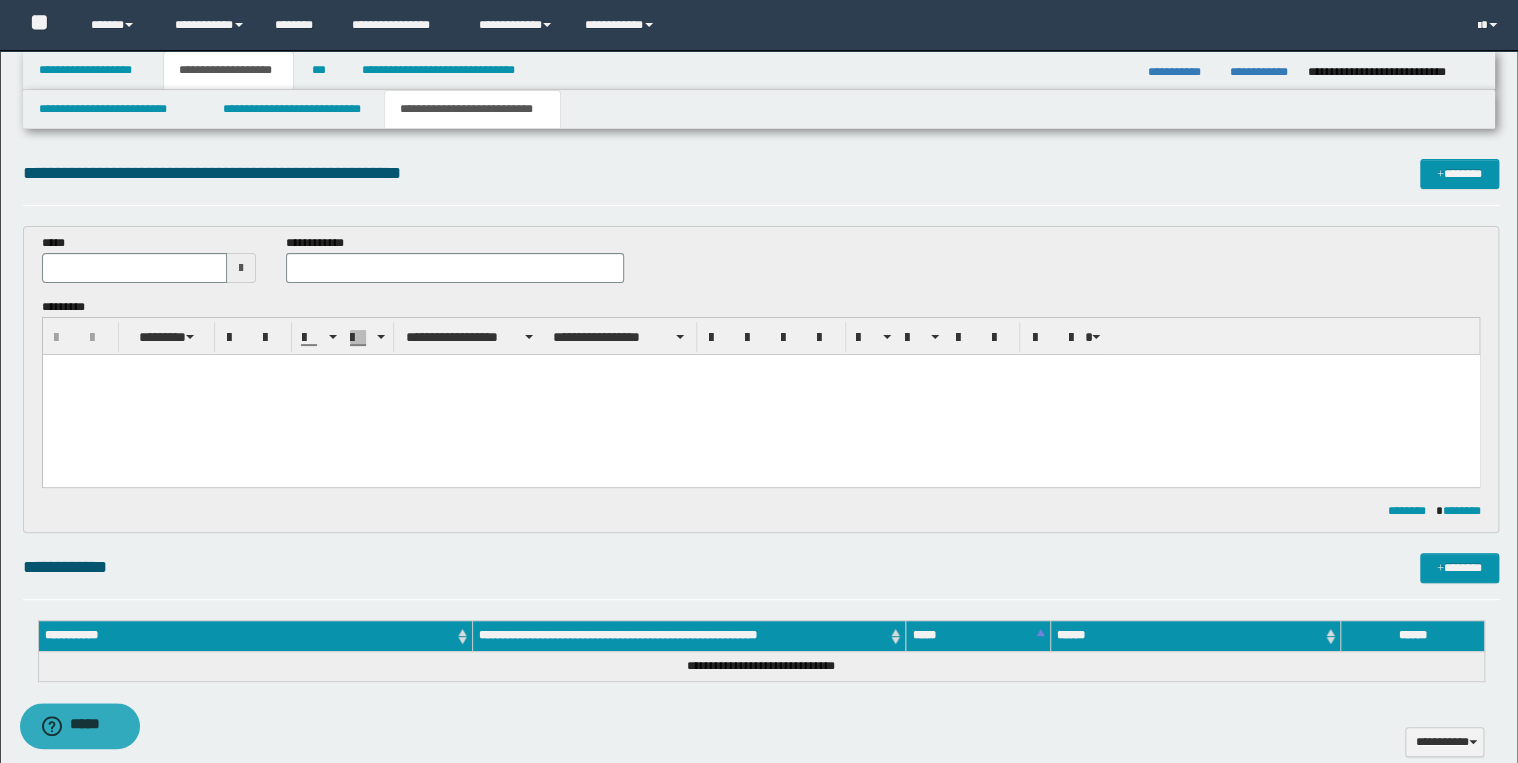scroll, scrollTop: 0, scrollLeft: 0, axis: both 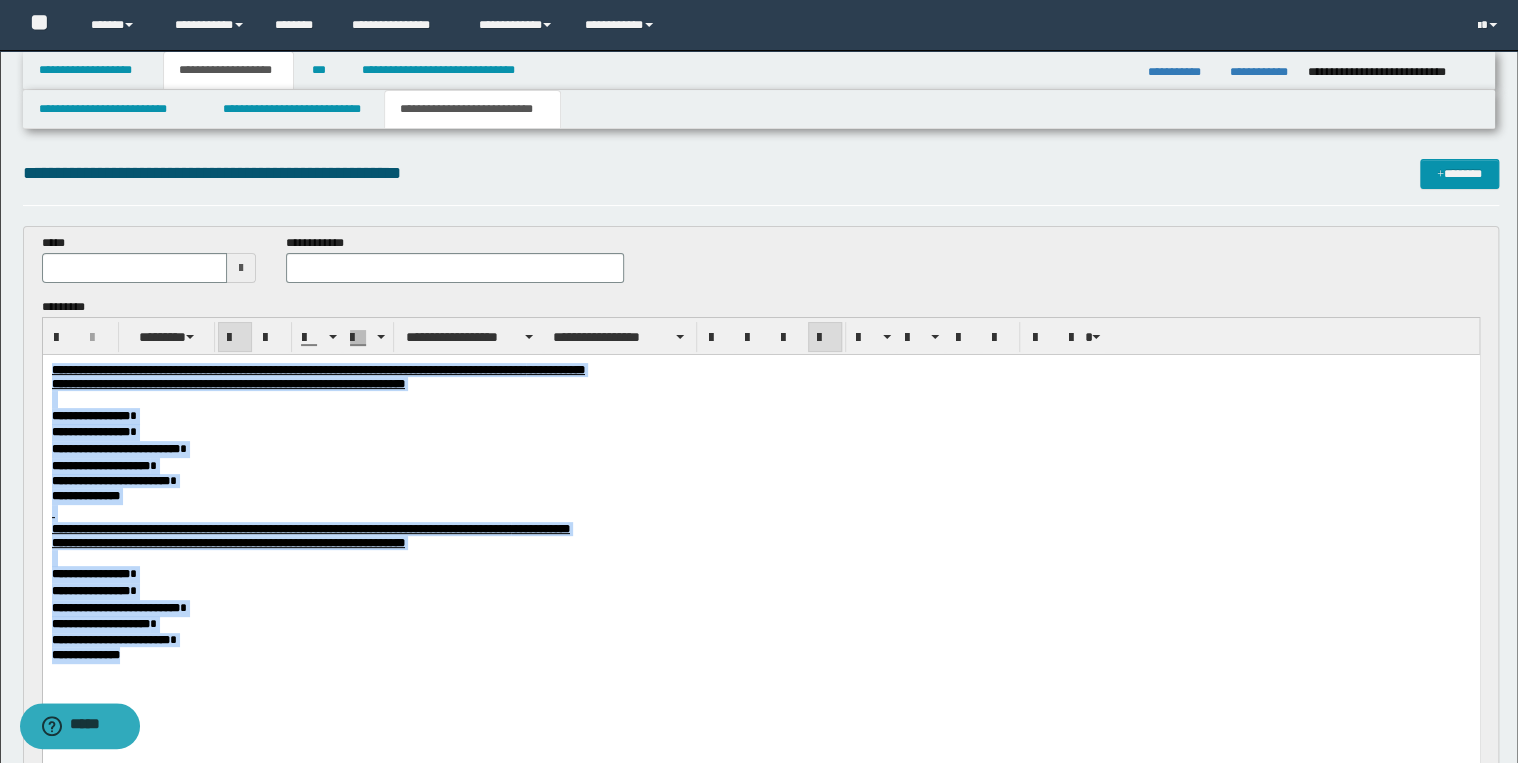 click at bounding box center (825, 338) 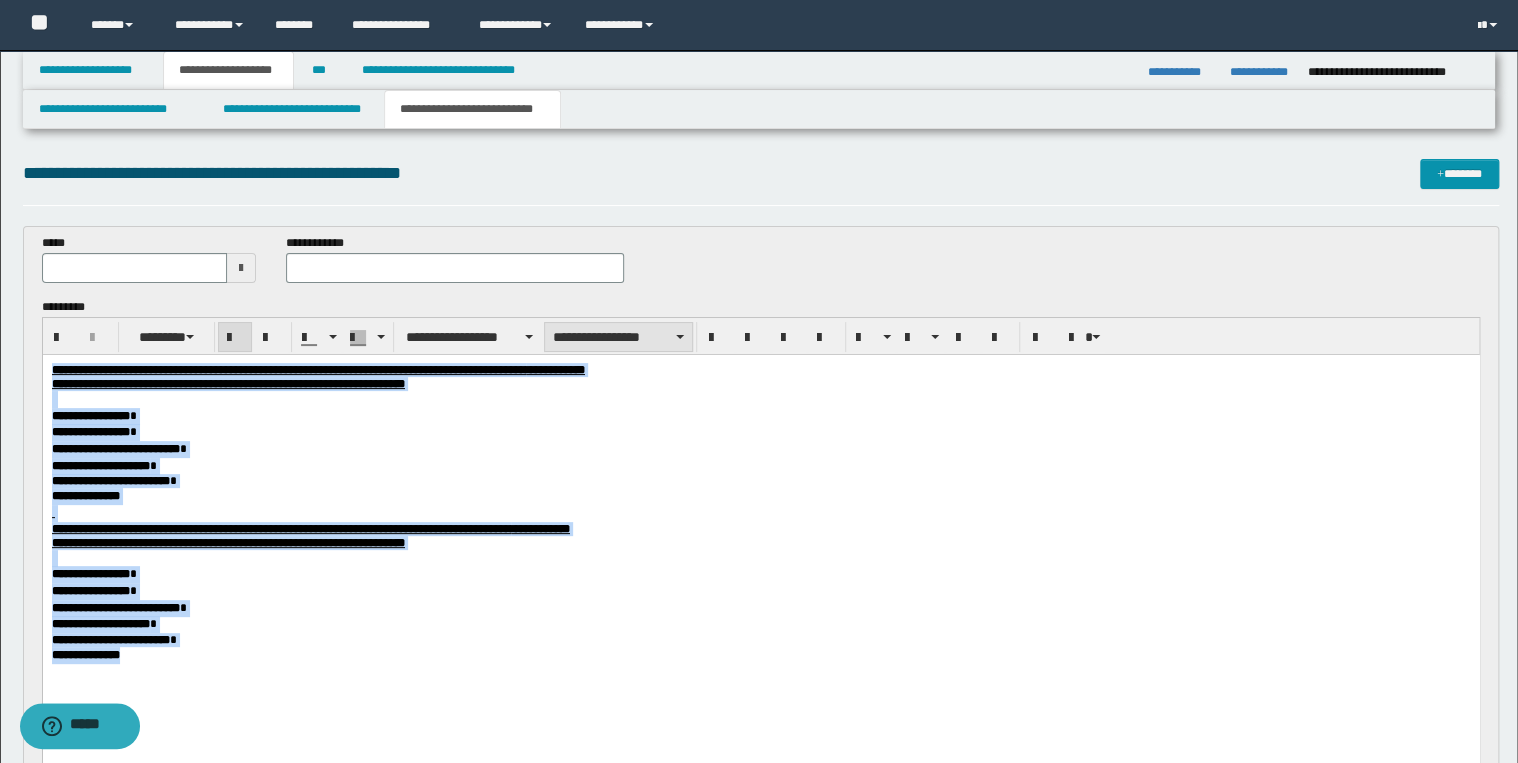 click on "**********" at bounding box center (618, 337) 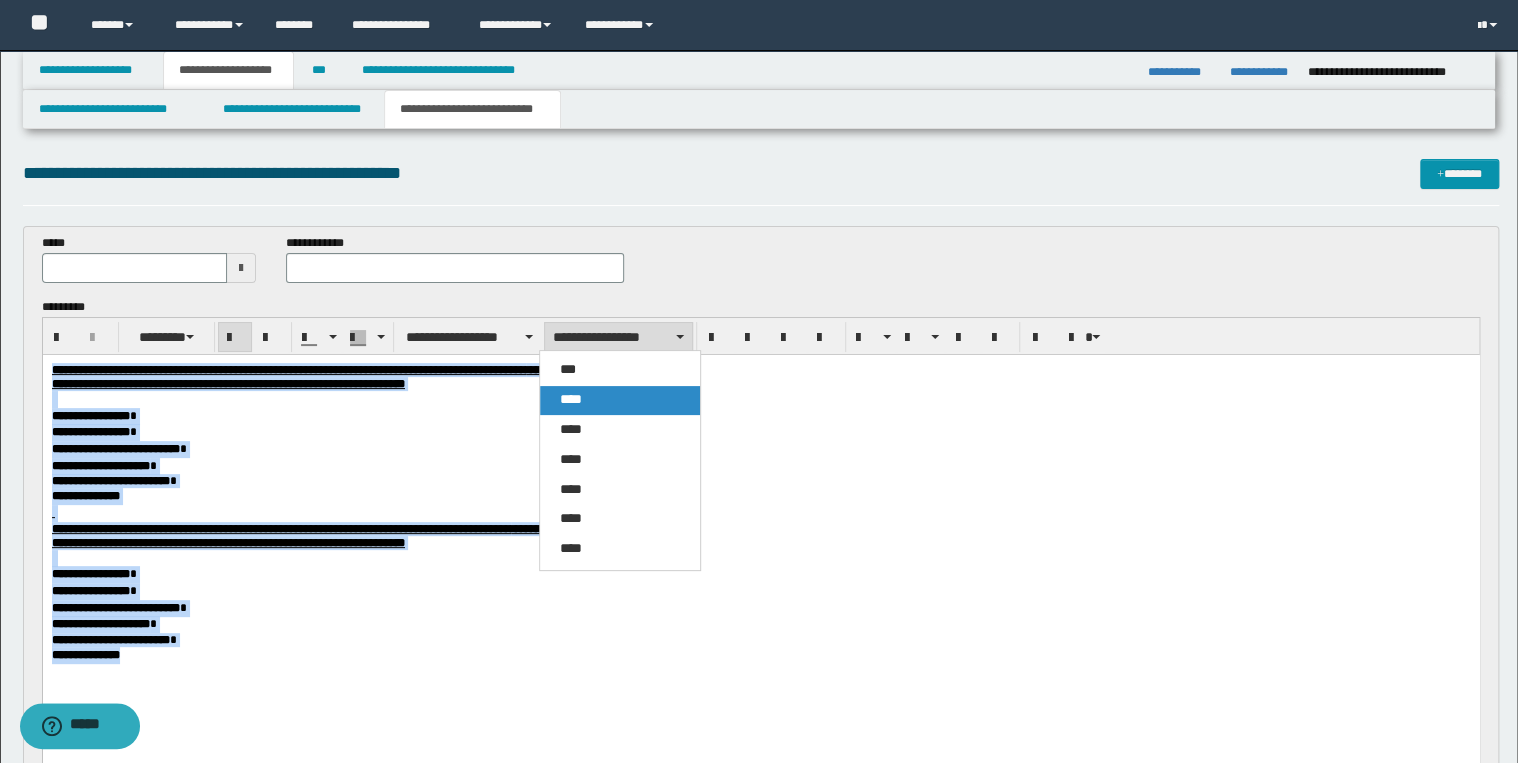 click on "****" at bounding box center [620, 400] 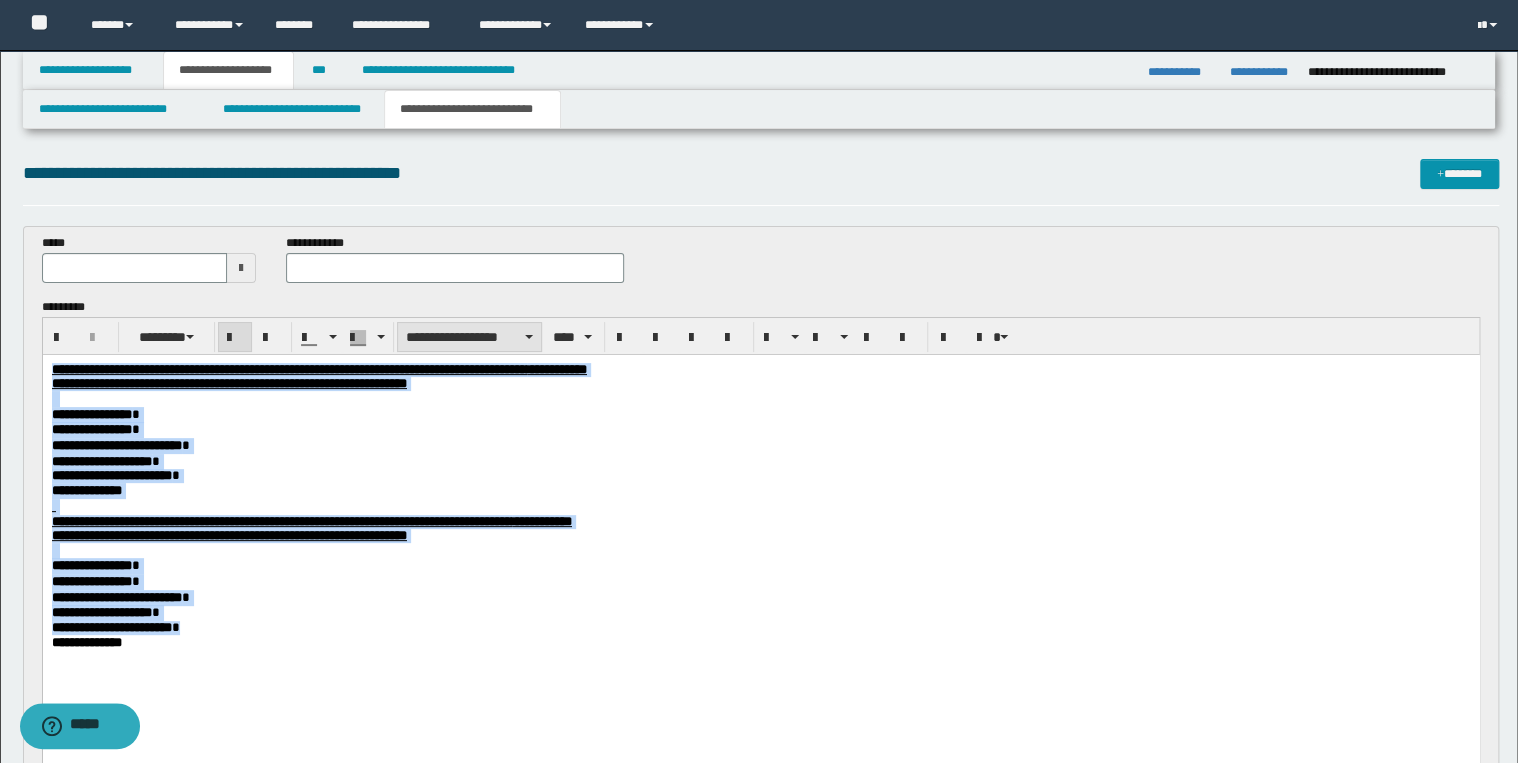 click on "**********" at bounding box center (469, 337) 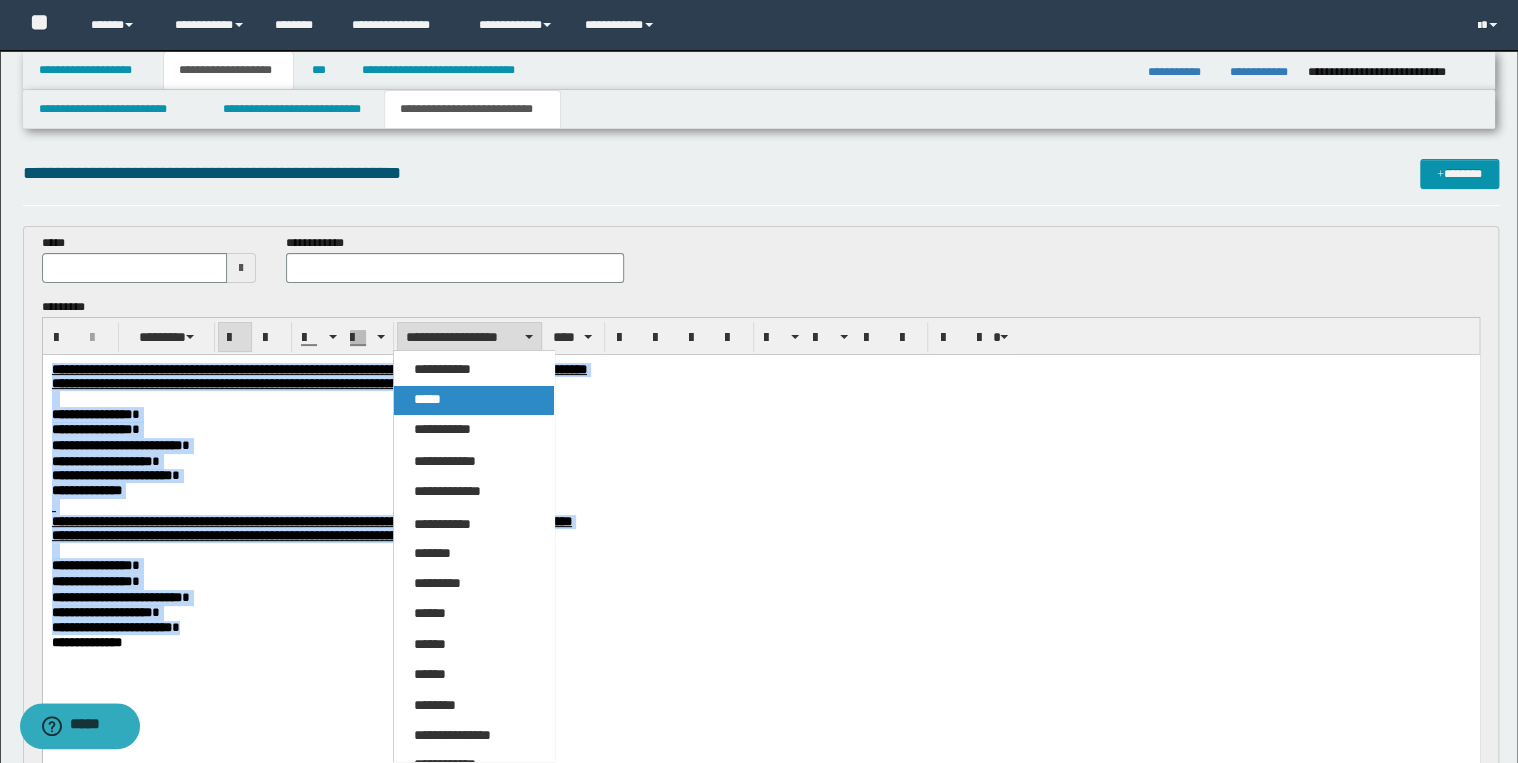 click on "*****" at bounding box center [474, 400] 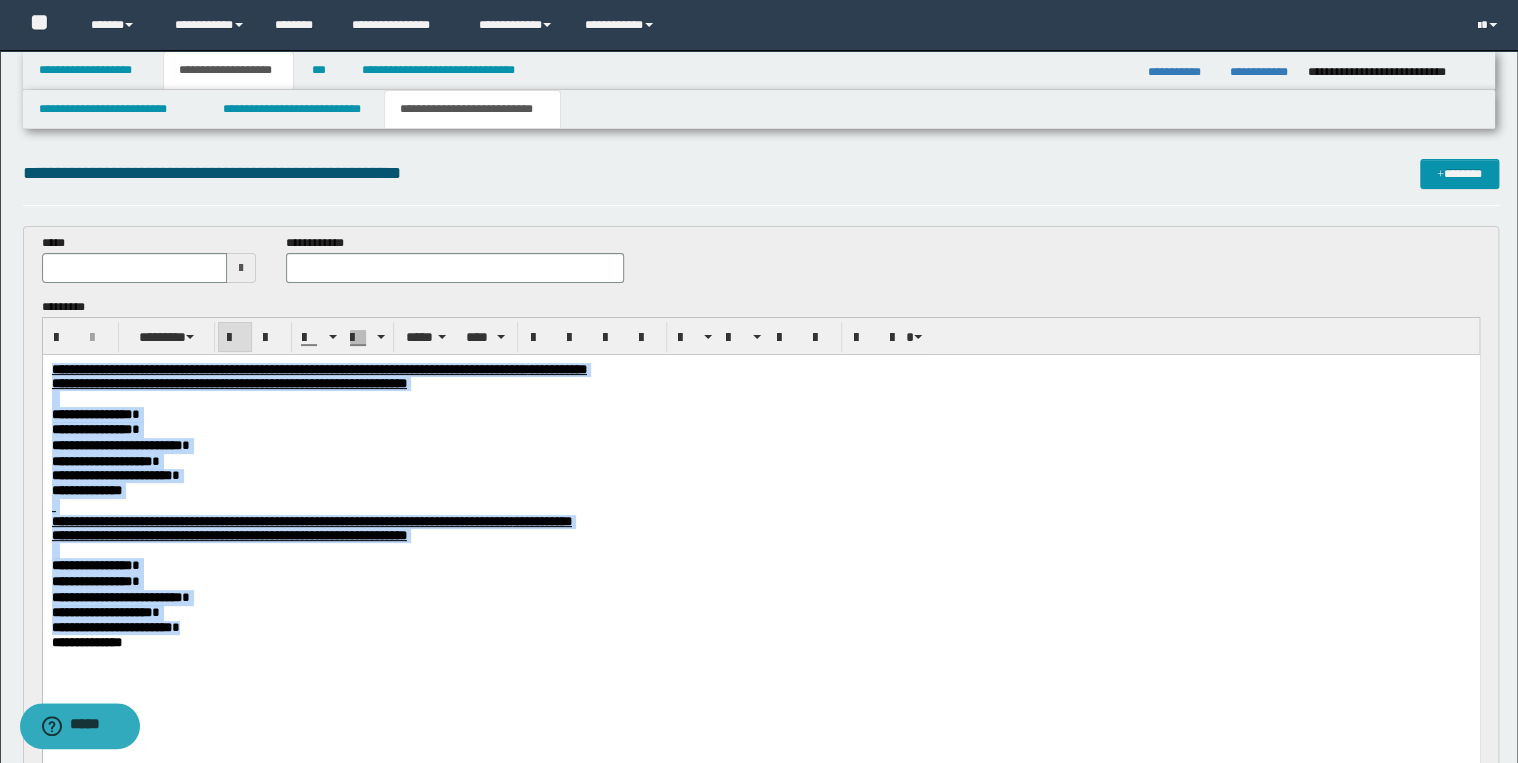drag, startPoint x: 808, startPoint y: 446, endPoint x: 795, endPoint y: 410, distance: 38.27532 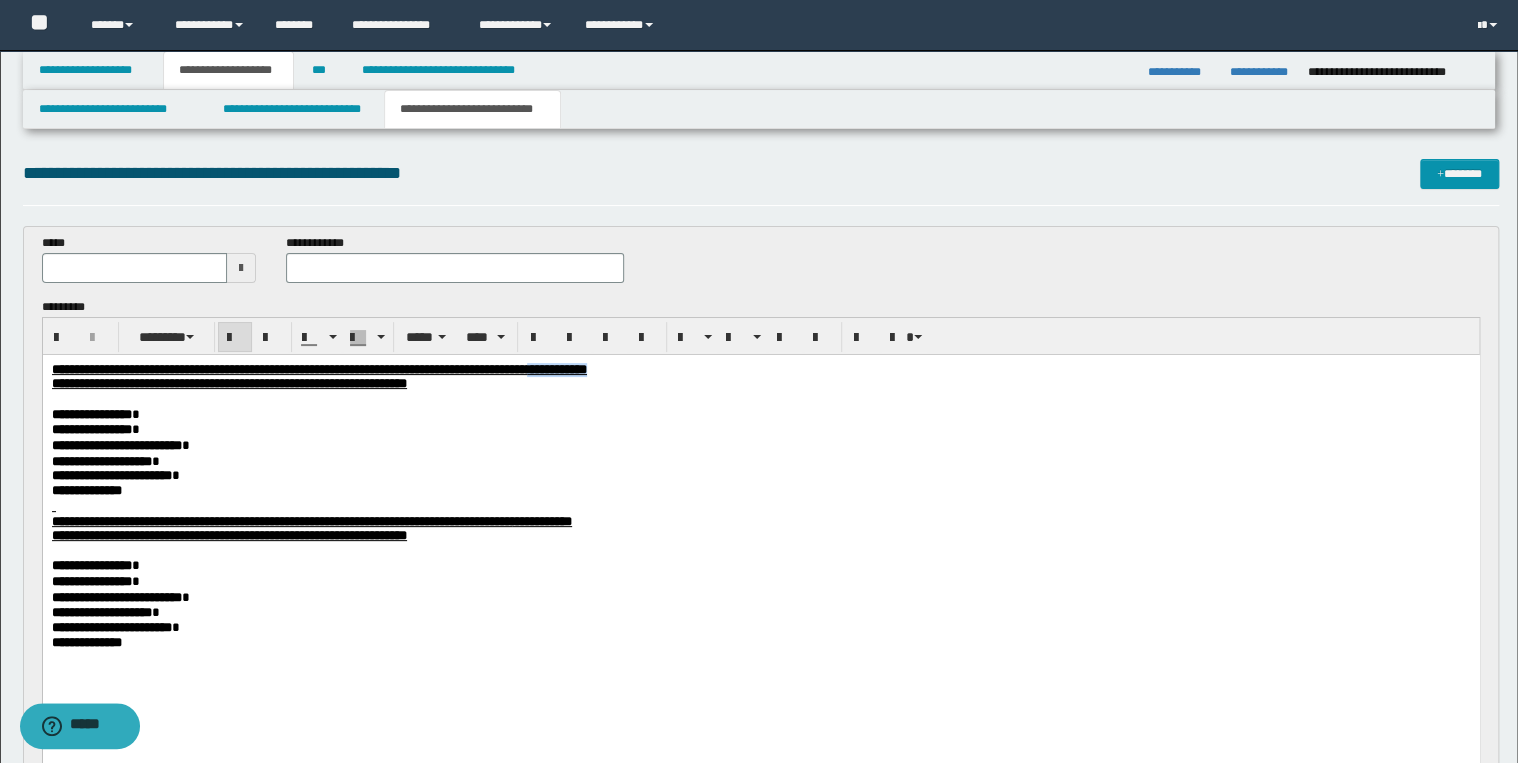 drag, startPoint x: 758, startPoint y: 370, endPoint x: 850, endPoint y: 370, distance: 92 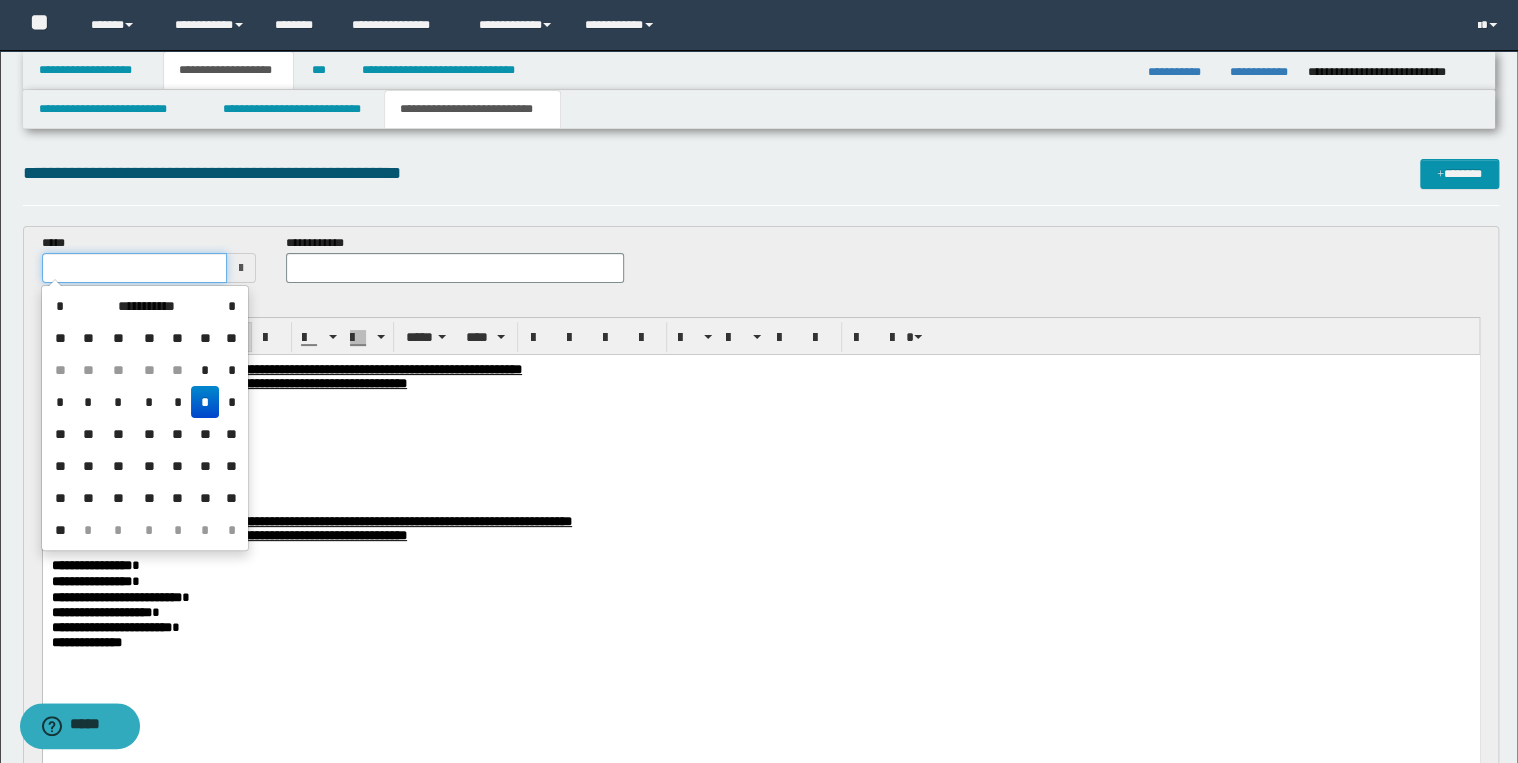 drag, startPoint x: 52, startPoint y: 268, endPoint x: 100, endPoint y: 273, distance: 48.259712 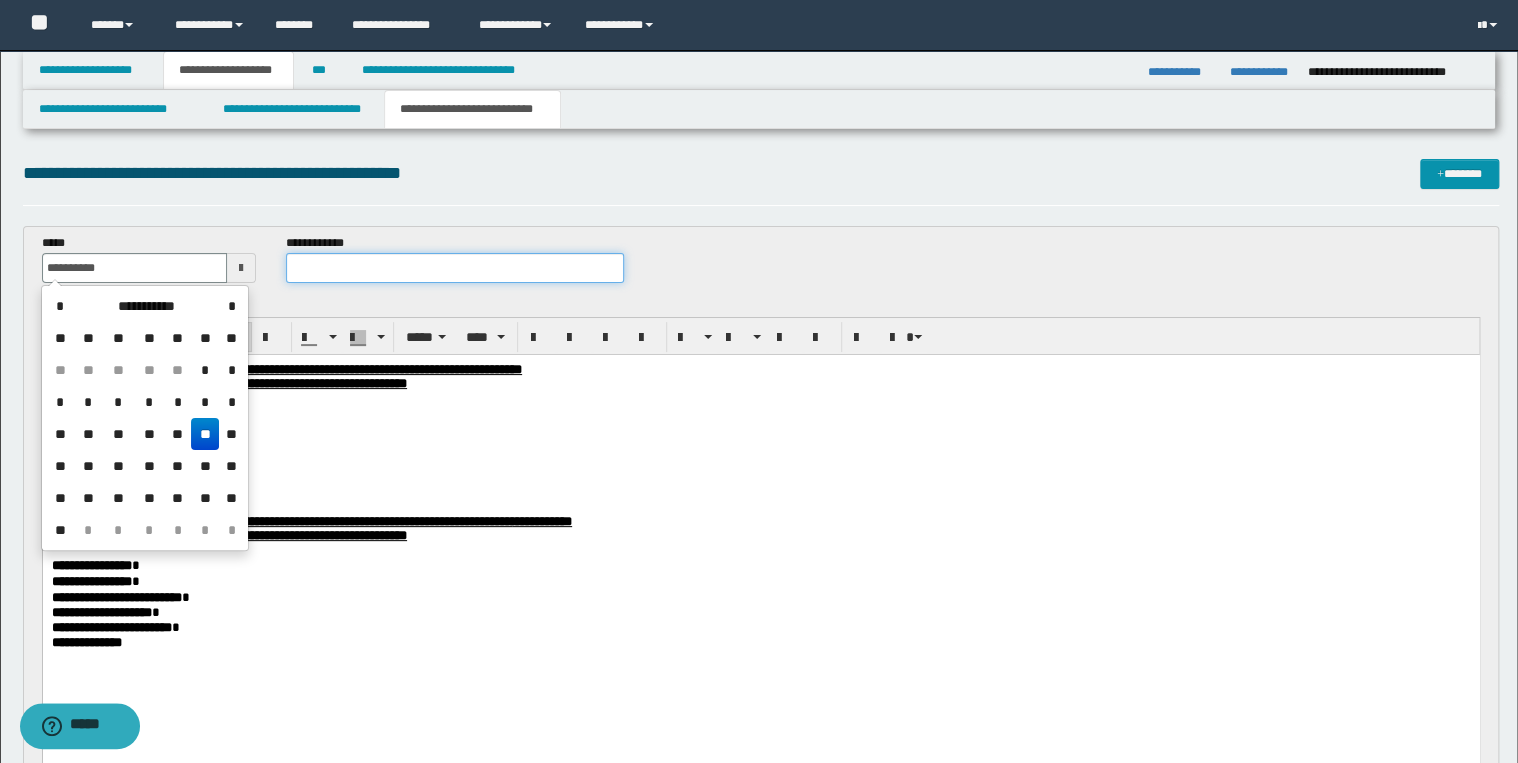 type on "**********" 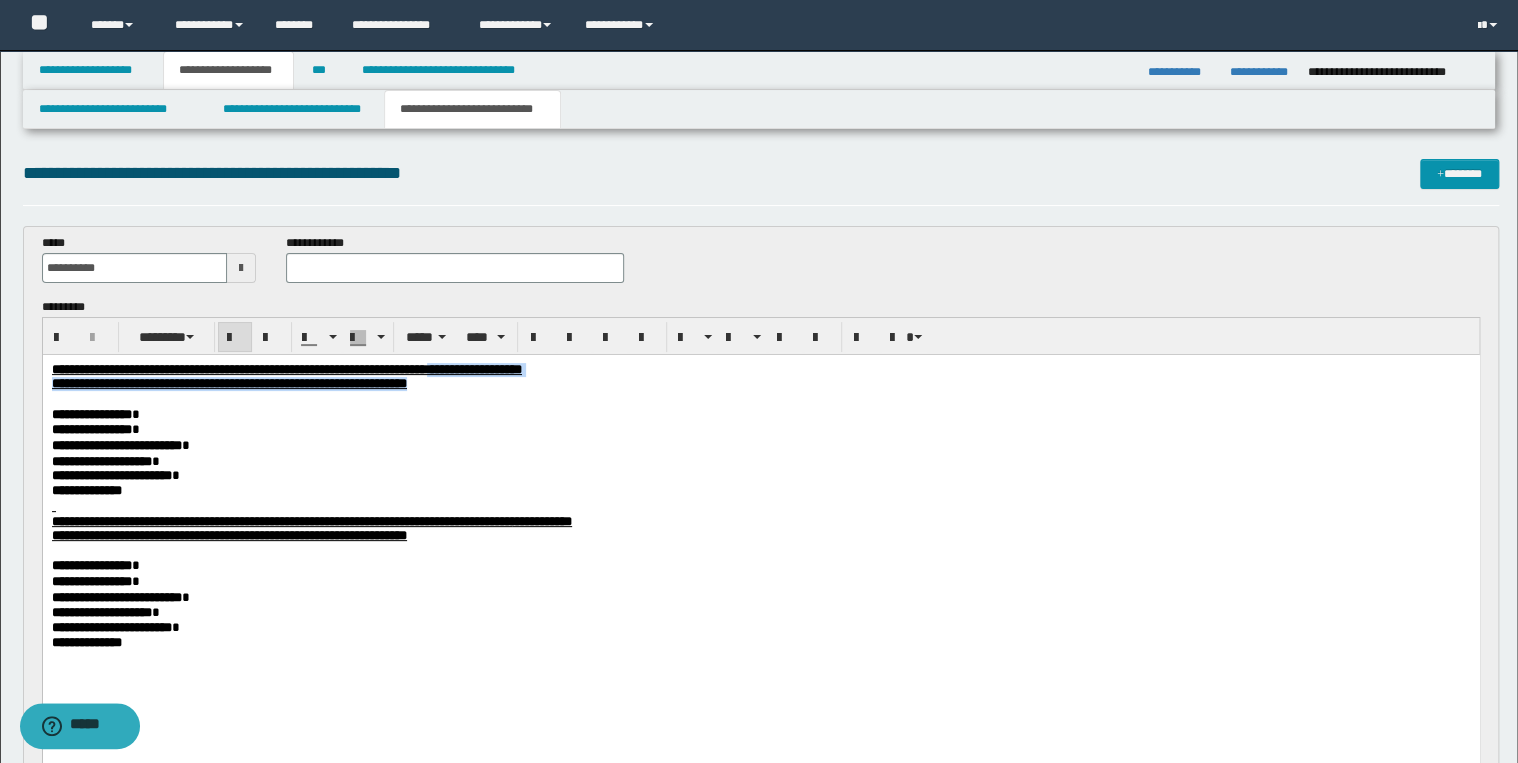drag, startPoint x: 689, startPoint y: 375, endPoint x: 784, endPoint y: 385, distance: 95.524864 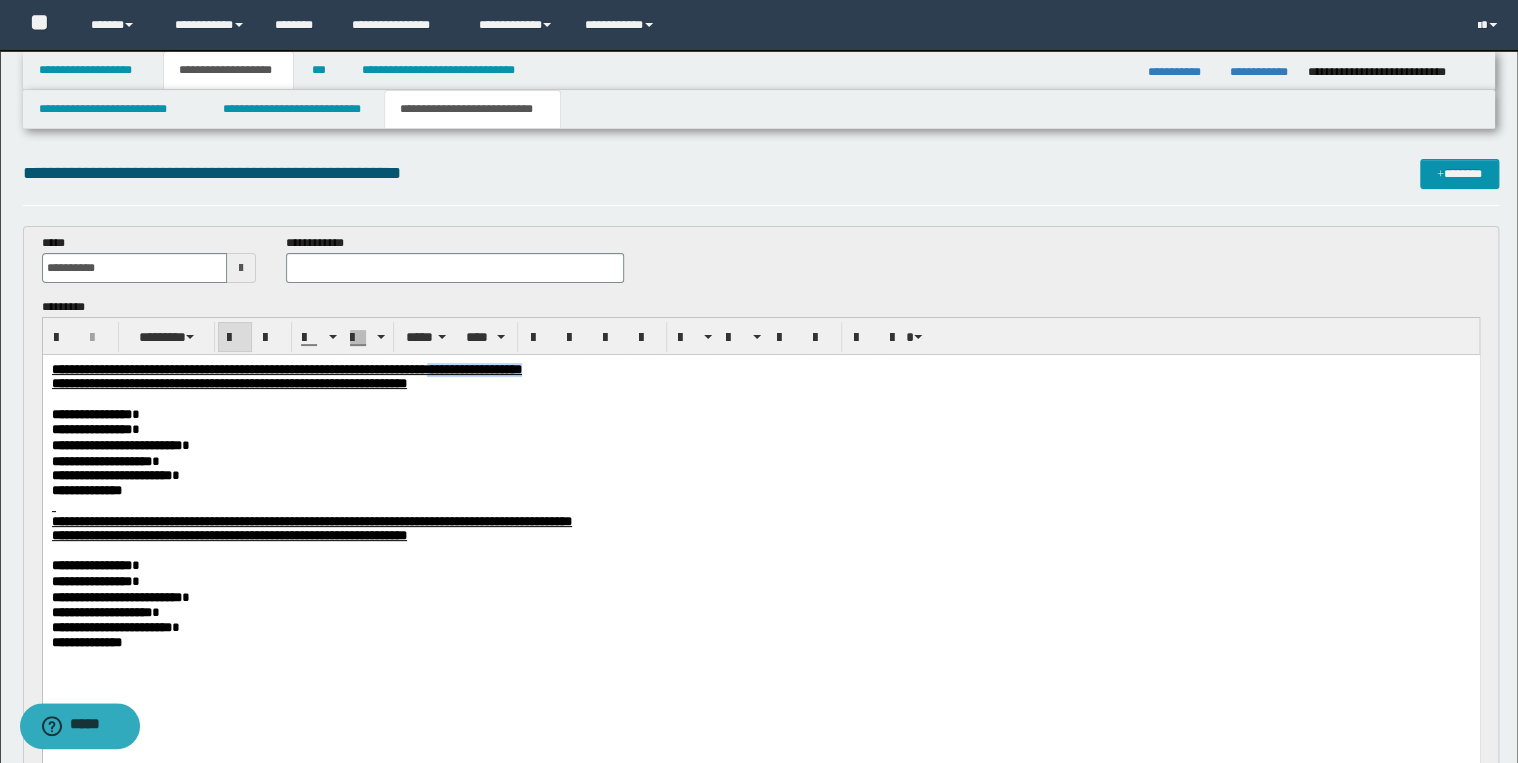 drag, startPoint x: 760, startPoint y: 372, endPoint x: 626, endPoint y: 365, distance: 134.18271 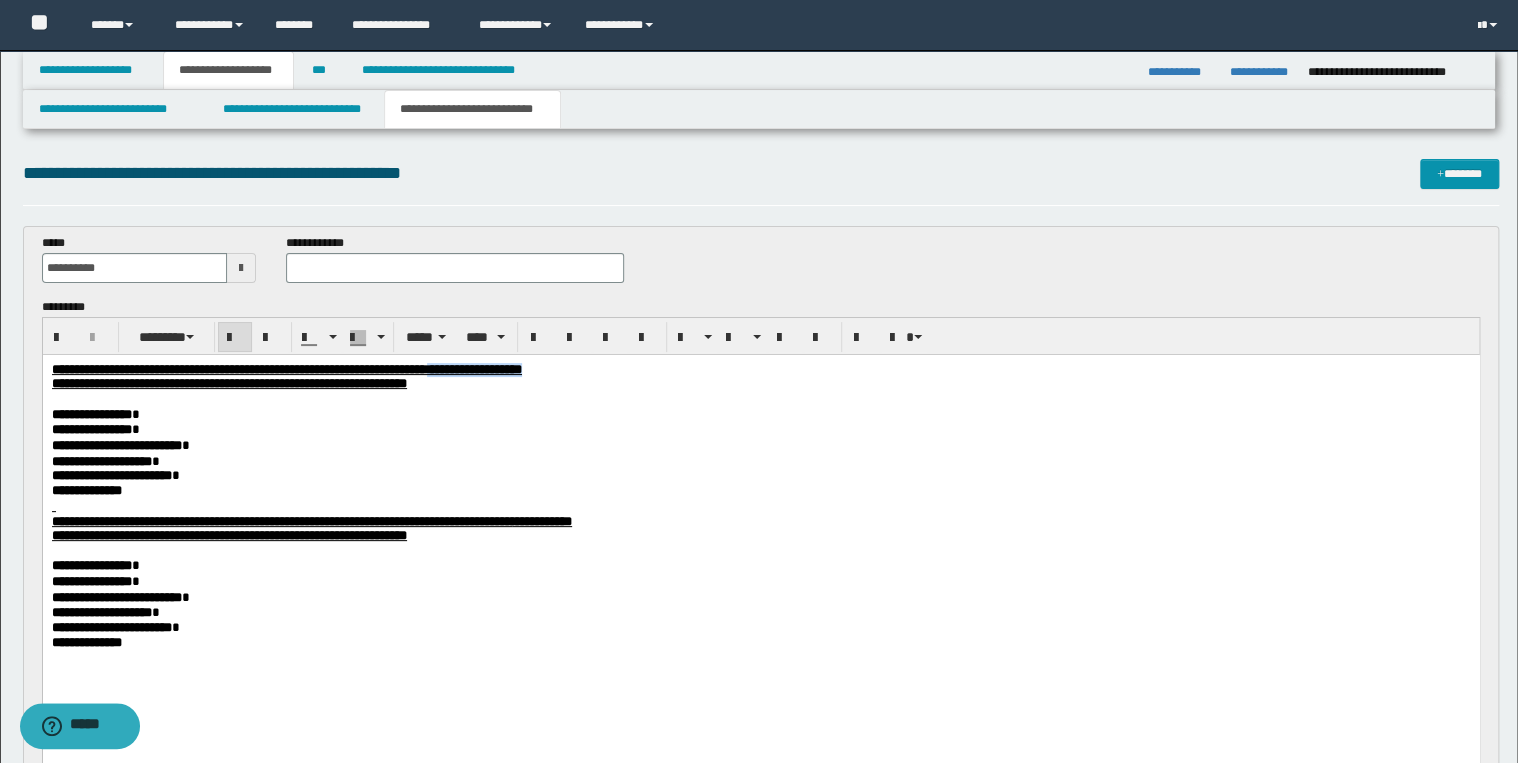click on "**********" at bounding box center [760, 370] 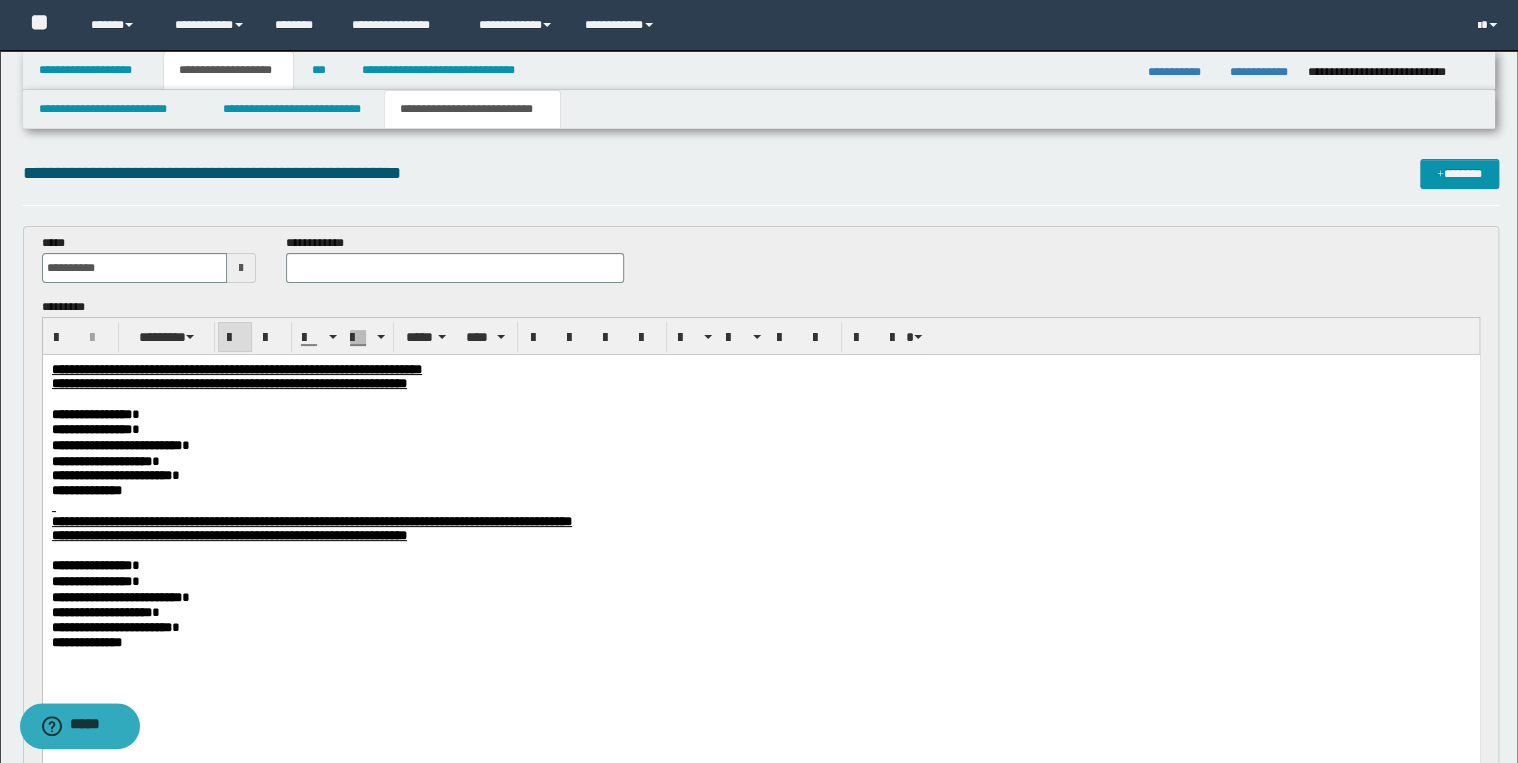click at bounding box center [454, 268] 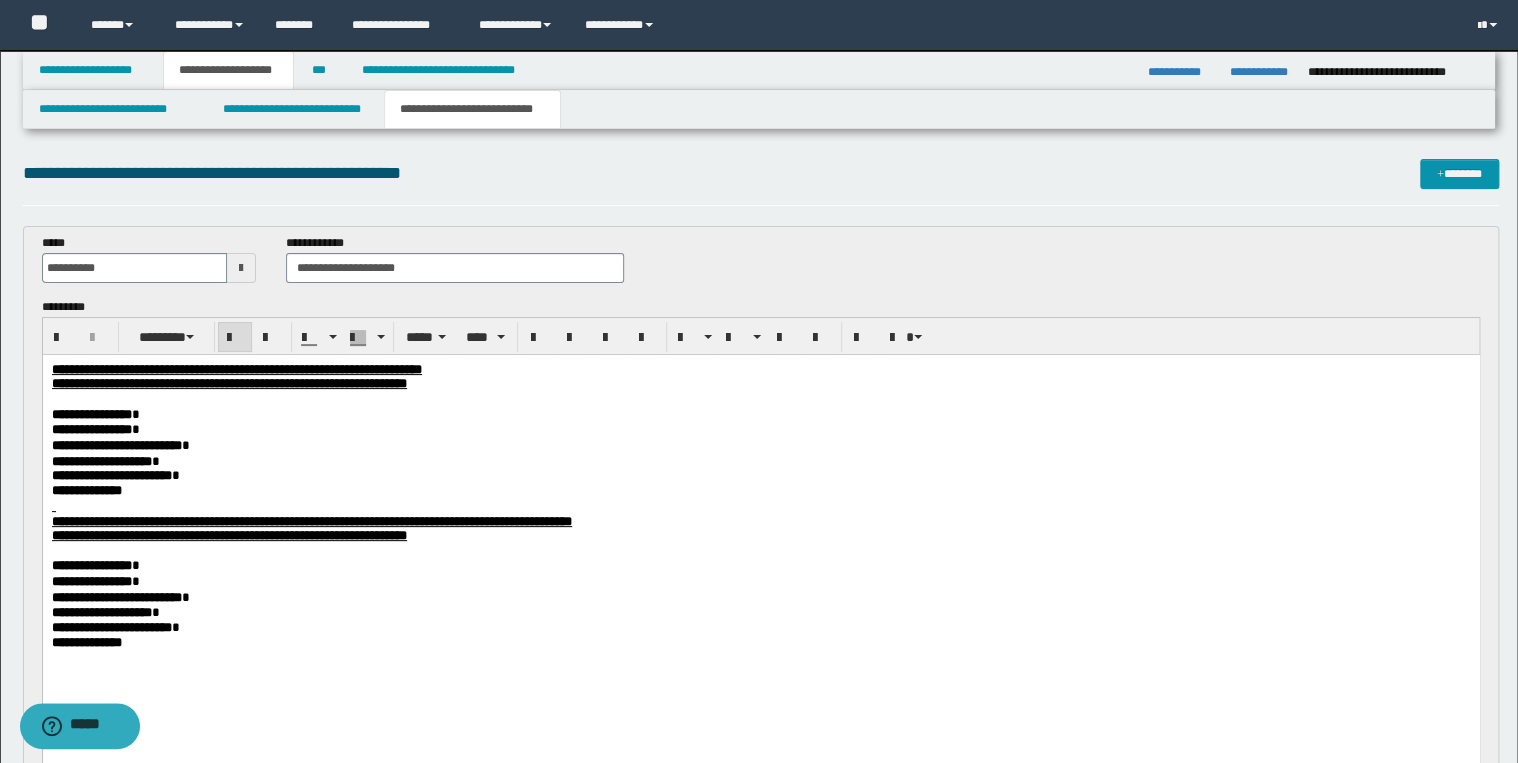 type on "**********" 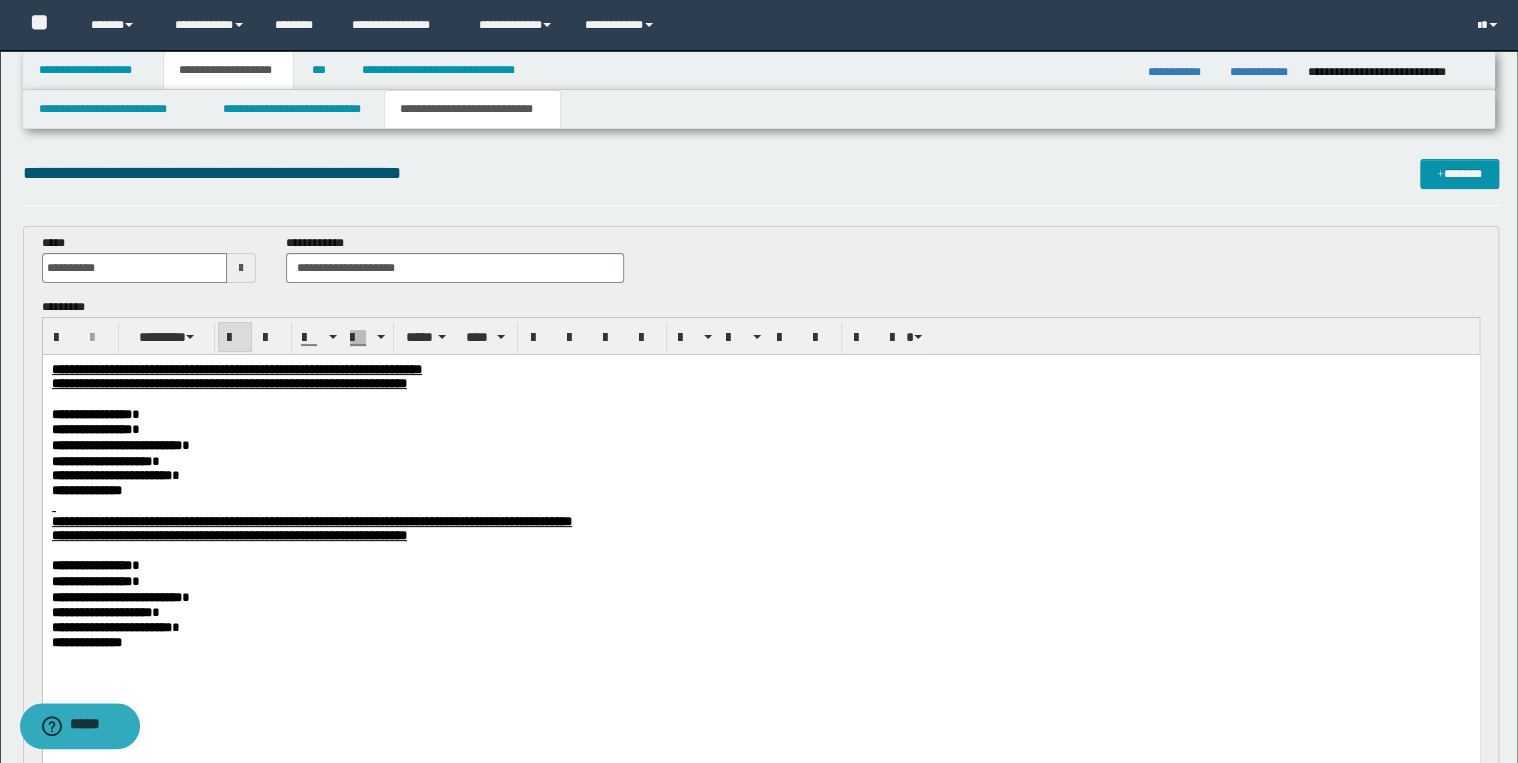 drag, startPoint x: 52, startPoint y: 516, endPoint x: 118, endPoint y: 610, distance: 114.85643 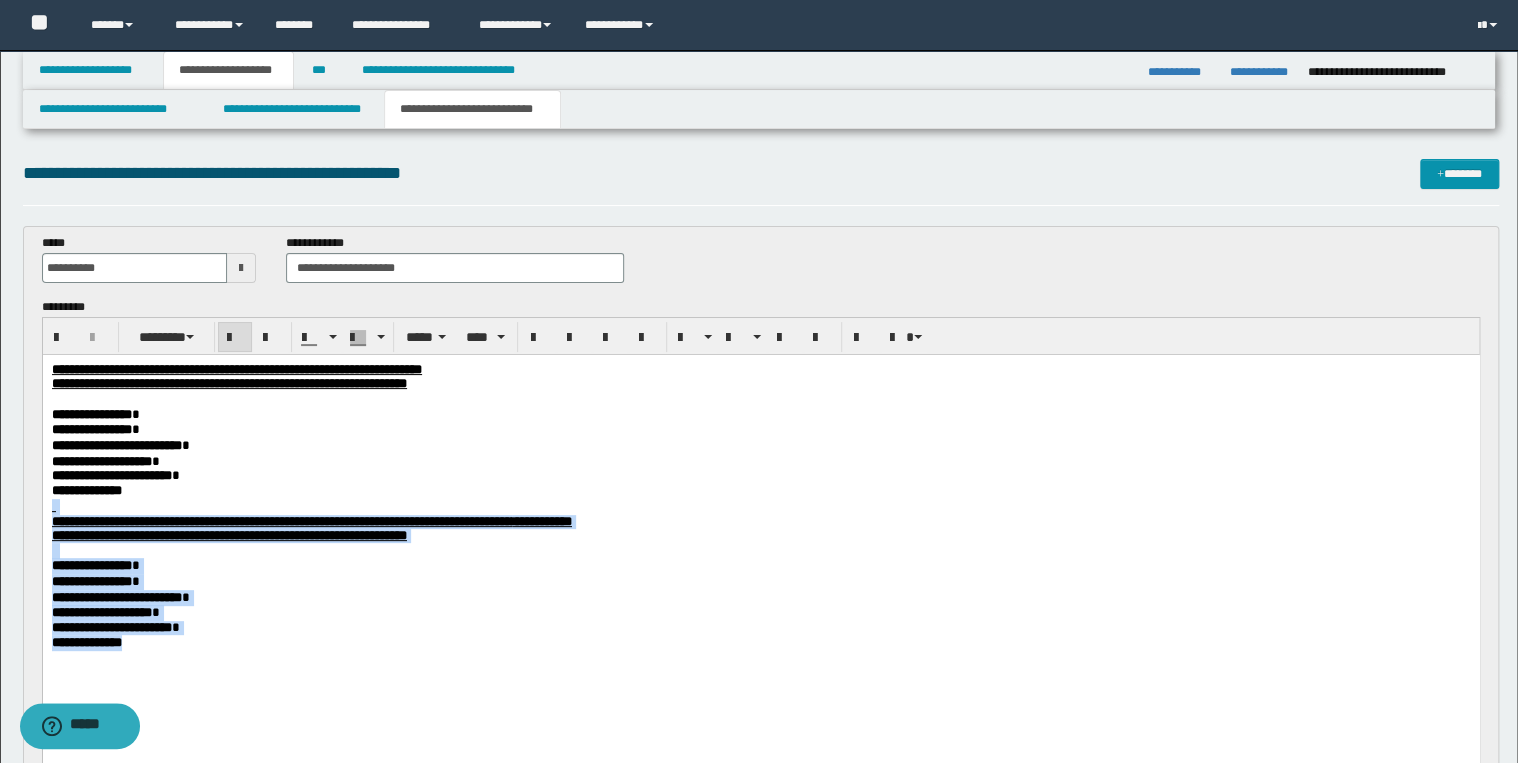 drag, startPoint x: 52, startPoint y: 519, endPoint x: 200, endPoint y: 658, distance: 203.0394 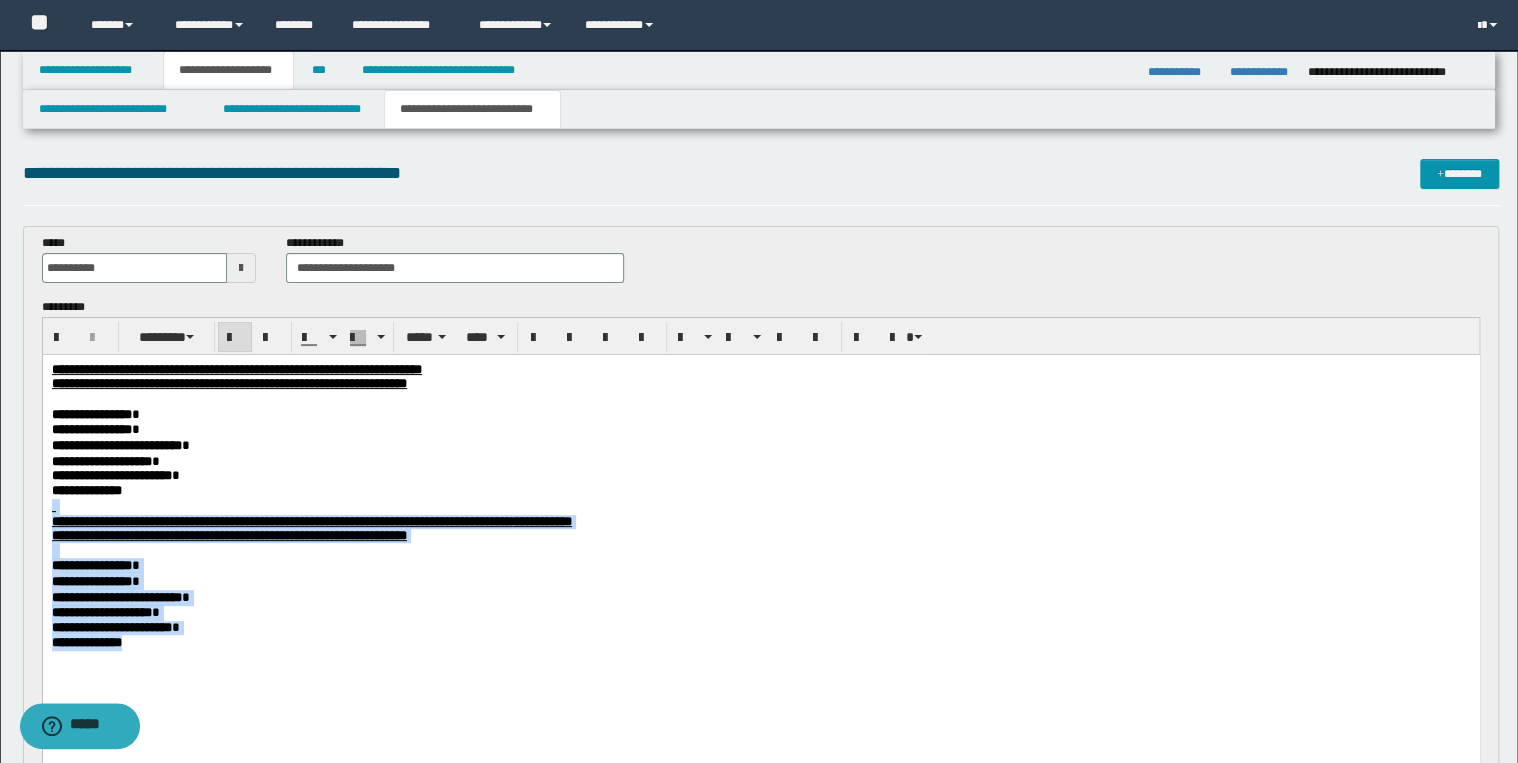 click on "**********" at bounding box center [760, 532] 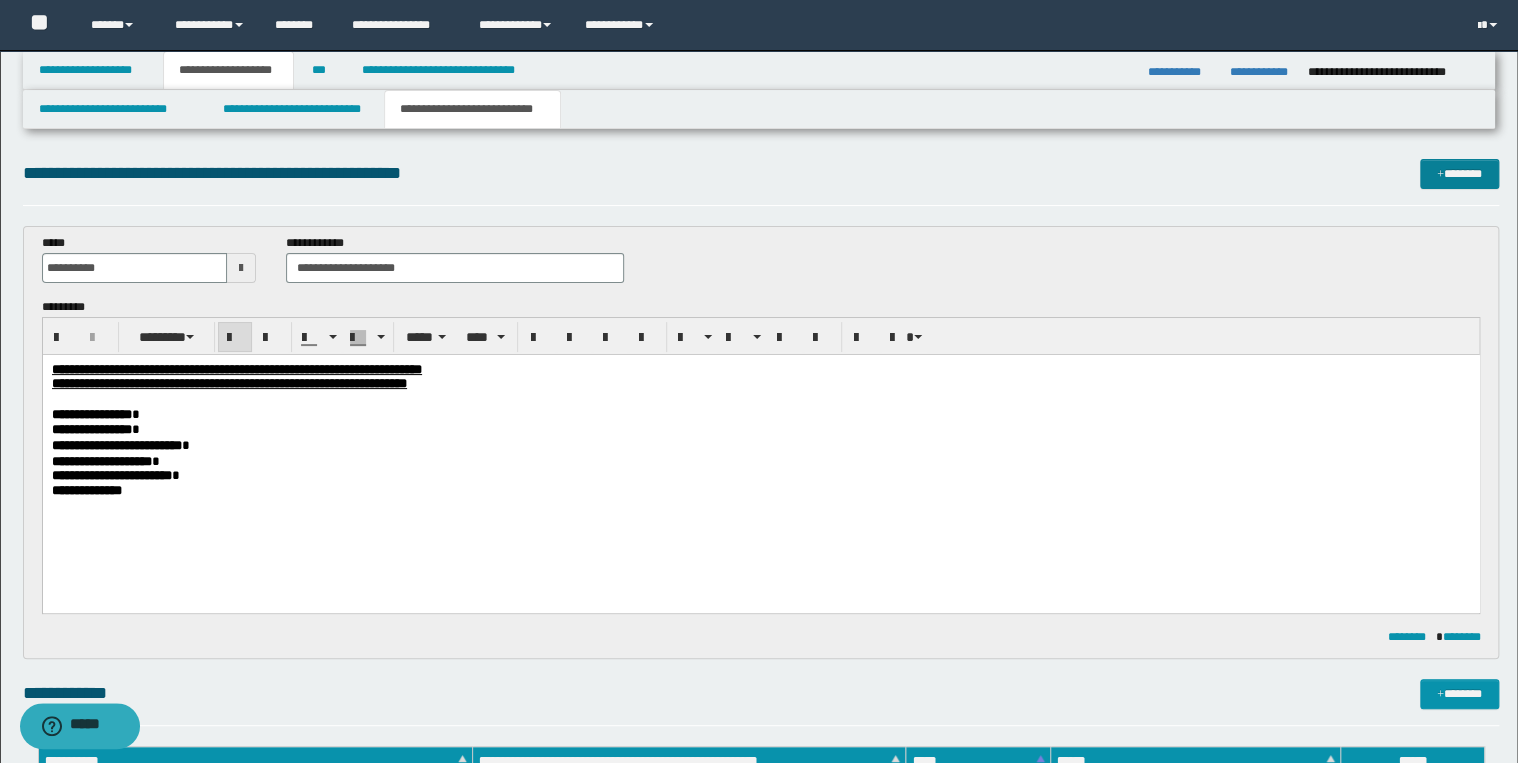 click on "*******" at bounding box center [1459, 174] 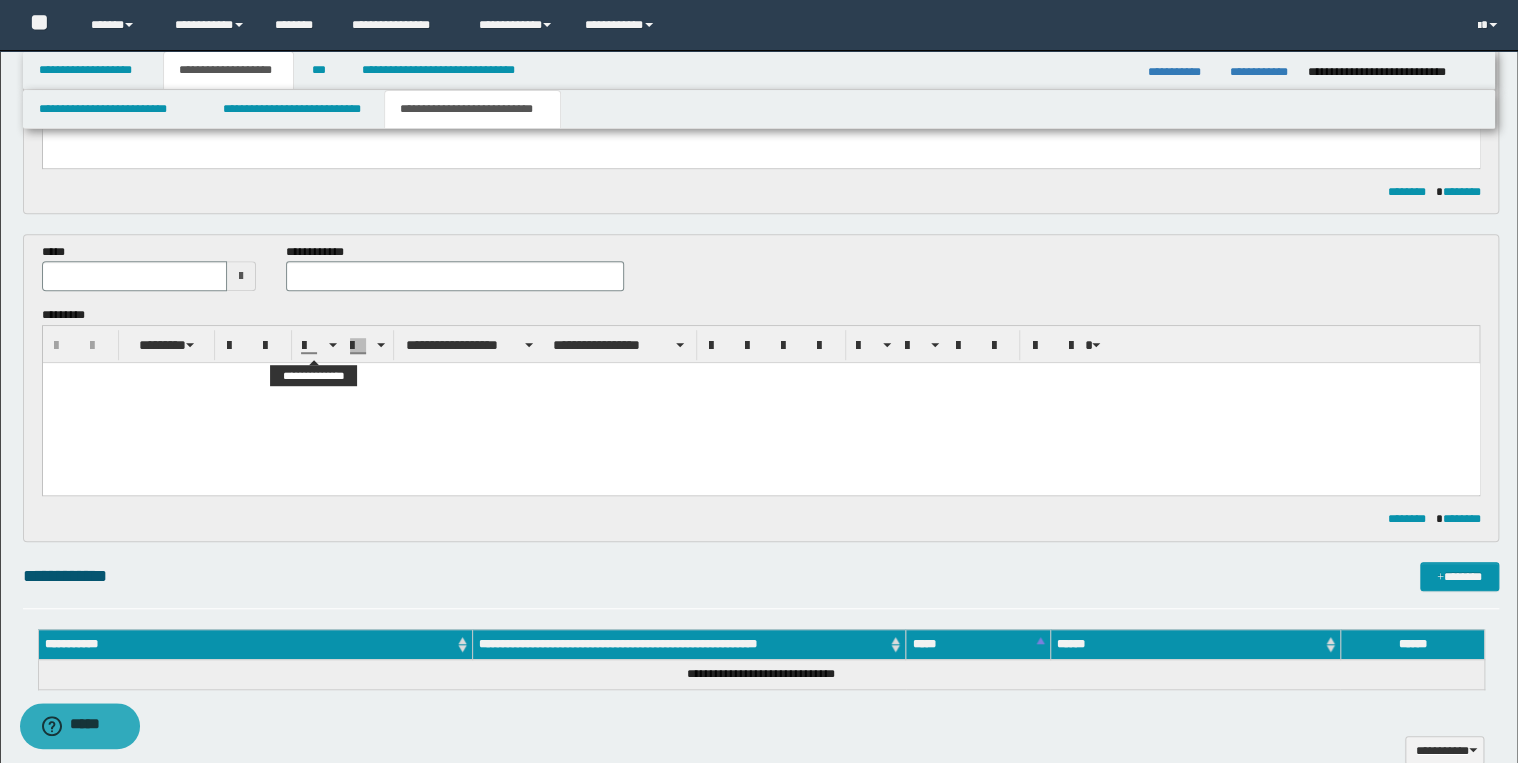 scroll, scrollTop: 446, scrollLeft: 0, axis: vertical 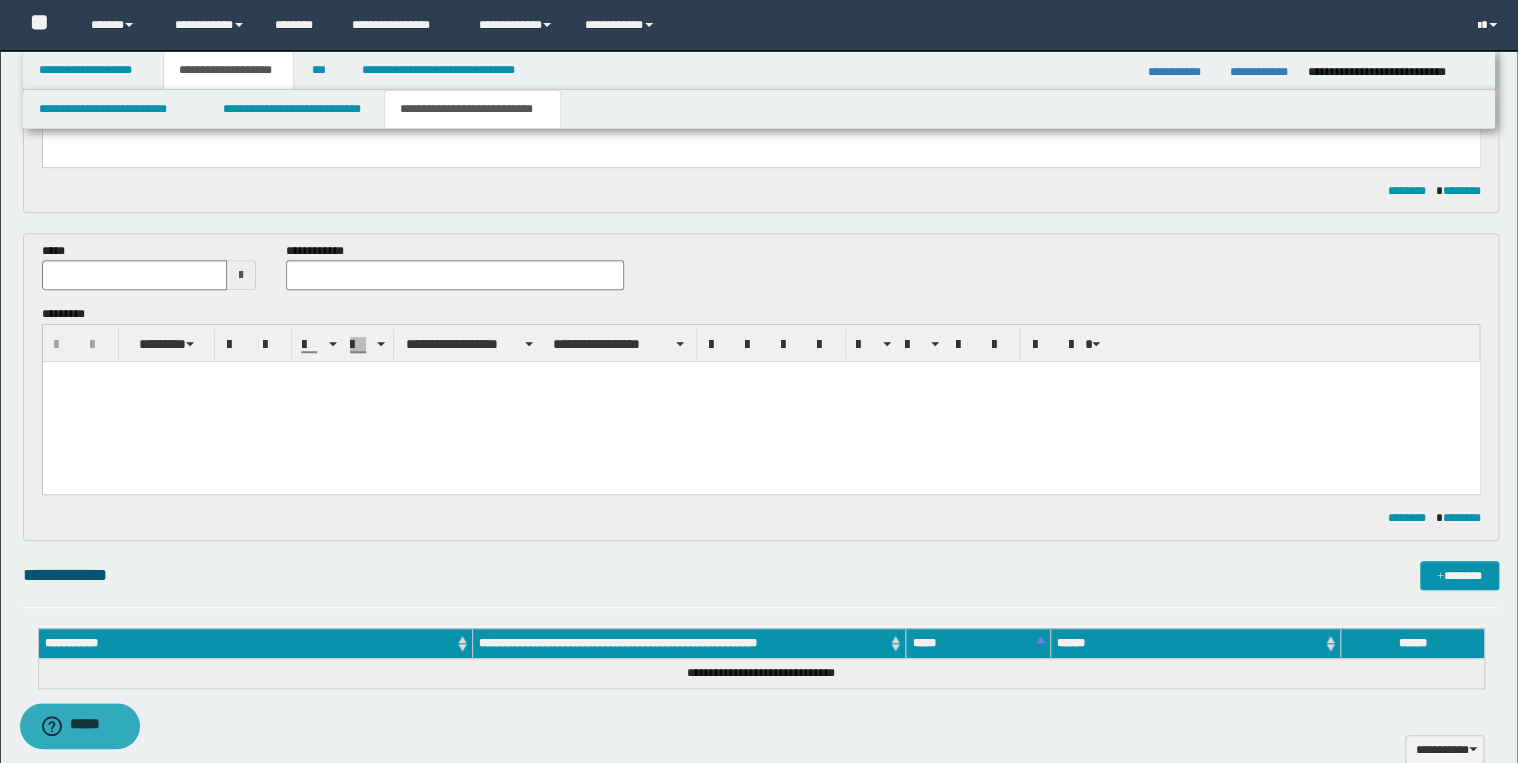 drag, startPoint x: 176, startPoint y: 405, endPoint x: 207, endPoint y: 412, distance: 31.780497 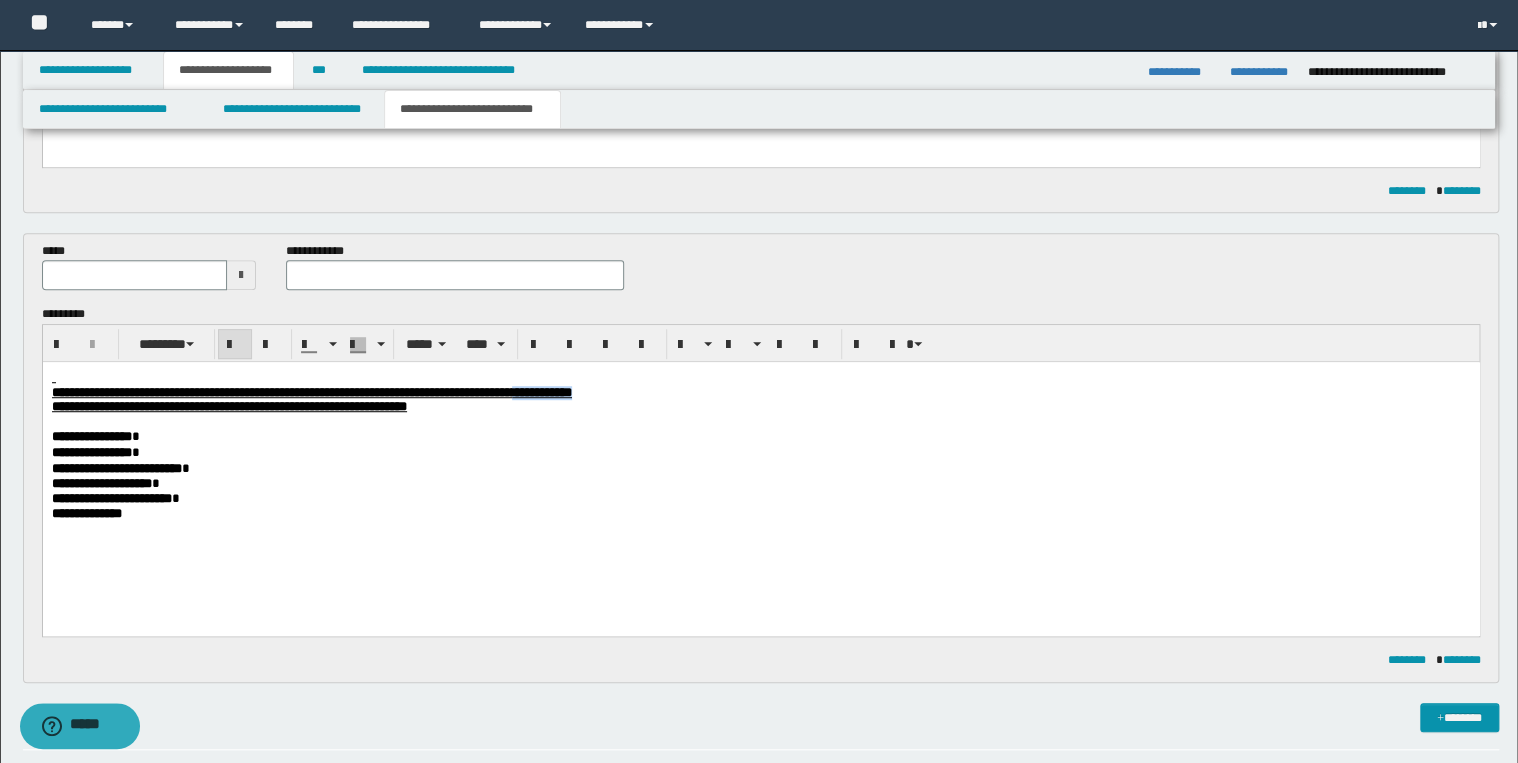 drag, startPoint x: 736, startPoint y: 394, endPoint x: 824, endPoint y: 390, distance: 88.09086 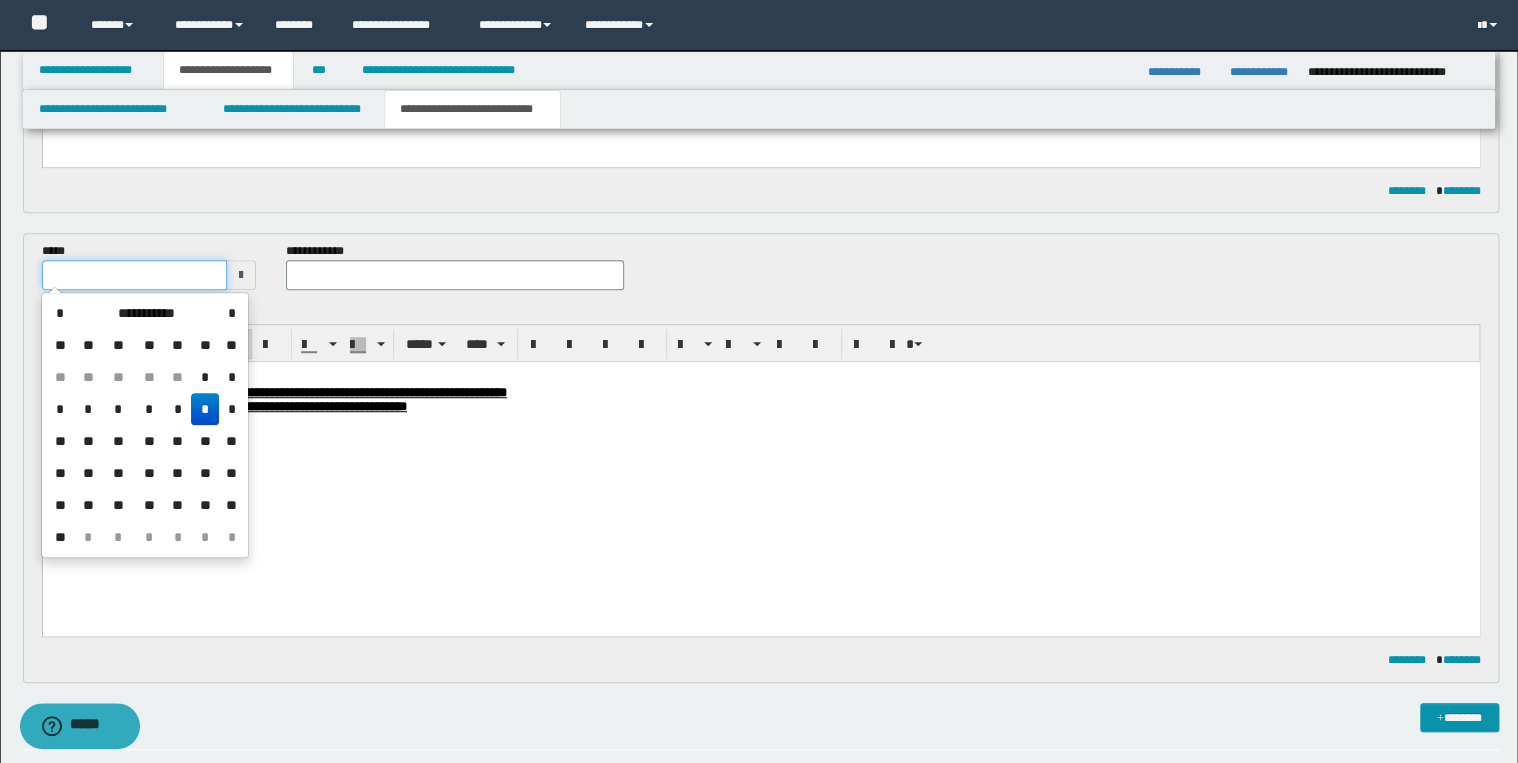 drag, startPoint x: 48, startPoint y: 275, endPoint x: 98, endPoint y: 274, distance: 50.01 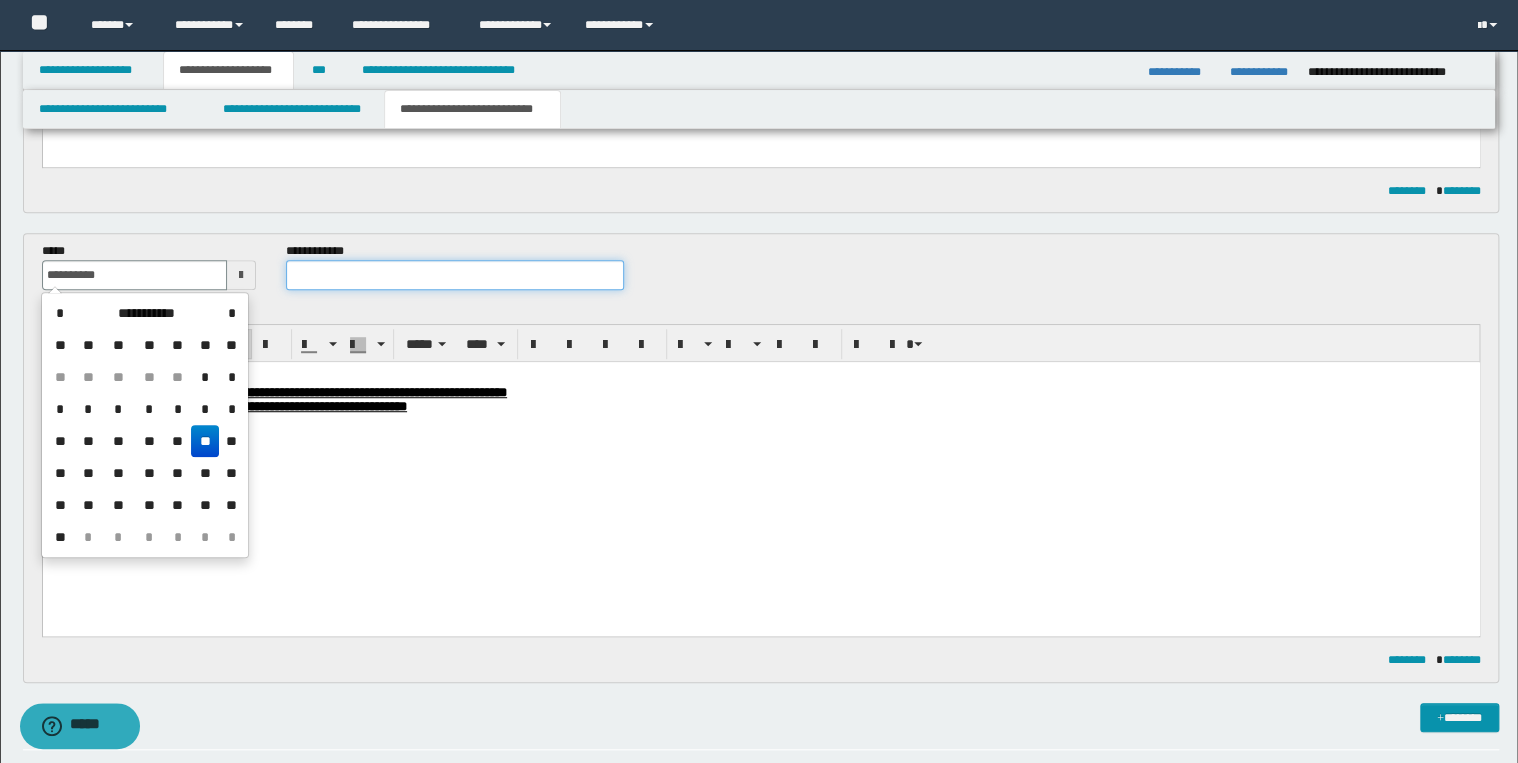 type on "**********" 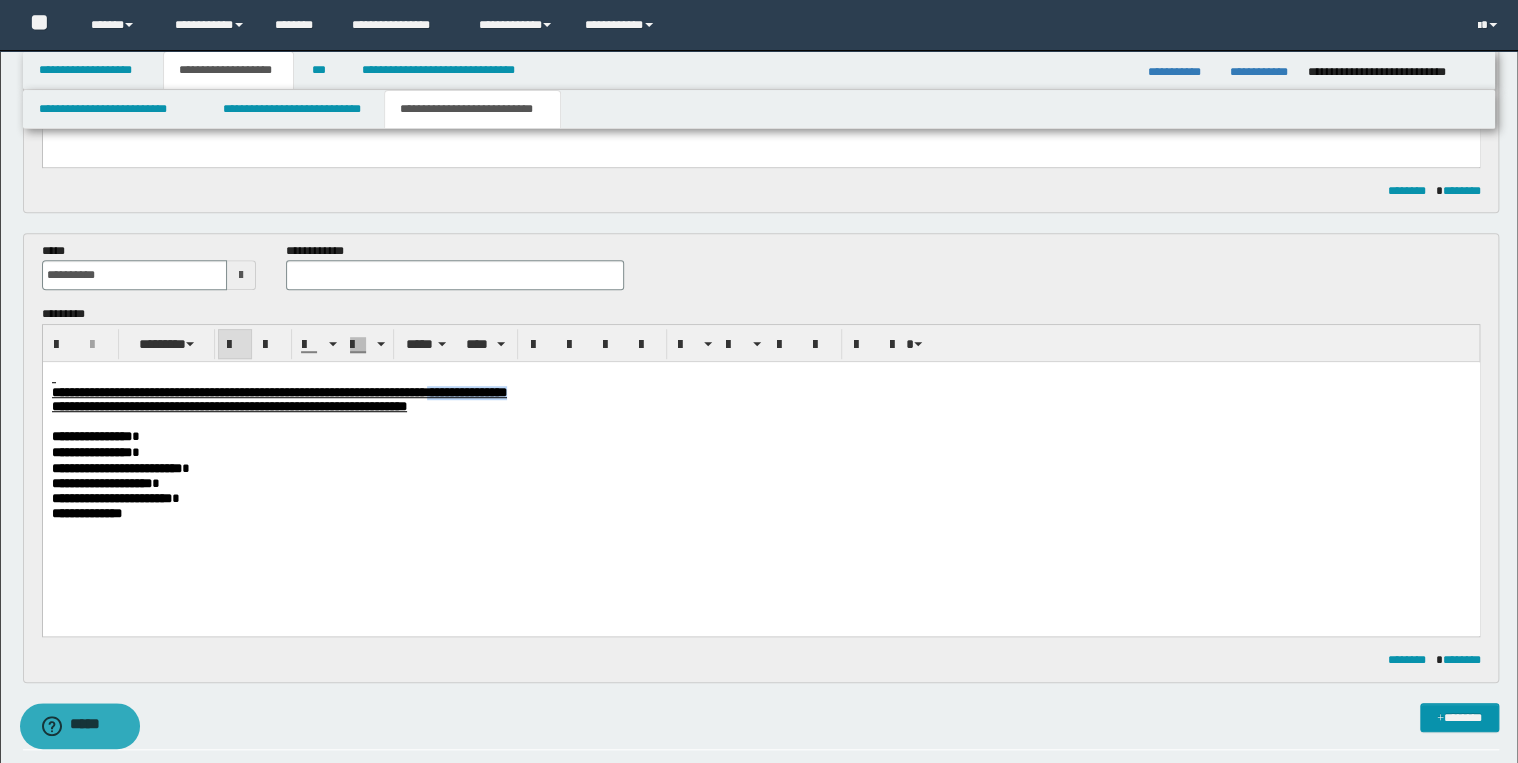 drag, startPoint x: 624, startPoint y: 392, endPoint x: 751, endPoint y: 395, distance: 127.03543 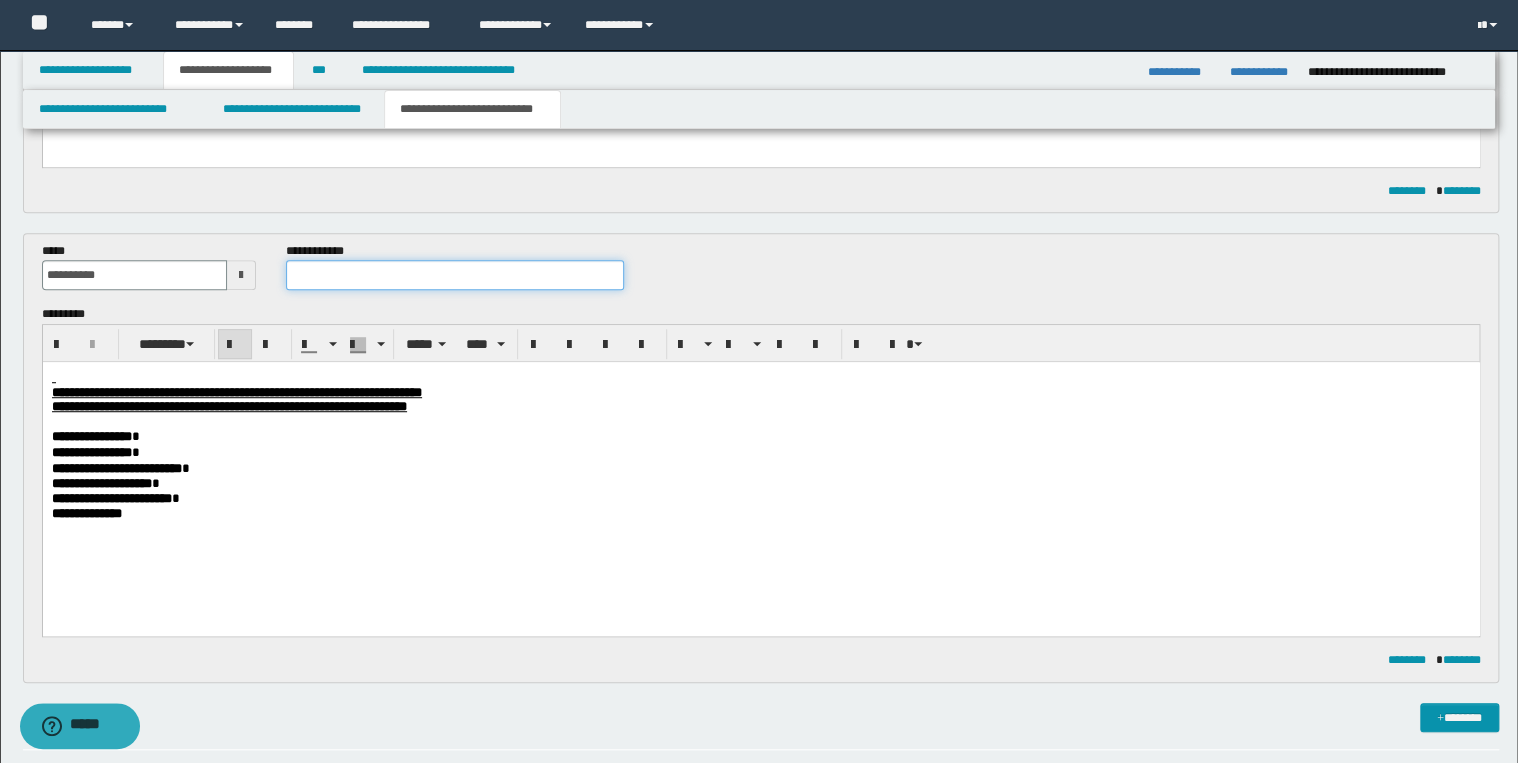 click at bounding box center (454, 275) 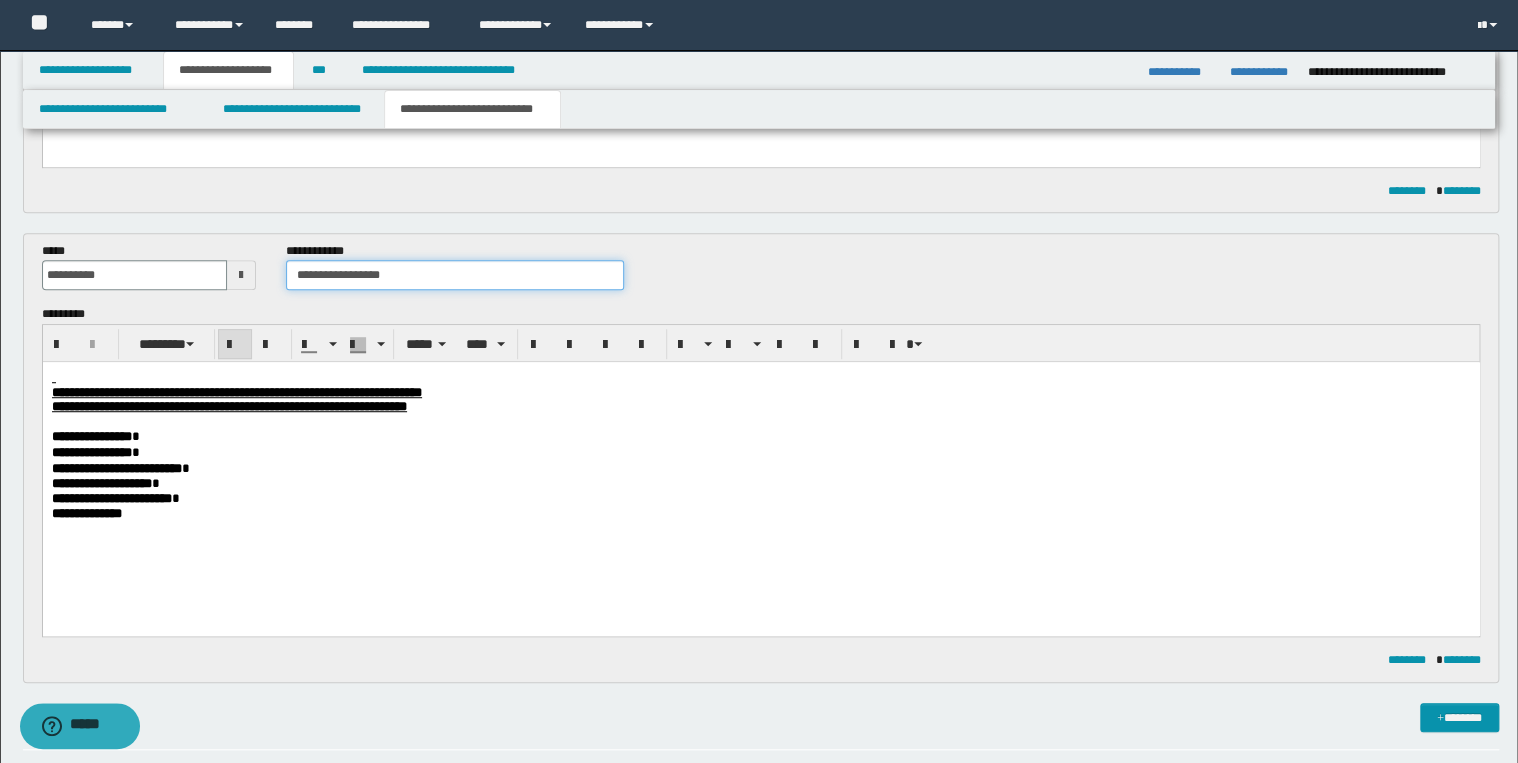 type on "**********" 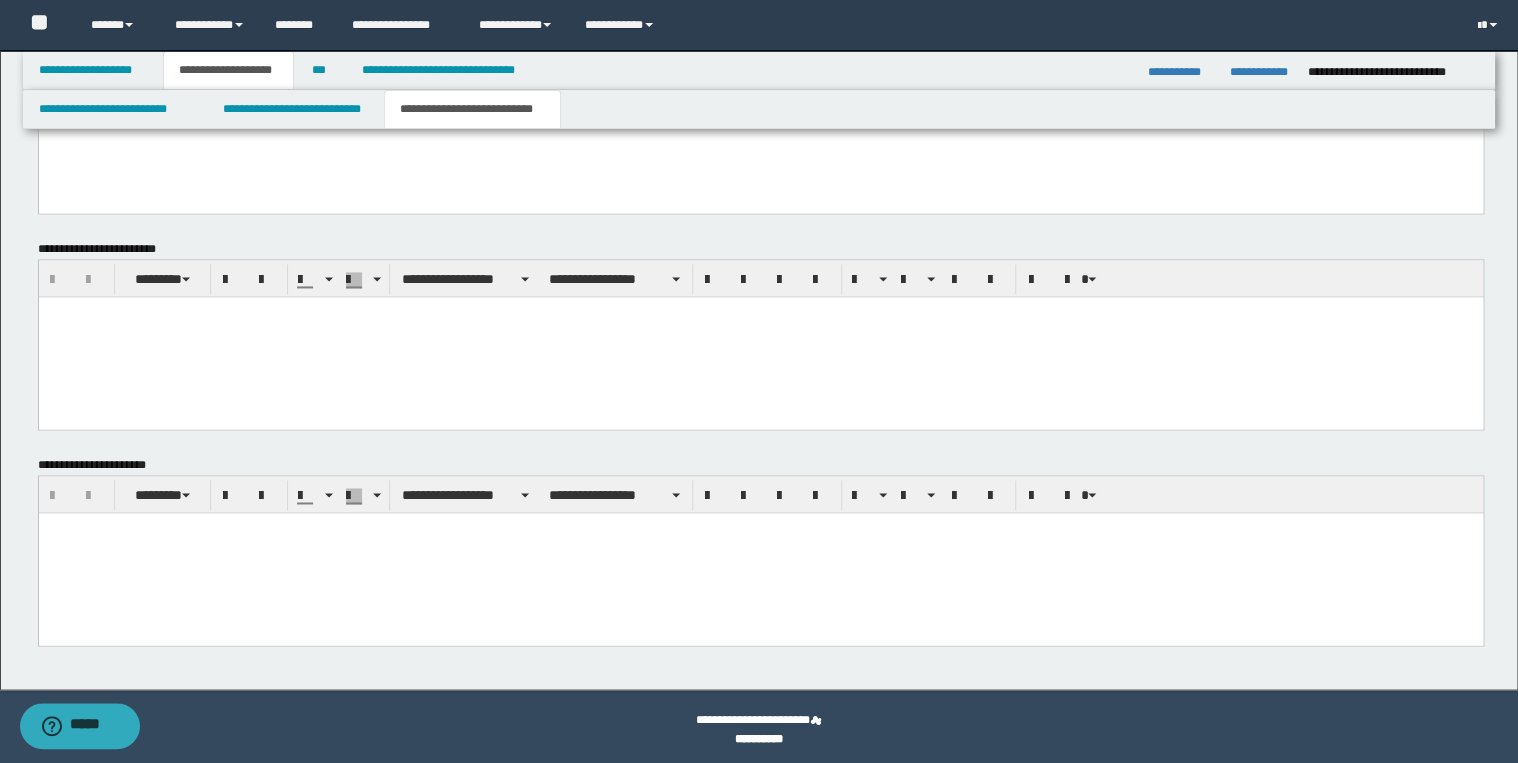 scroll, scrollTop: 1344, scrollLeft: 0, axis: vertical 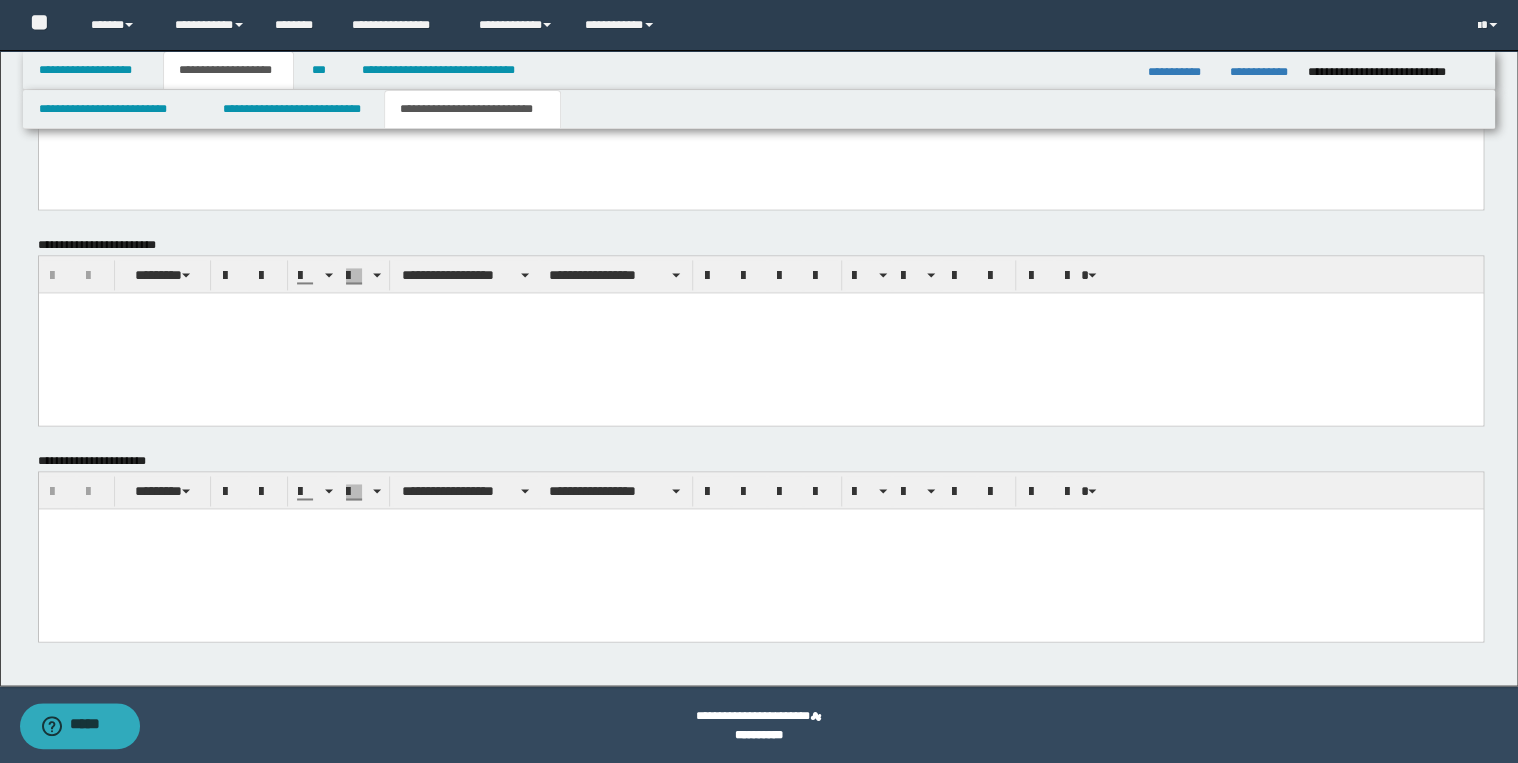 drag, startPoint x: 63, startPoint y: 539, endPoint x: 82, endPoint y: 546, distance: 20.248457 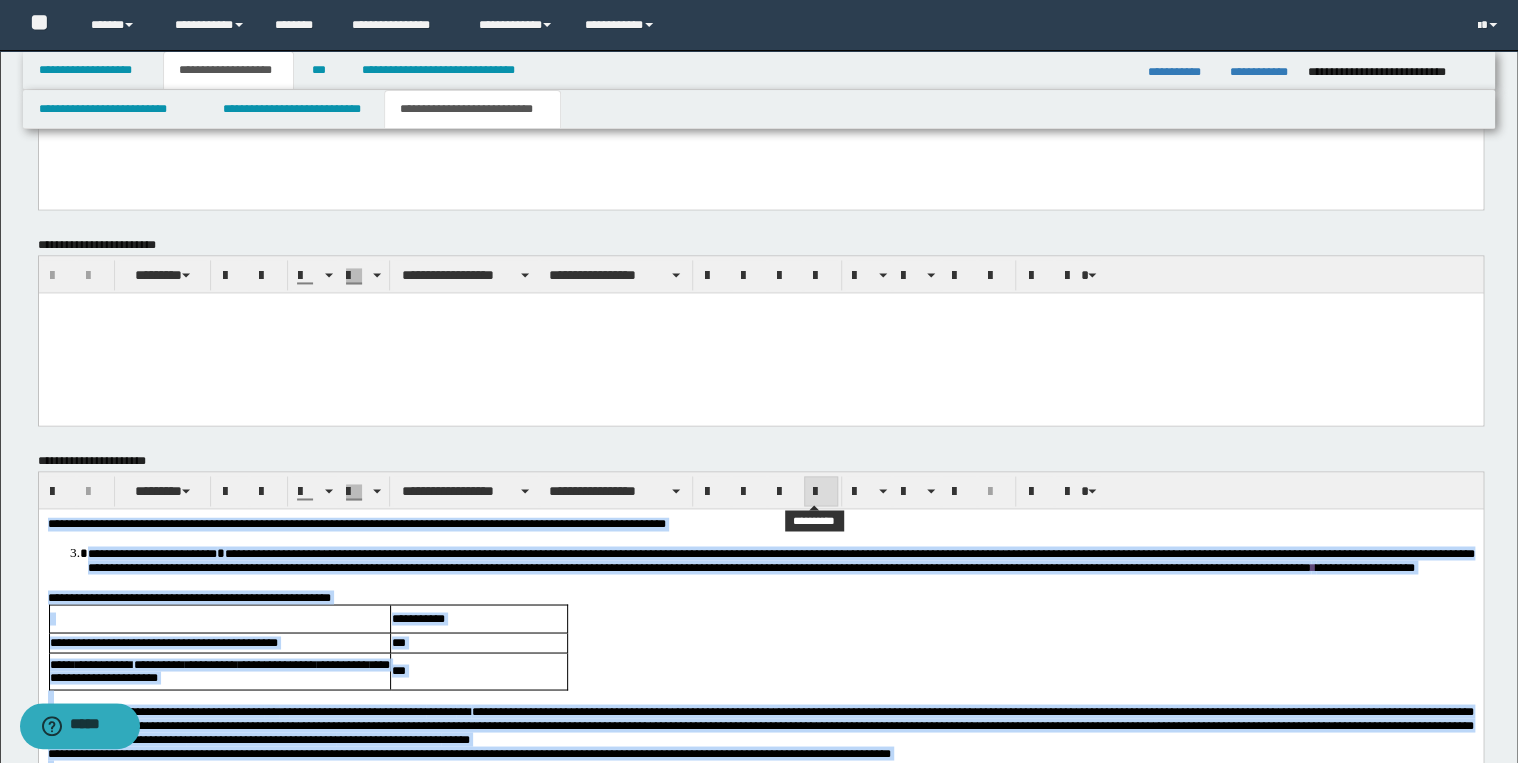 click at bounding box center (821, 492) 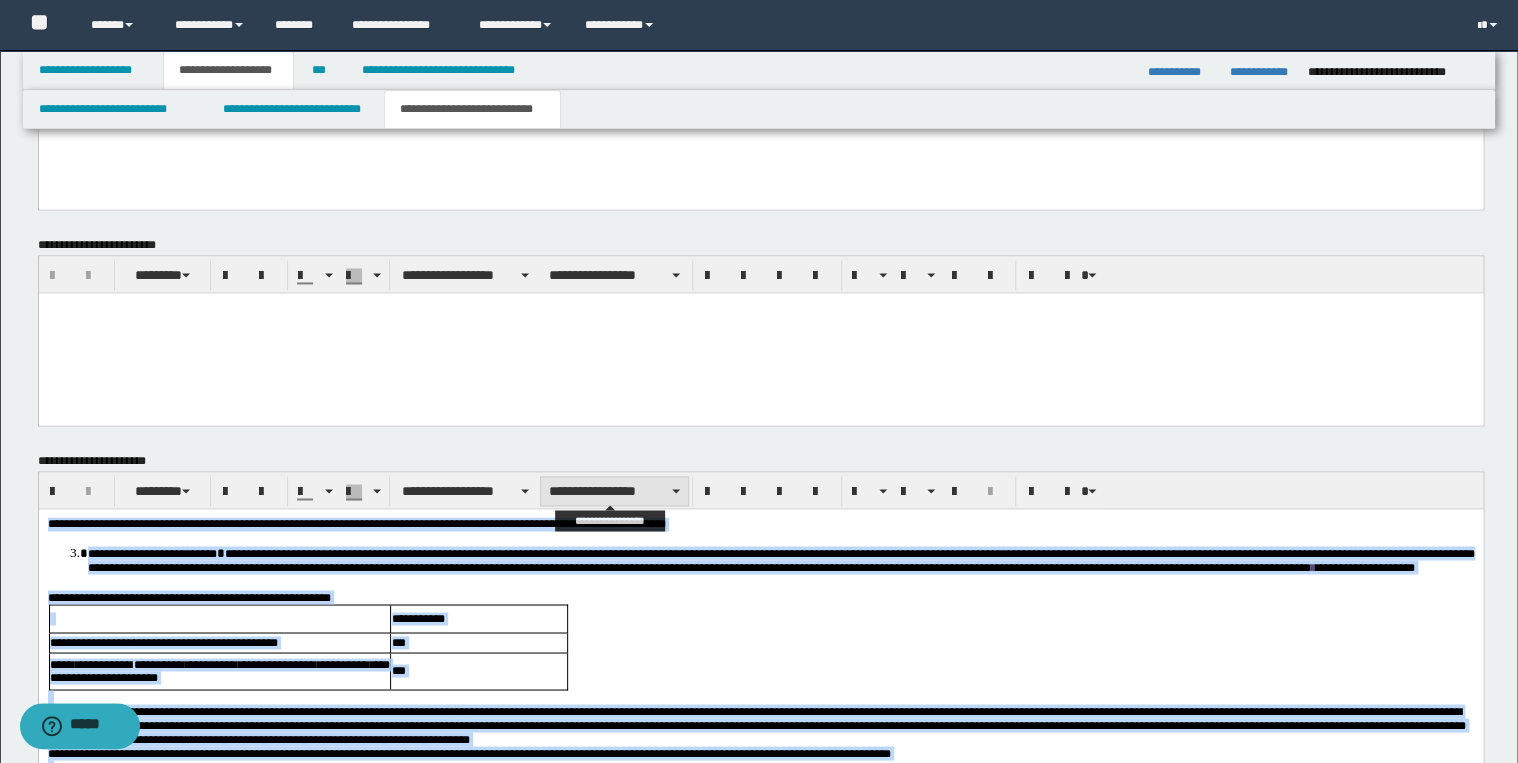 click on "**********" at bounding box center [614, 491] 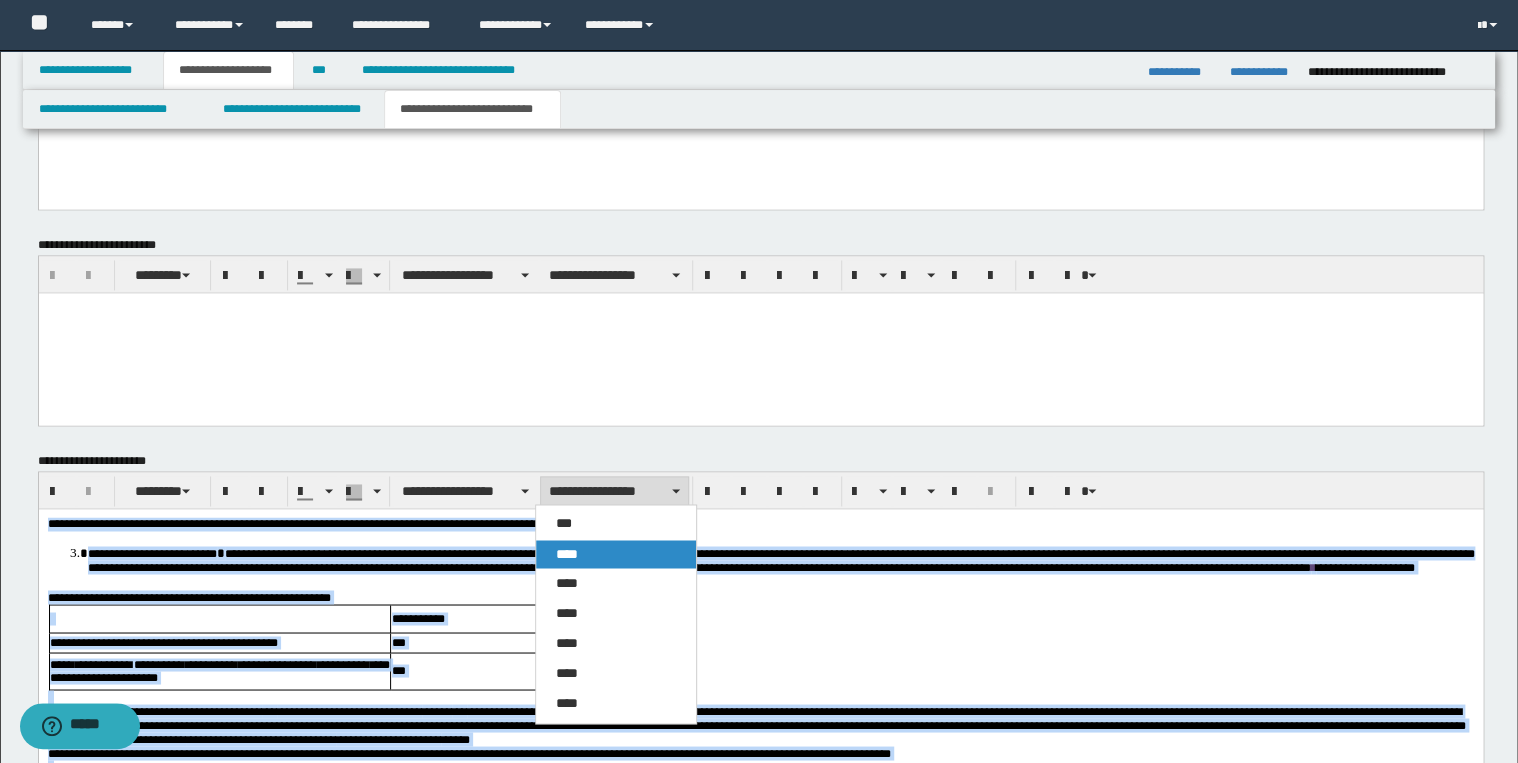 drag, startPoint x: 593, startPoint y: 555, endPoint x: 478, endPoint y: 497, distance: 128.7983 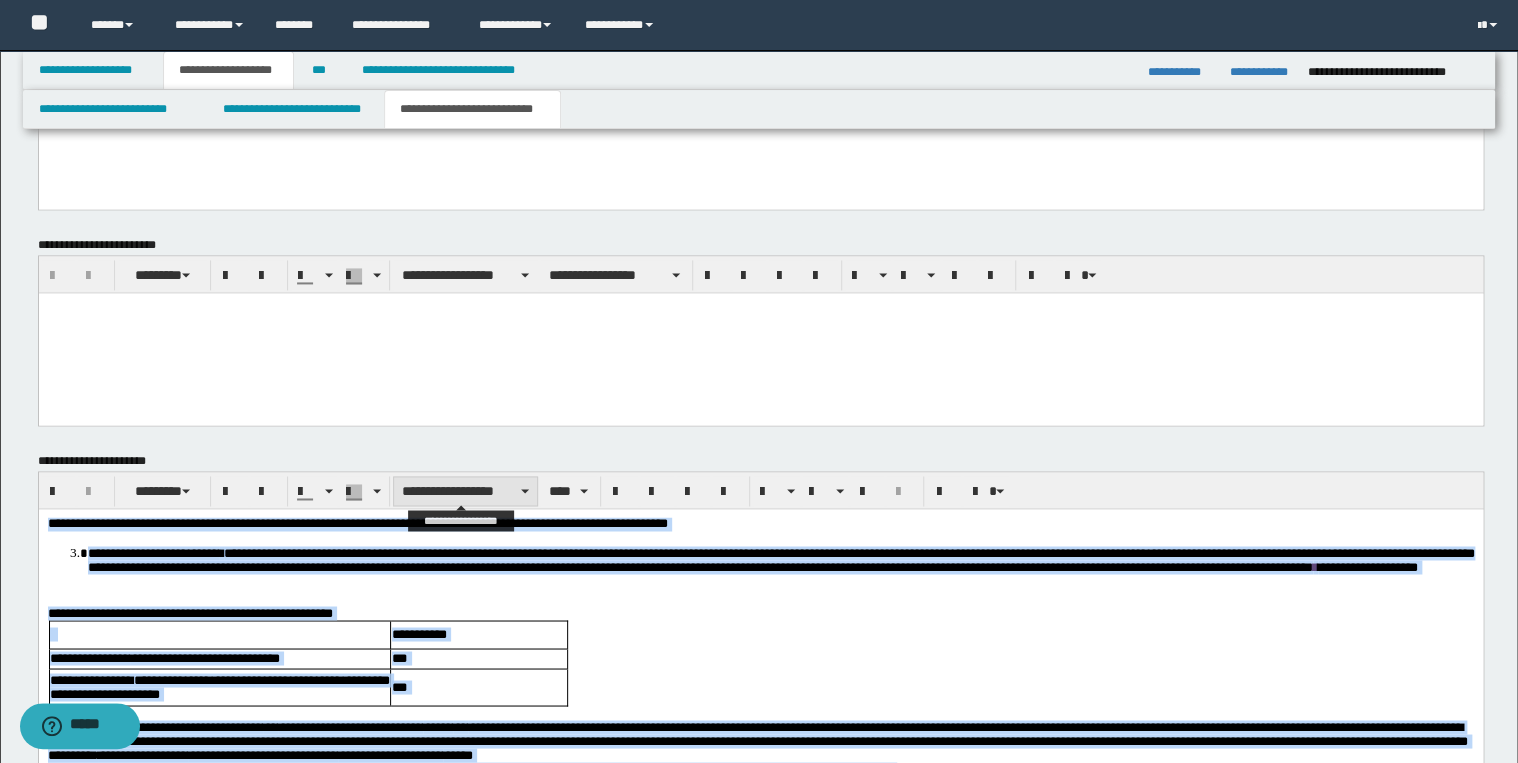 click on "**********" at bounding box center [465, 491] 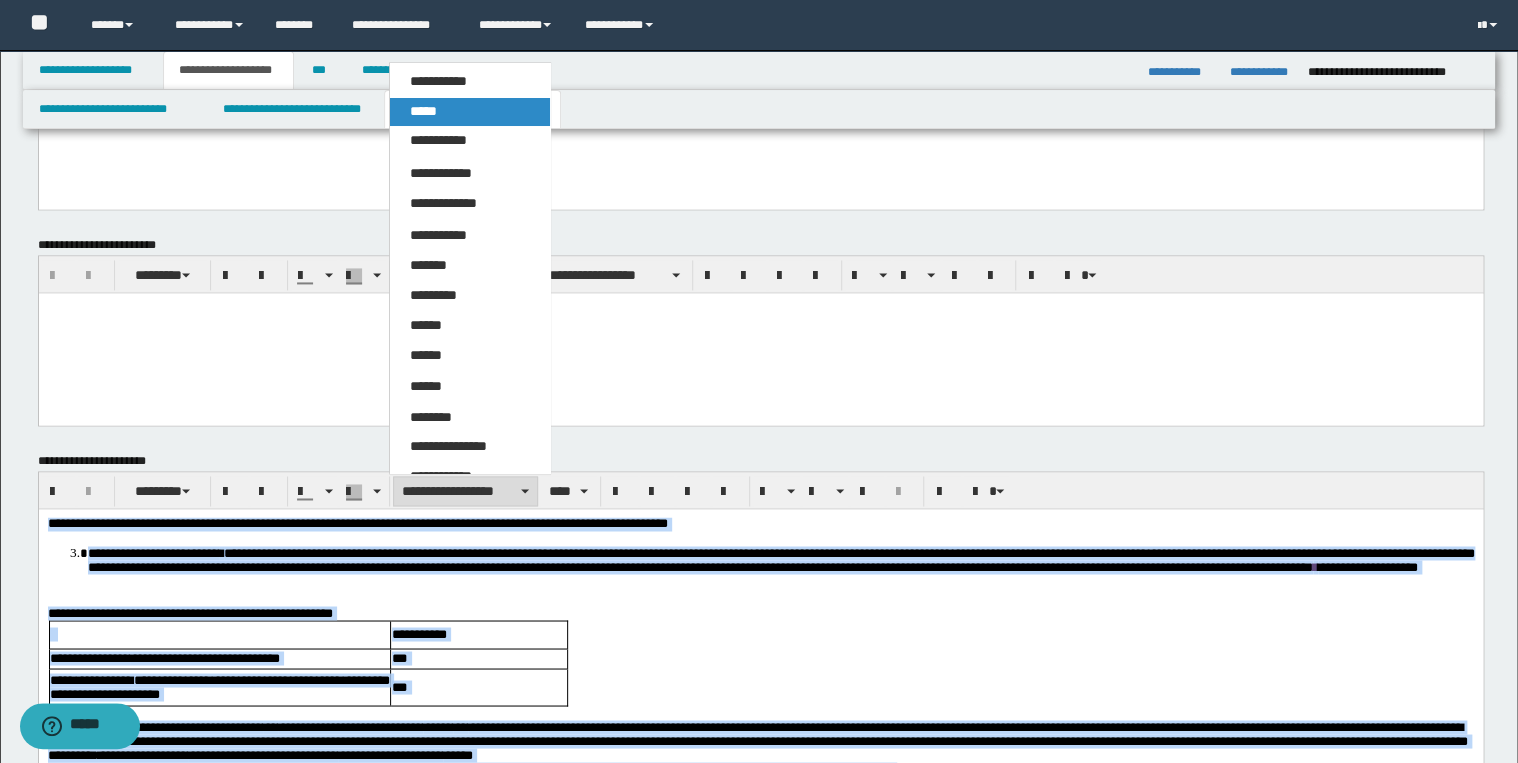 click on "*****" at bounding box center [470, 112] 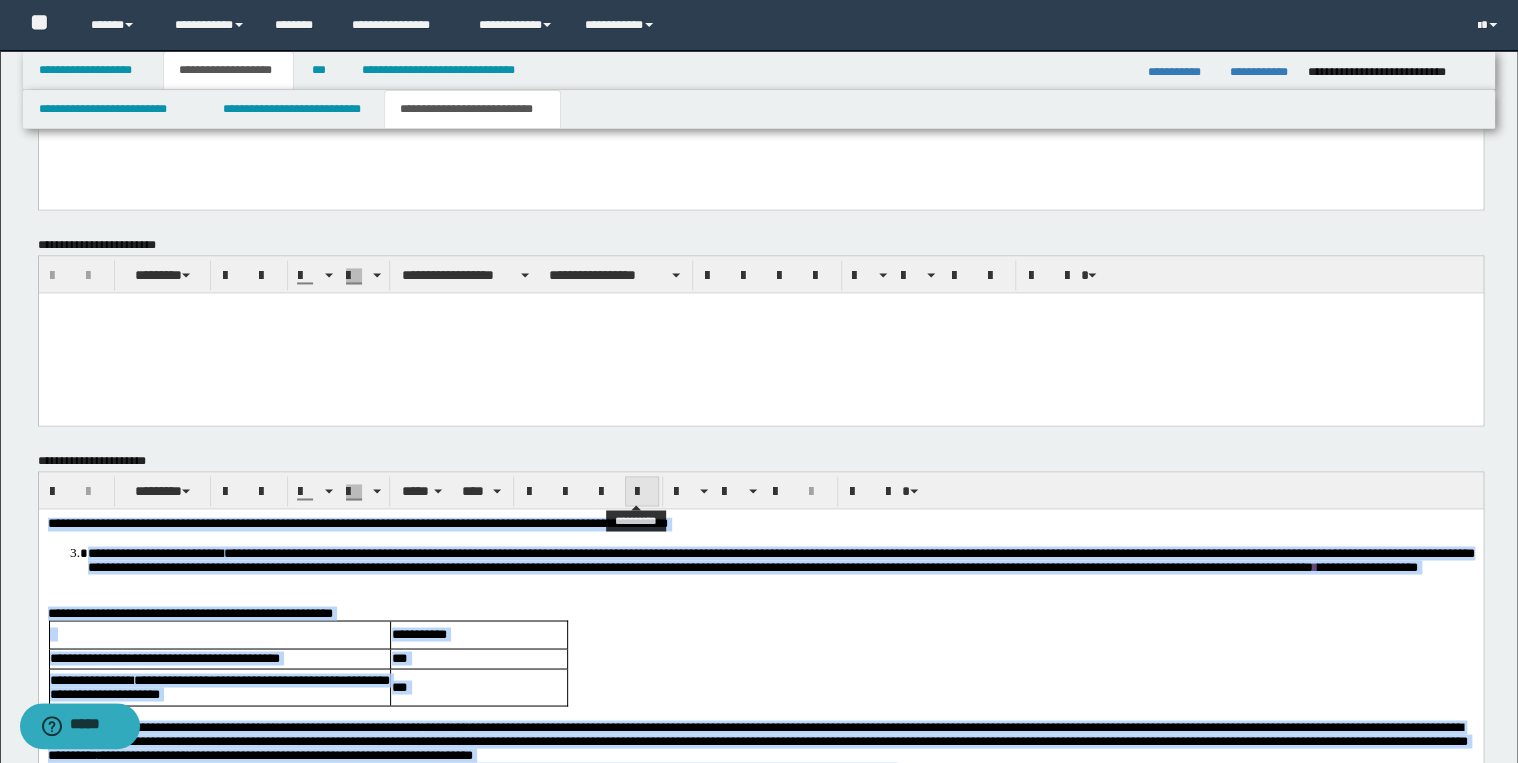 click at bounding box center (642, 492) 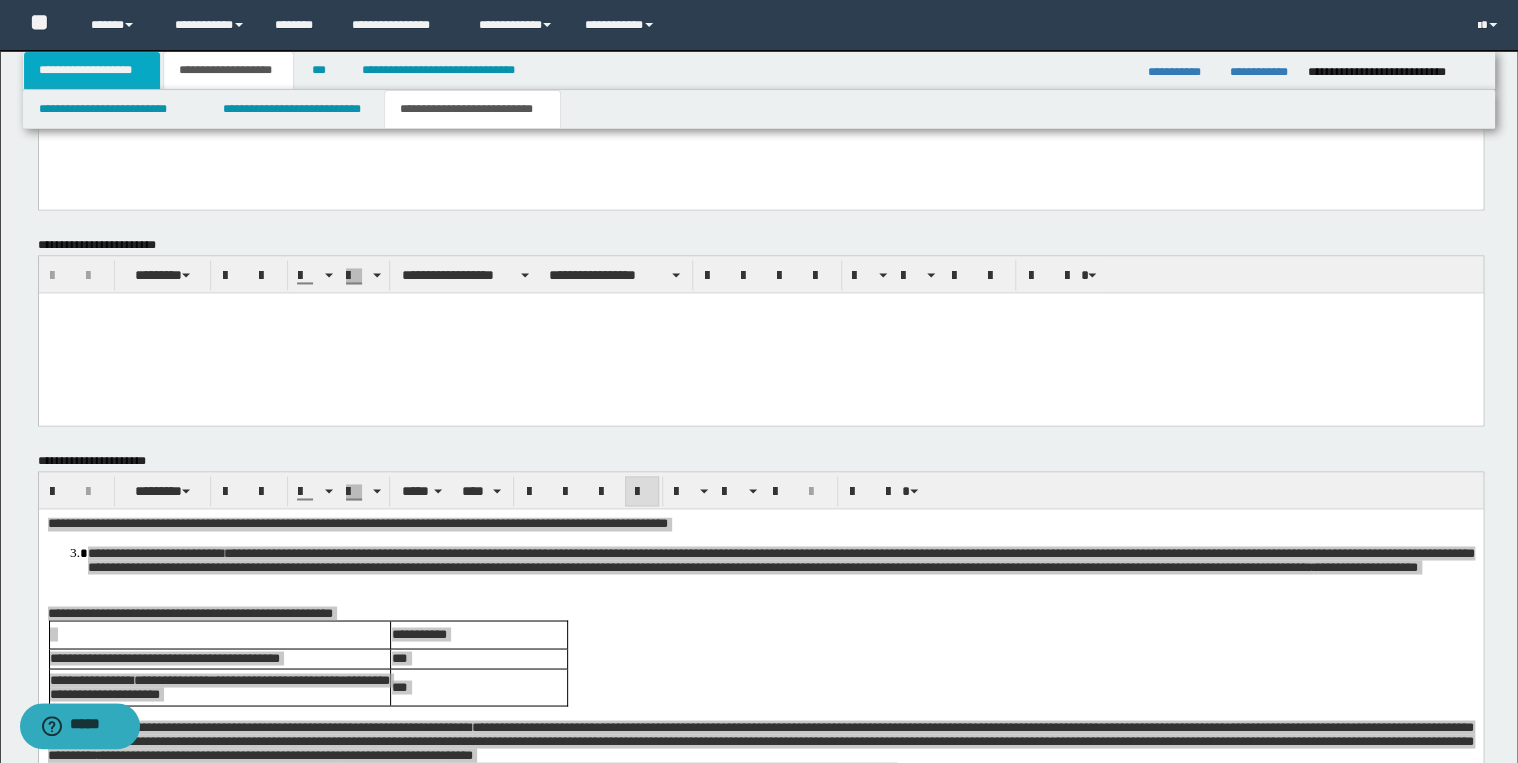 click on "**********" at bounding box center (92, 70) 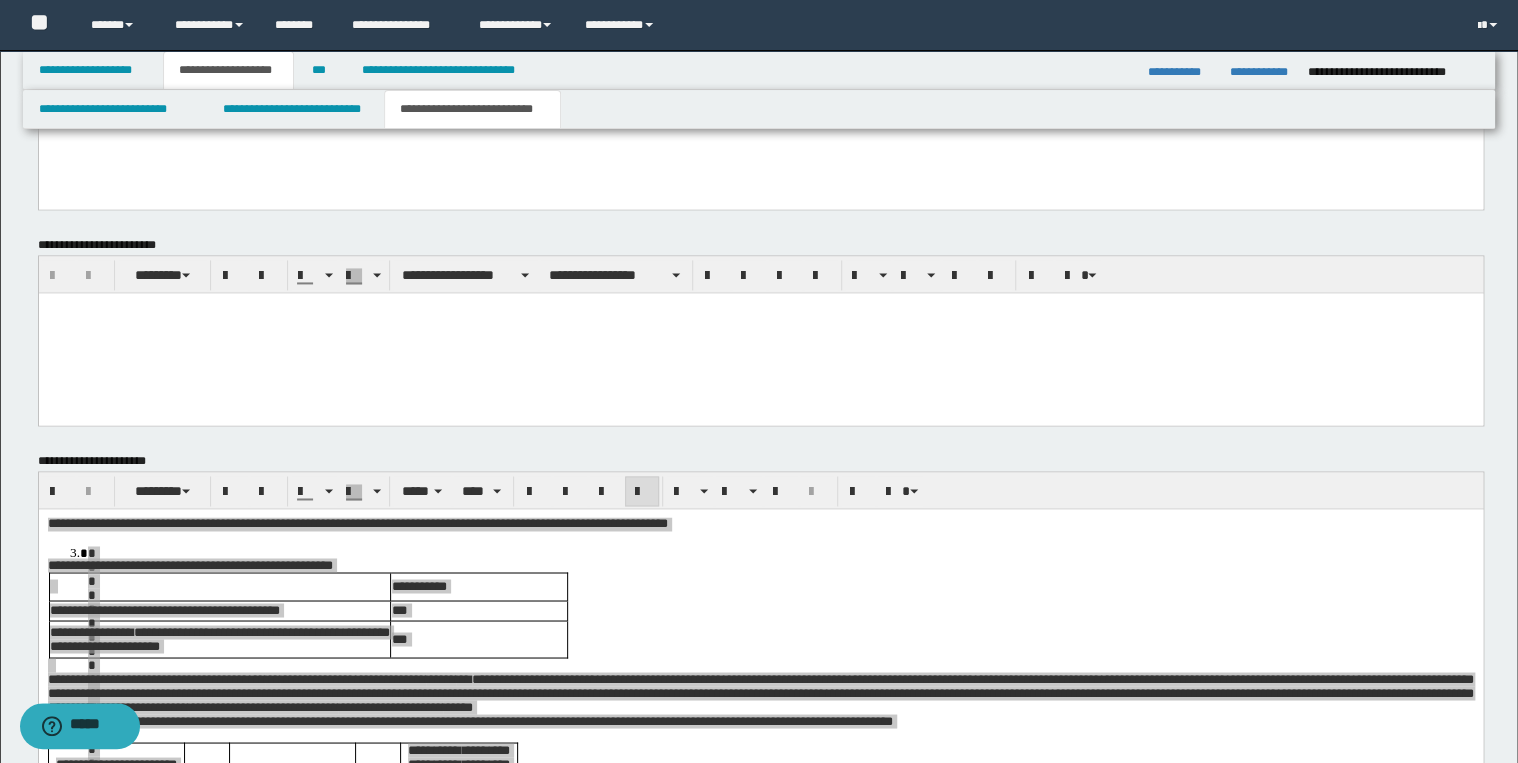 scroll, scrollTop: 120, scrollLeft: 0, axis: vertical 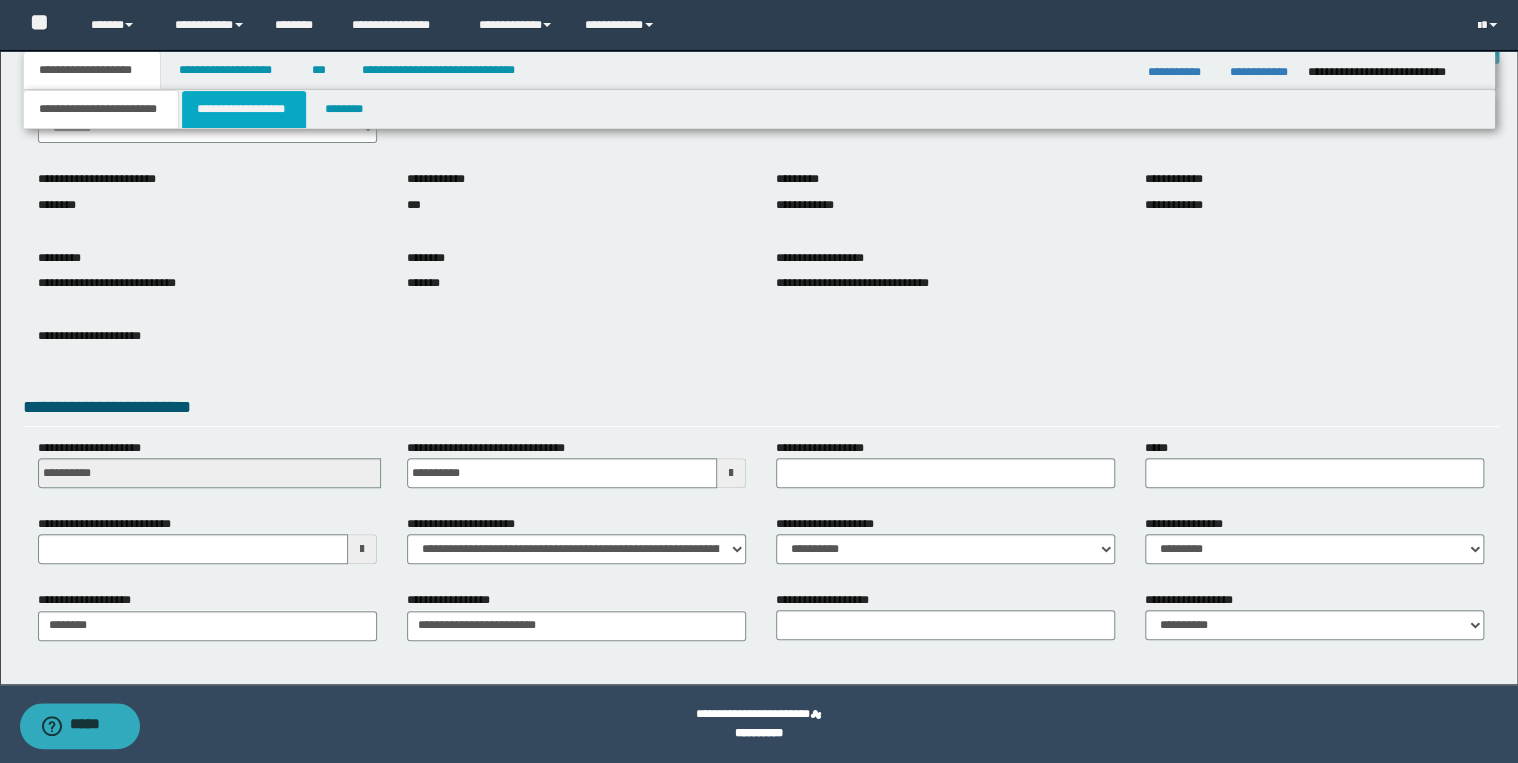 click on "**********" at bounding box center (244, 109) 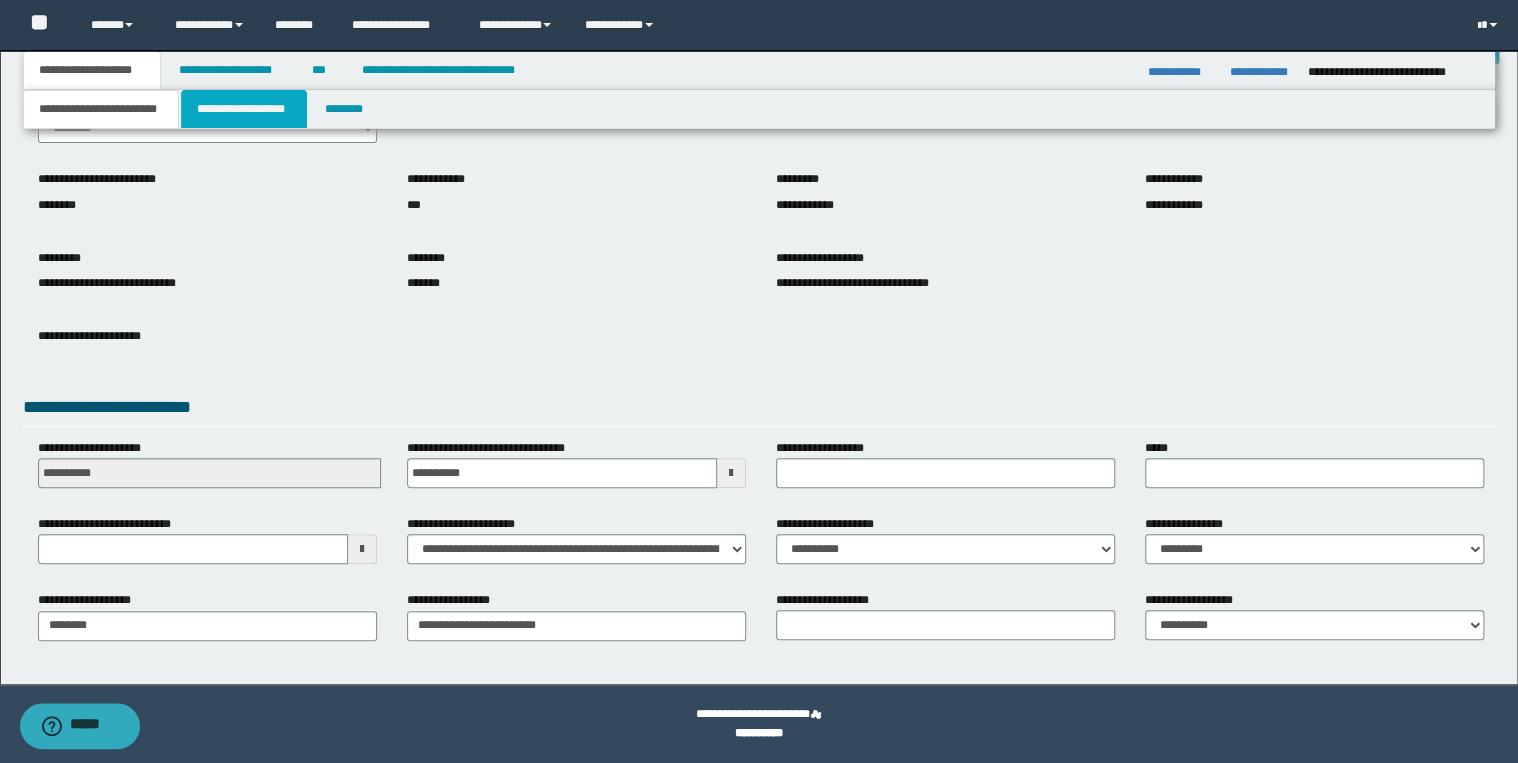 scroll, scrollTop: 0, scrollLeft: 0, axis: both 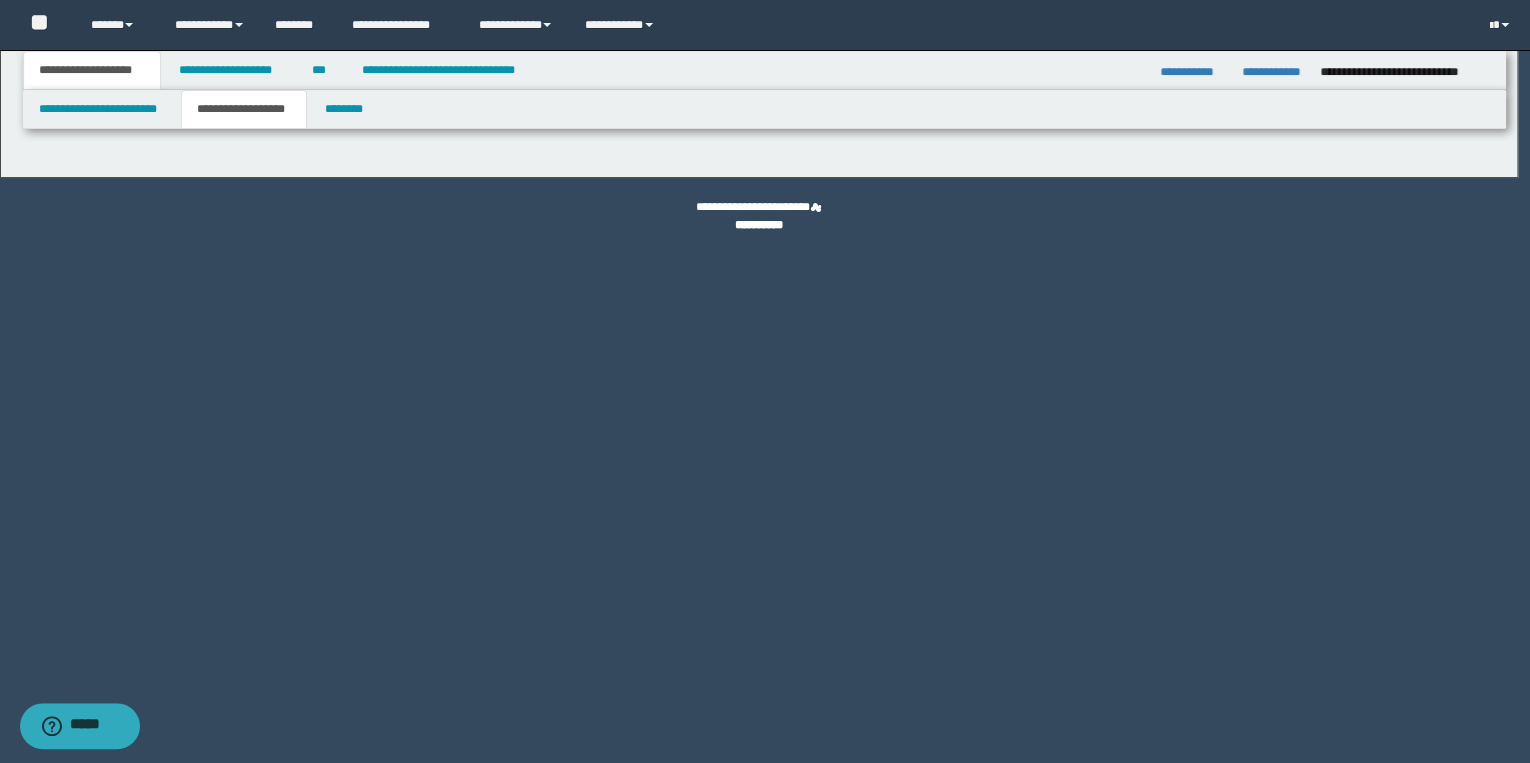 type on "*******" 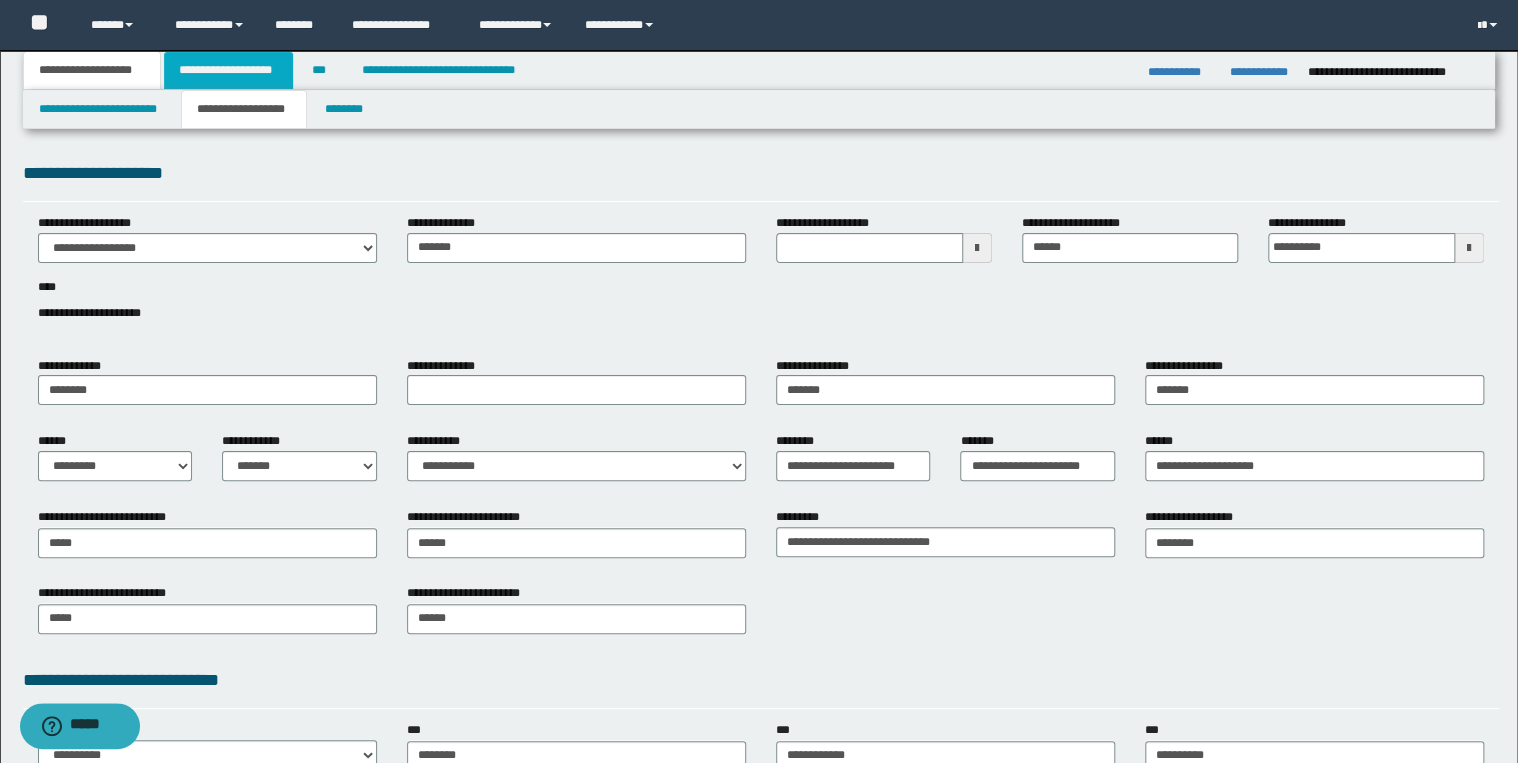 click on "**********" at bounding box center [228, 70] 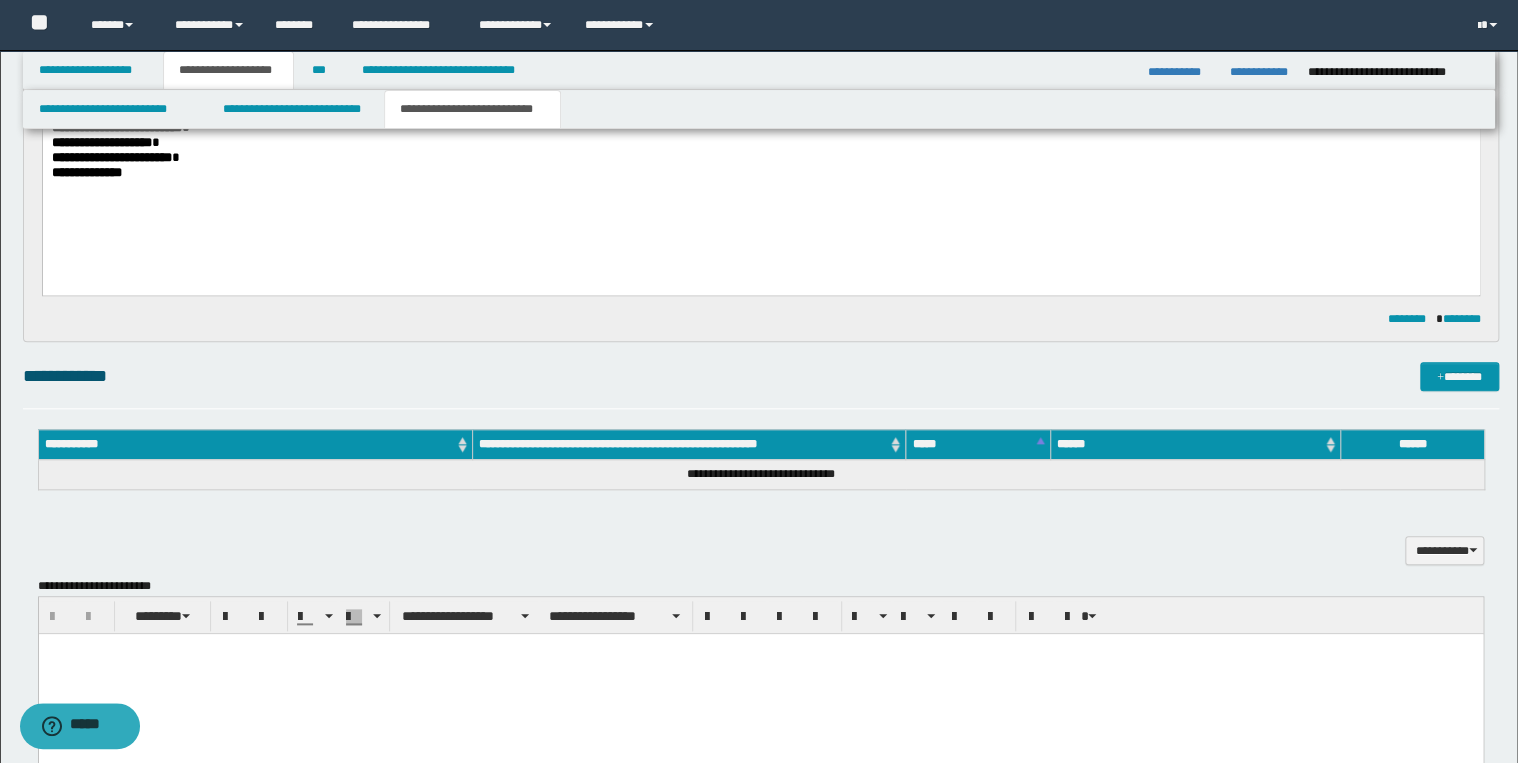 scroll, scrollTop: 880, scrollLeft: 0, axis: vertical 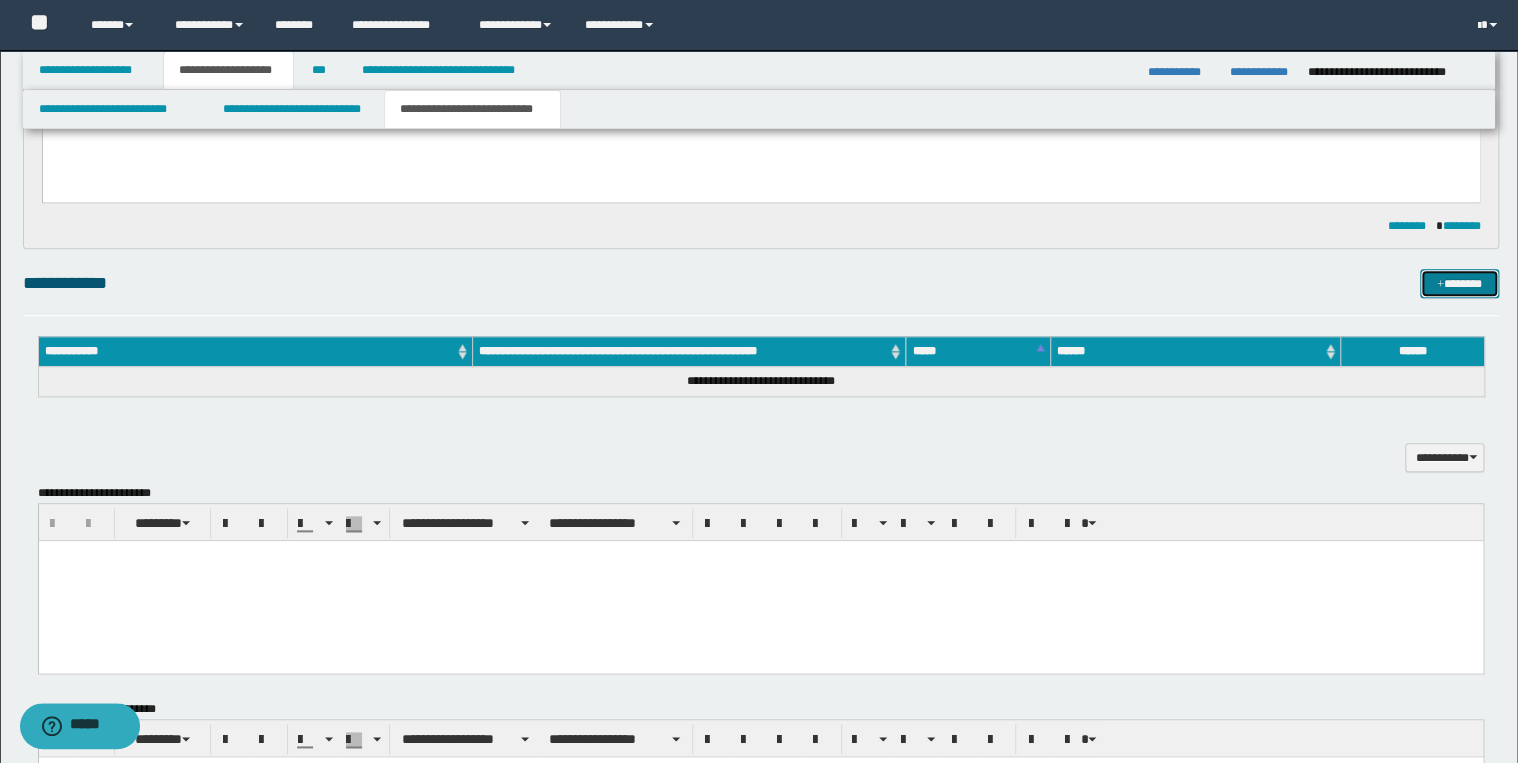 click on "*******" at bounding box center [1459, 284] 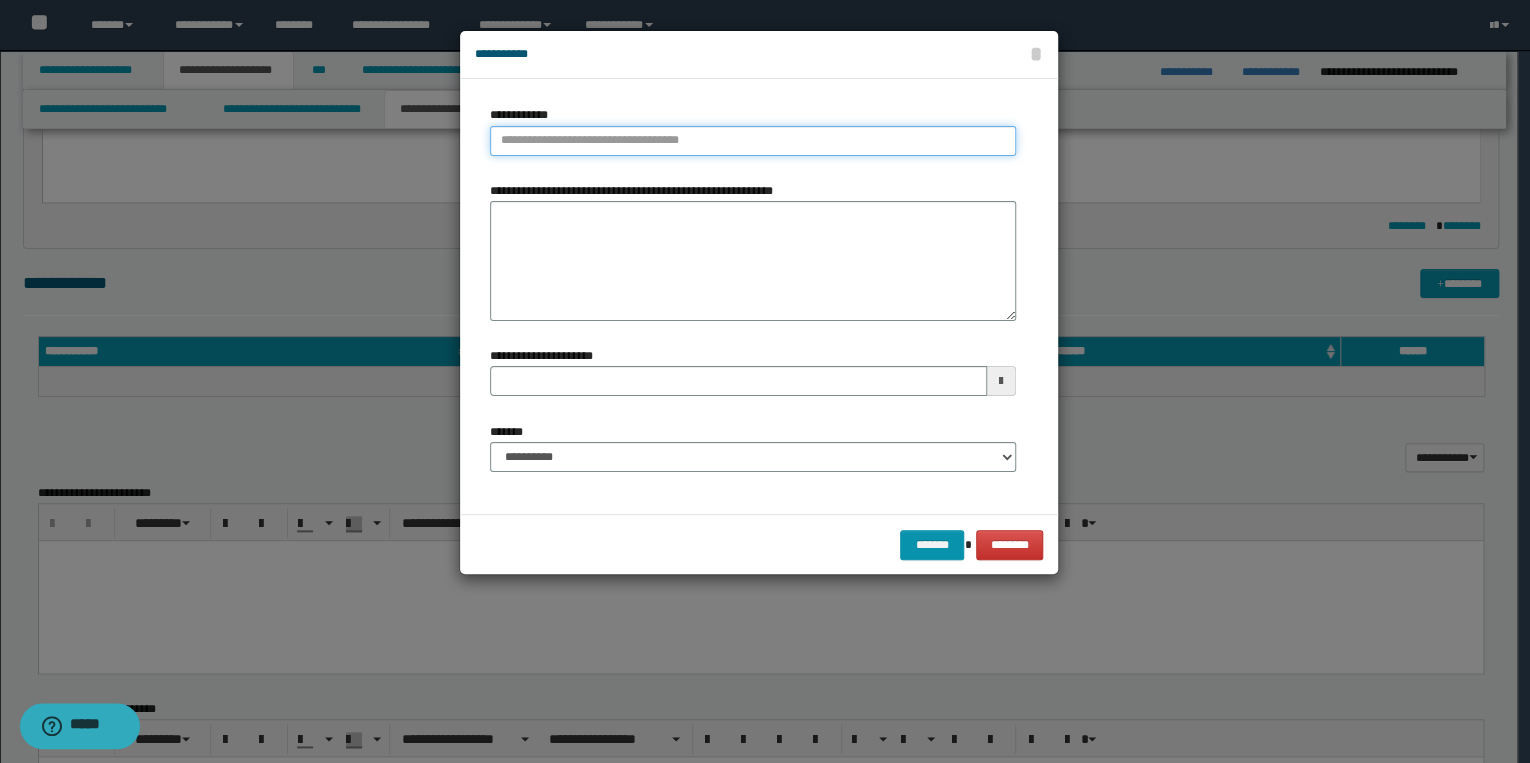 click on "**********" at bounding box center (753, 141) 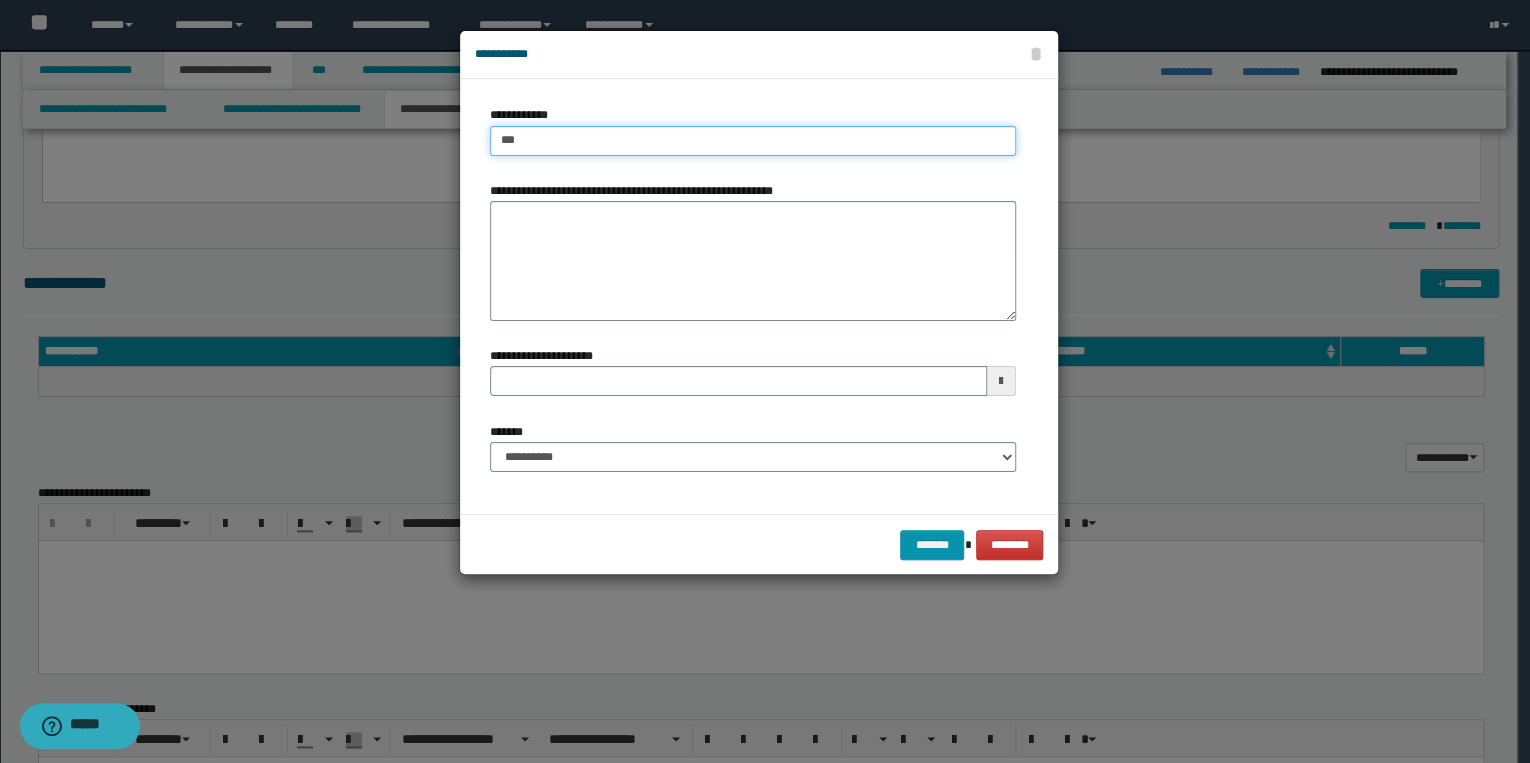 type on "****" 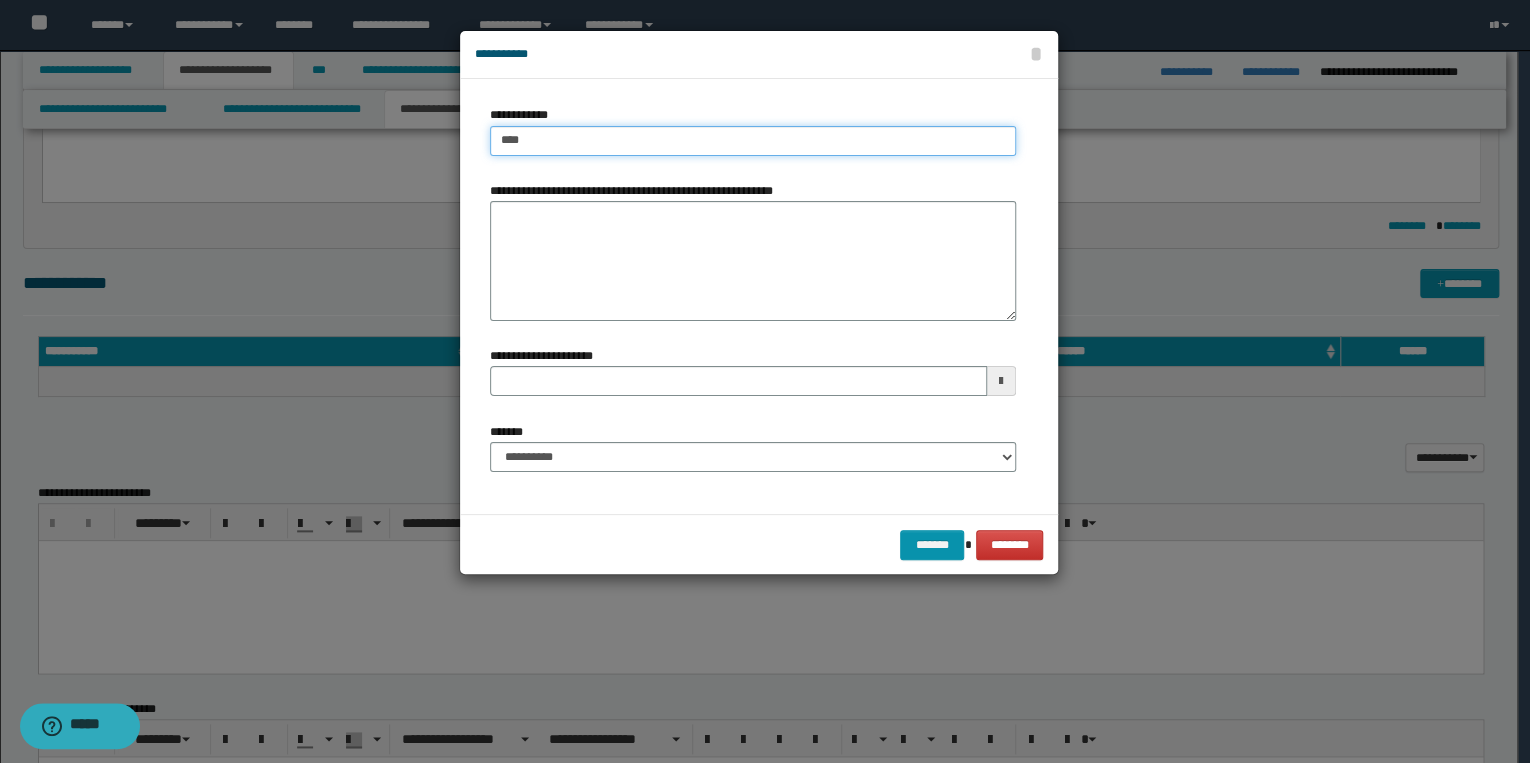 type on "****" 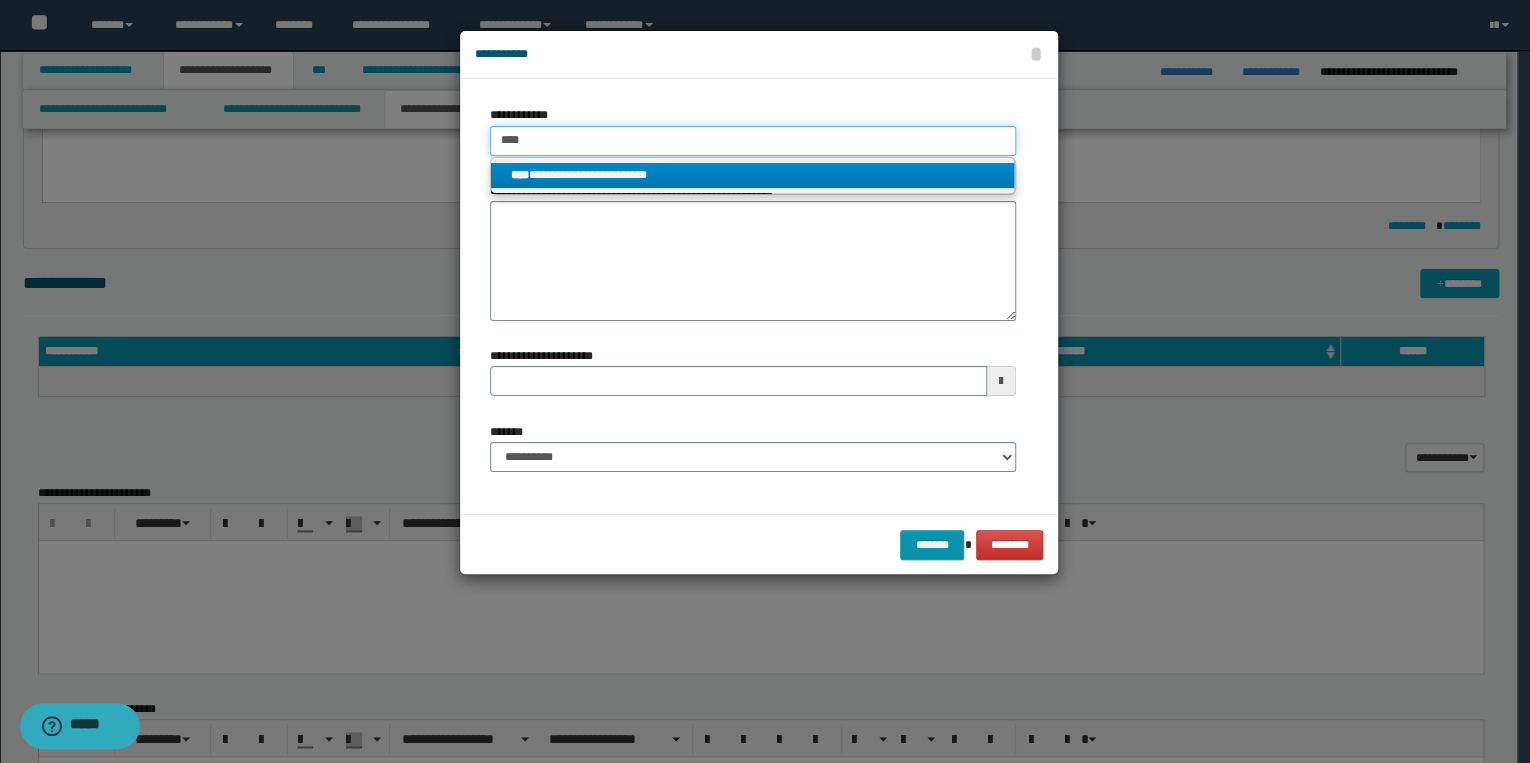 type on "****" 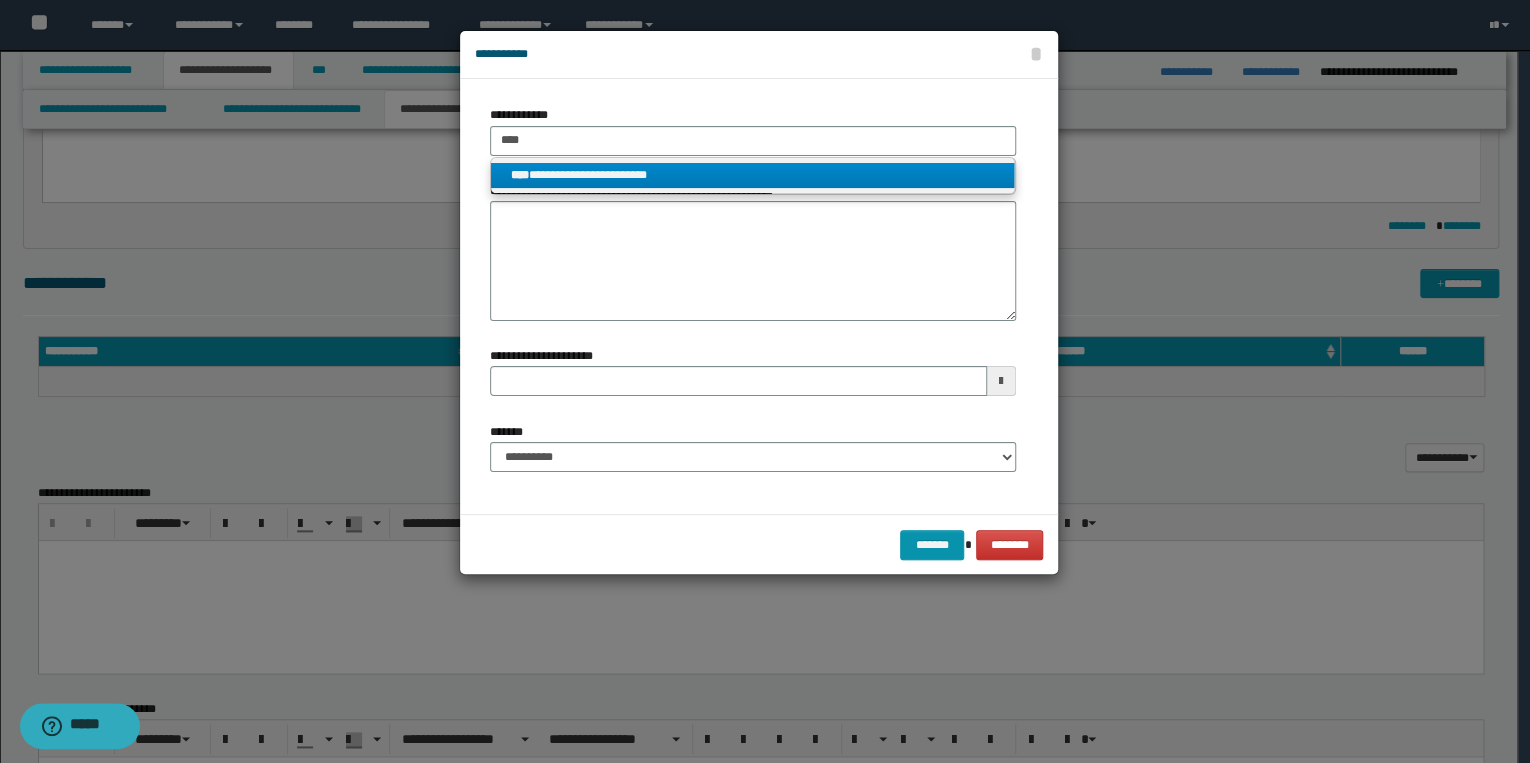 click on "**********" at bounding box center (753, 175) 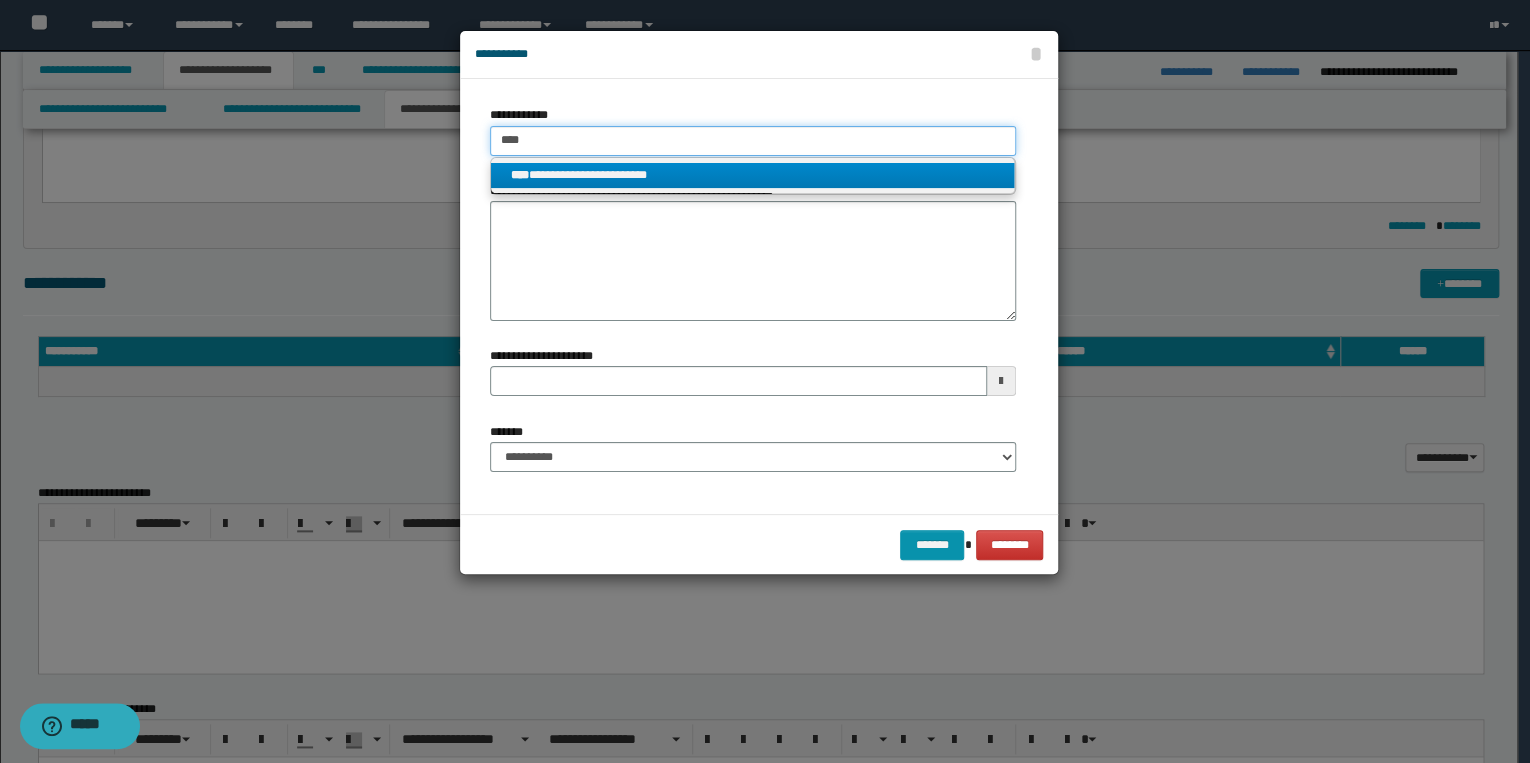 type 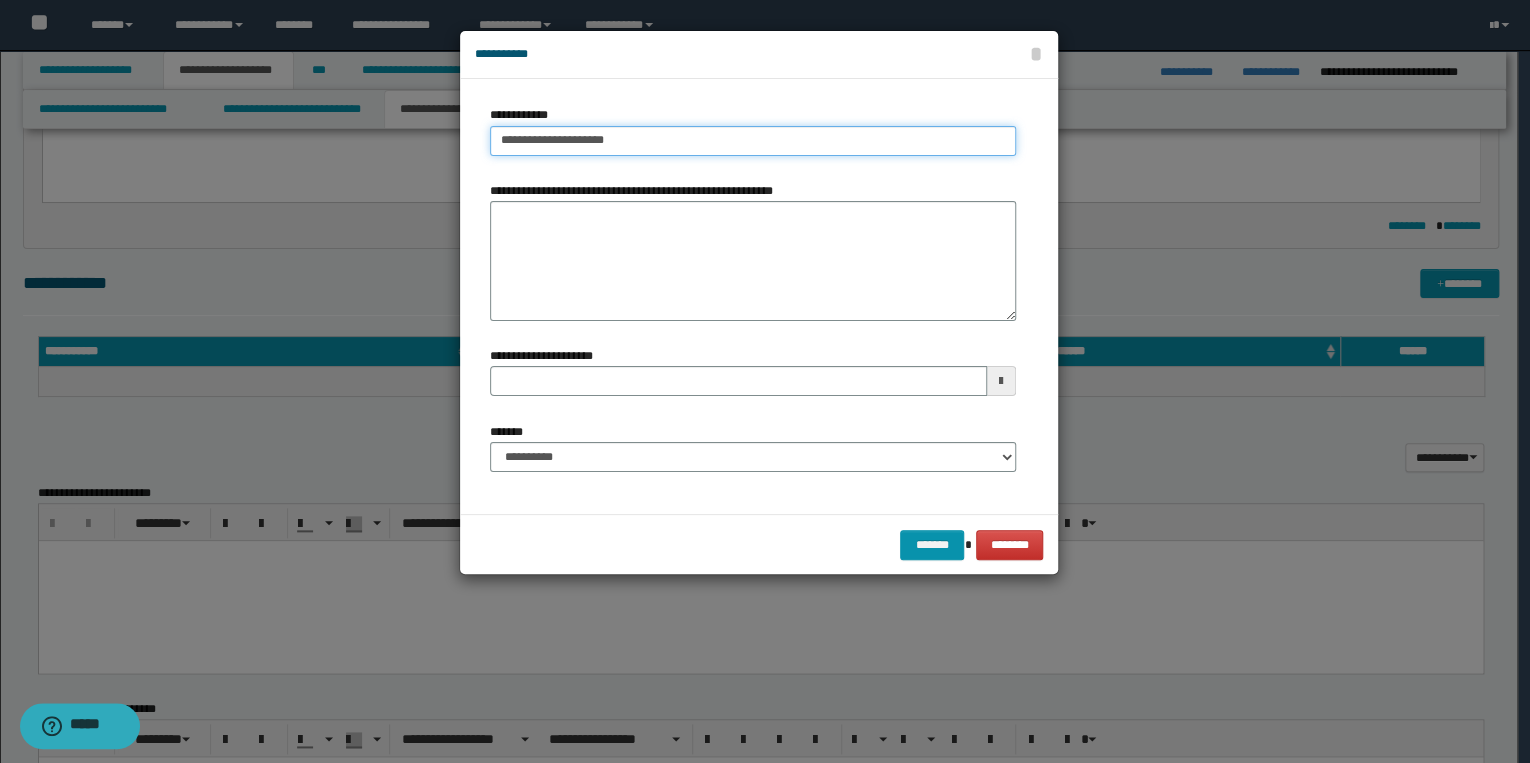 type 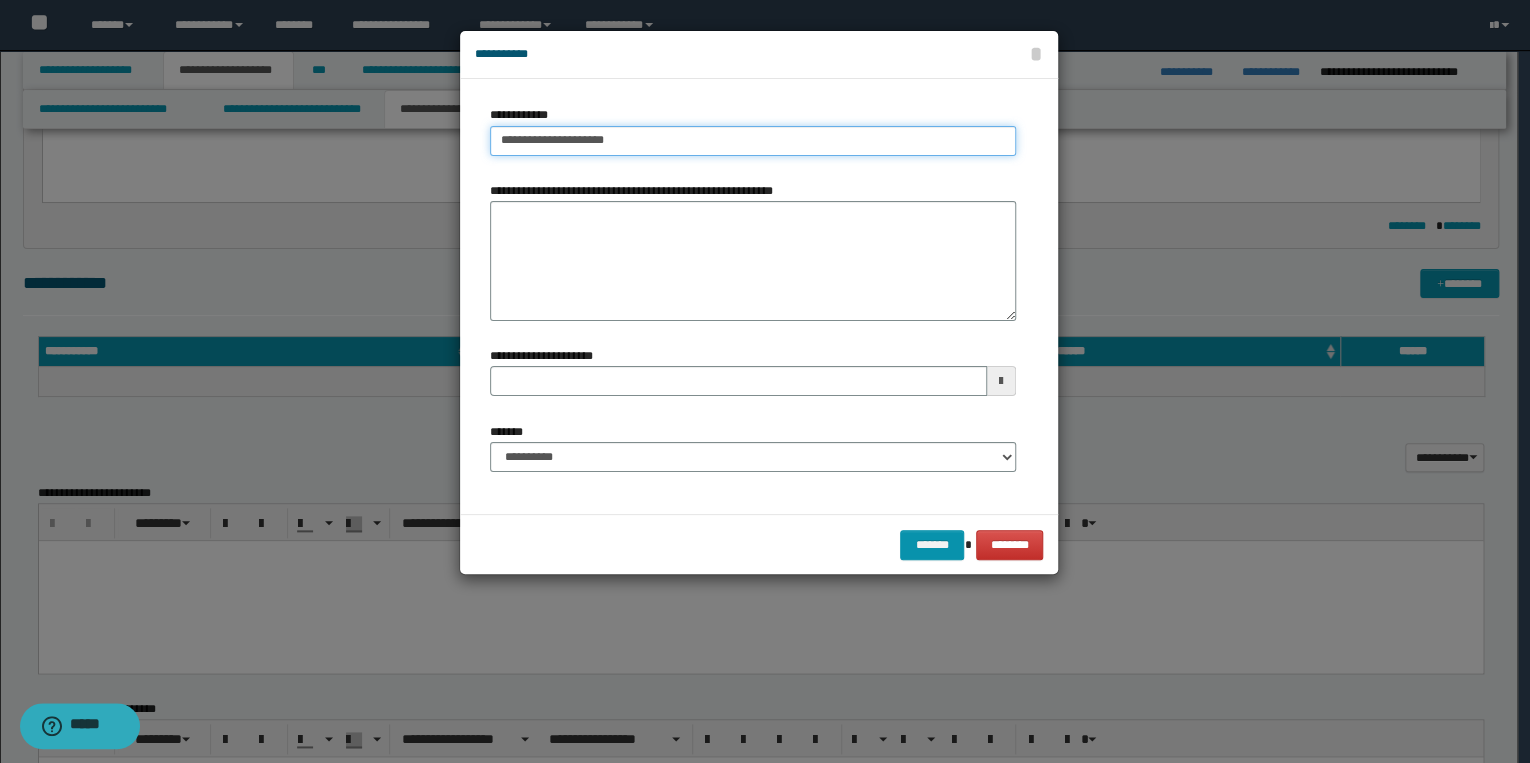type on "**********" 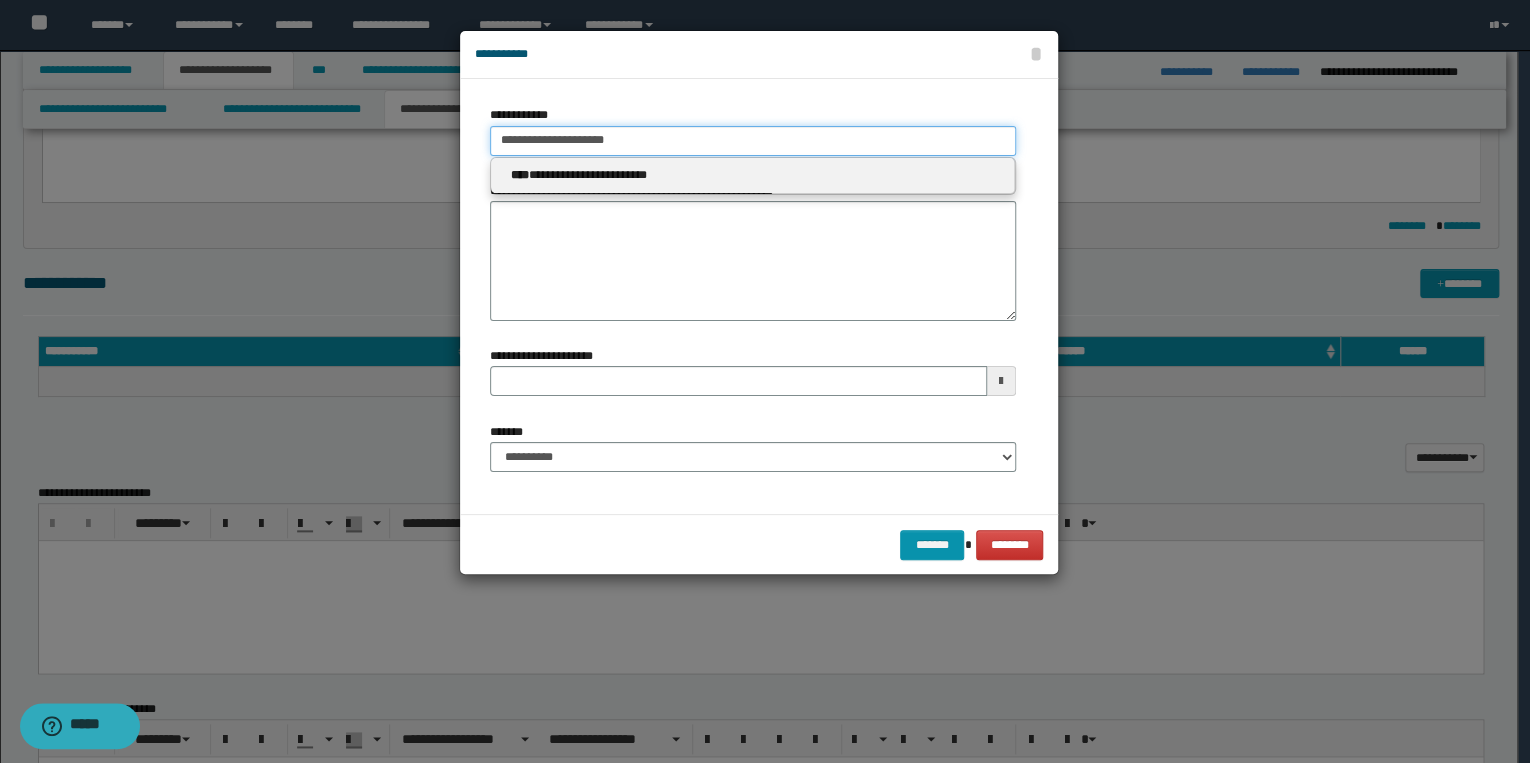 type 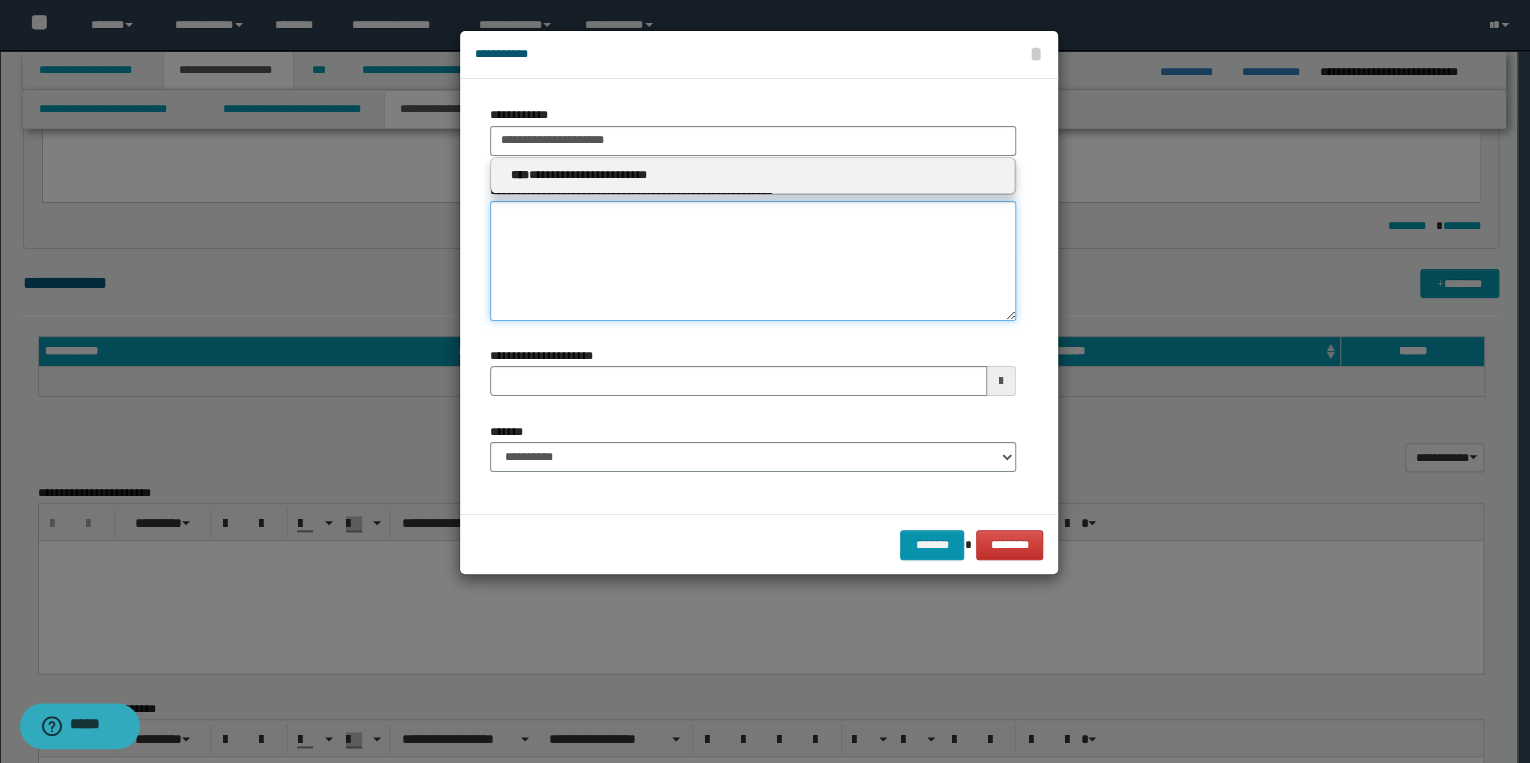 type 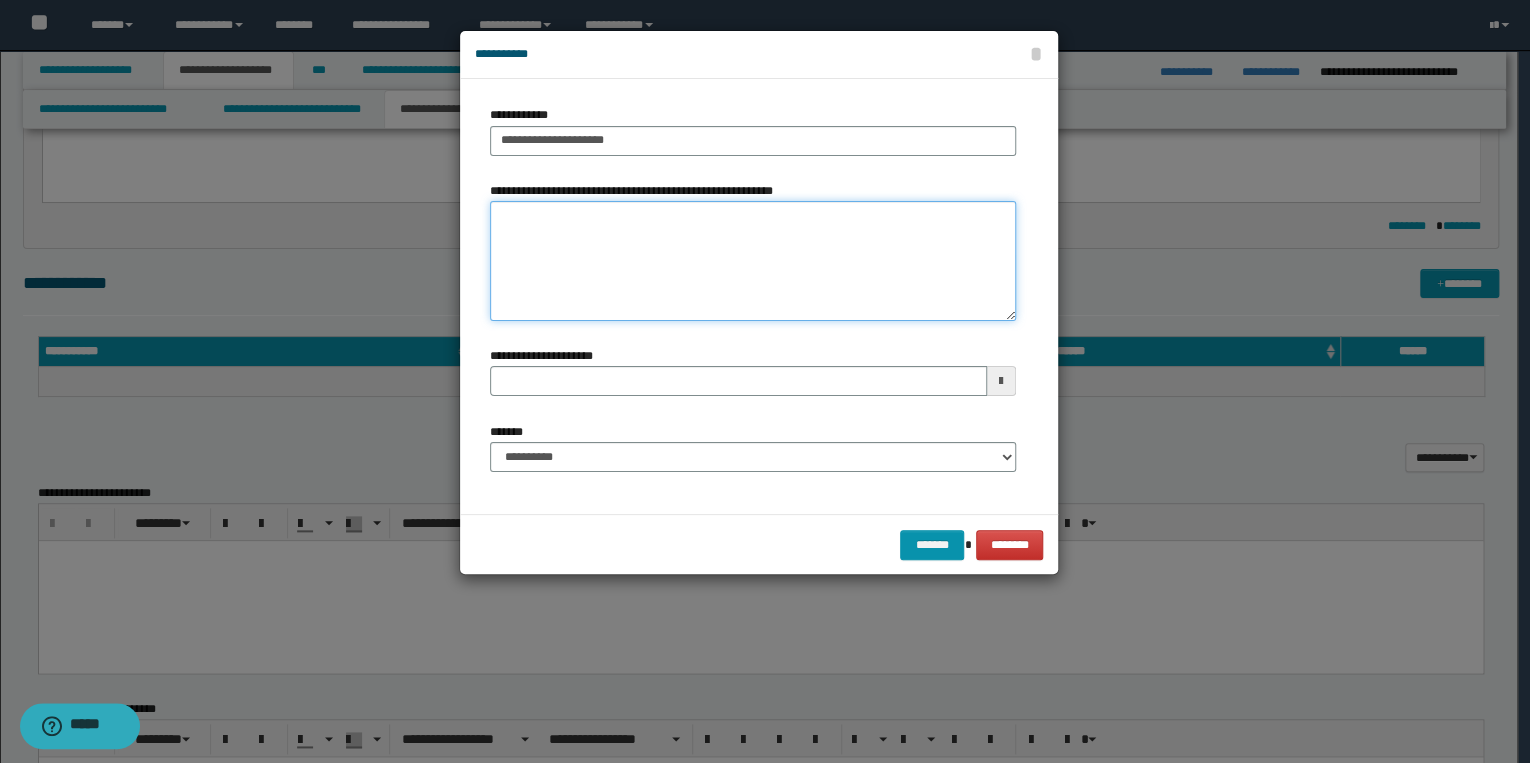 click on "**********" at bounding box center [753, 261] 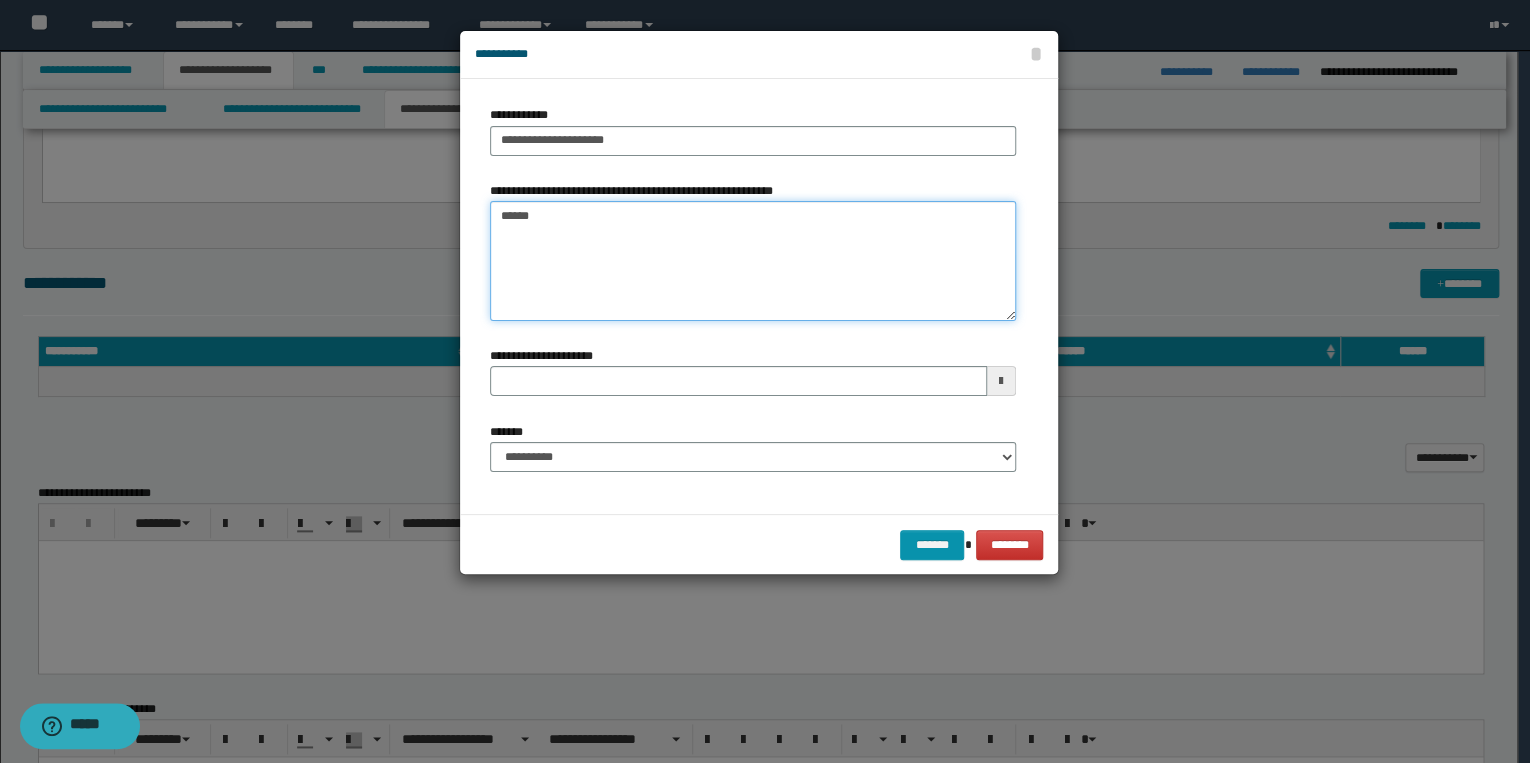 type on "*******" 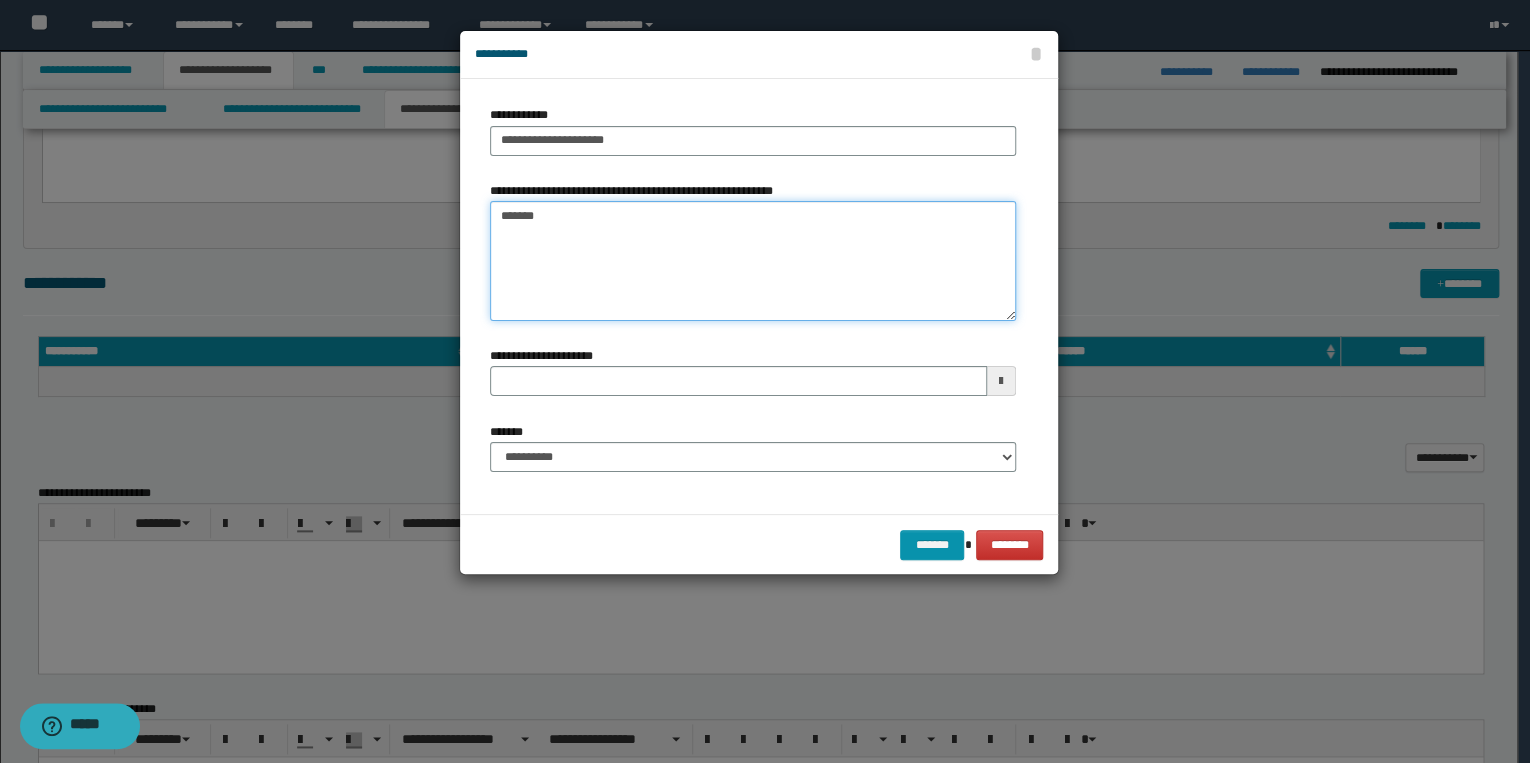 type 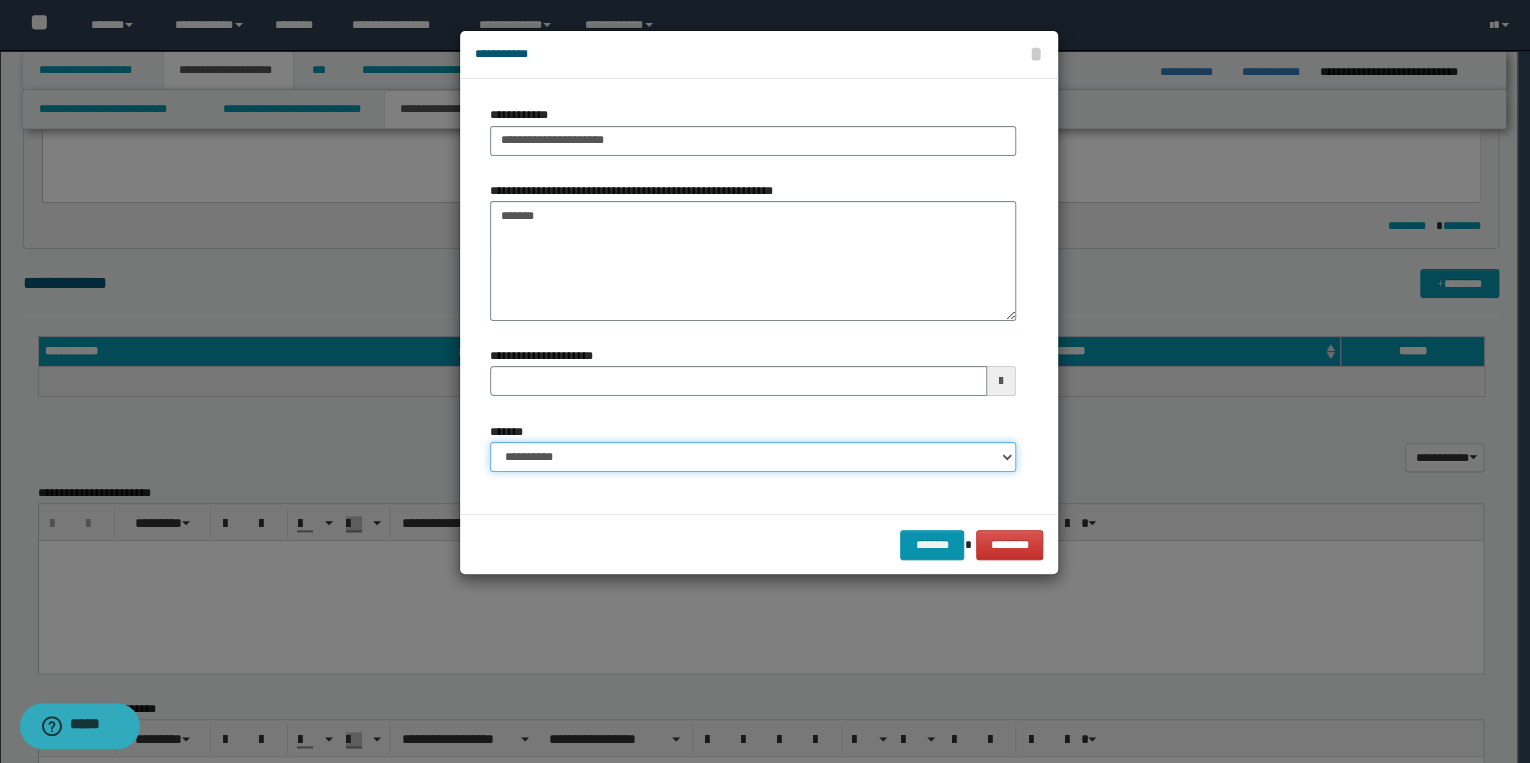 click on "**********" at bounding box center [753, 457] 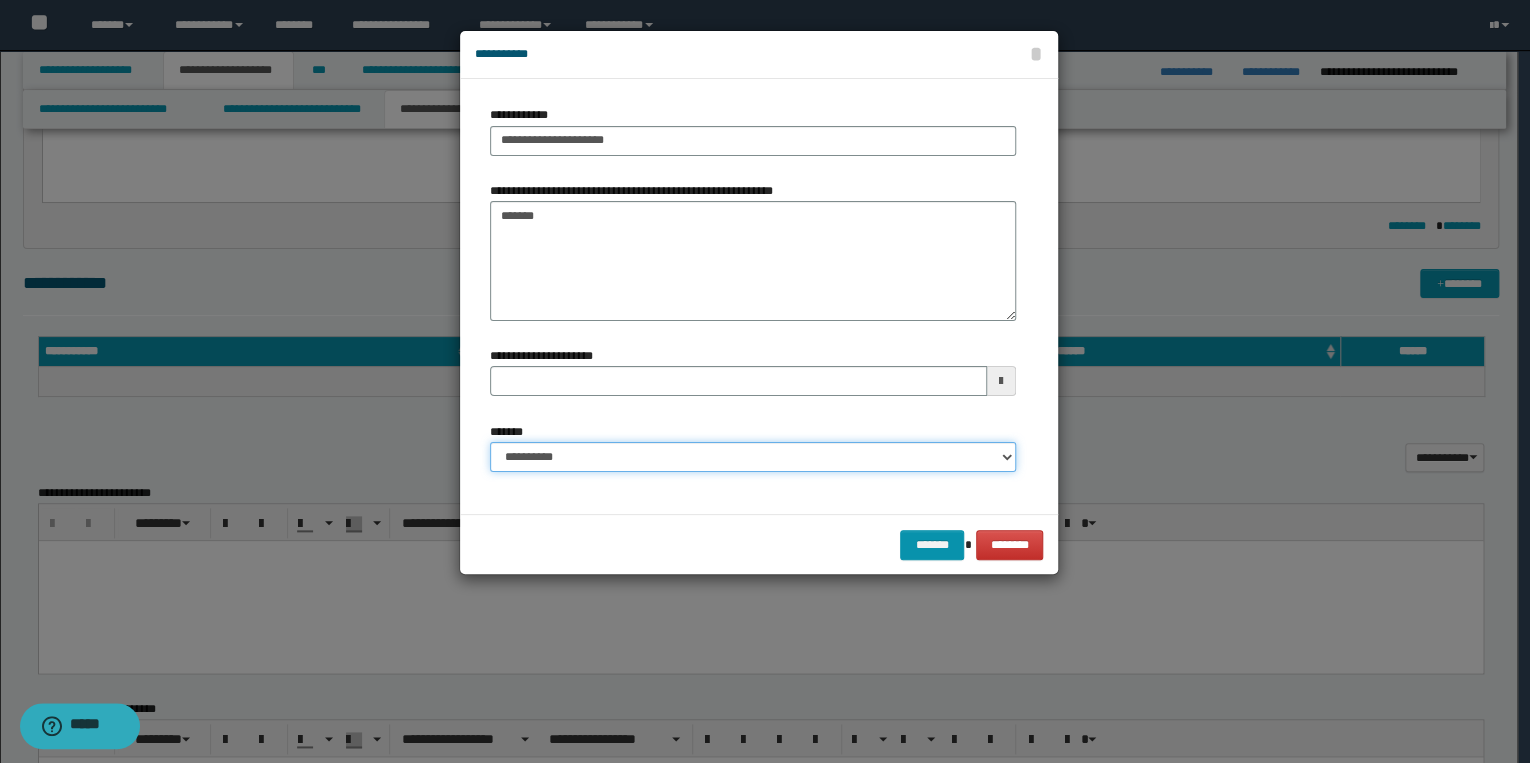 select on "*" 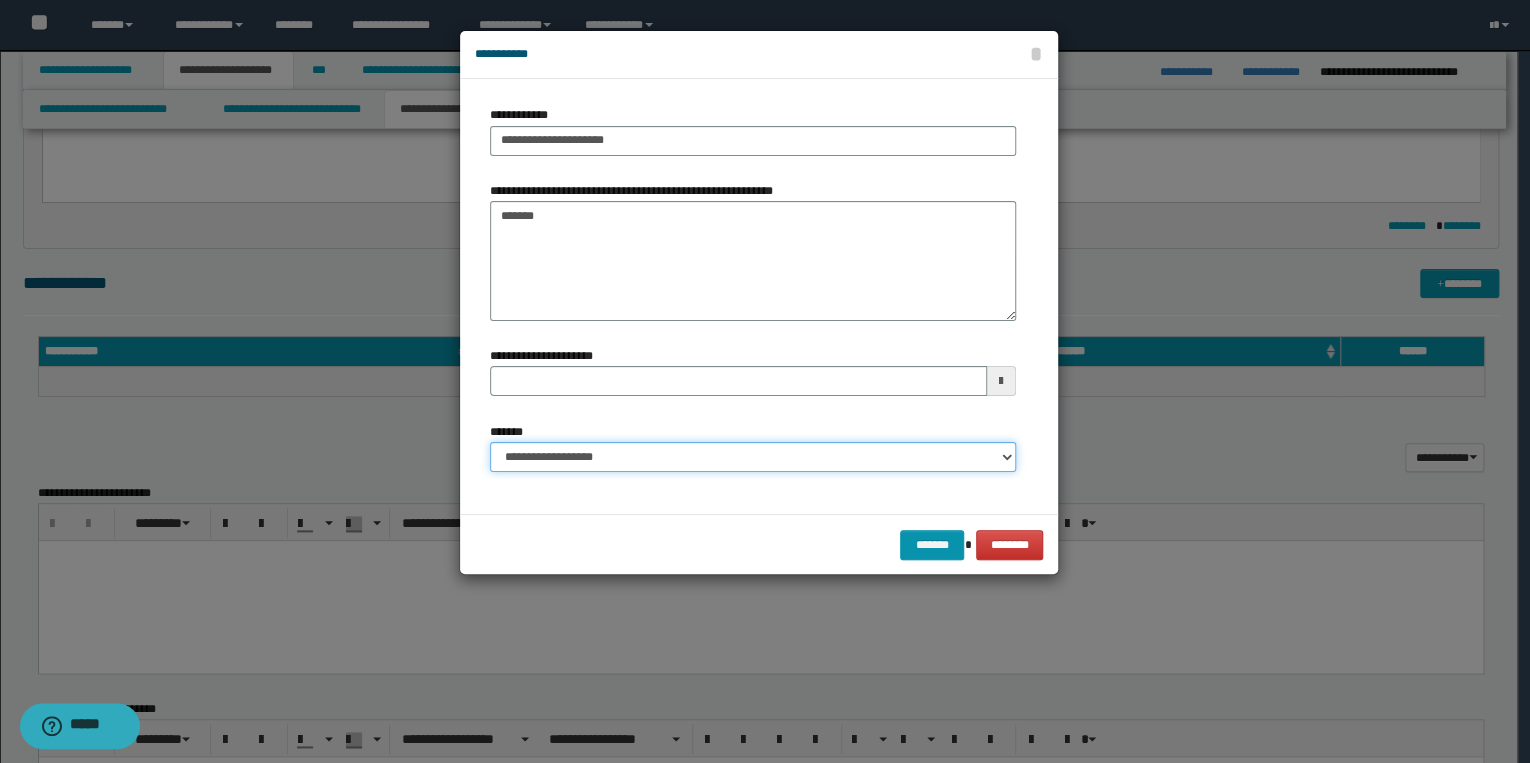 click on "**********" at bounding box center (753, 457) 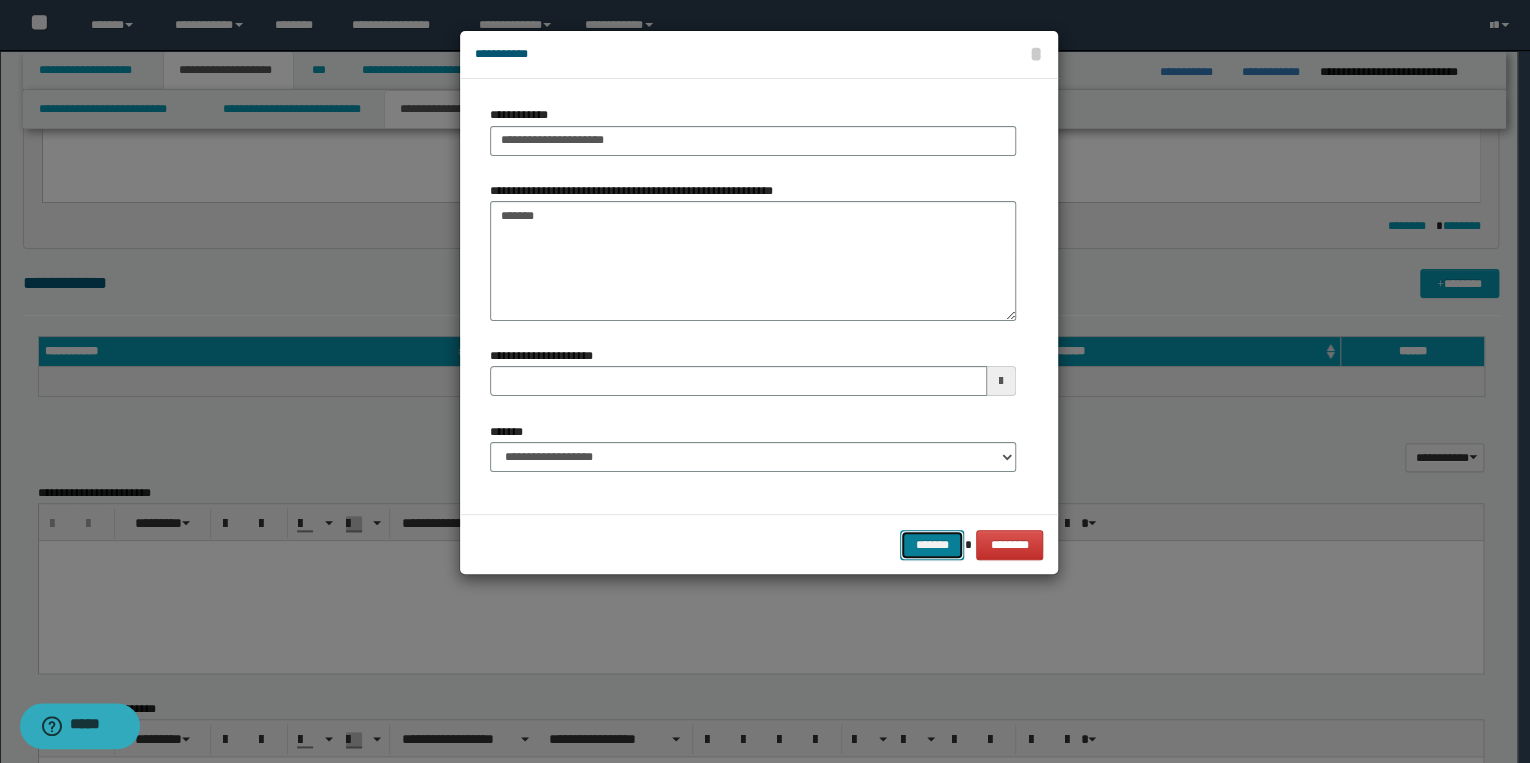 click on "*******" at bounding box center (932, 545) 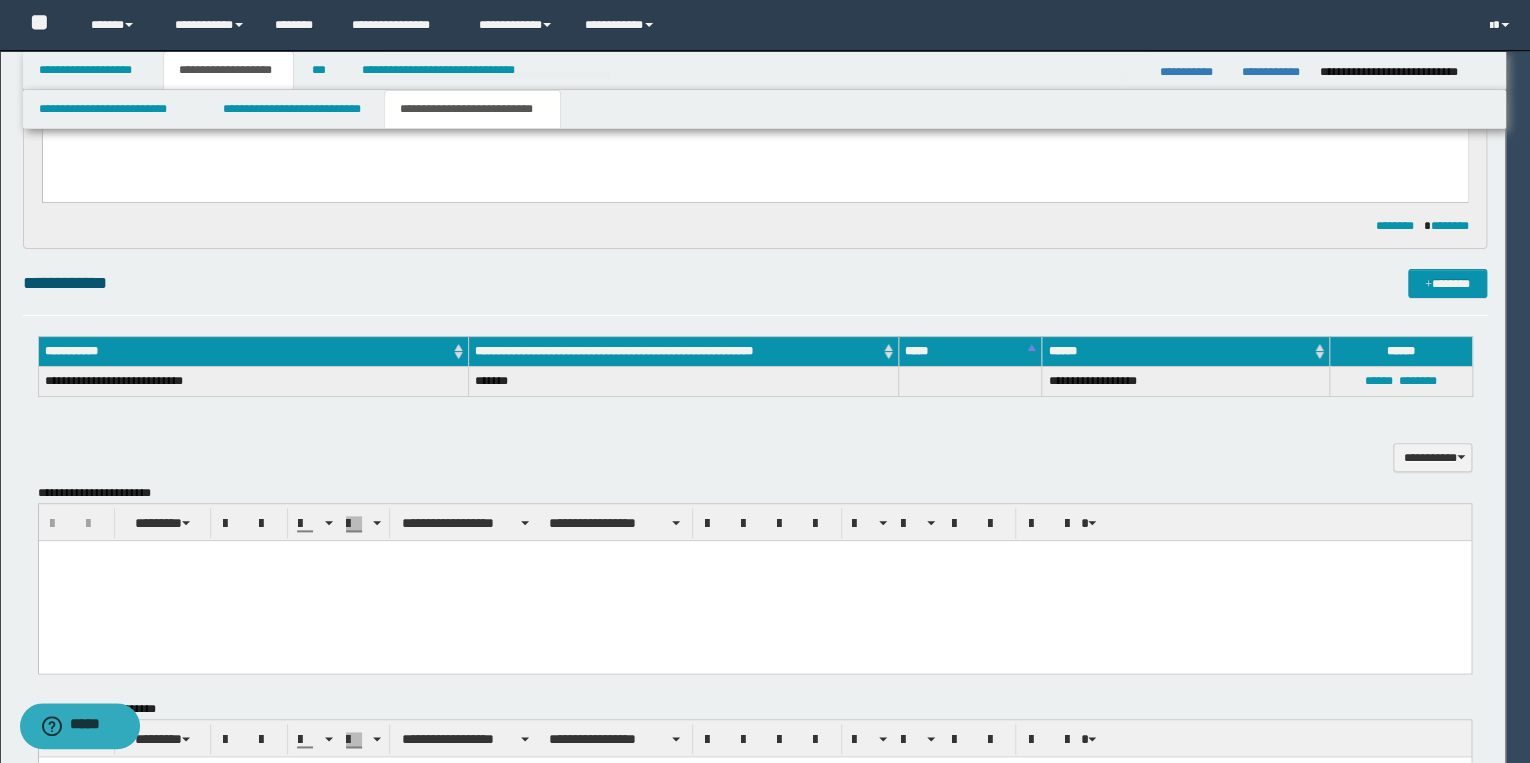 type 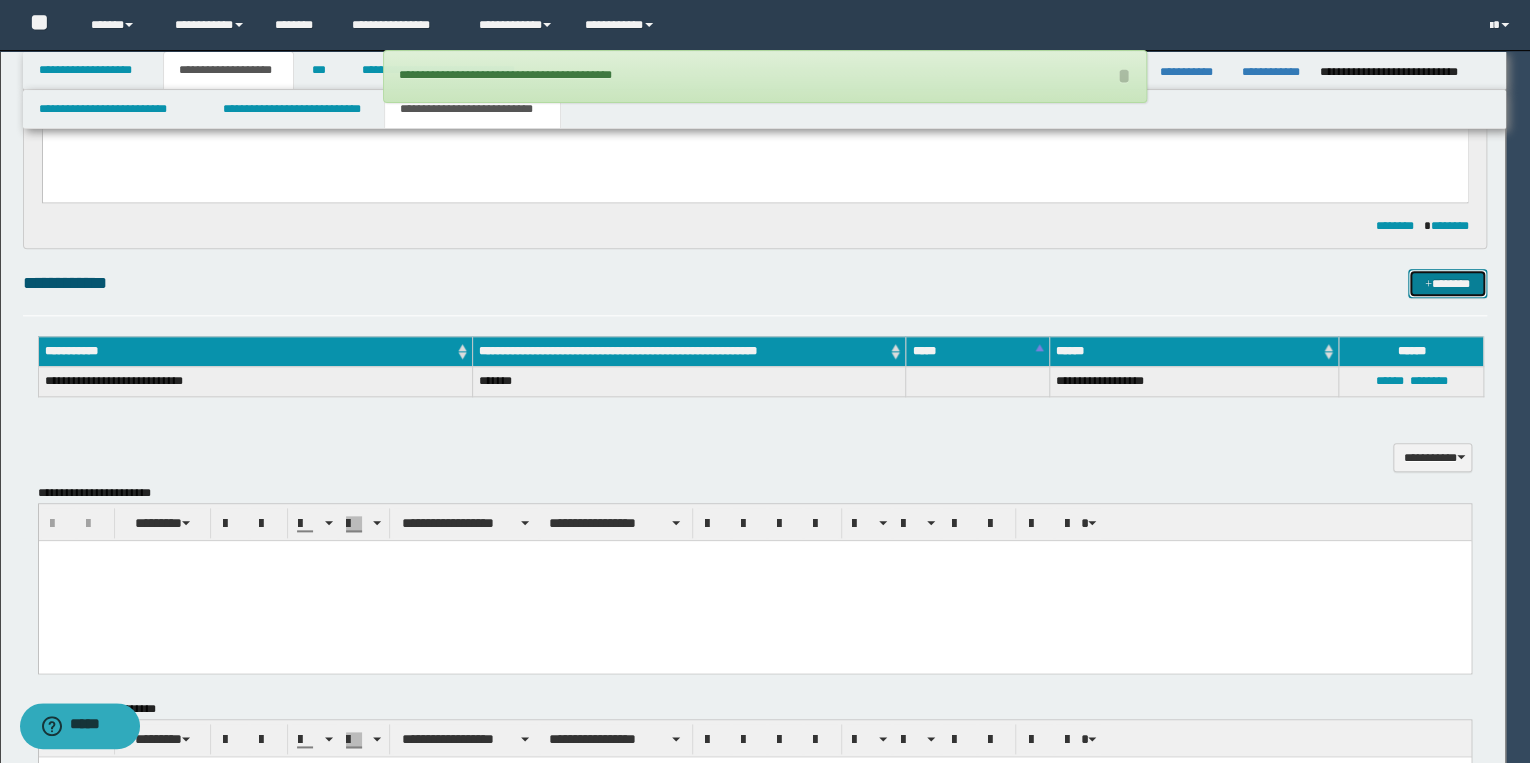type 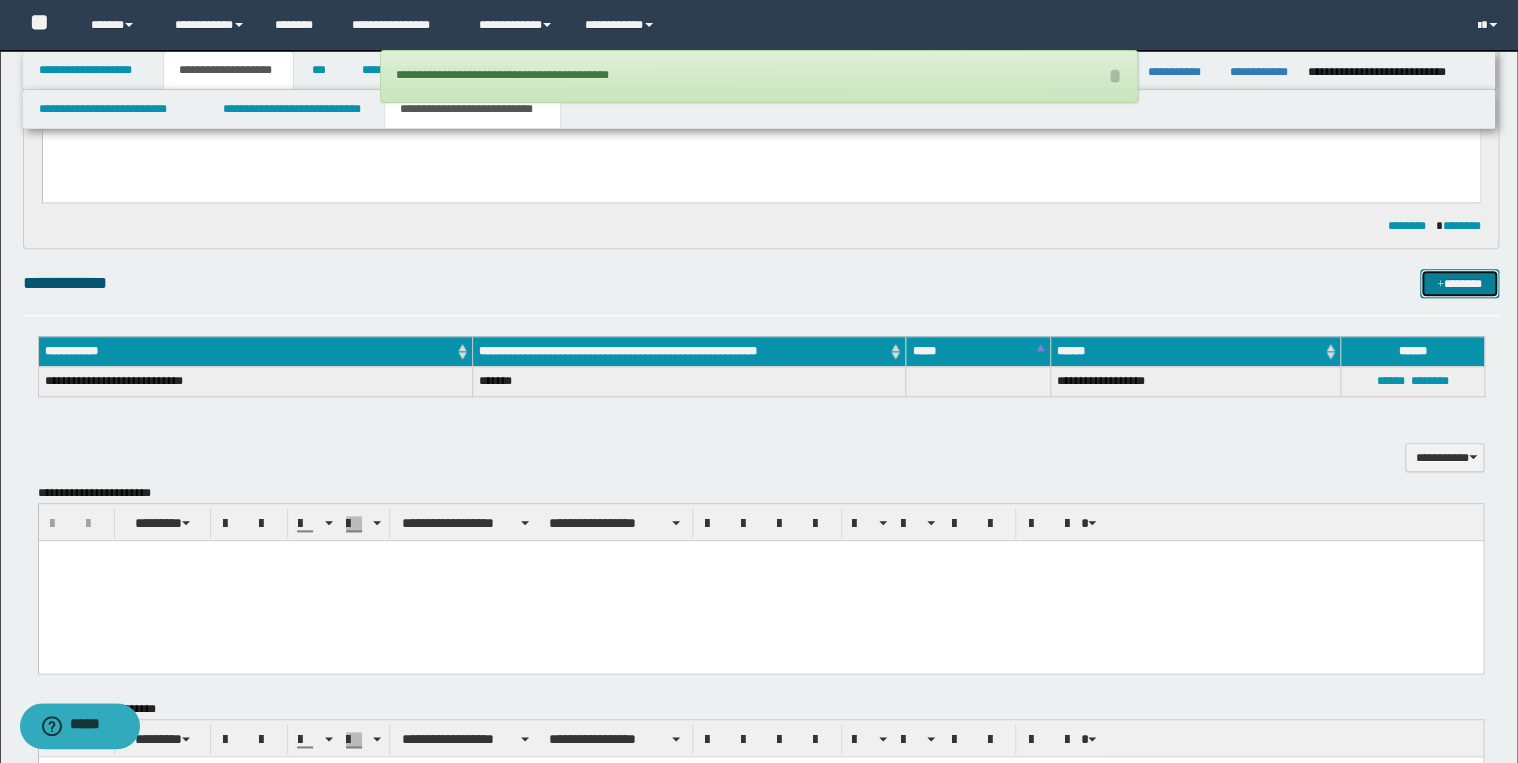 click on "*******" at bounding box center (1459, 284) 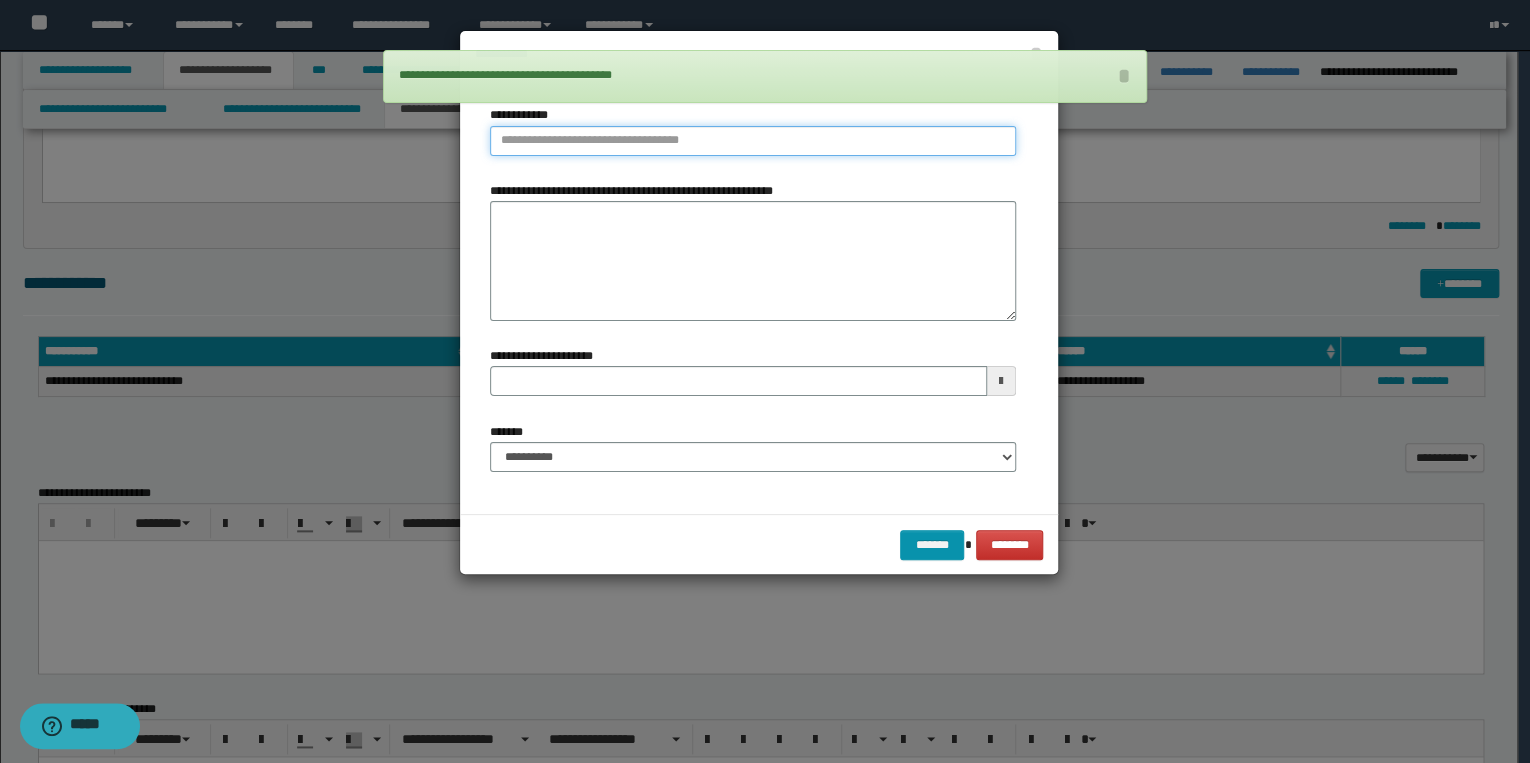 type on "**********" 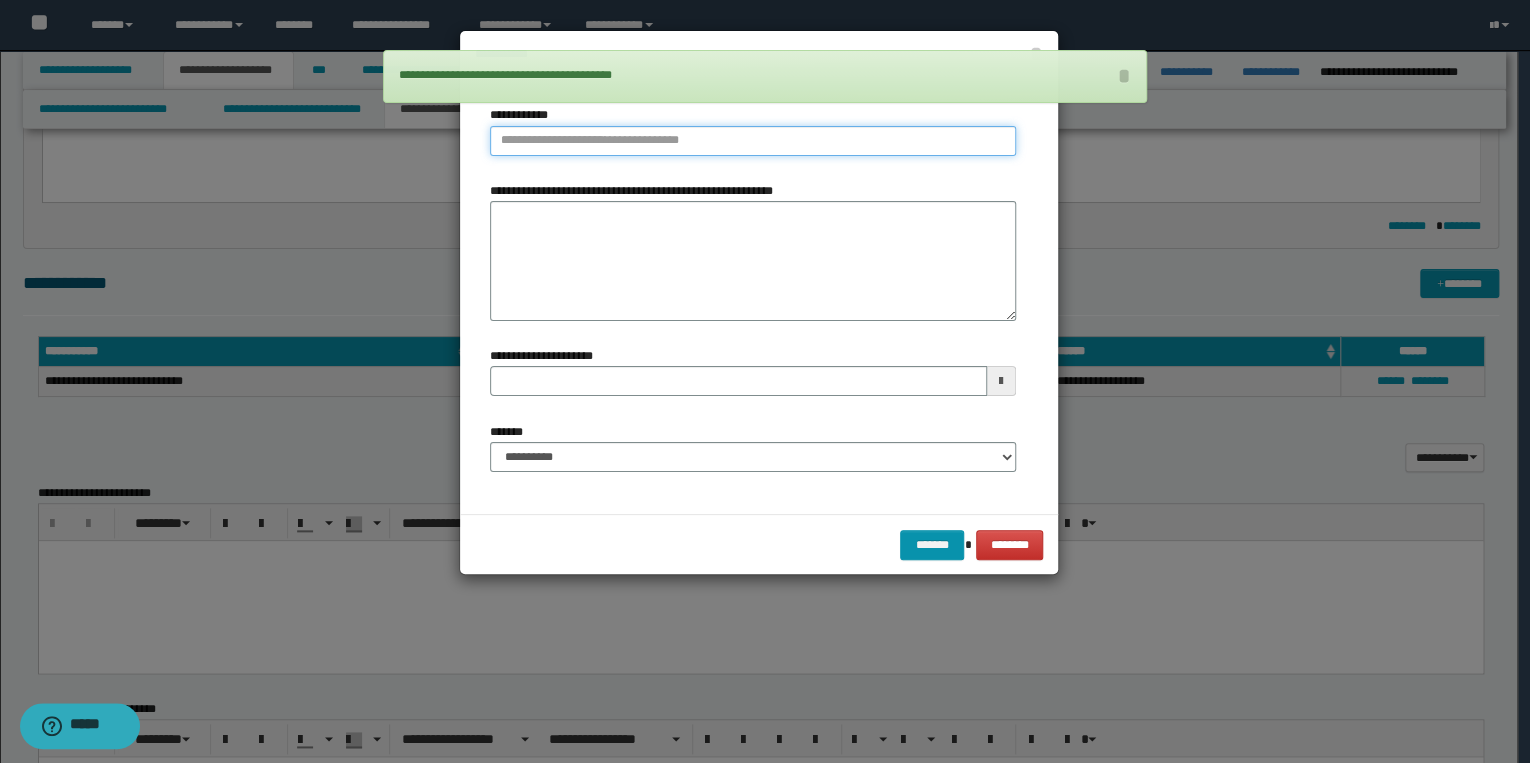 click on "**********" at bounding box center [753, 141] 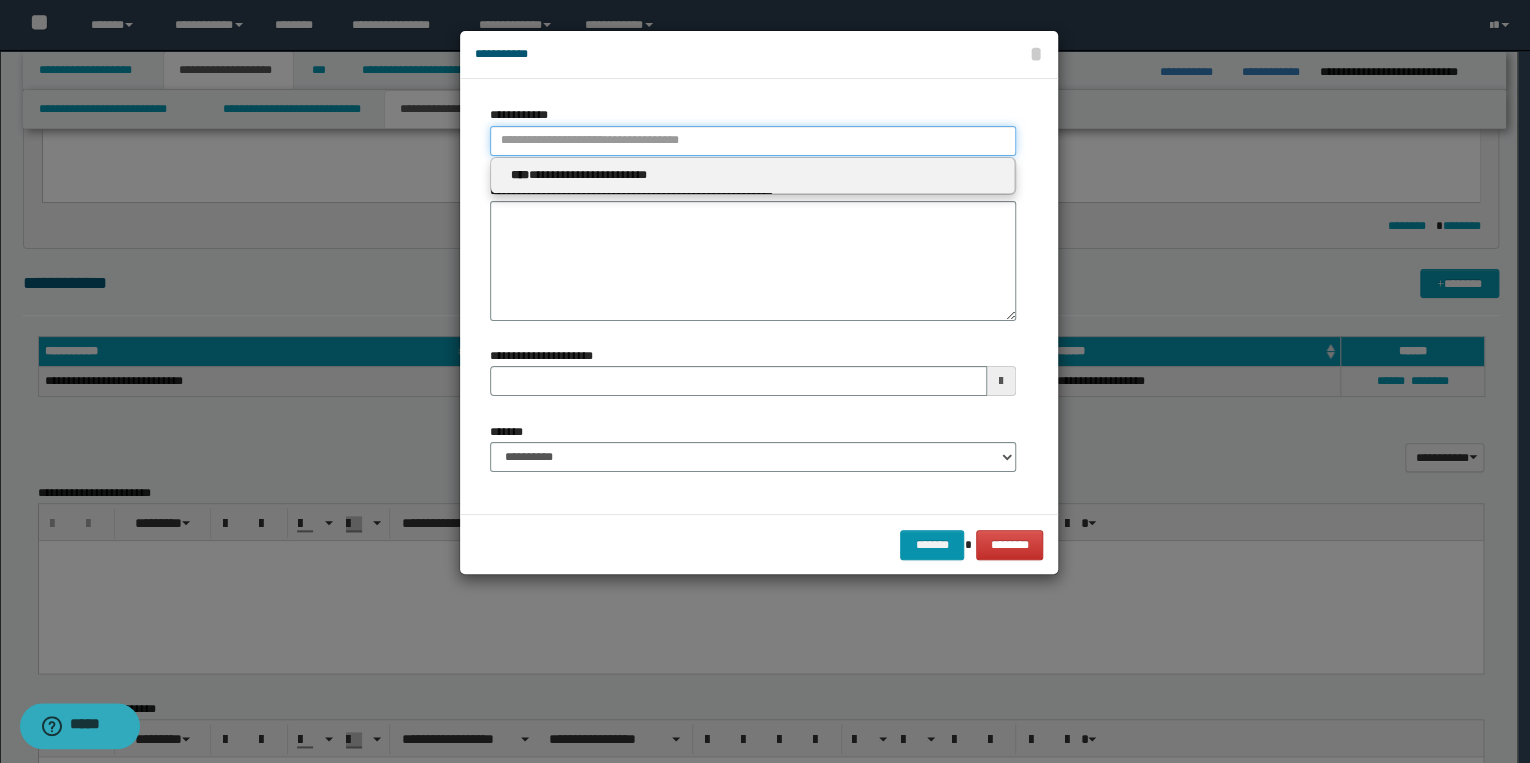 type 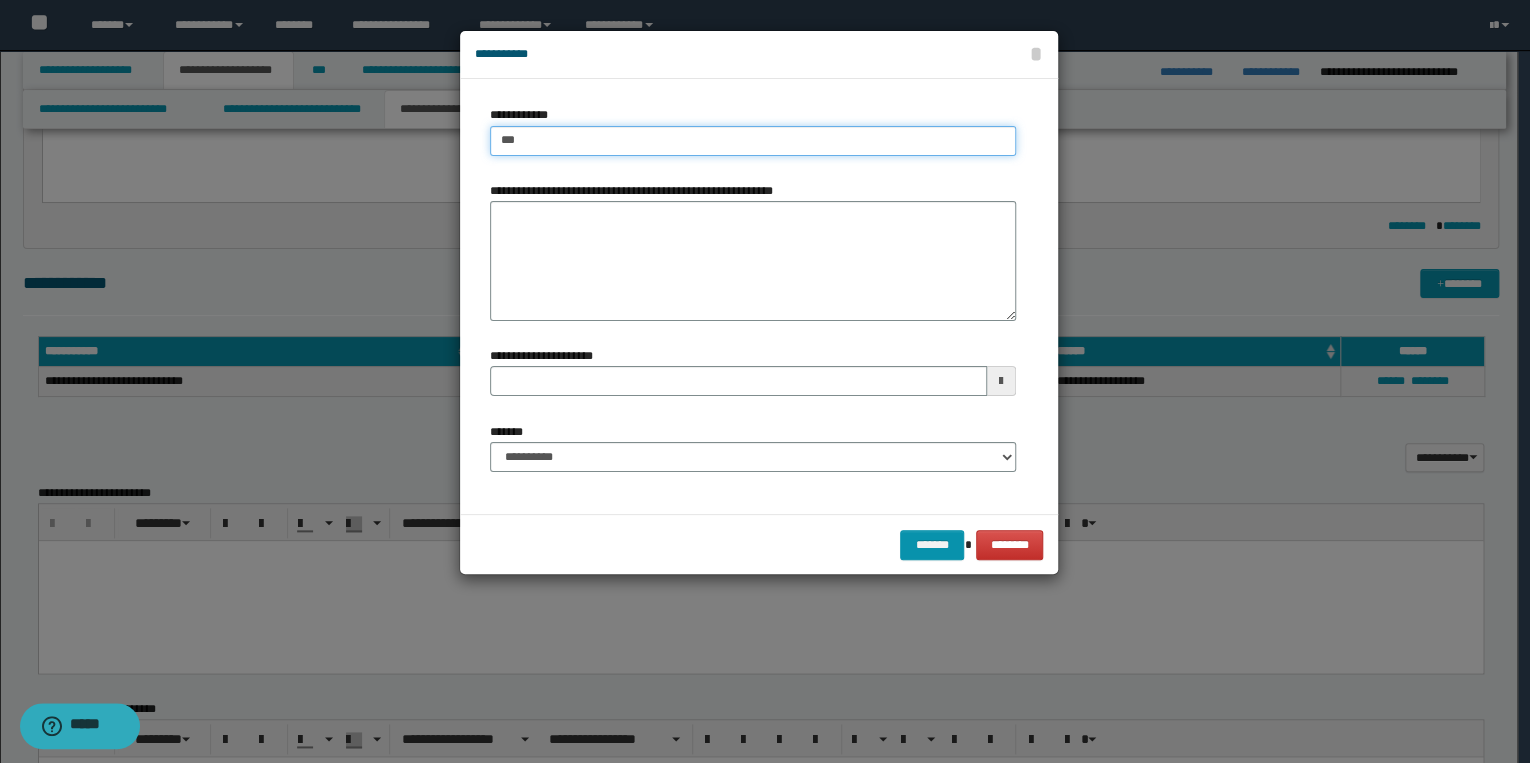 type on "****" 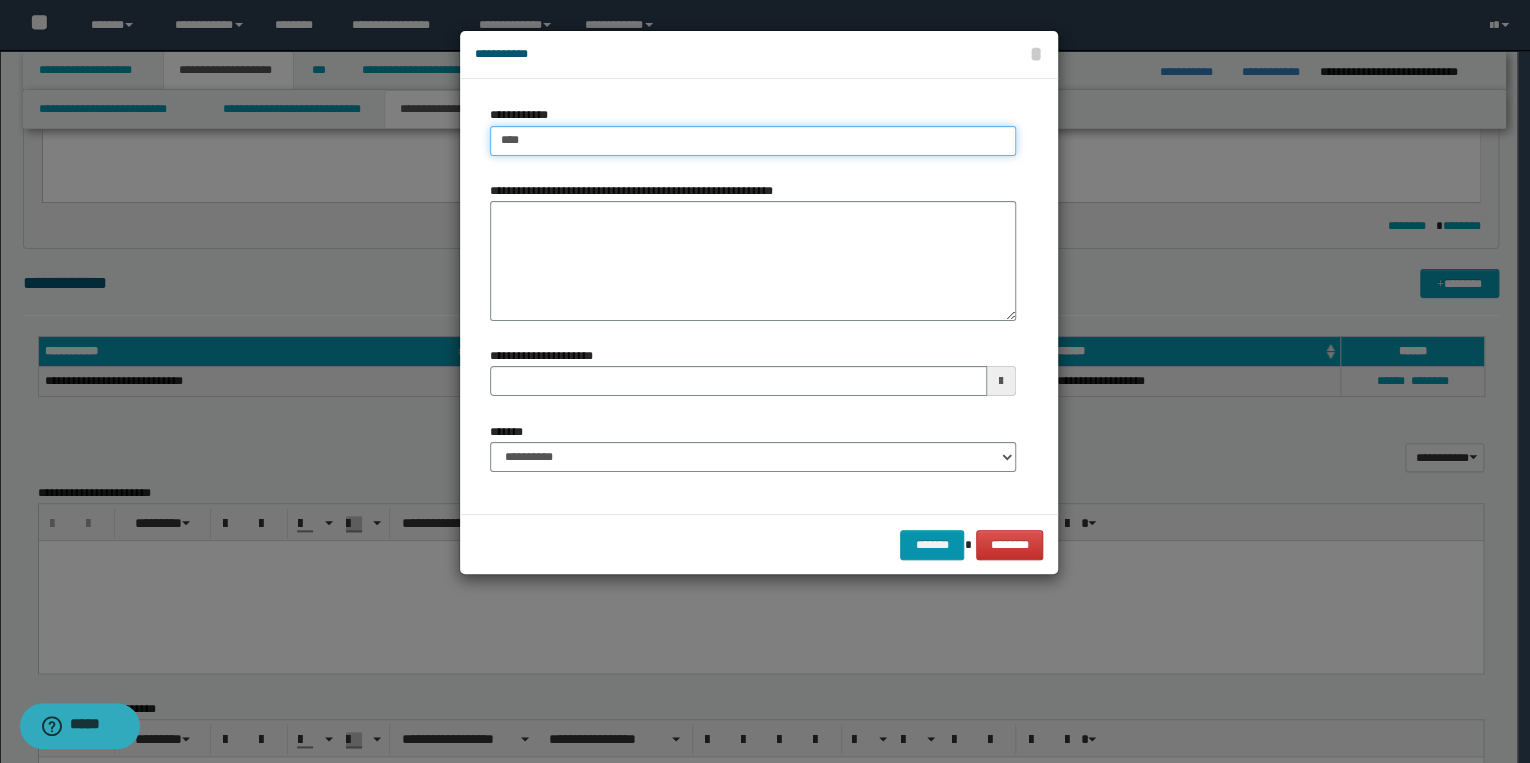 type on "****" 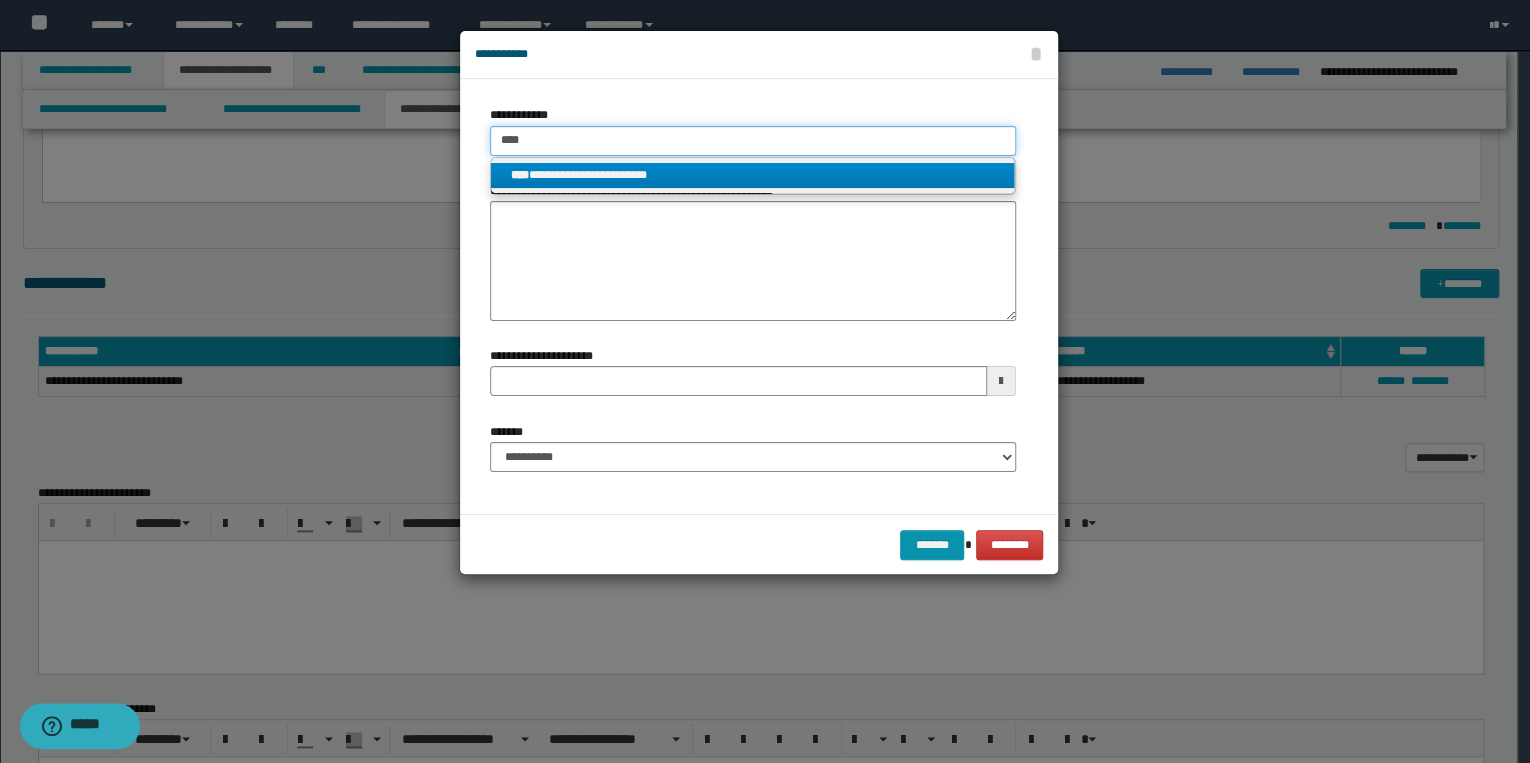type on "****" 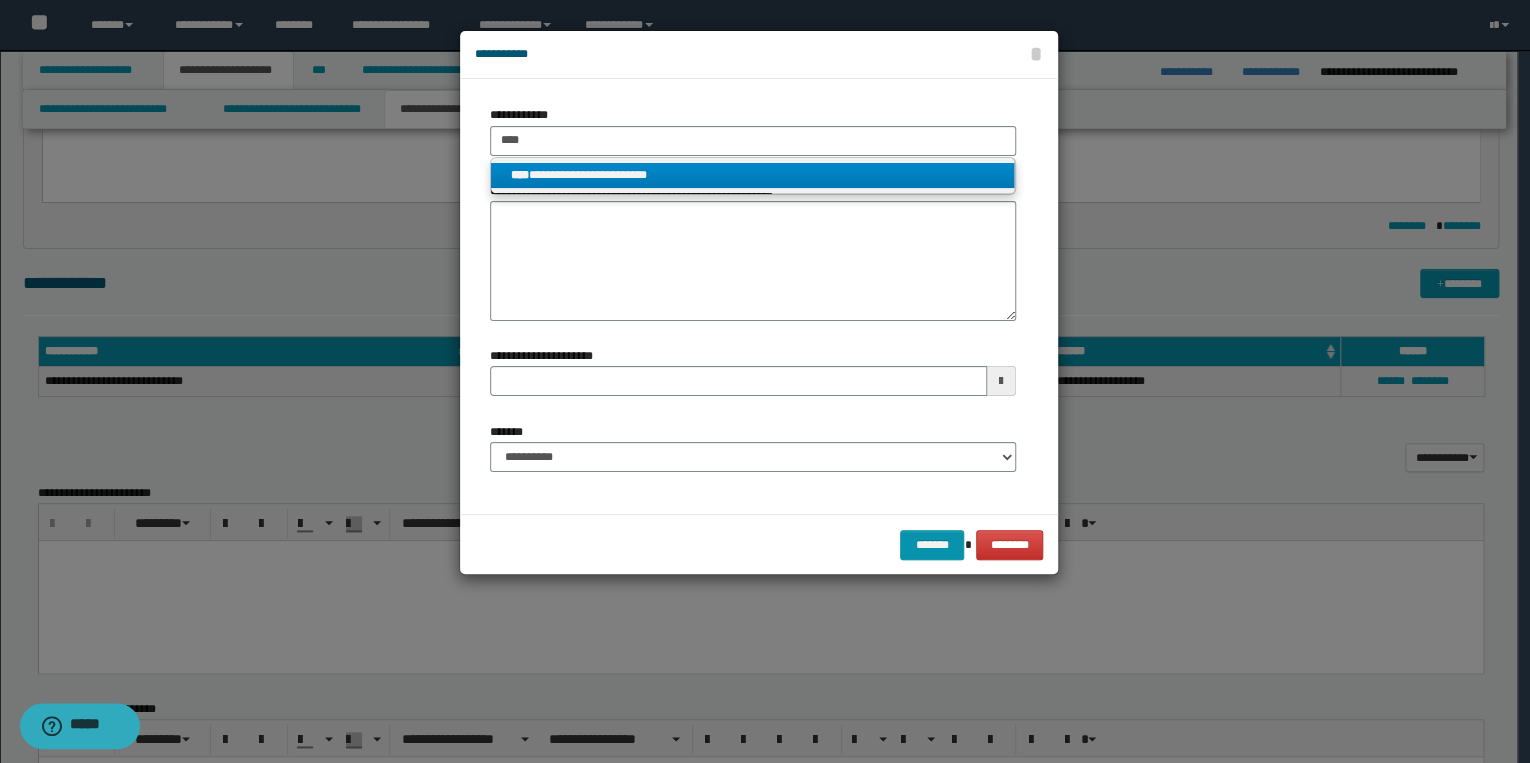 drag, startPoint x: 600, startPoint y: 180, endPoint x: 599, endPoint y: 204, distance: 24.020824 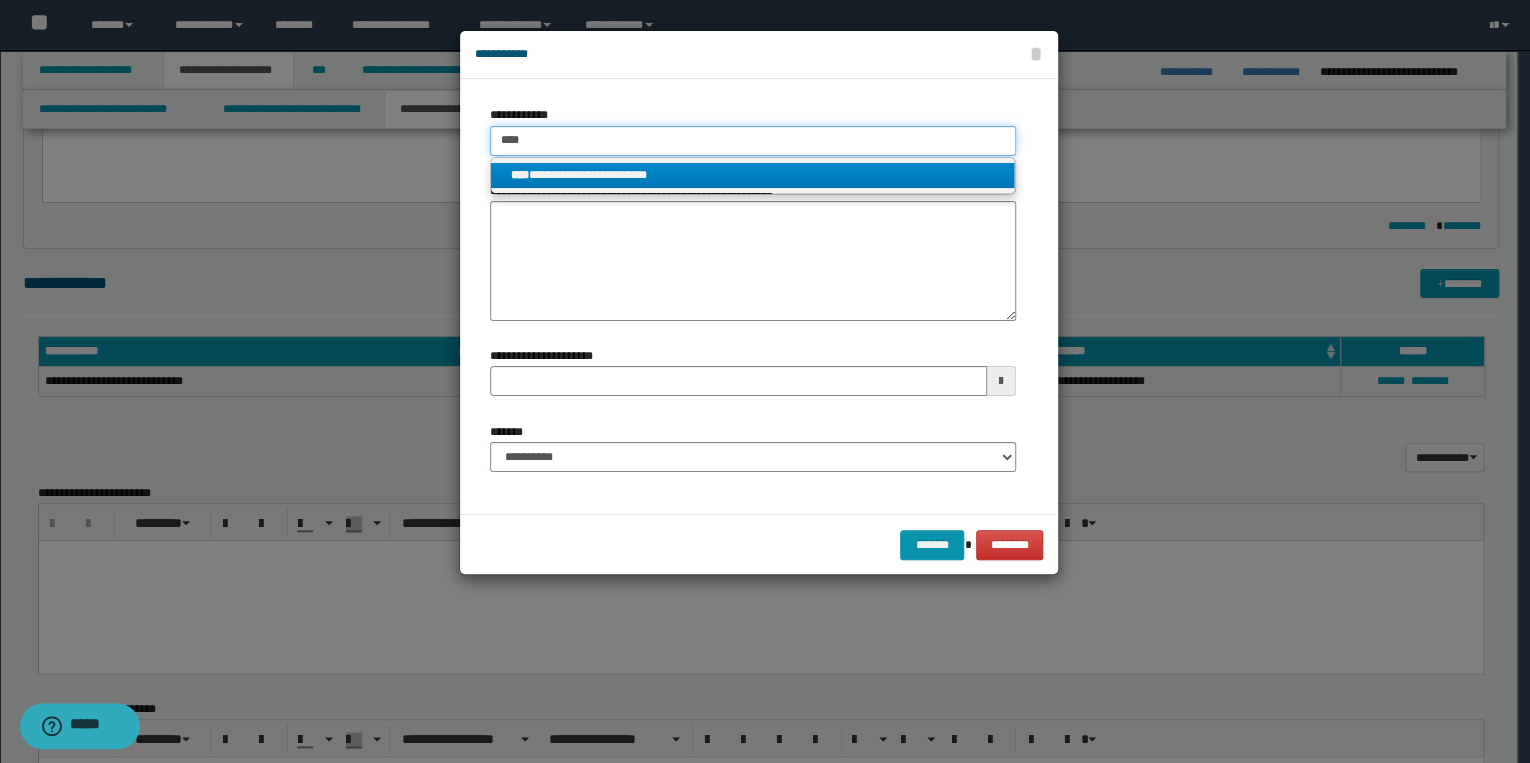 type 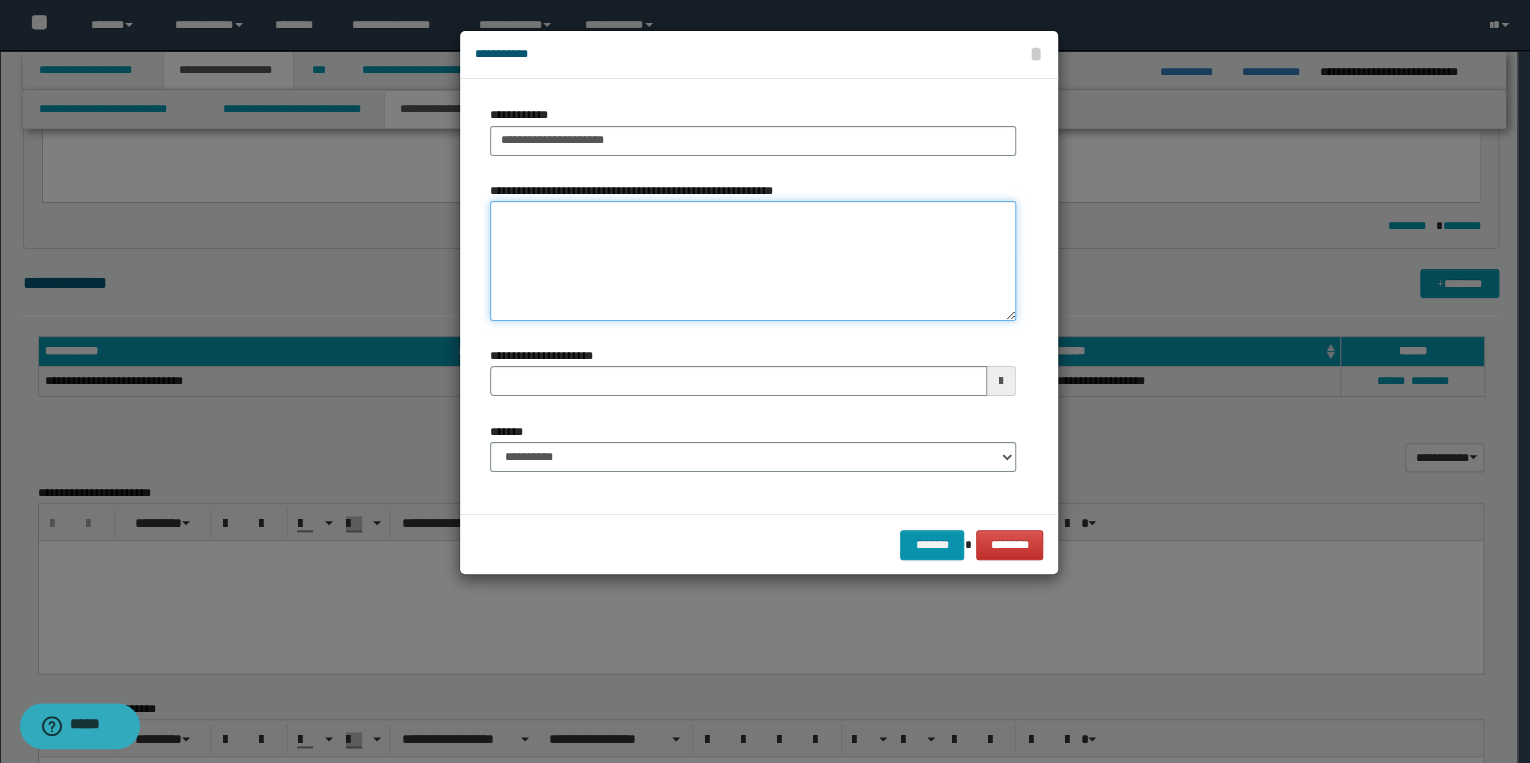 click on "**********" at bounding box center (753, 261) 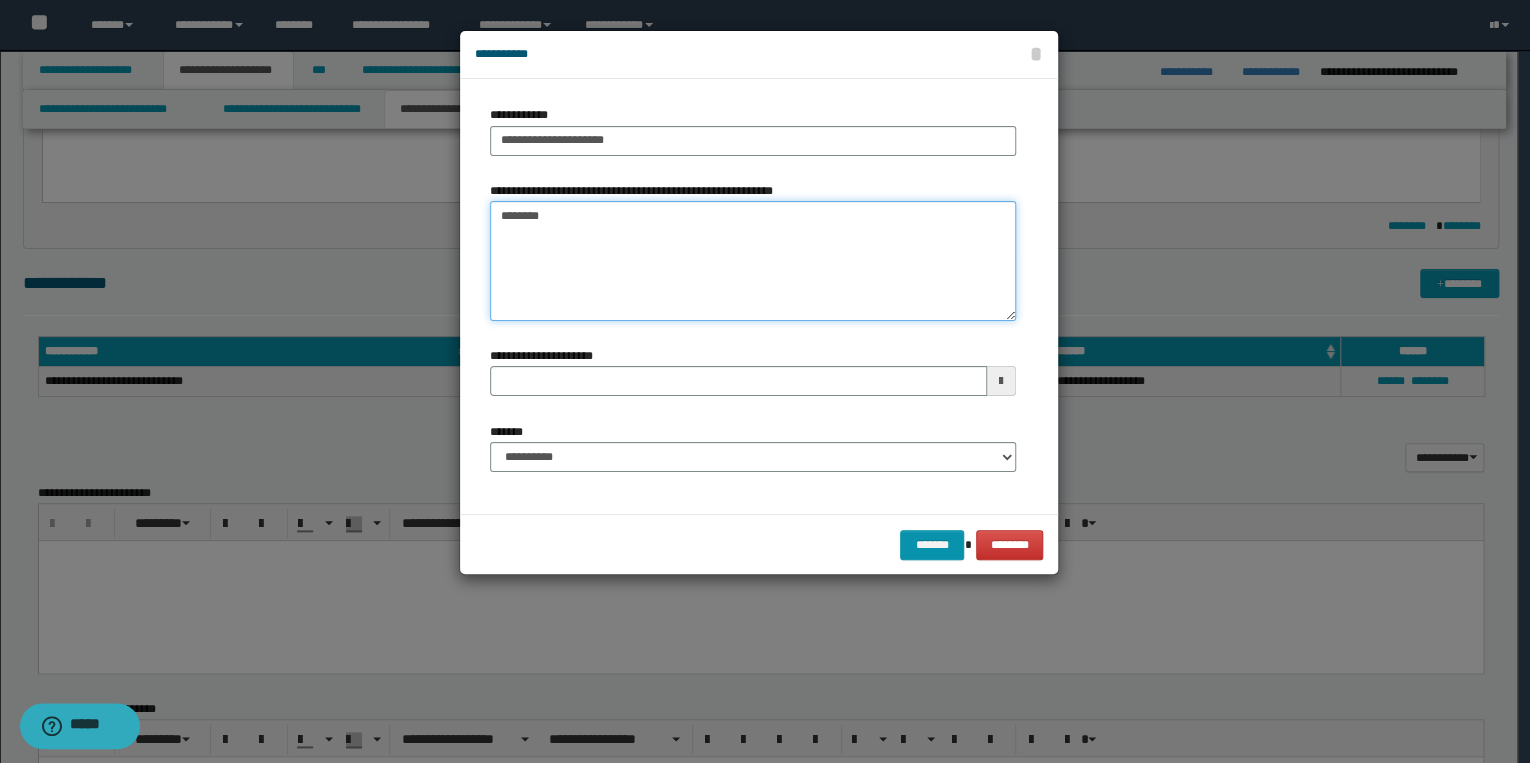 type on "*********" 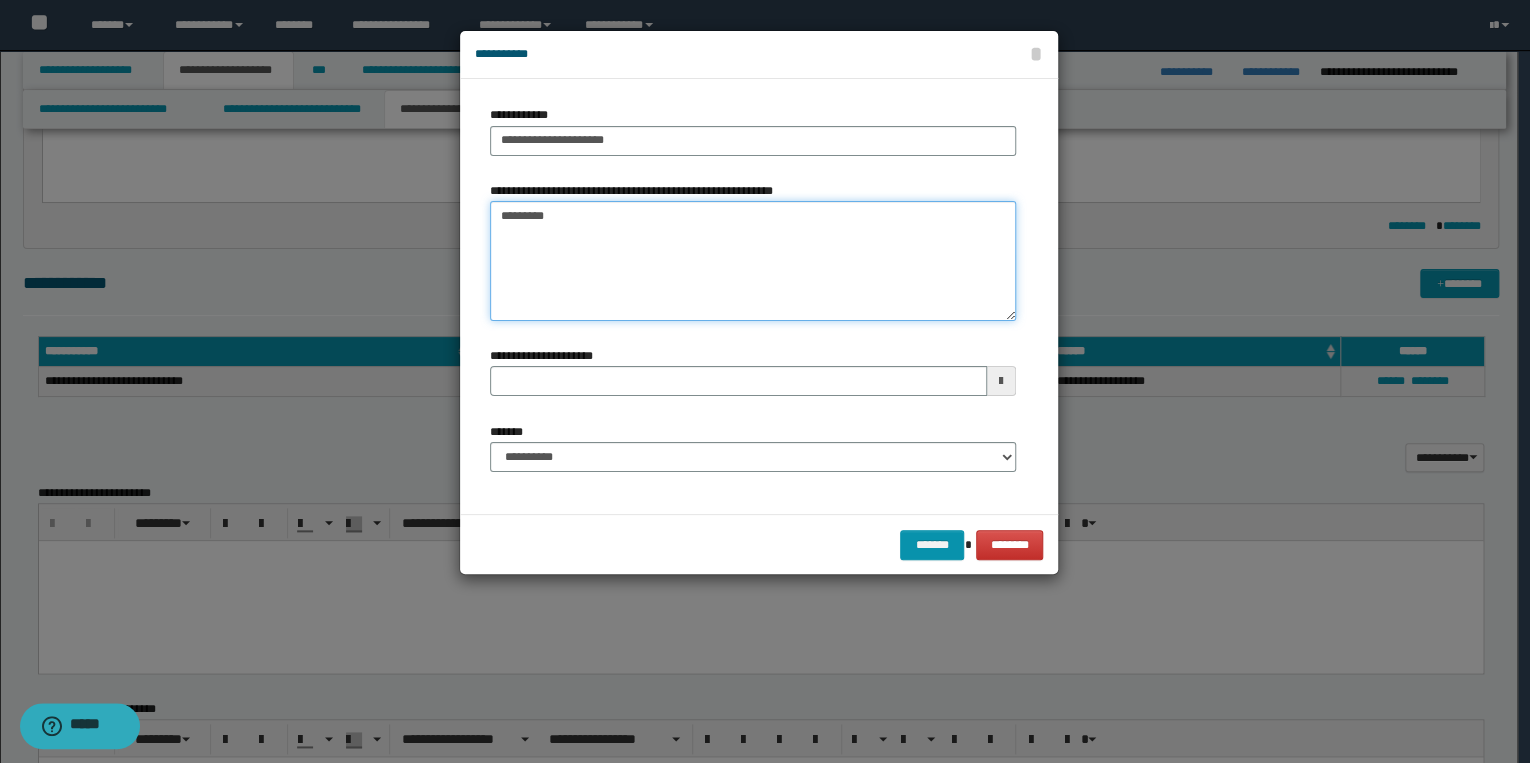 type 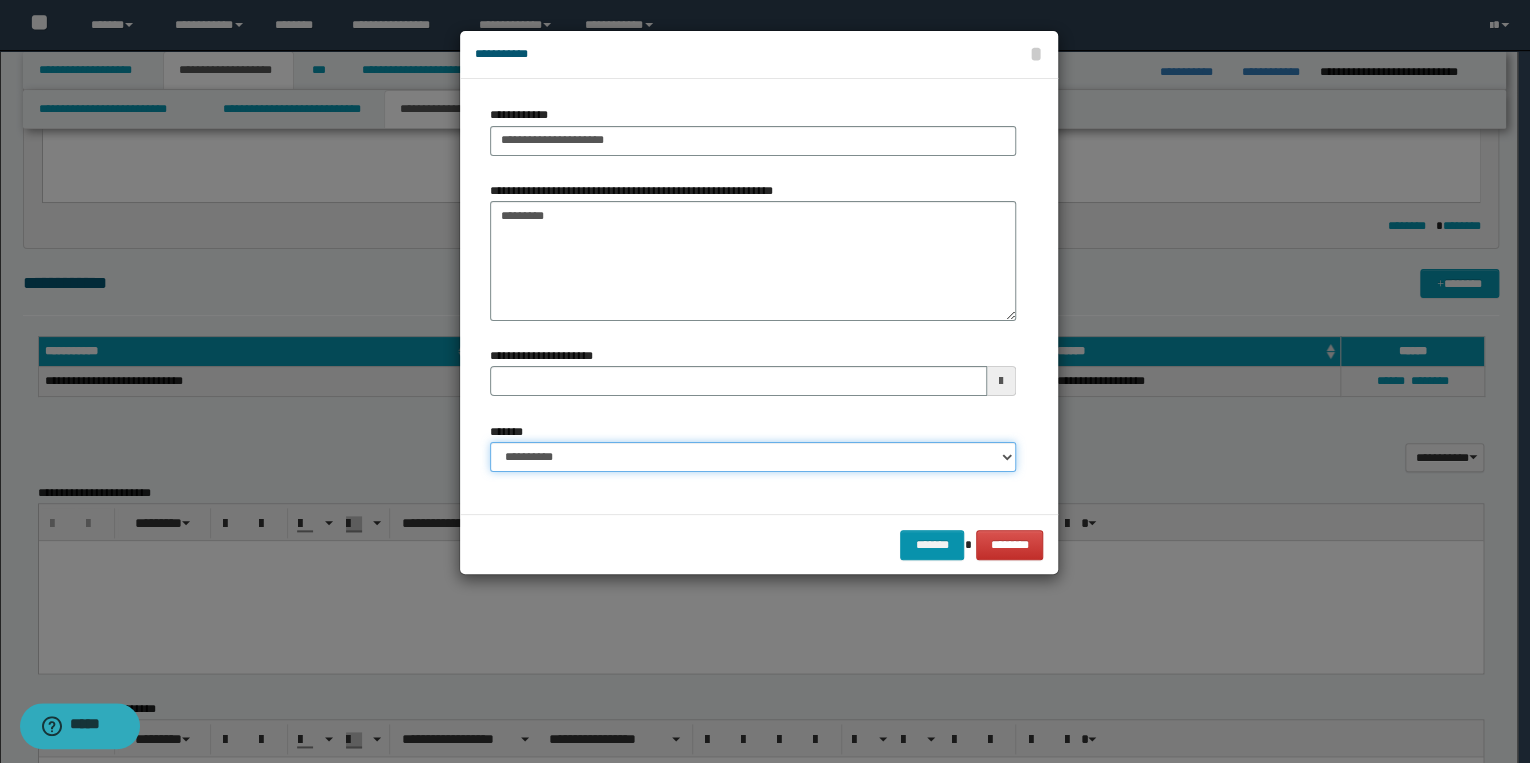click on "**********" at bounding box center [753, 457] 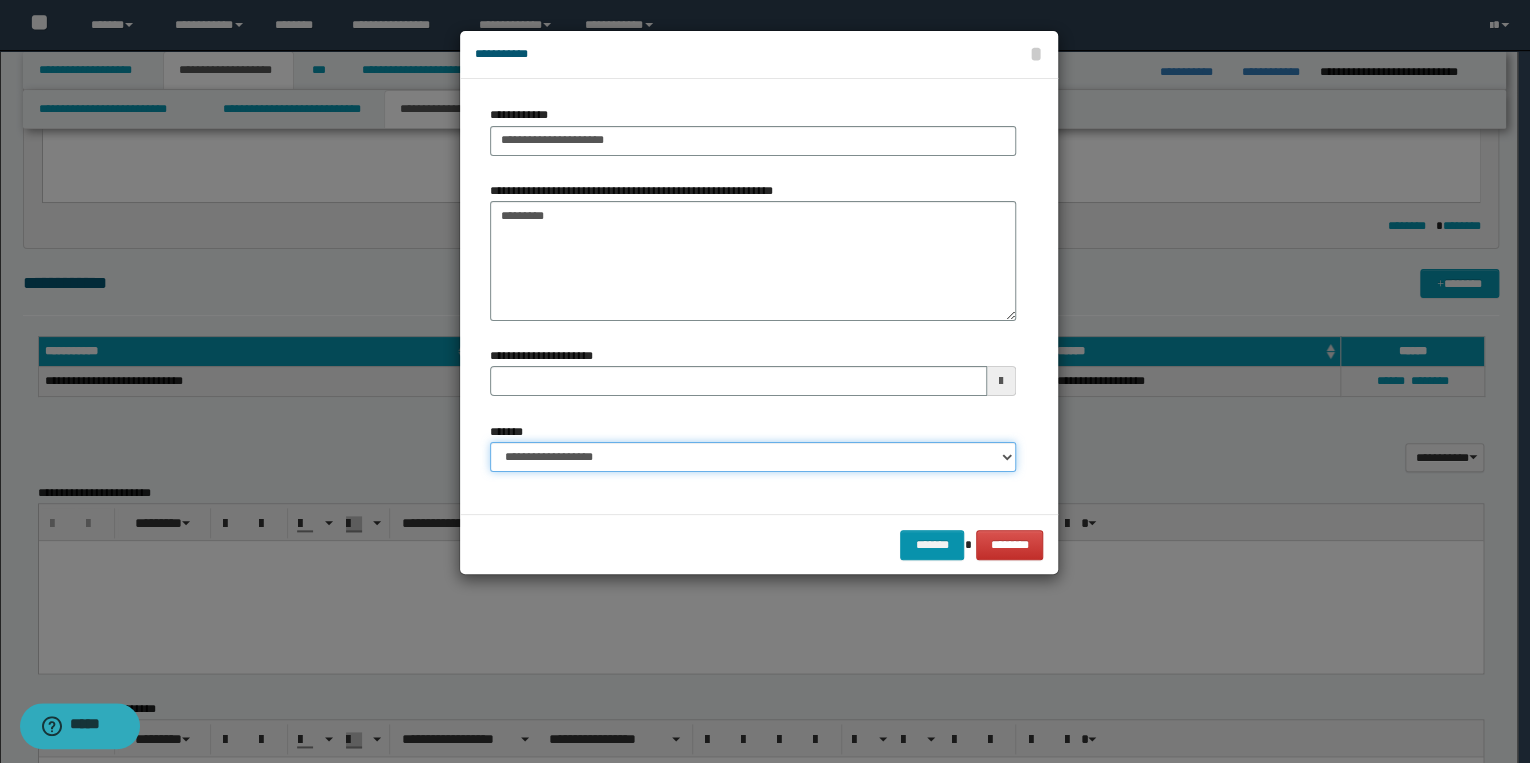 click on "**********" at bounding box center (753, 457) 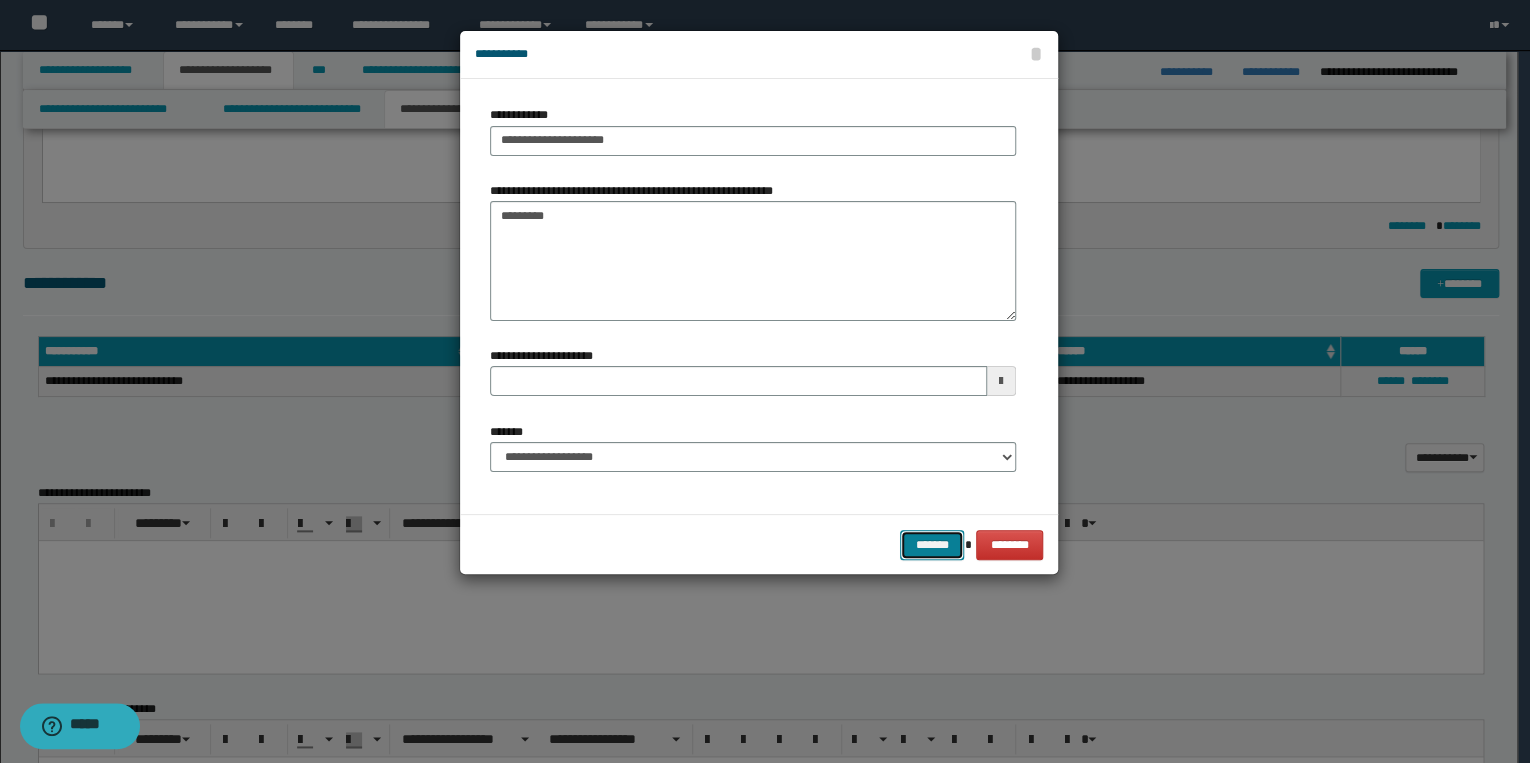 click on "*******" at bounding box center (932, 545) 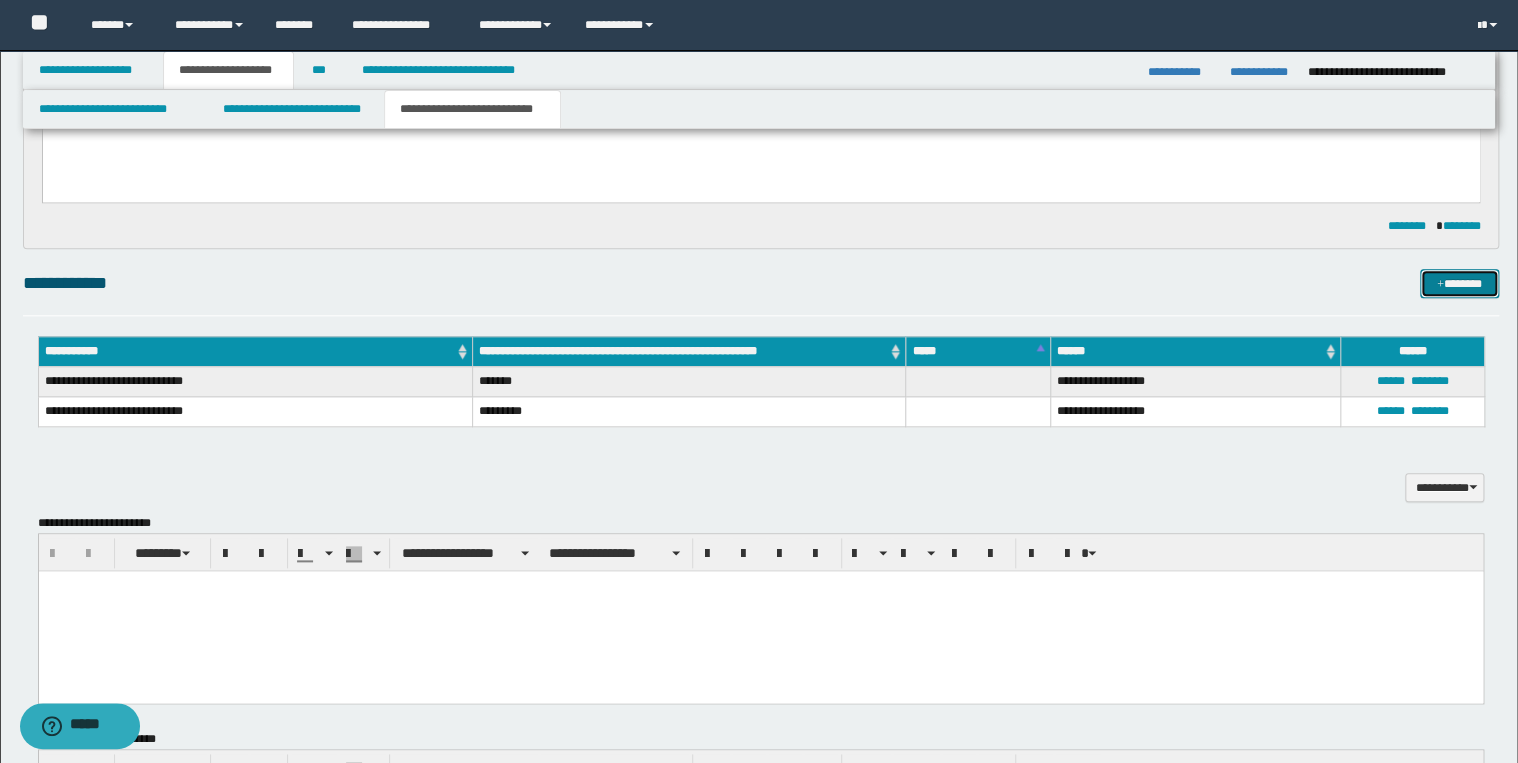 click on "*******" at bounding box center (1459, 284) 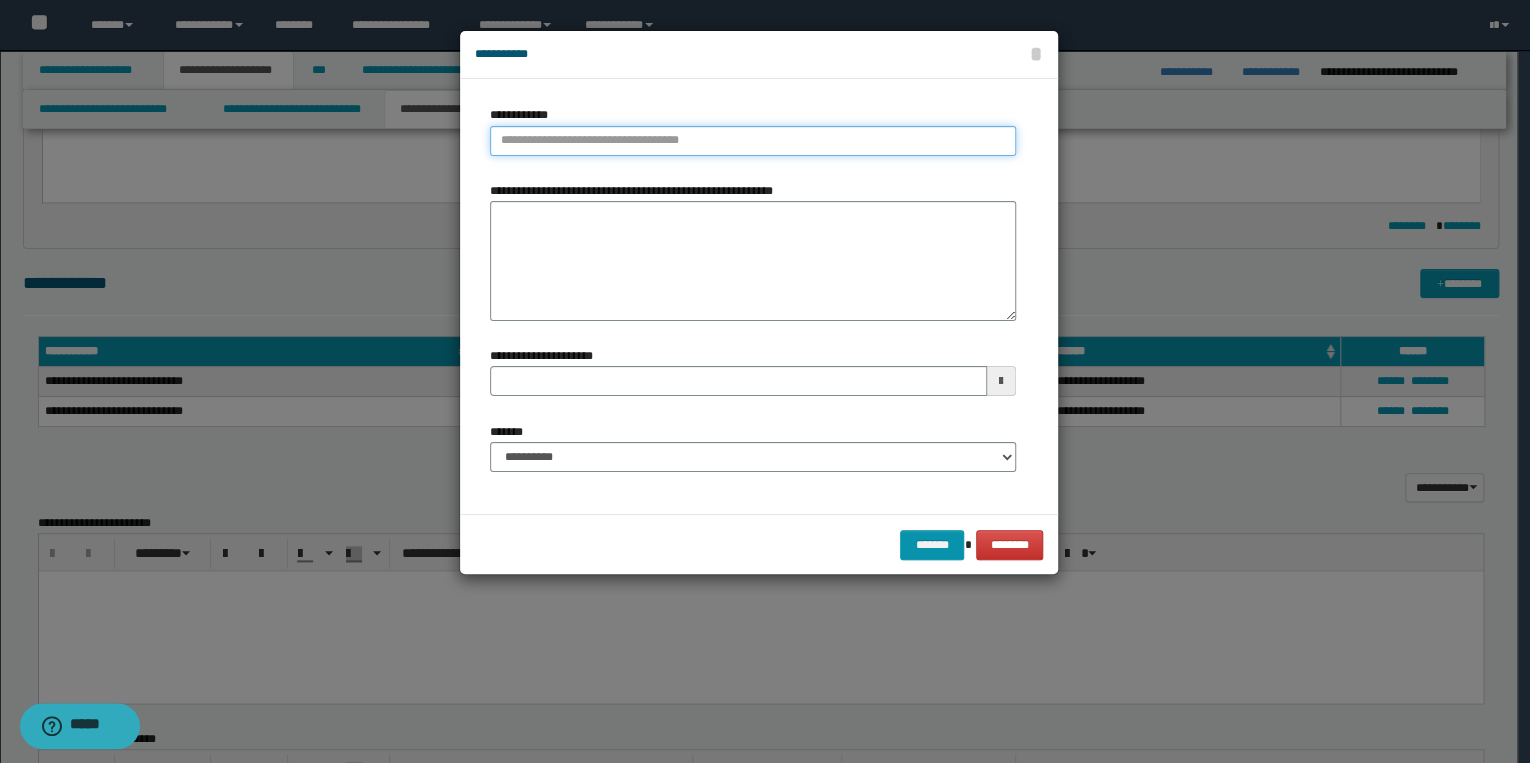 type on "**********" 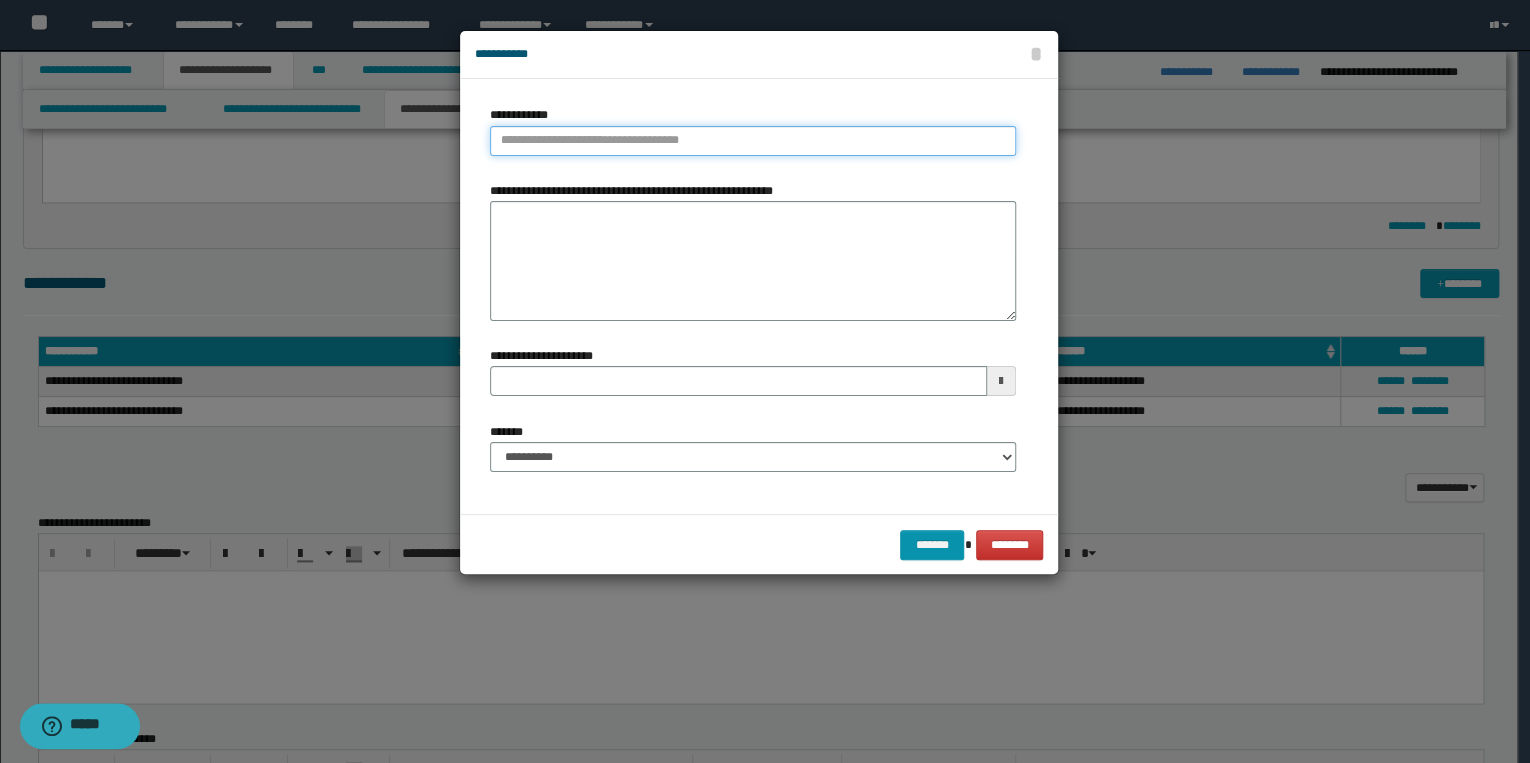 drag, startPoint x: 525, startPoint y: 137, endPoint x: 546, endPoint y: 139, distance: 21.095022 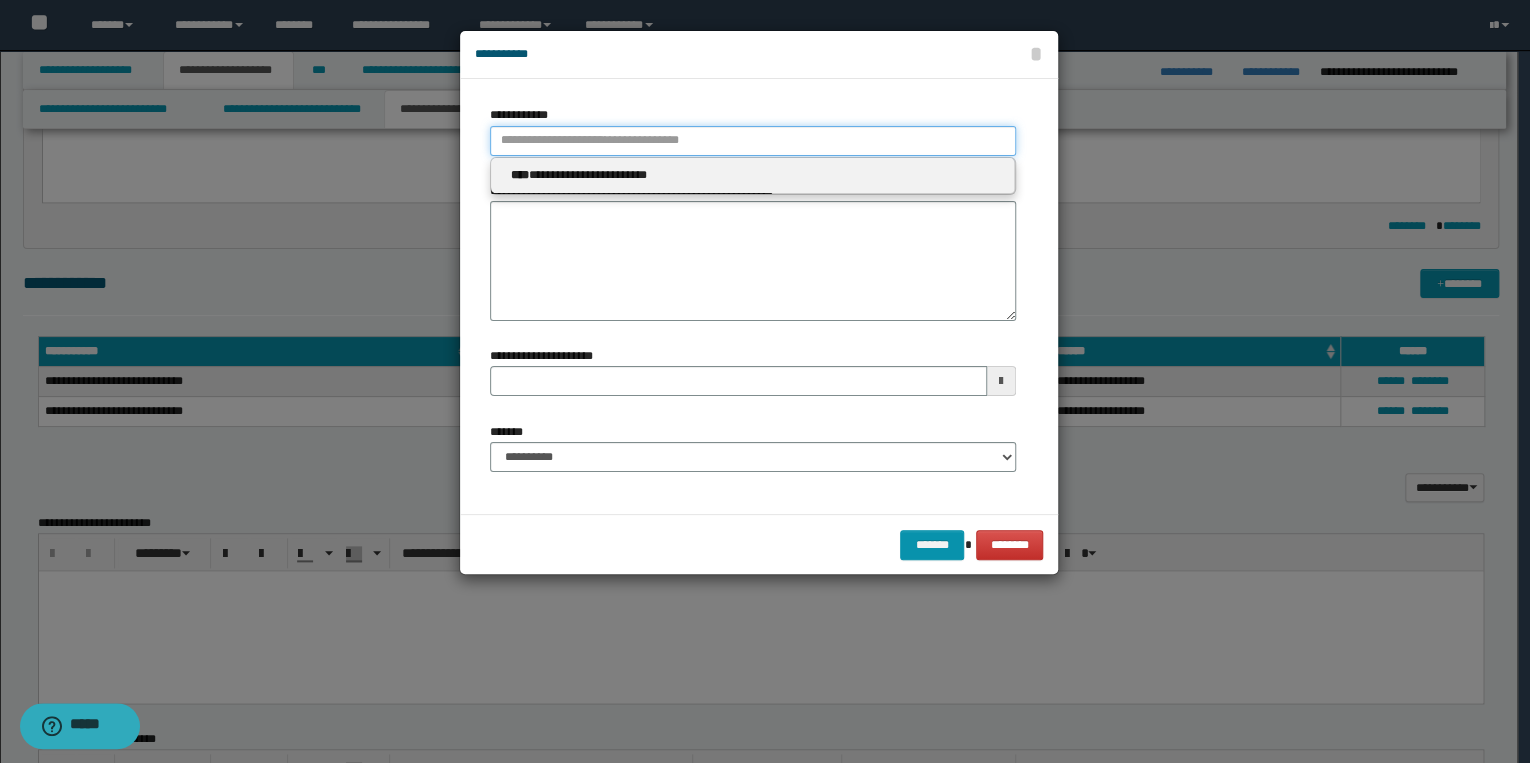 type 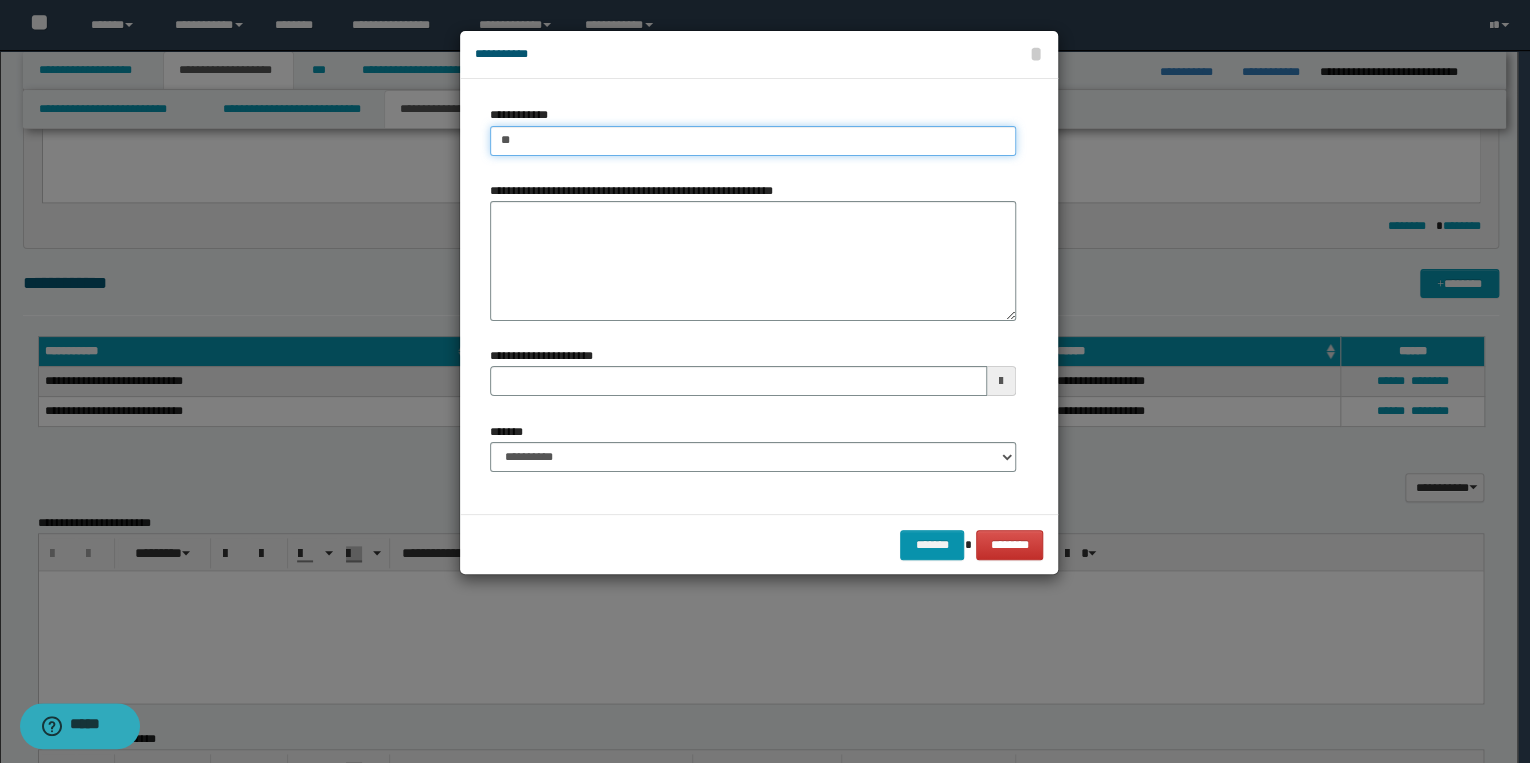 type on "***" 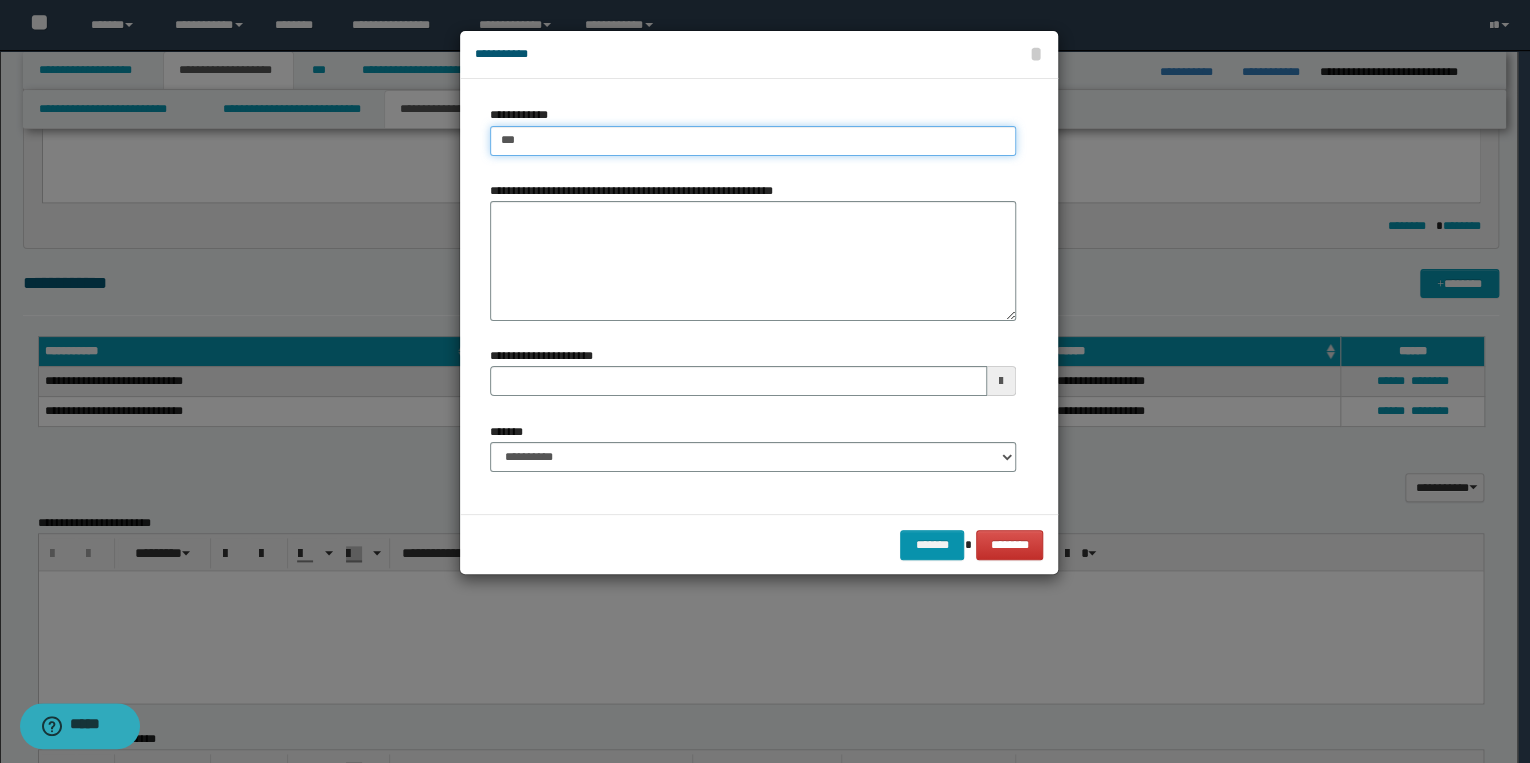 type on "***" 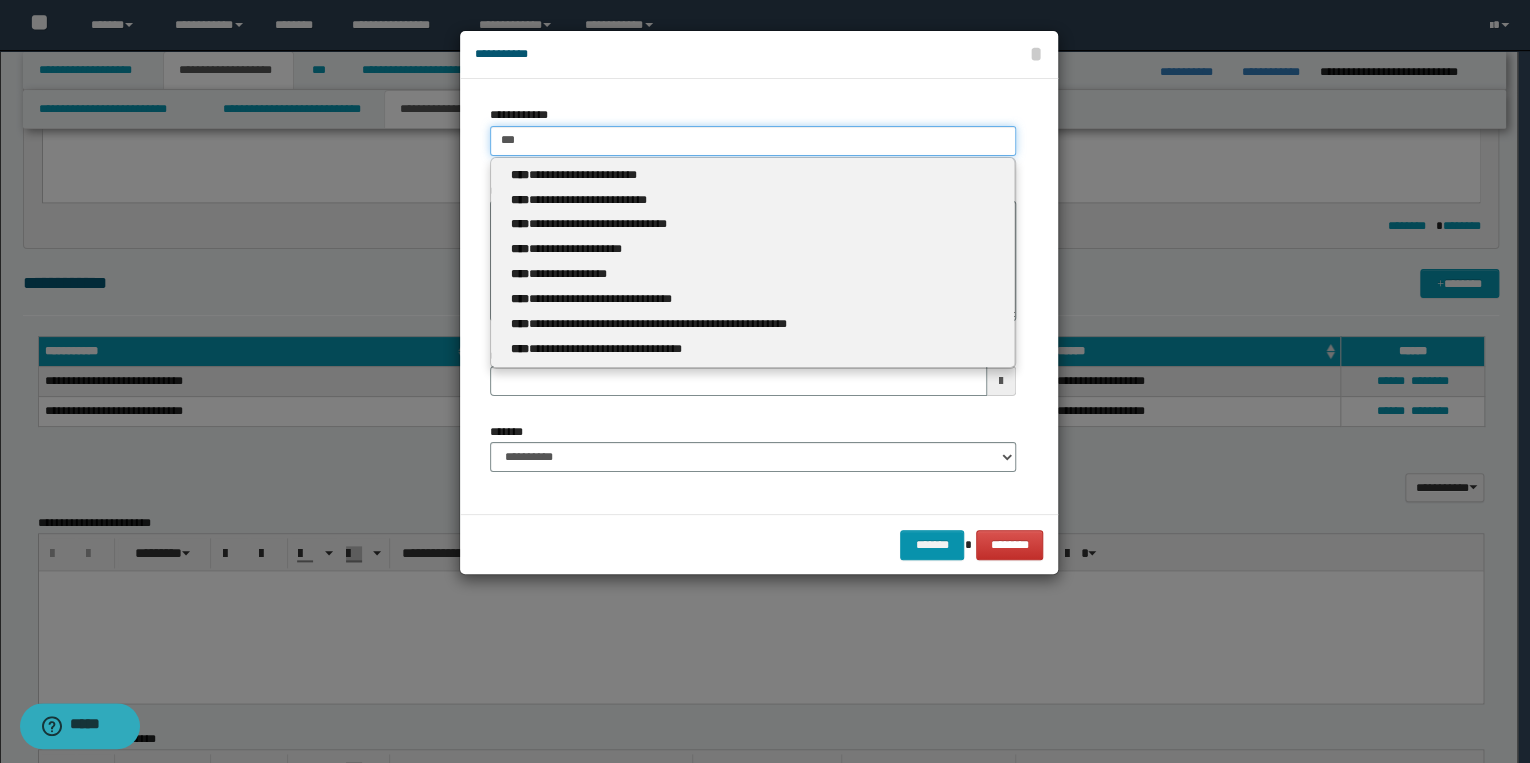 type 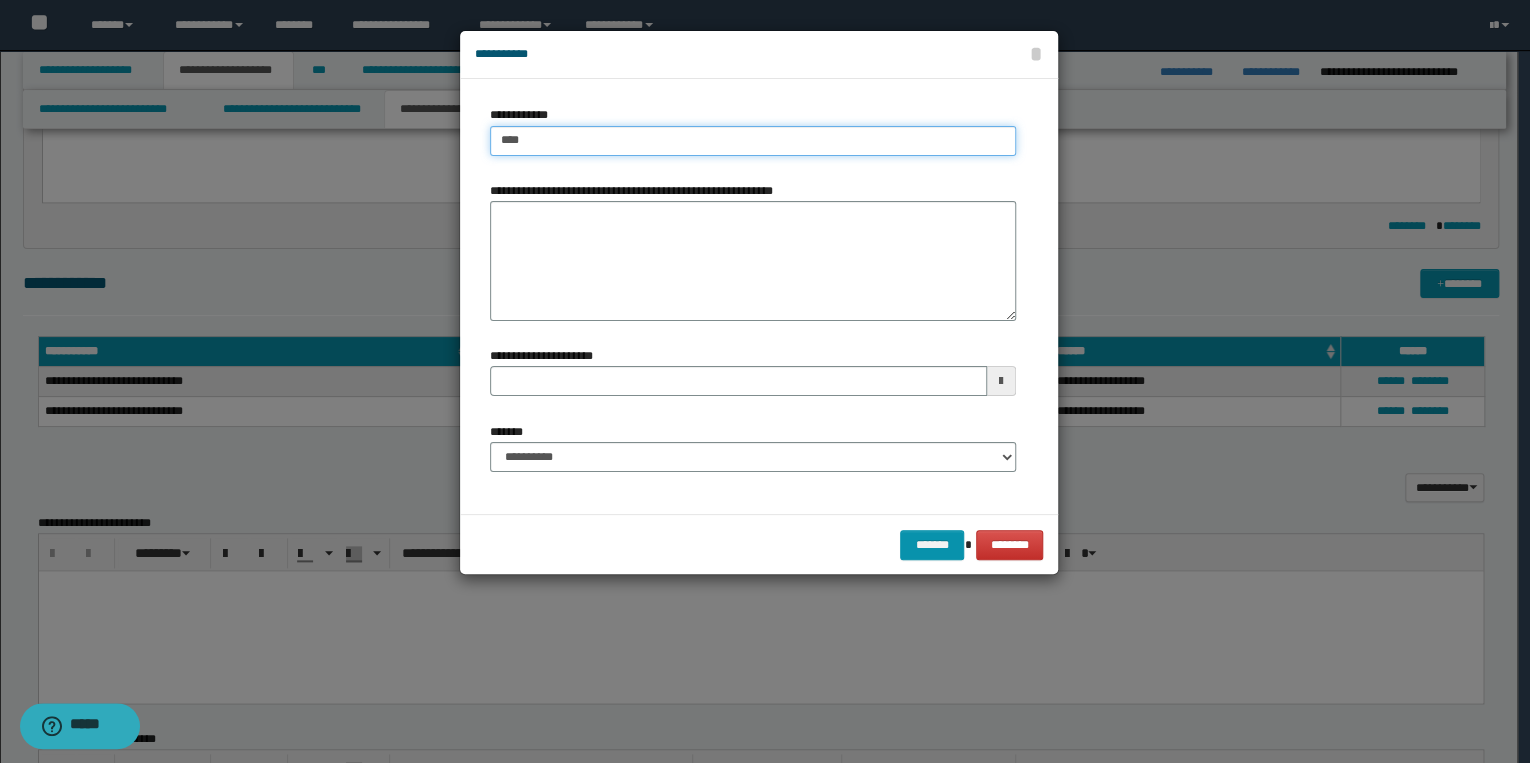type on "****" 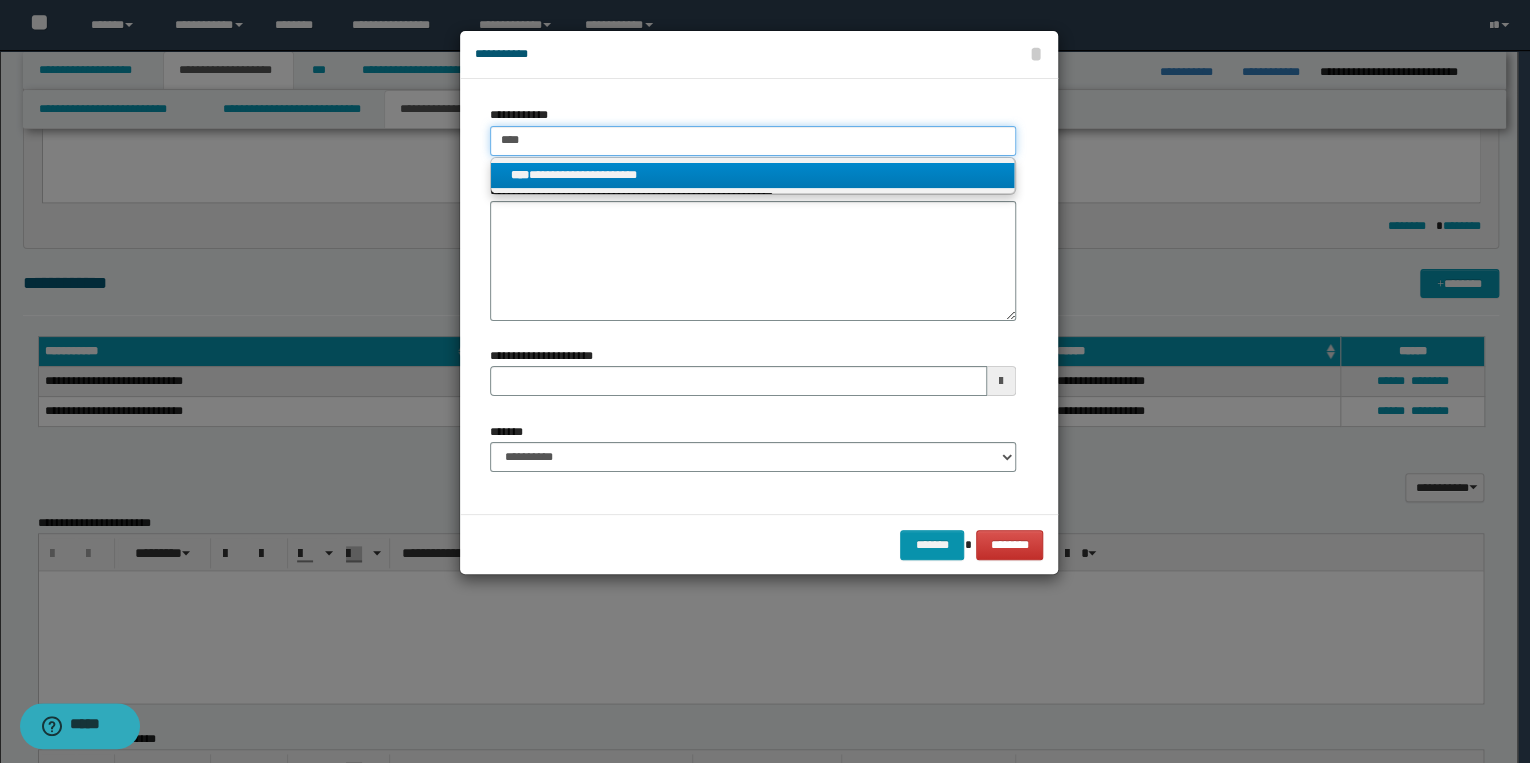 type on "****" 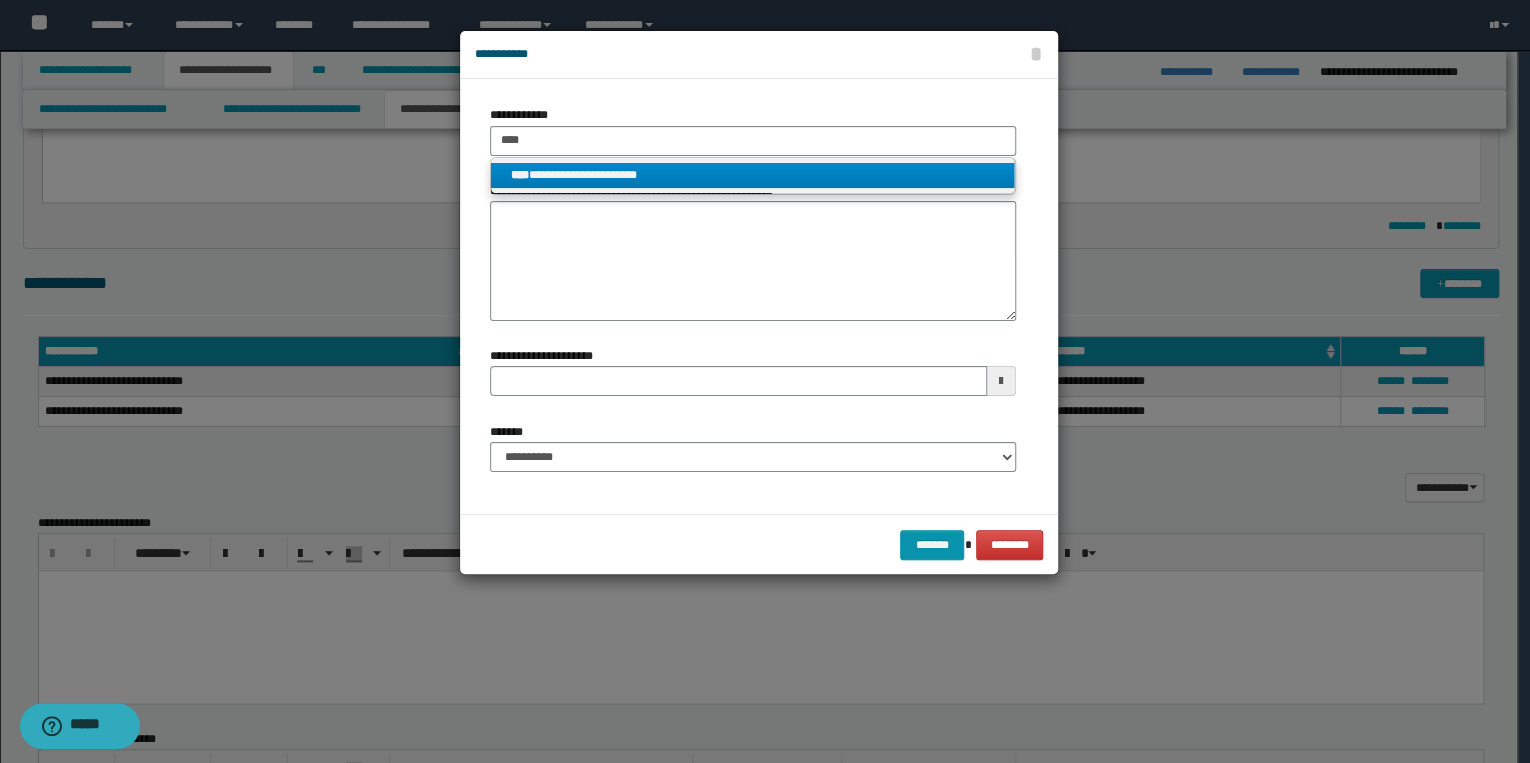 click on "**********" at bounding box center (753, 175) 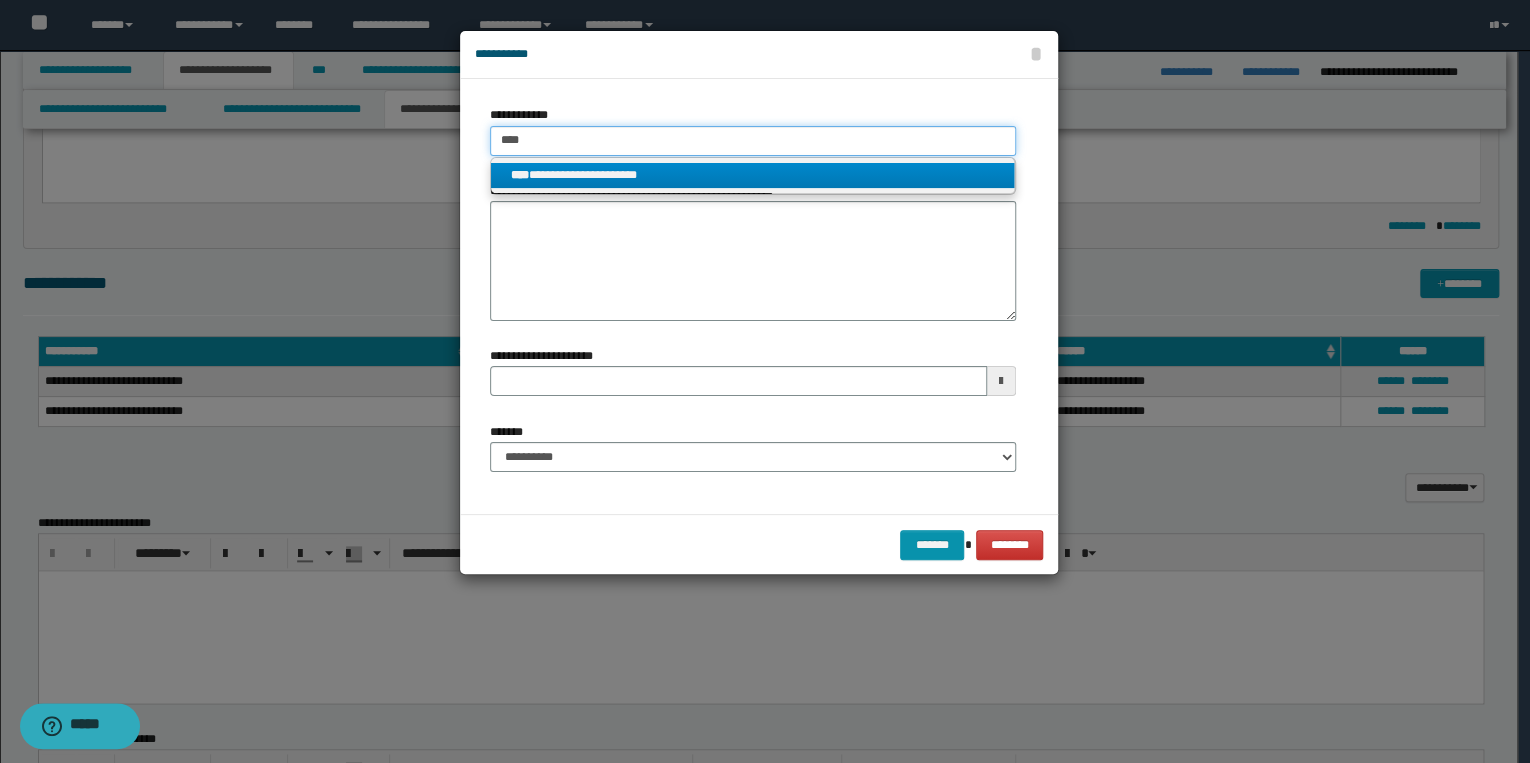 type 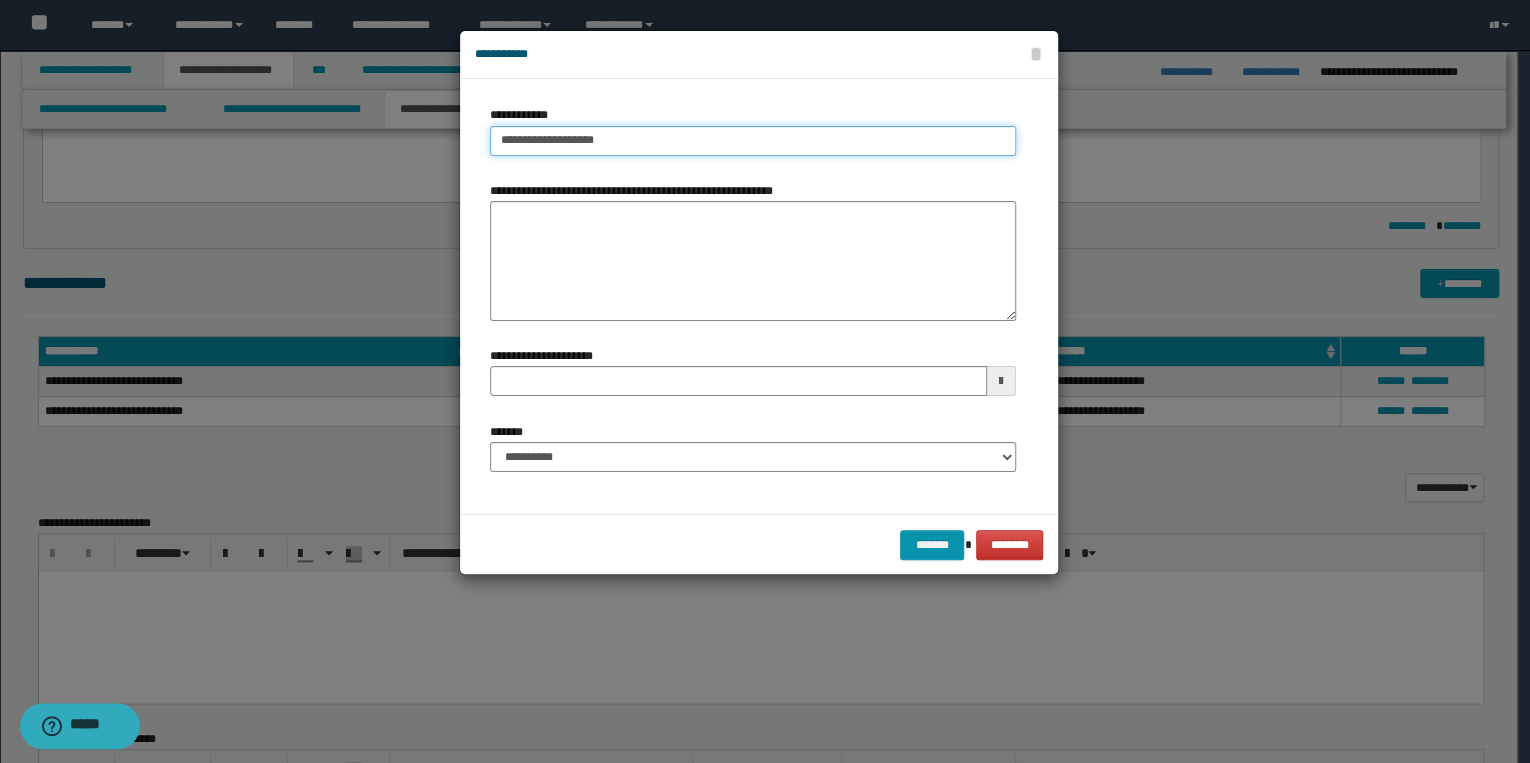 type on "**********" 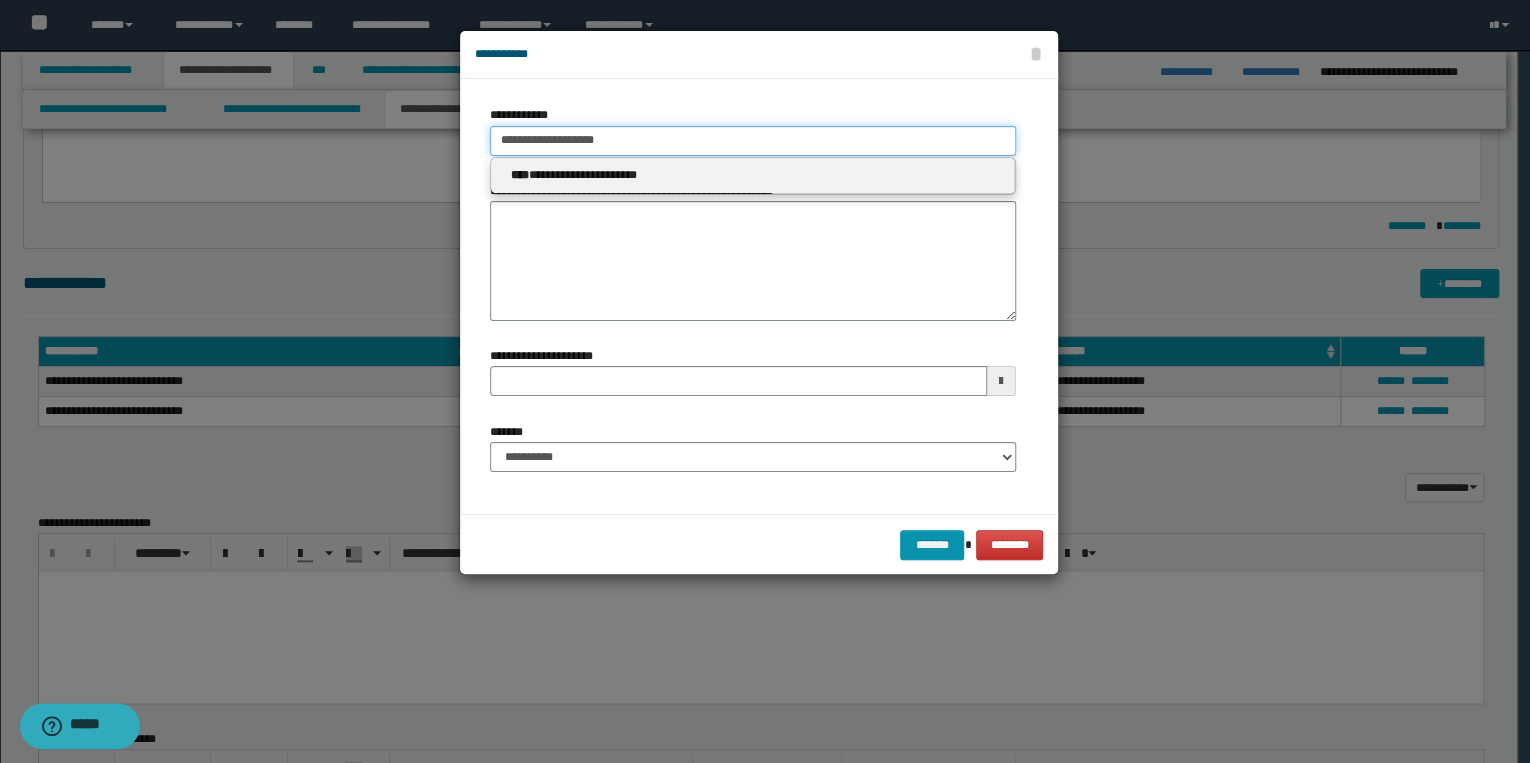 type 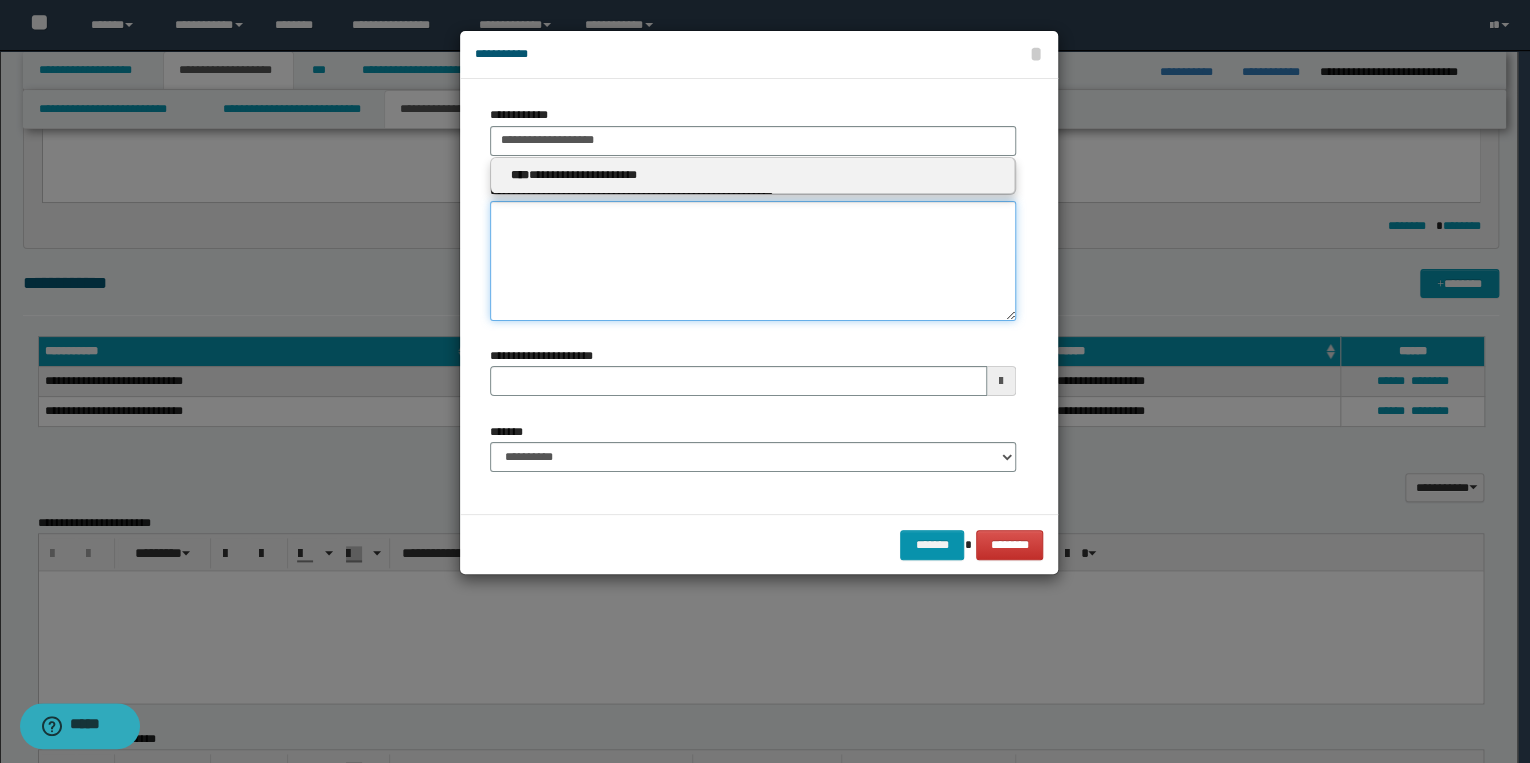 type 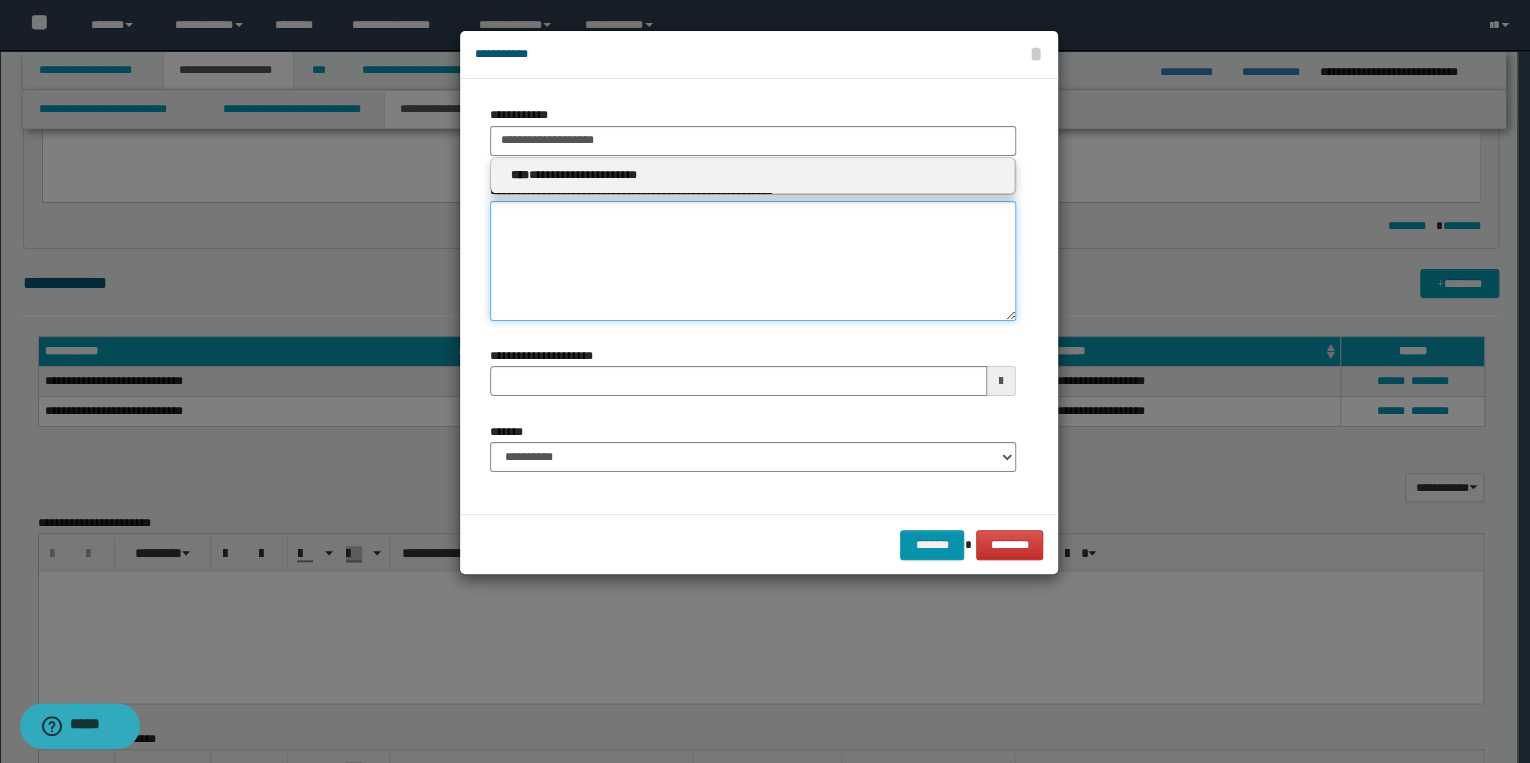 click on "**********" at bounding box center (753, 261) 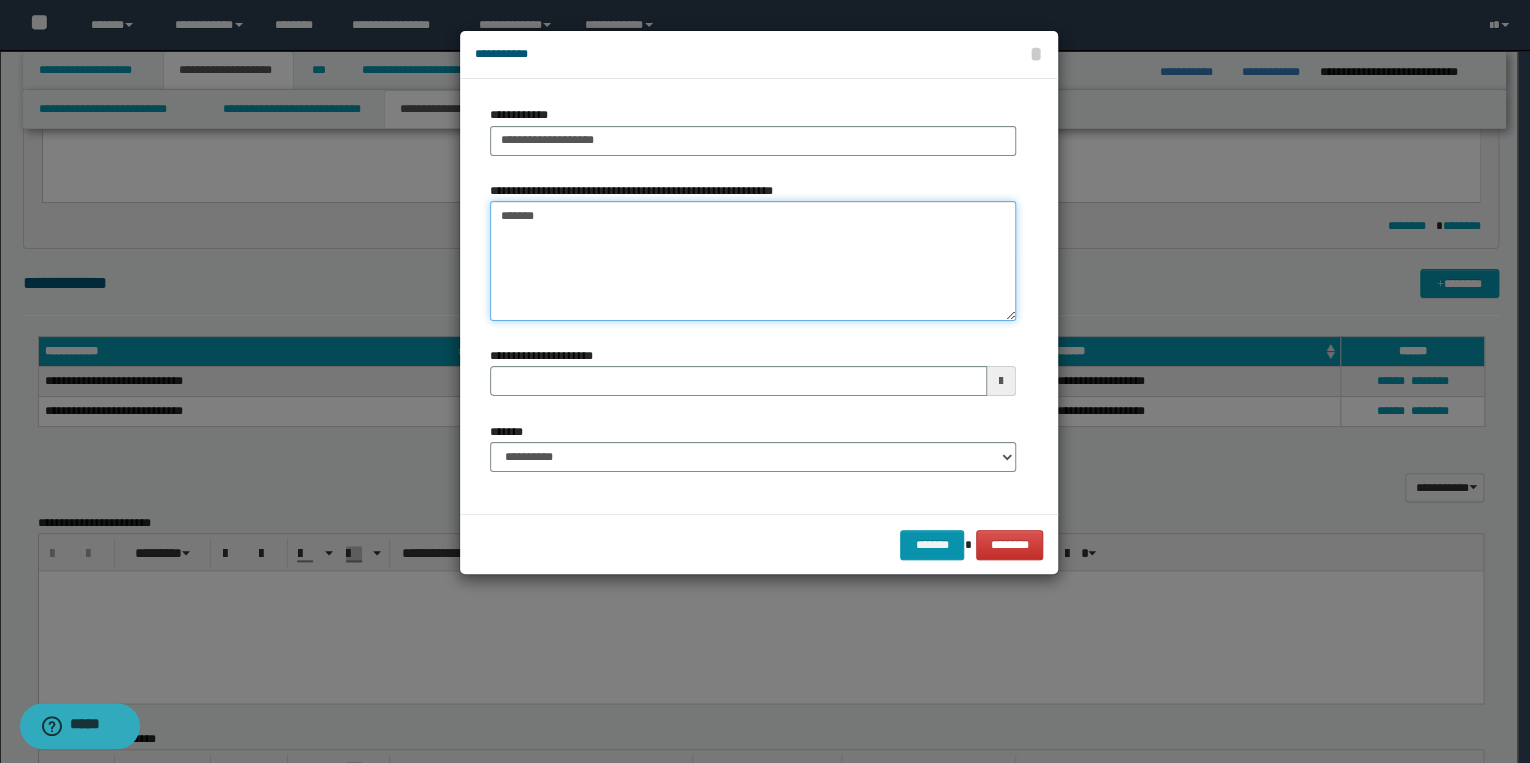 type on "*******" 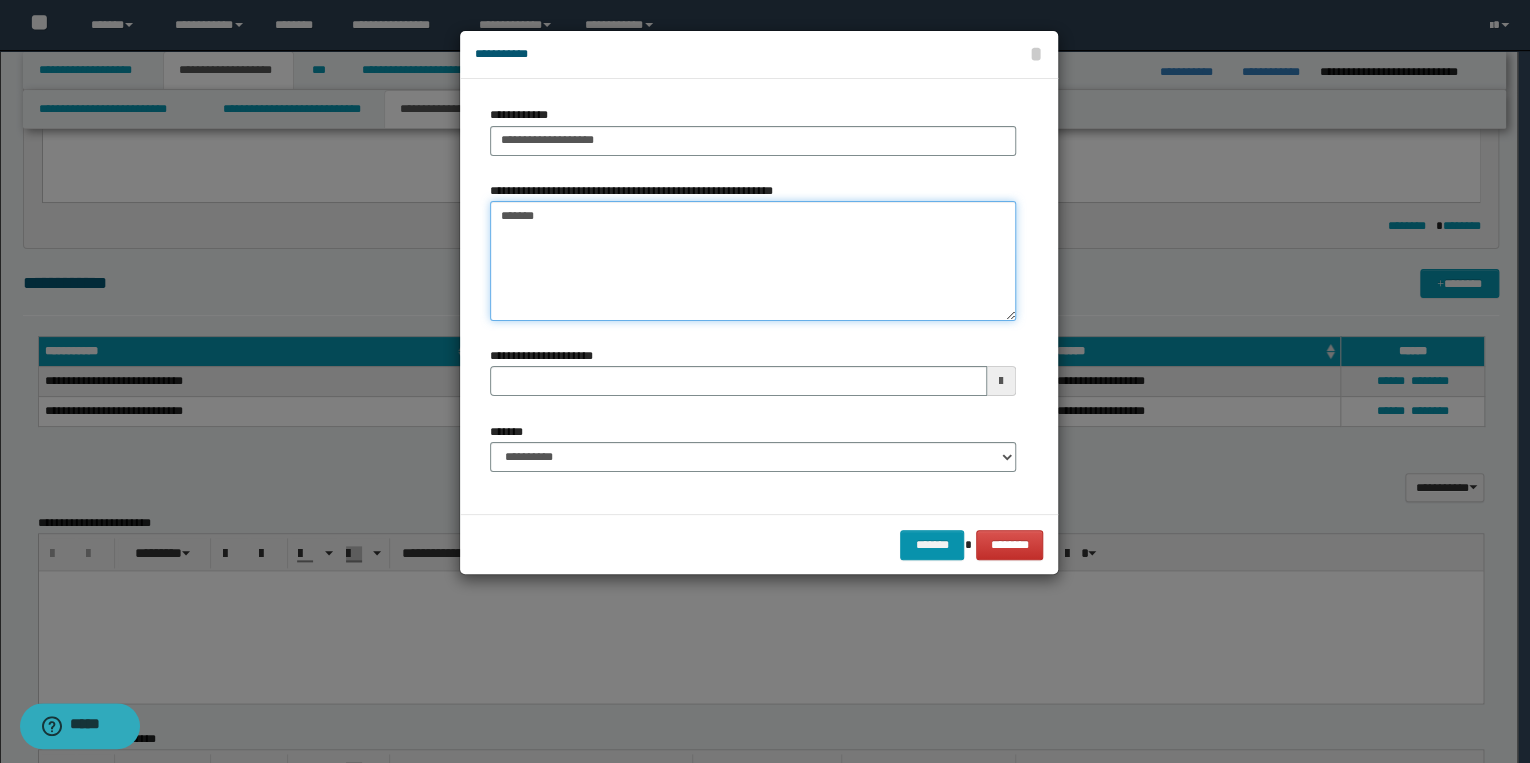 type 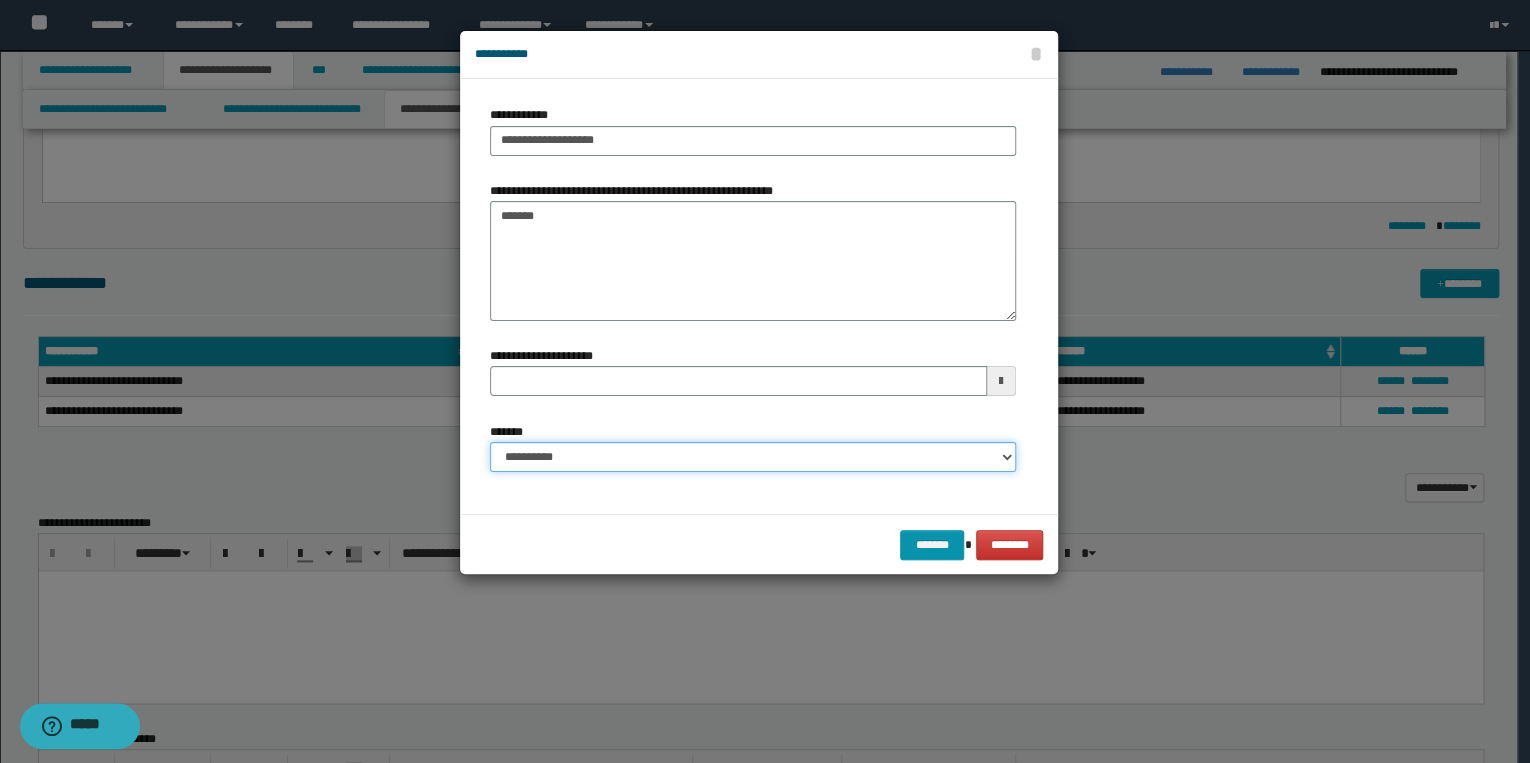 click on "**********" at bounding box center [753, 457] 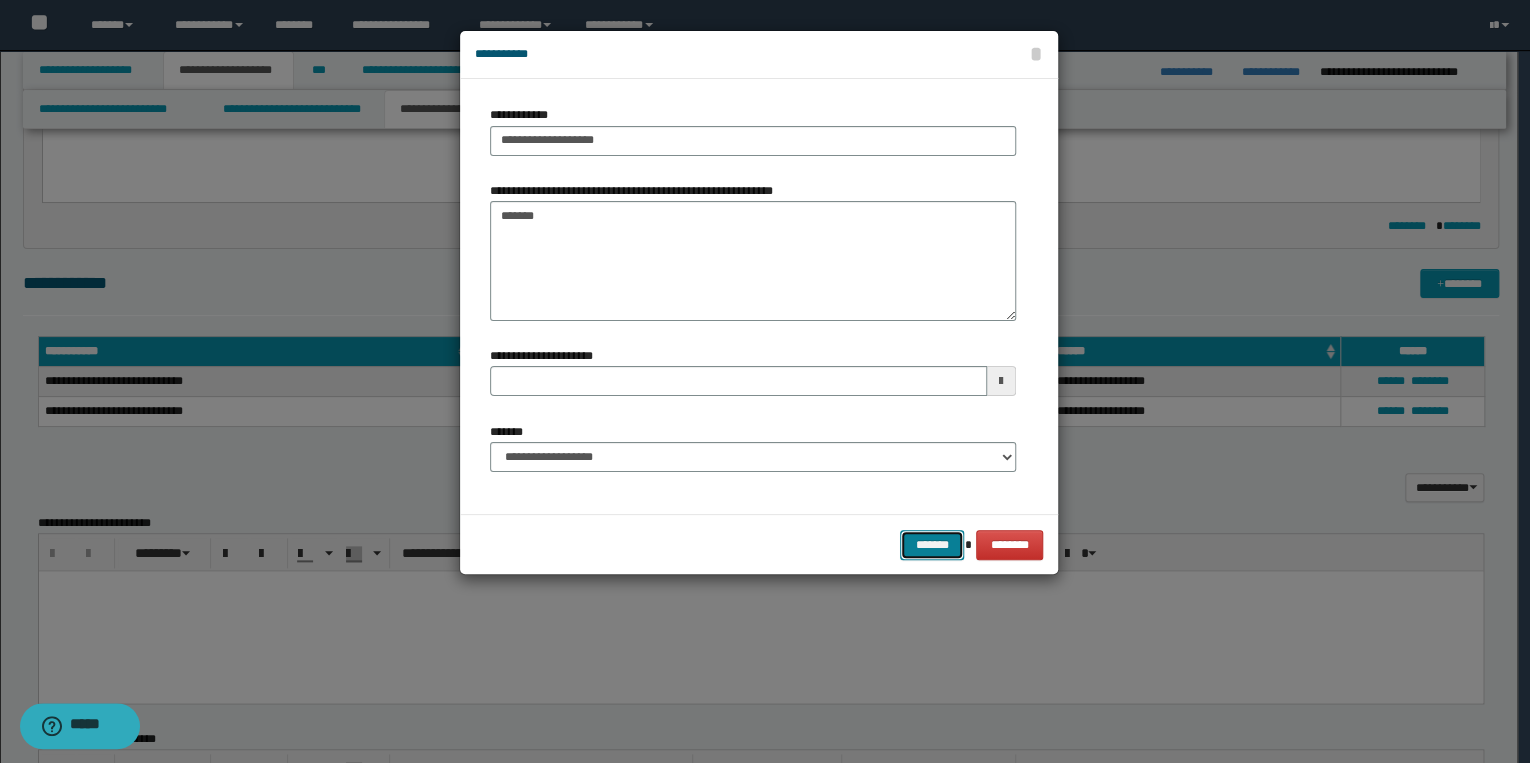 drag, startPoint x: 936, startPoint y: 552, endPoint x: 883, endPoint y: 536, distance: 55.362442 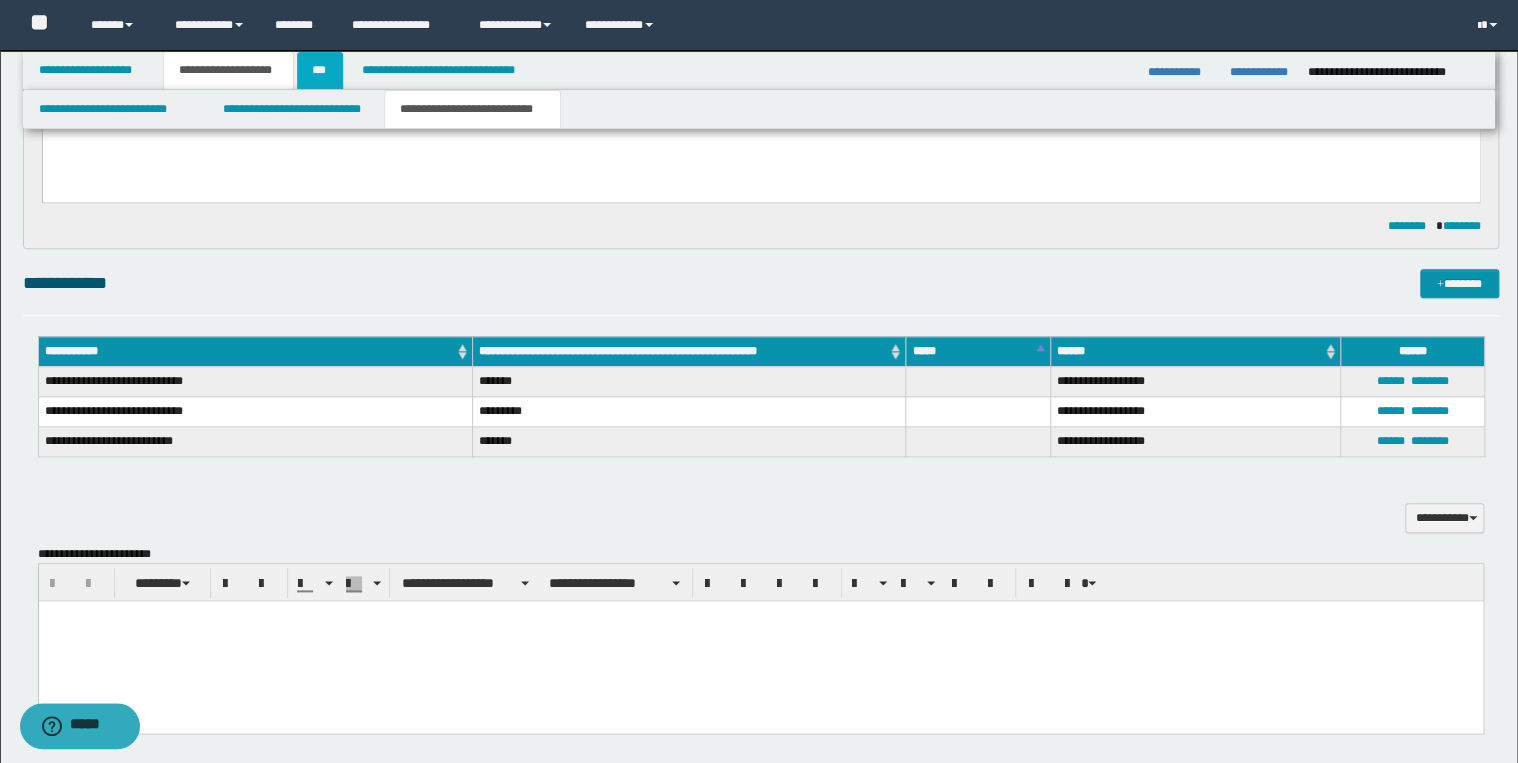 click on "***" at bounding box center (320, 70) 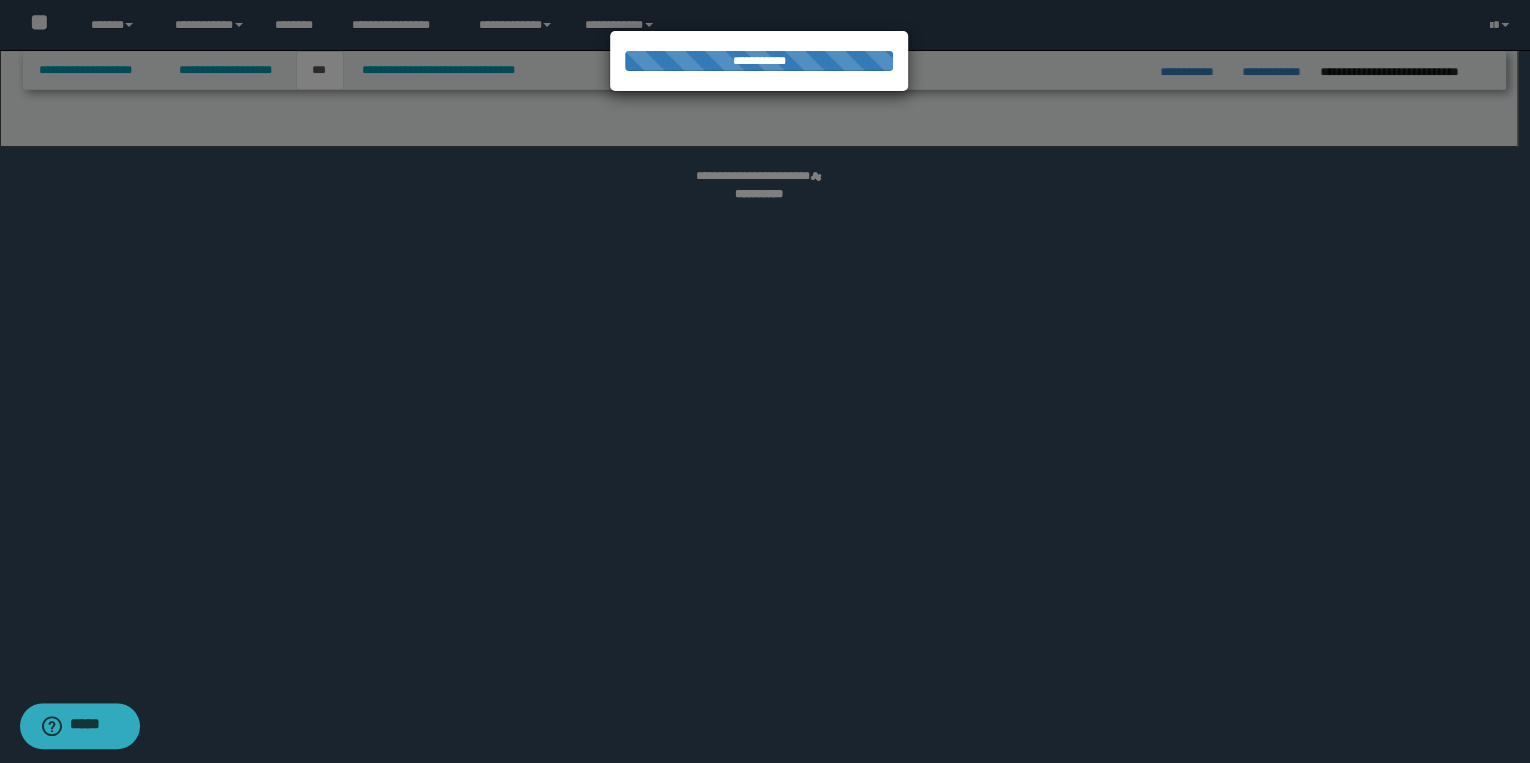 select on "*" 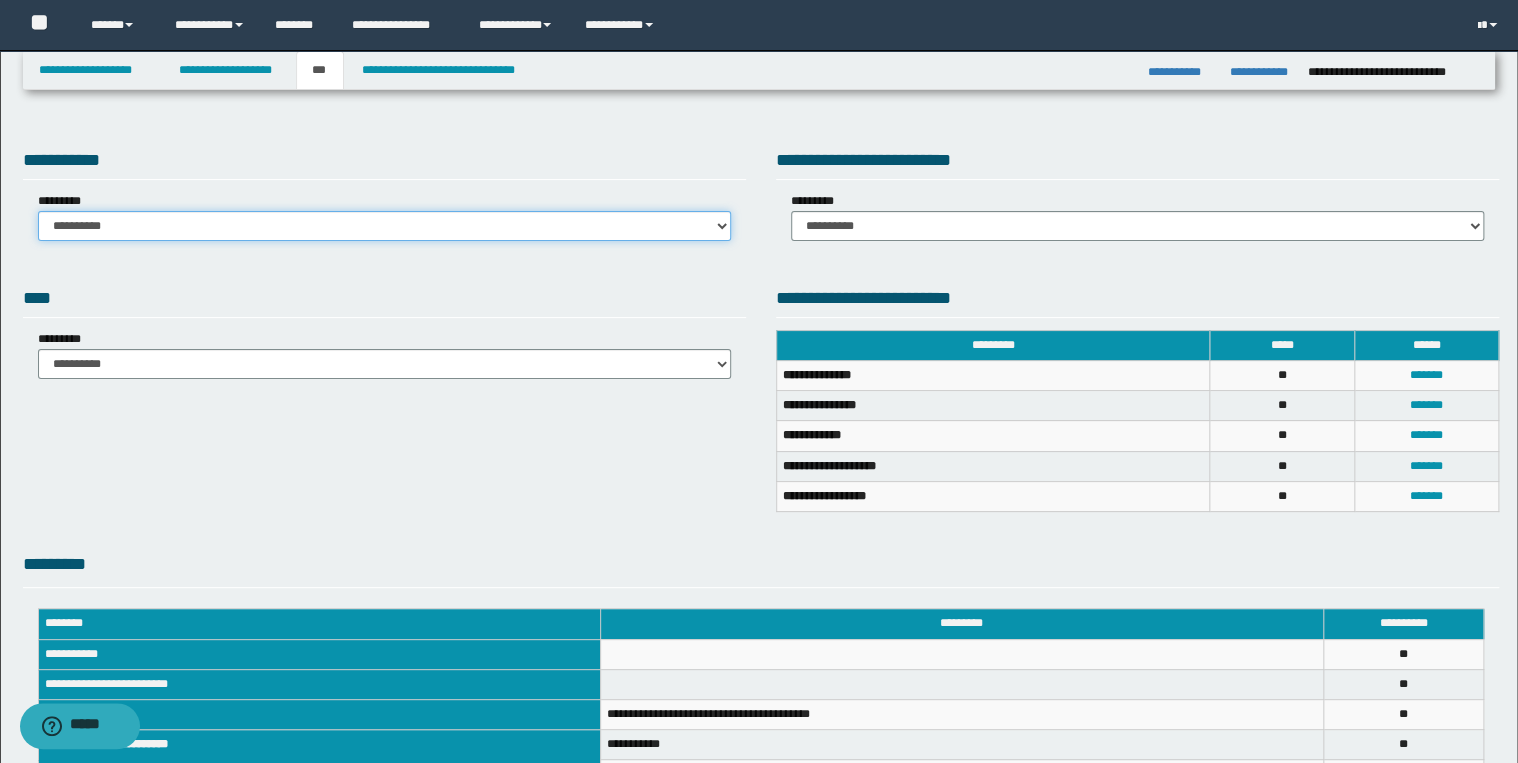 click on "**********" at bounding box center [384, 226] 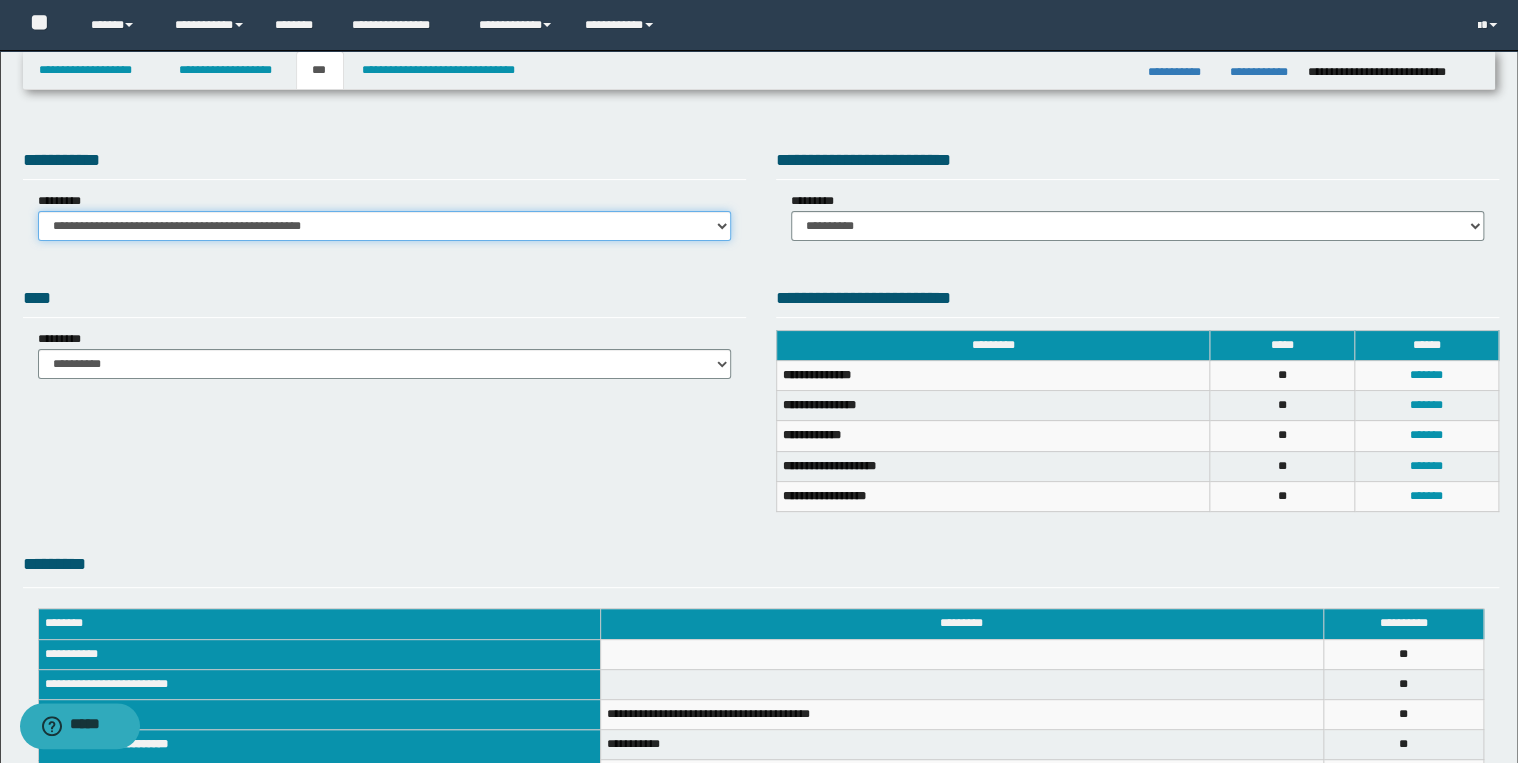 click on "**********" at bounding box center [384, 226] 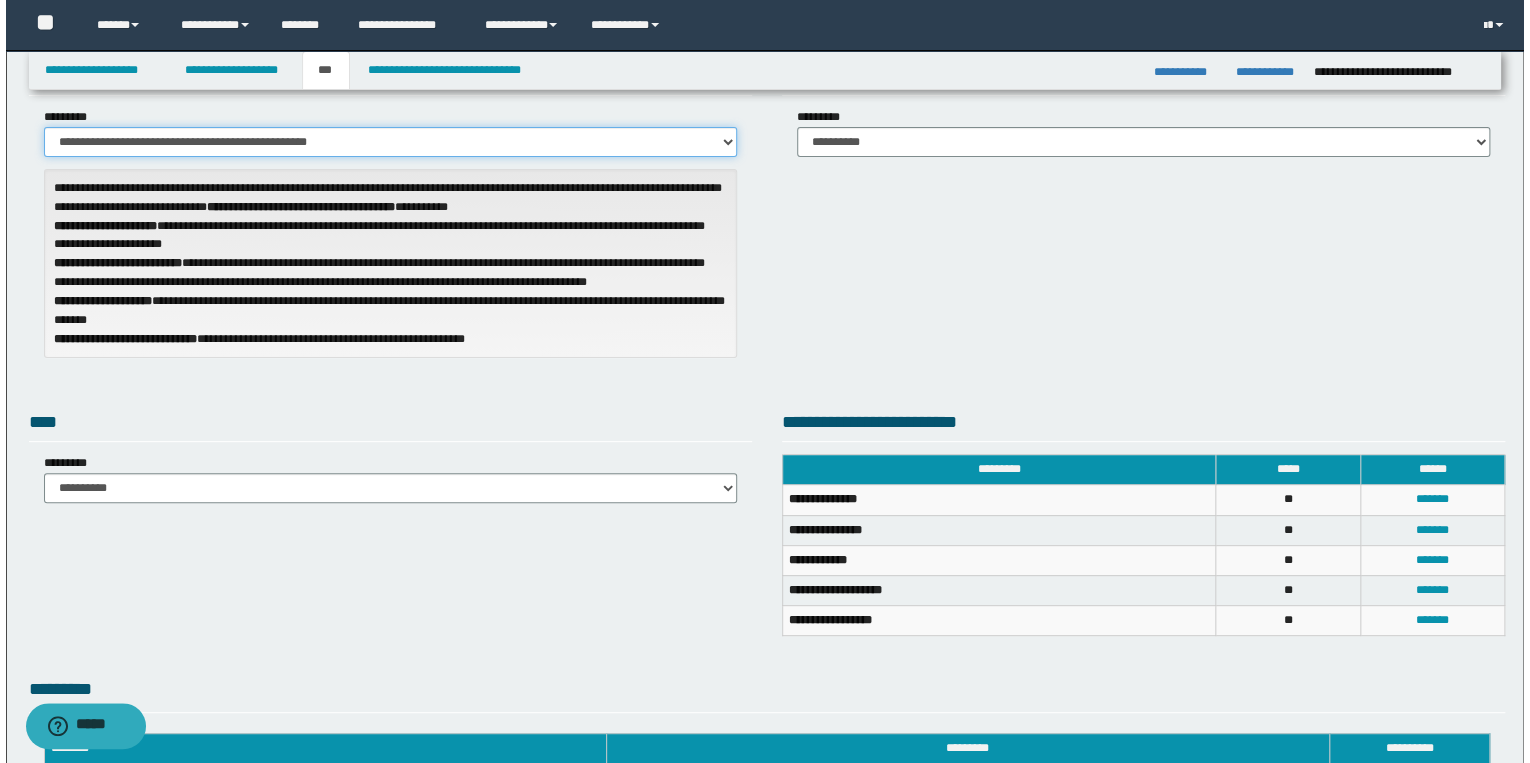scroll, scrollTop: 80, scrollLeft: 0, axis: vertical 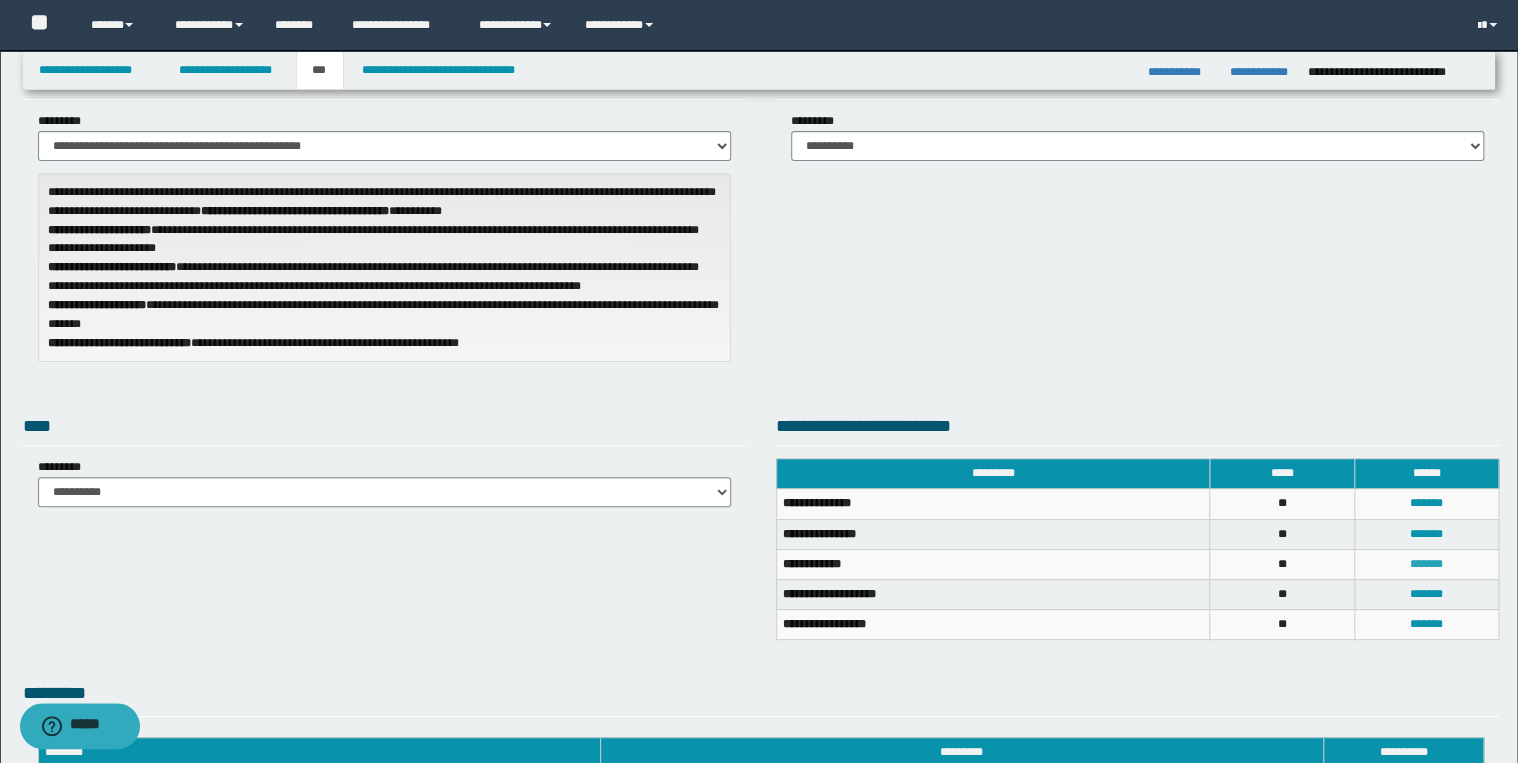 click on "*******" at bounding box center (1426, 564) 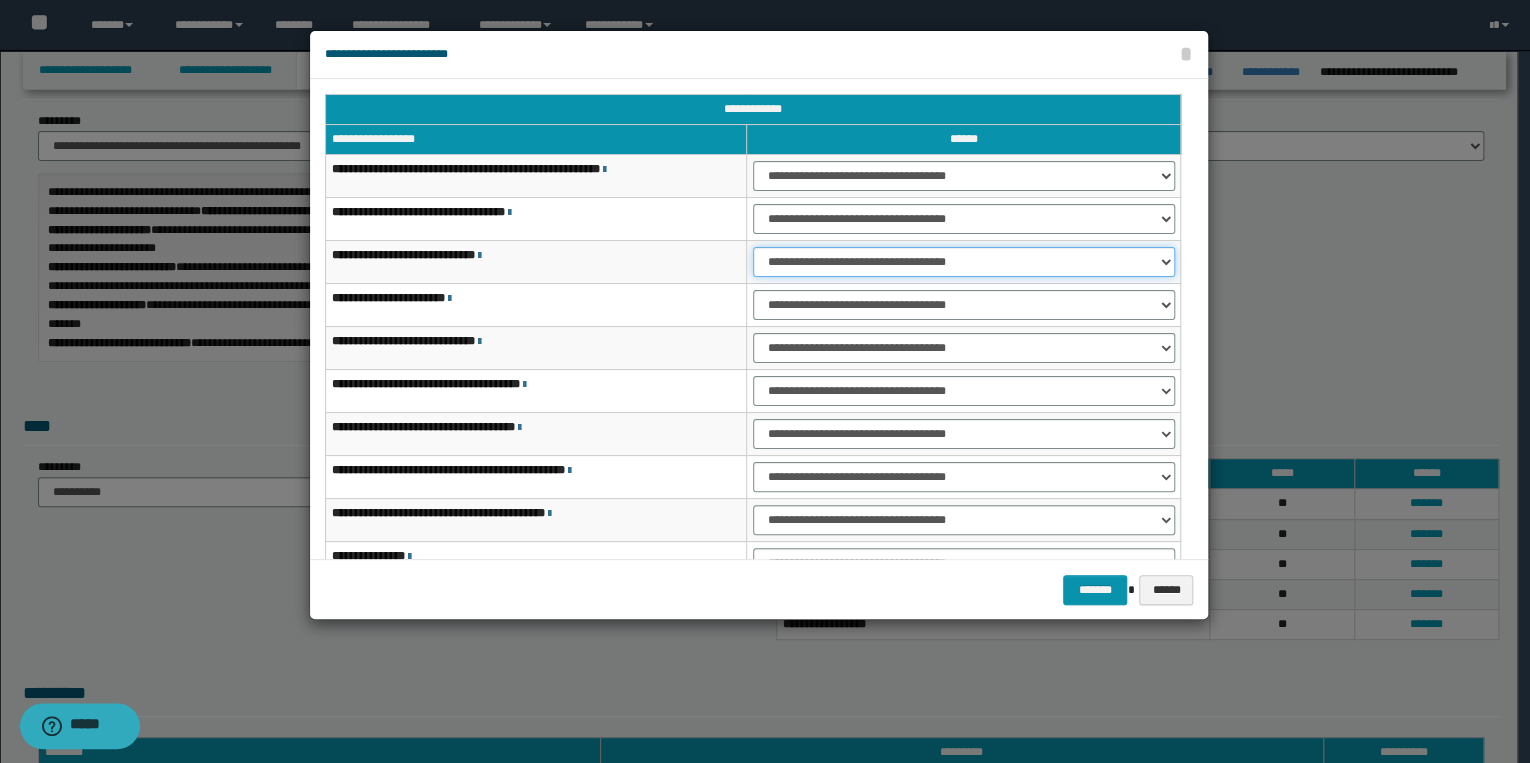 click on "**********" at bounding box center [964, 262] 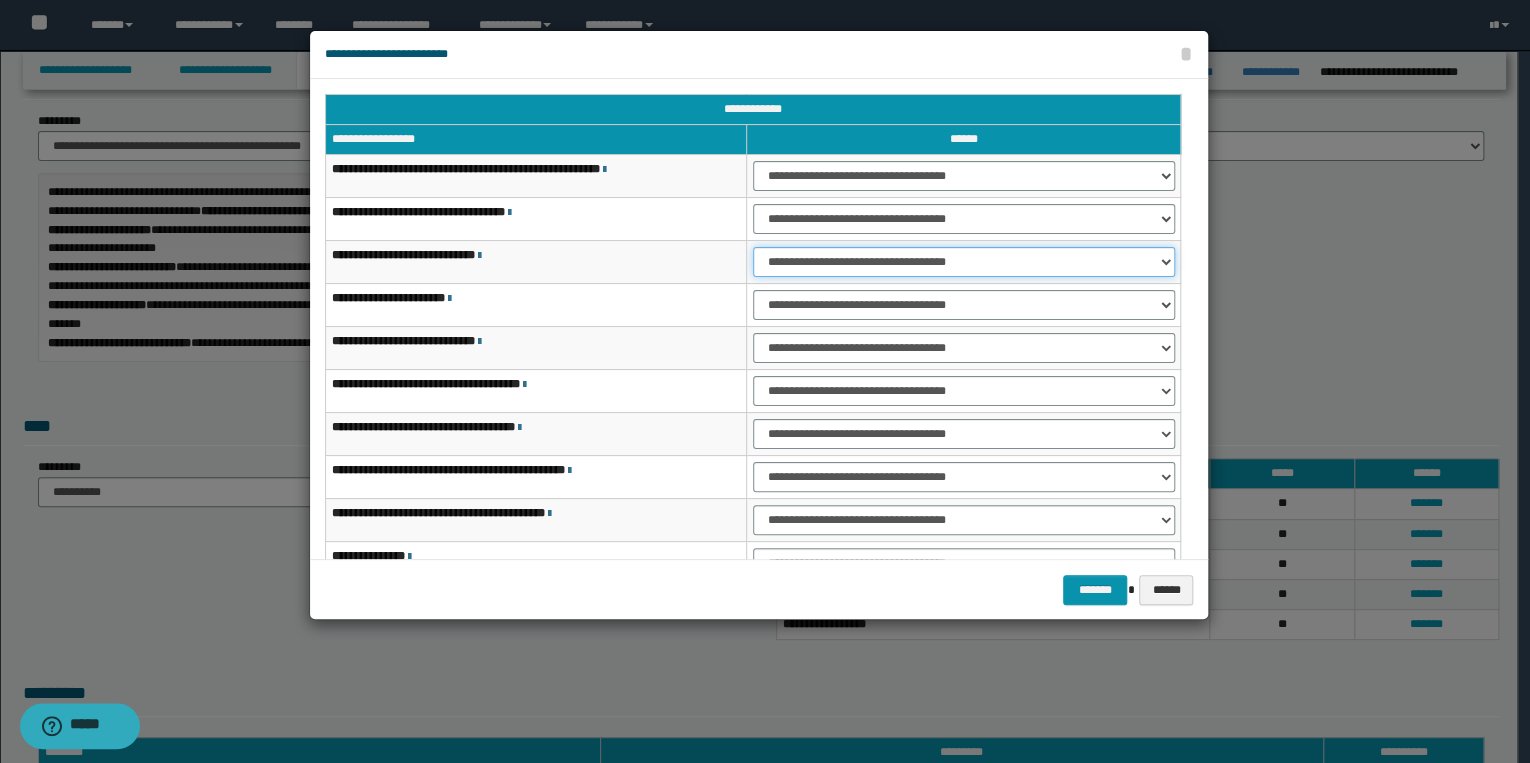 select on "***" 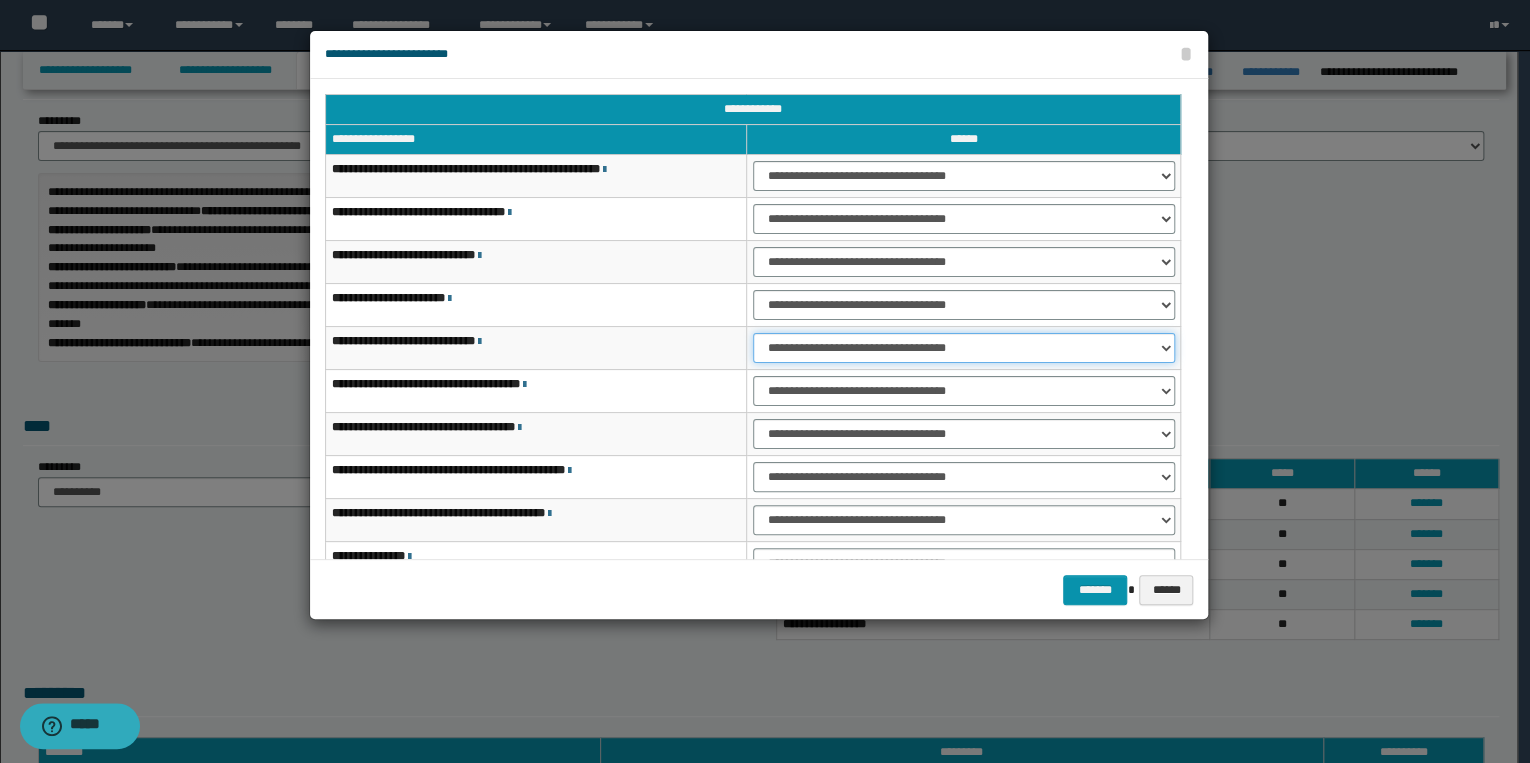 drag, startPoint x: 794, startPoint y: 344, endPoint x: 799, endPoint y: 353, distance: 10.29563 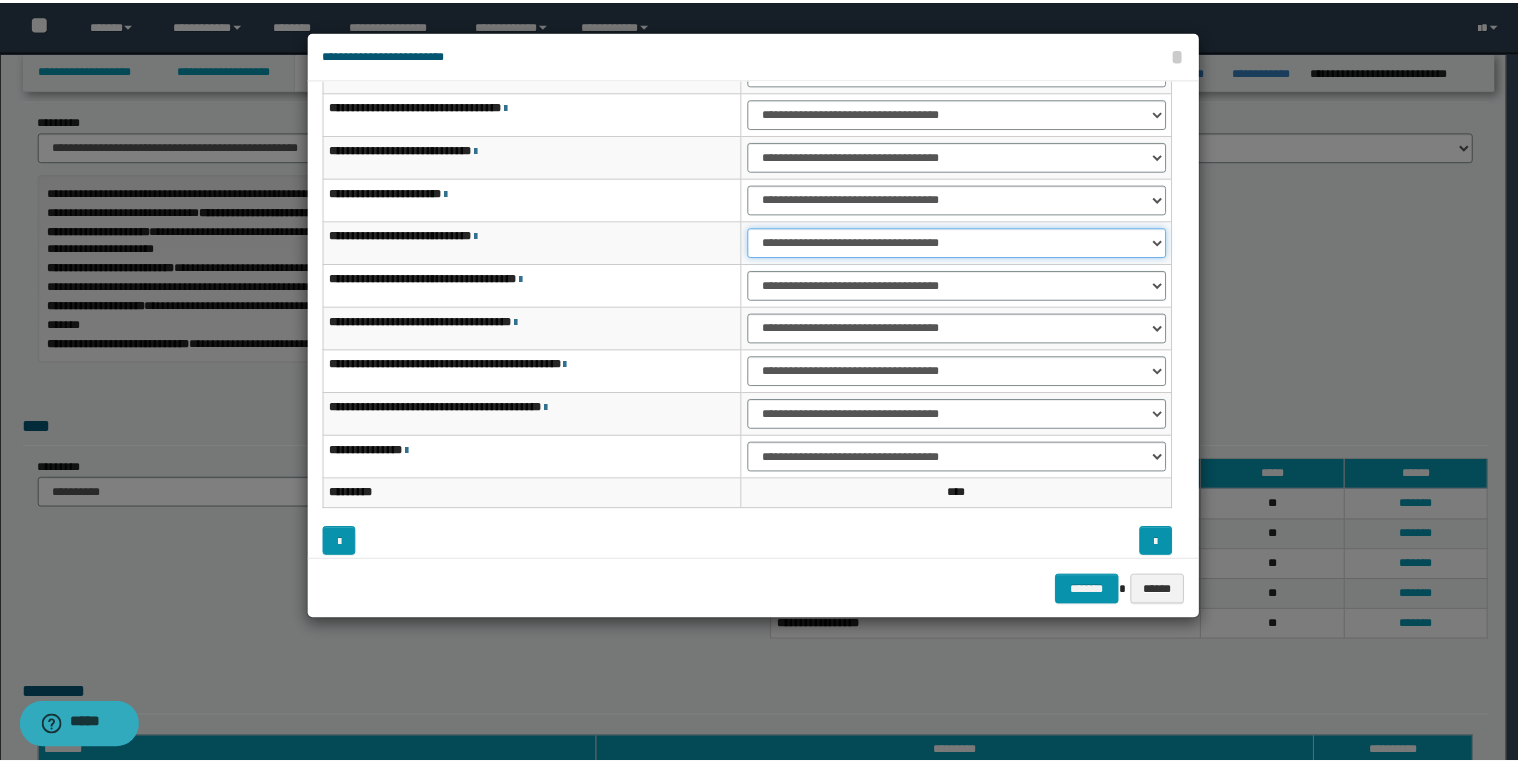 scroll, scrollTop: 118, scrollLeft: 0, axis: vertical 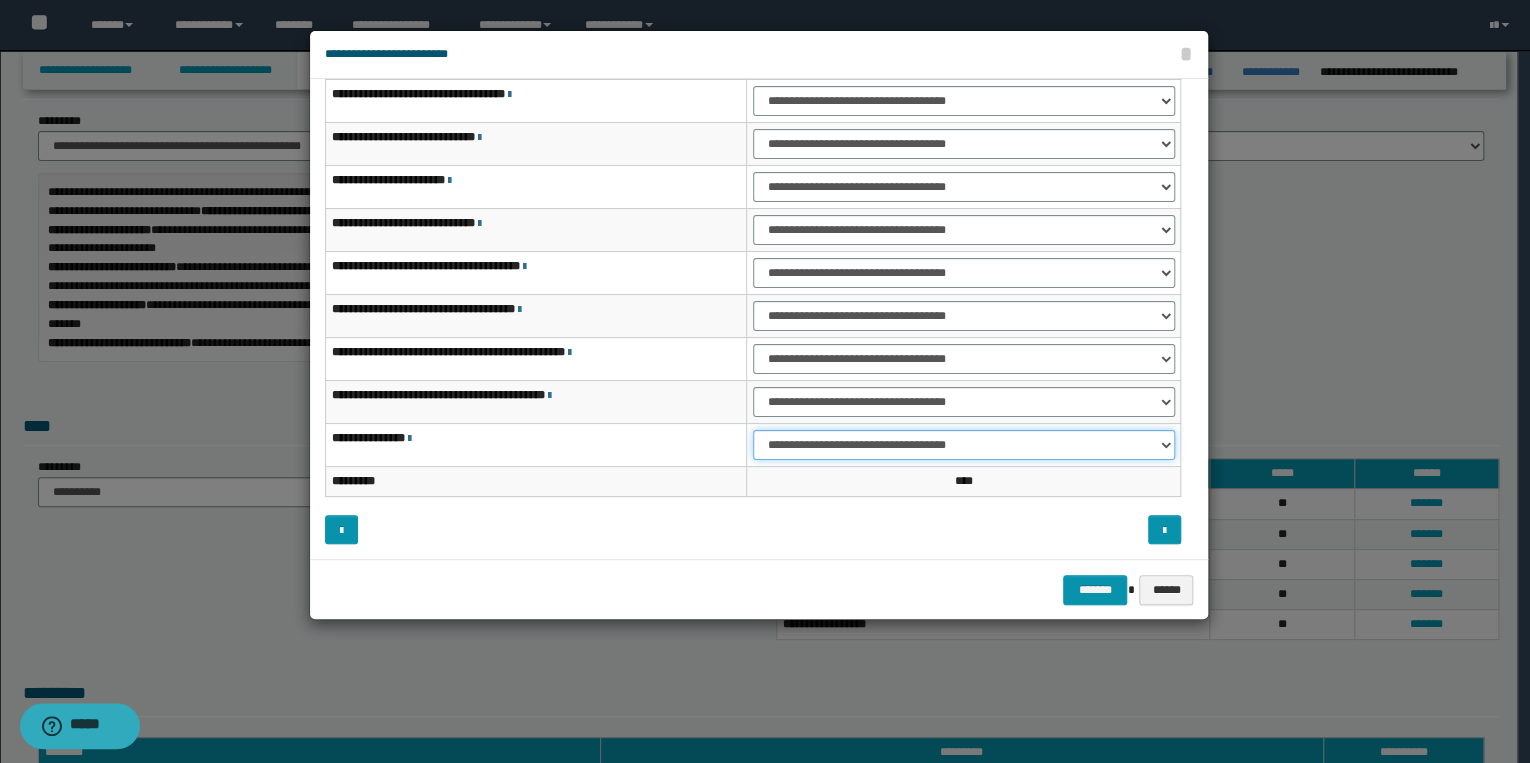click on "**********" at bounding box center (964, 445) 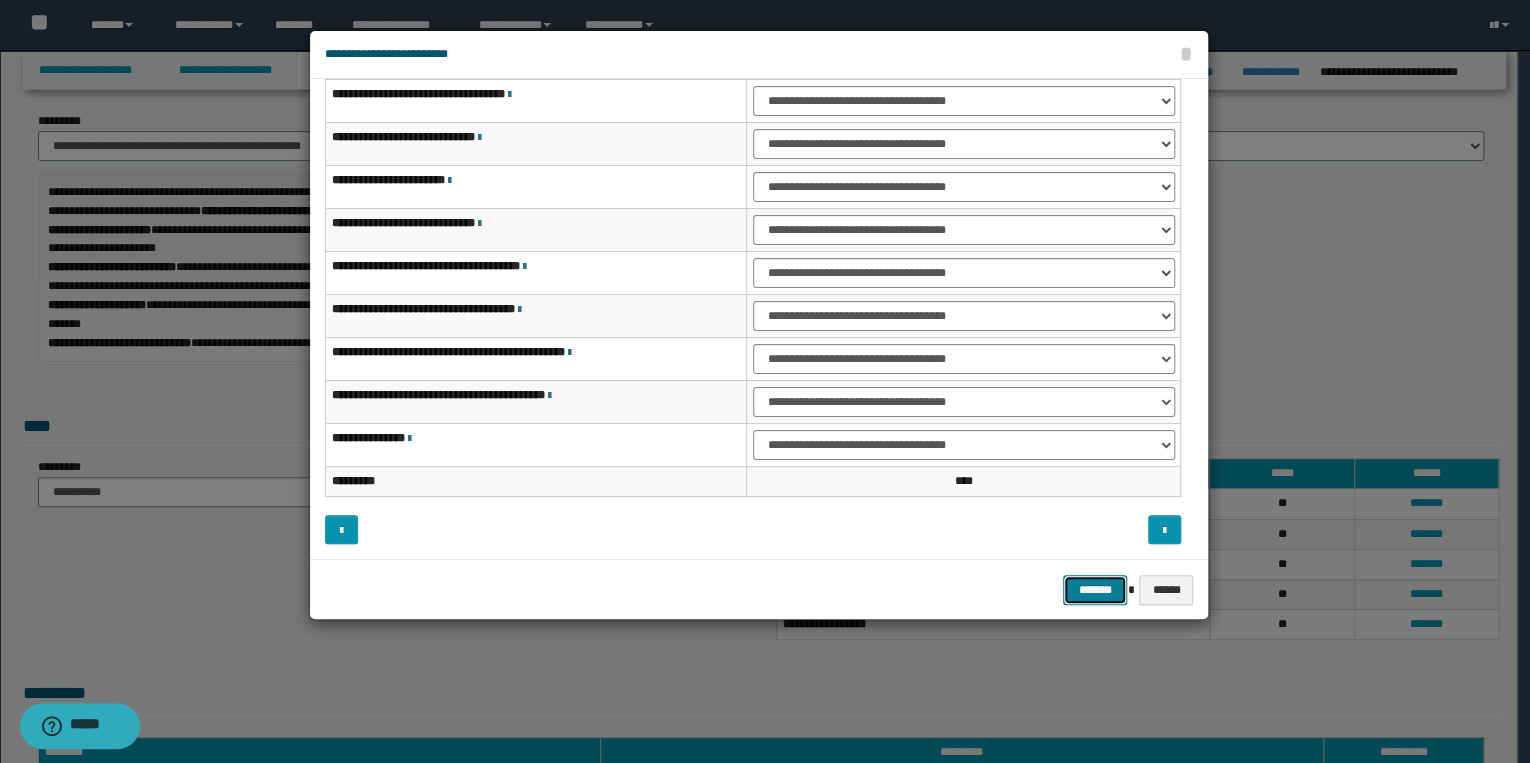 click on "*******" at bounding box center [1095, 590] 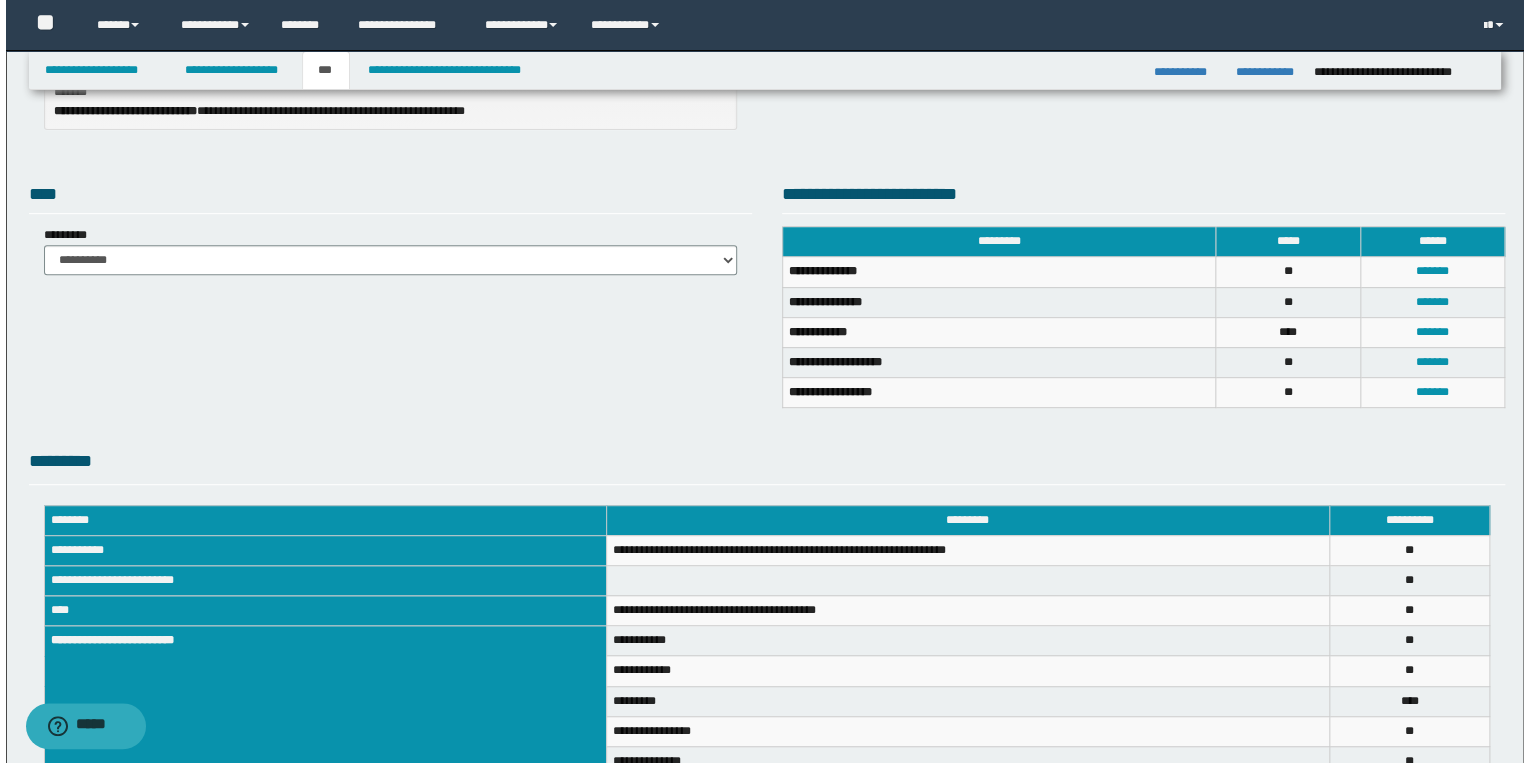 scroll, scrollTop: 320, scrollLeft: 0, axis: vertical 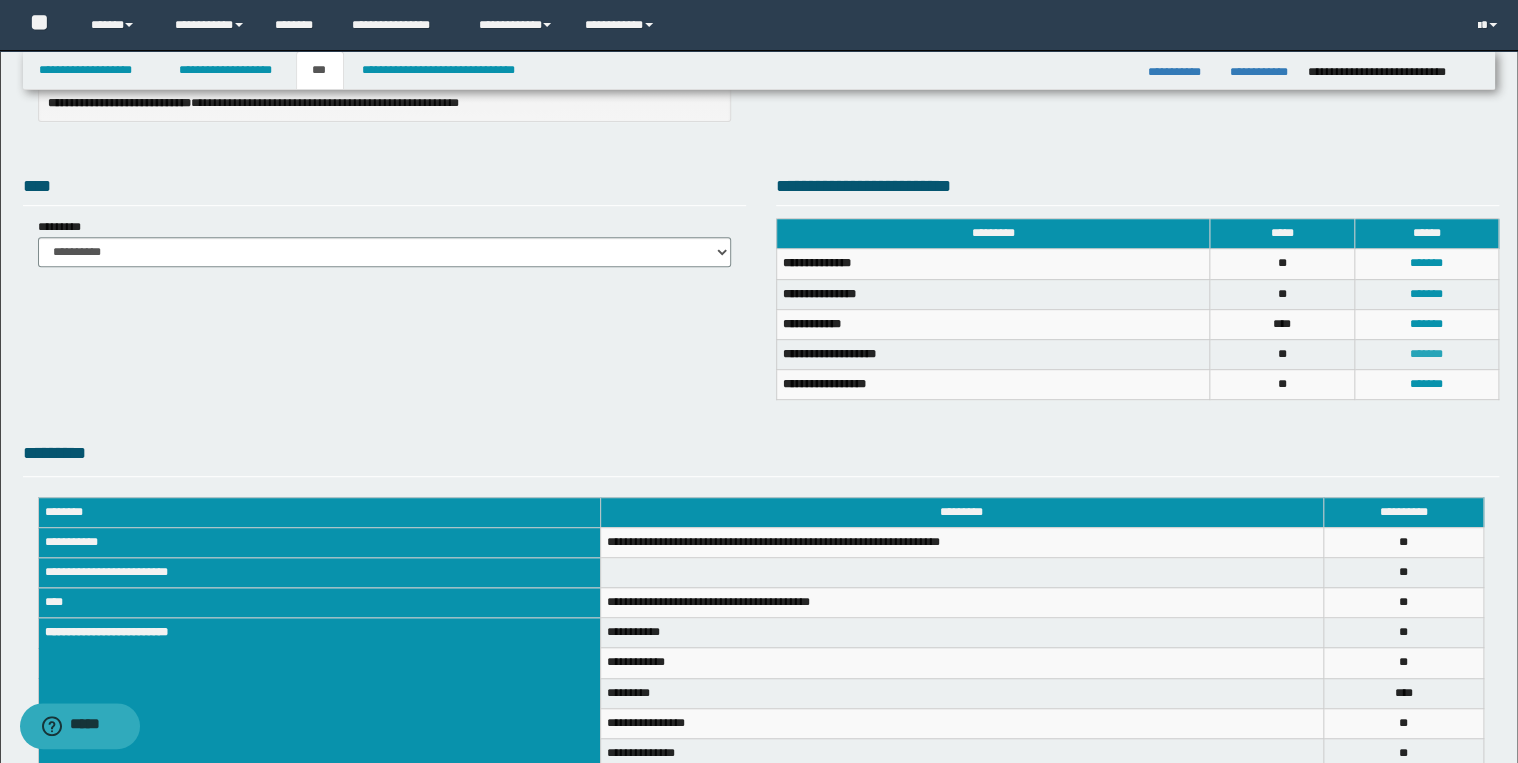 click on "*******" at bounding box center [1426, 354] 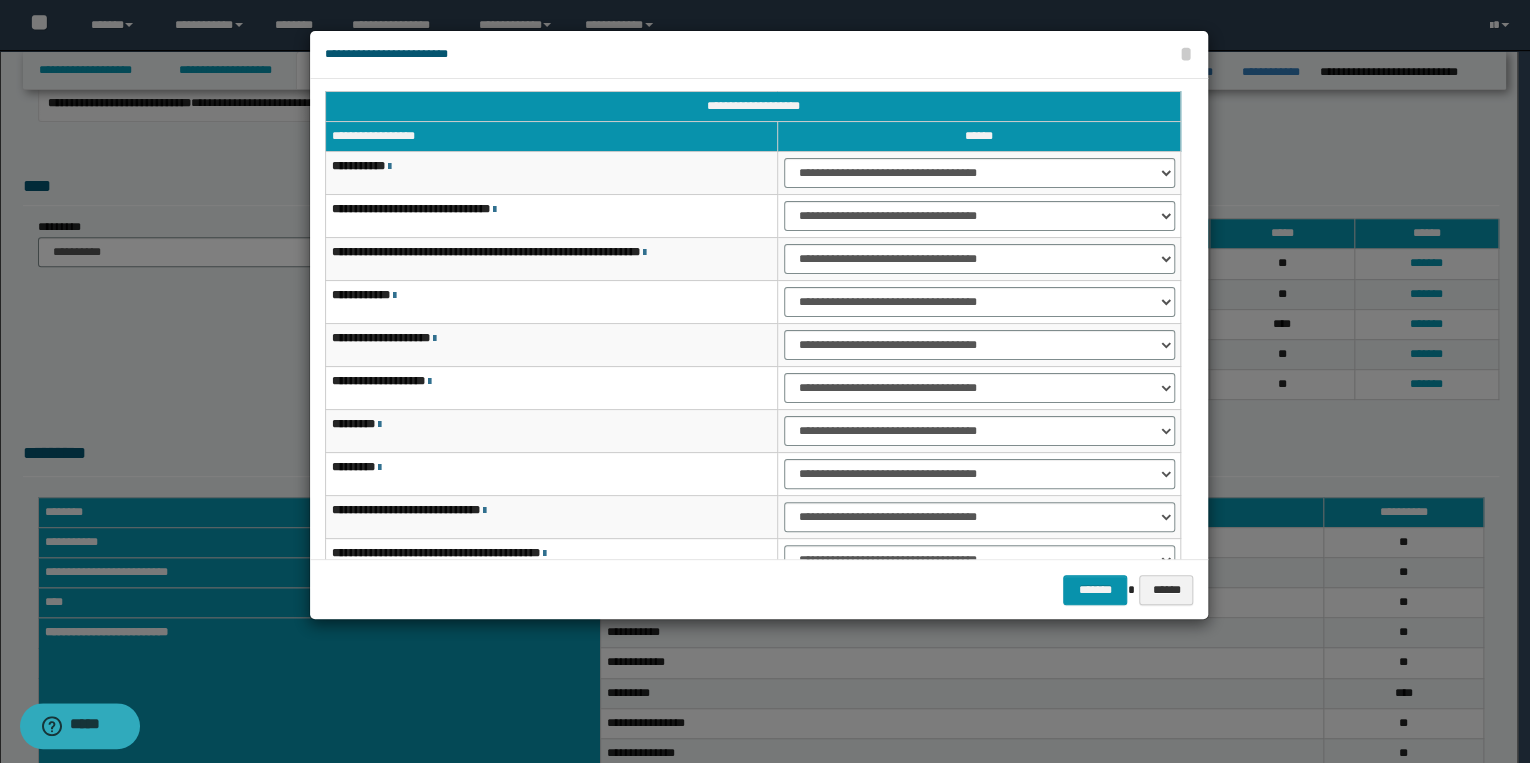 scroll, scrollTop: 0, scrollLeft: 0, axis: both 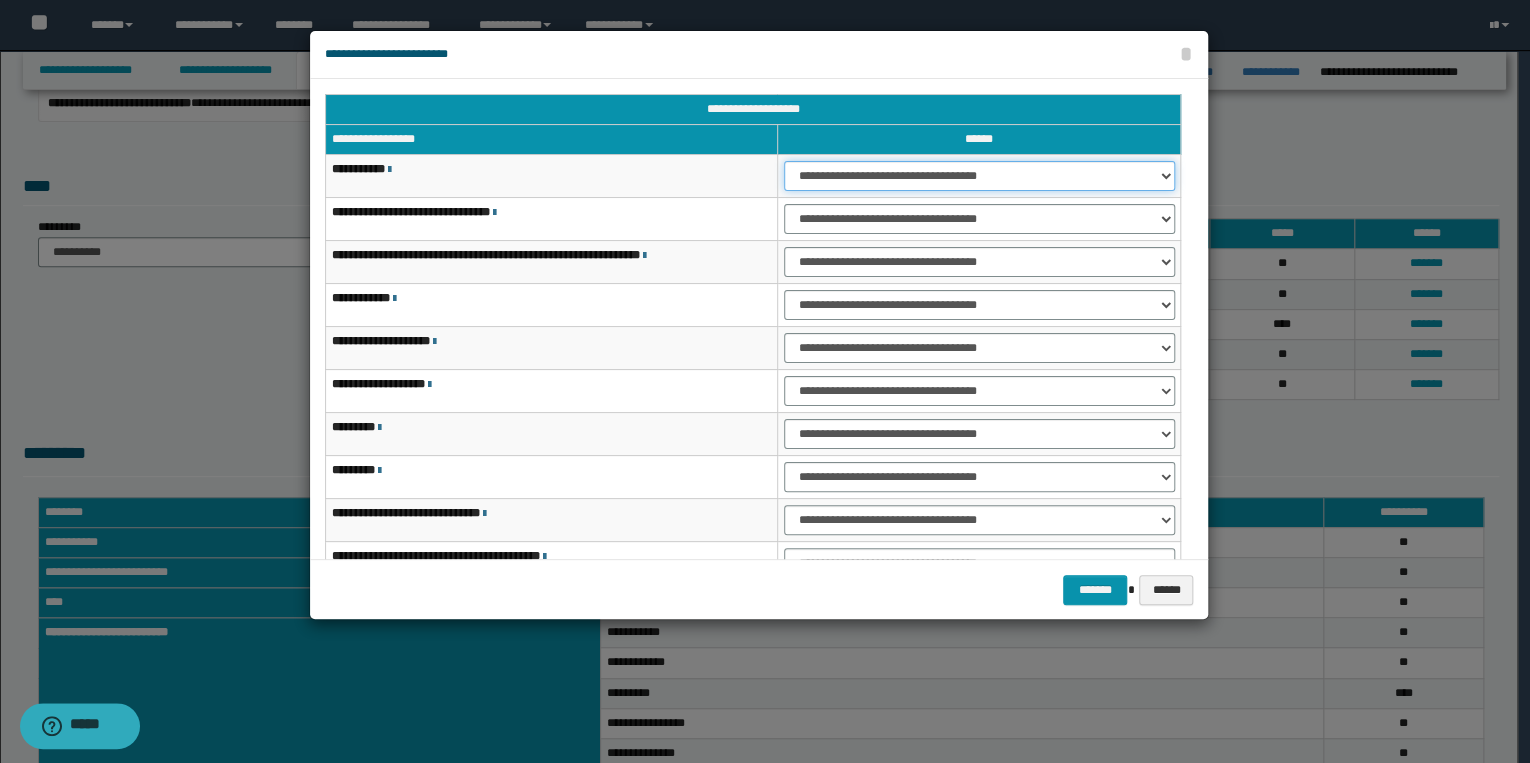 click on "**********" at bounding box center (979, 176) 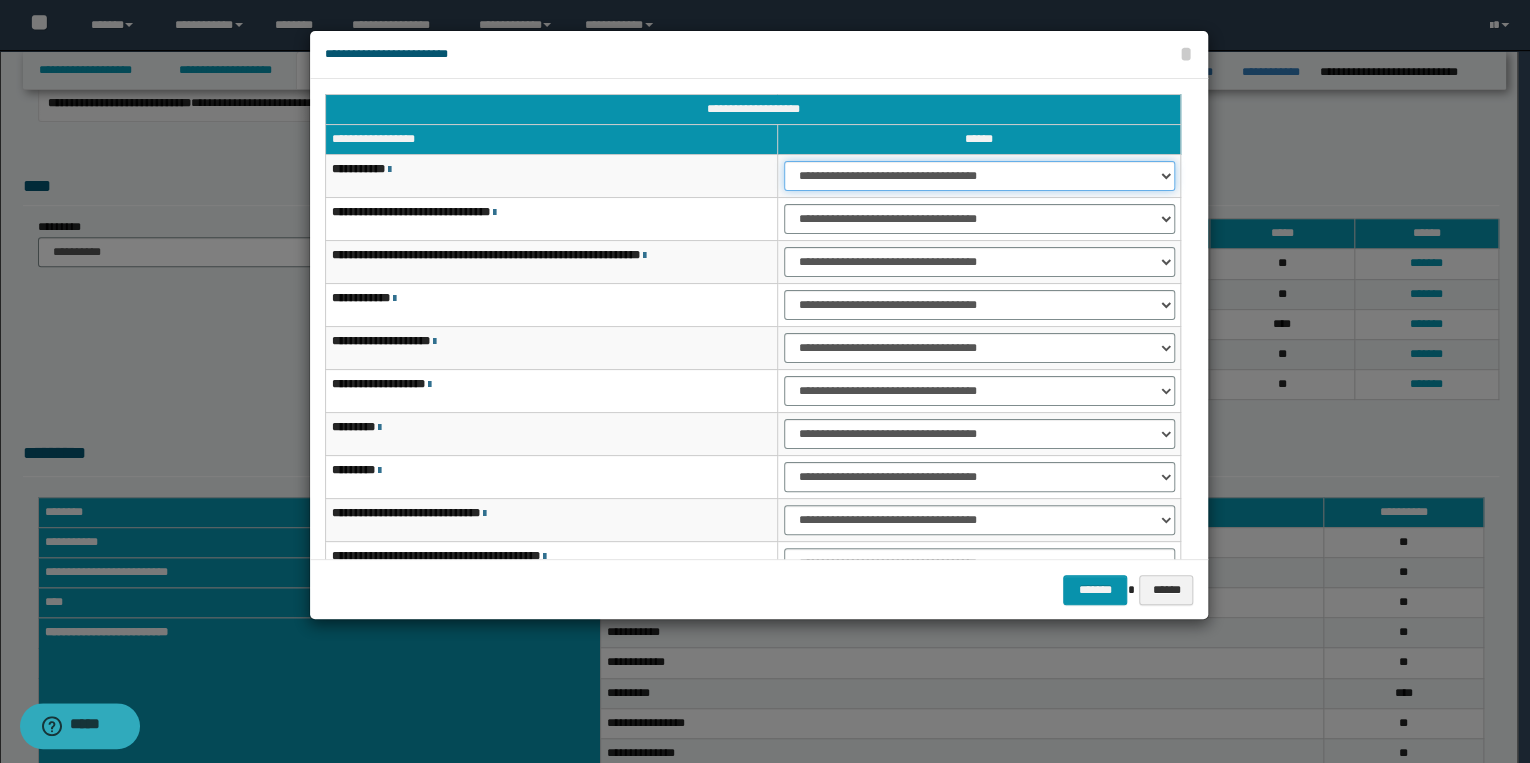 select on "***" 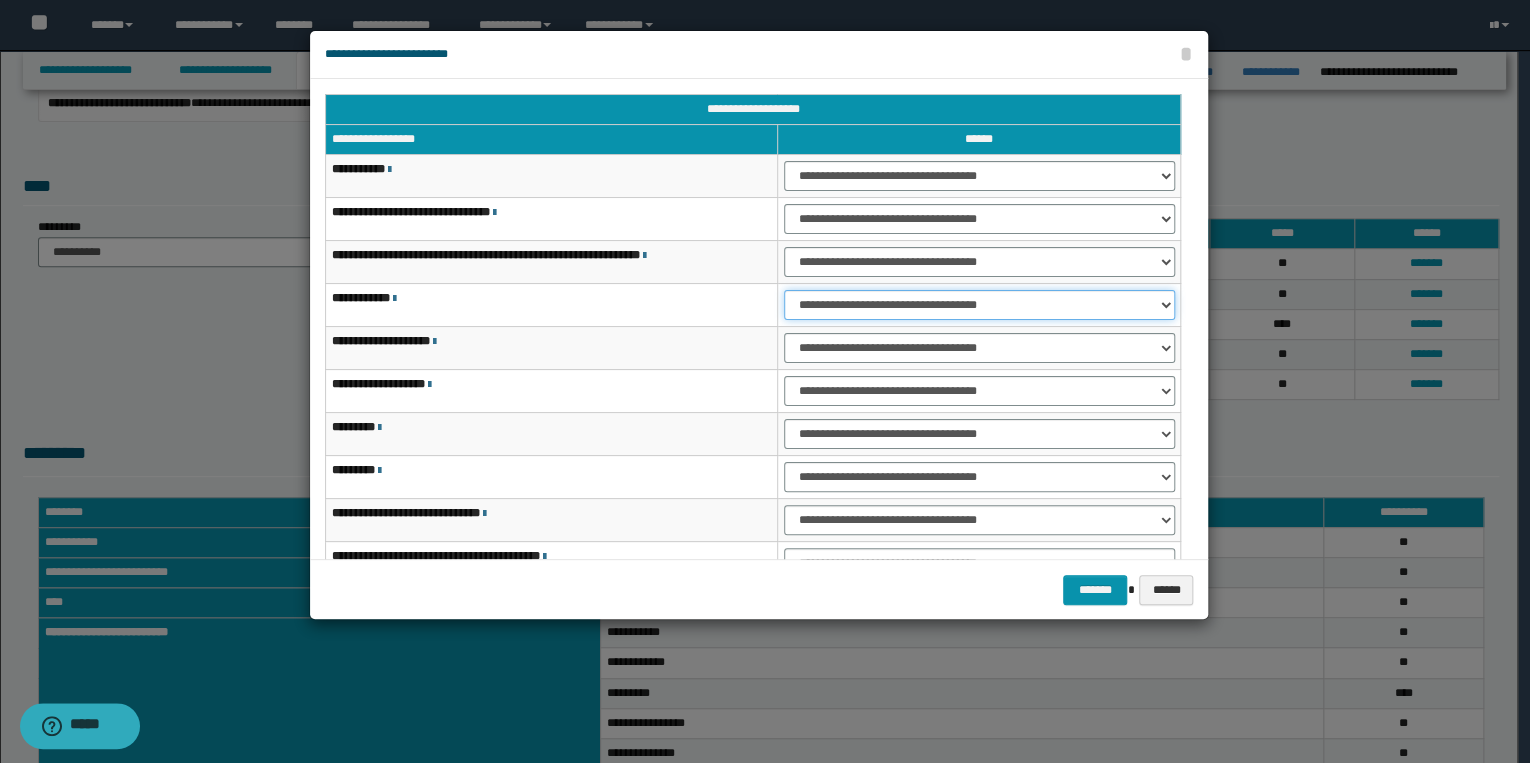 drag, startPoint x: 841, startPoint y: 299, endPoint x: 836, endPoint y: 316, distance: 17.720045 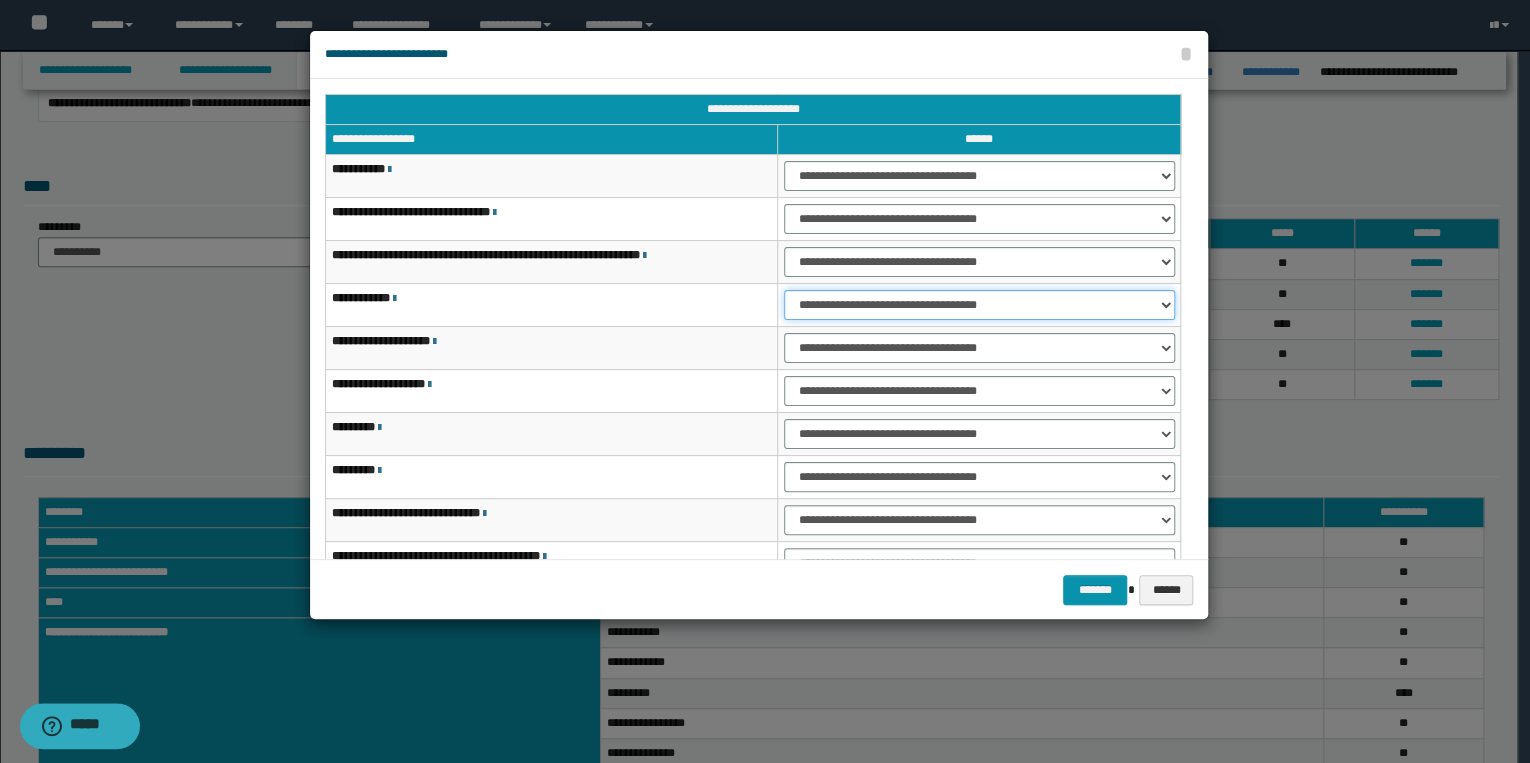 select on "***" 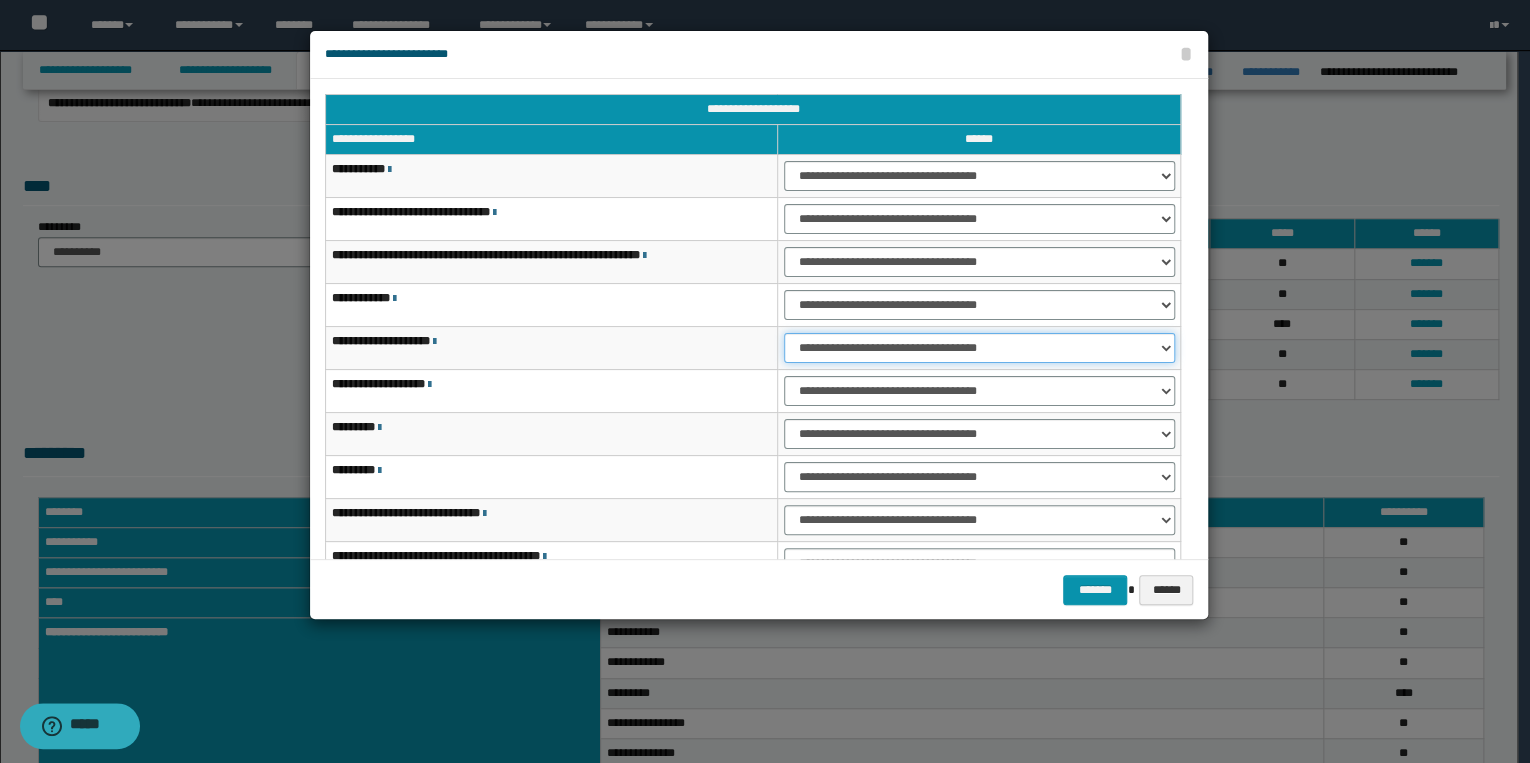 click on "**********" at bounding box center [979, 348] 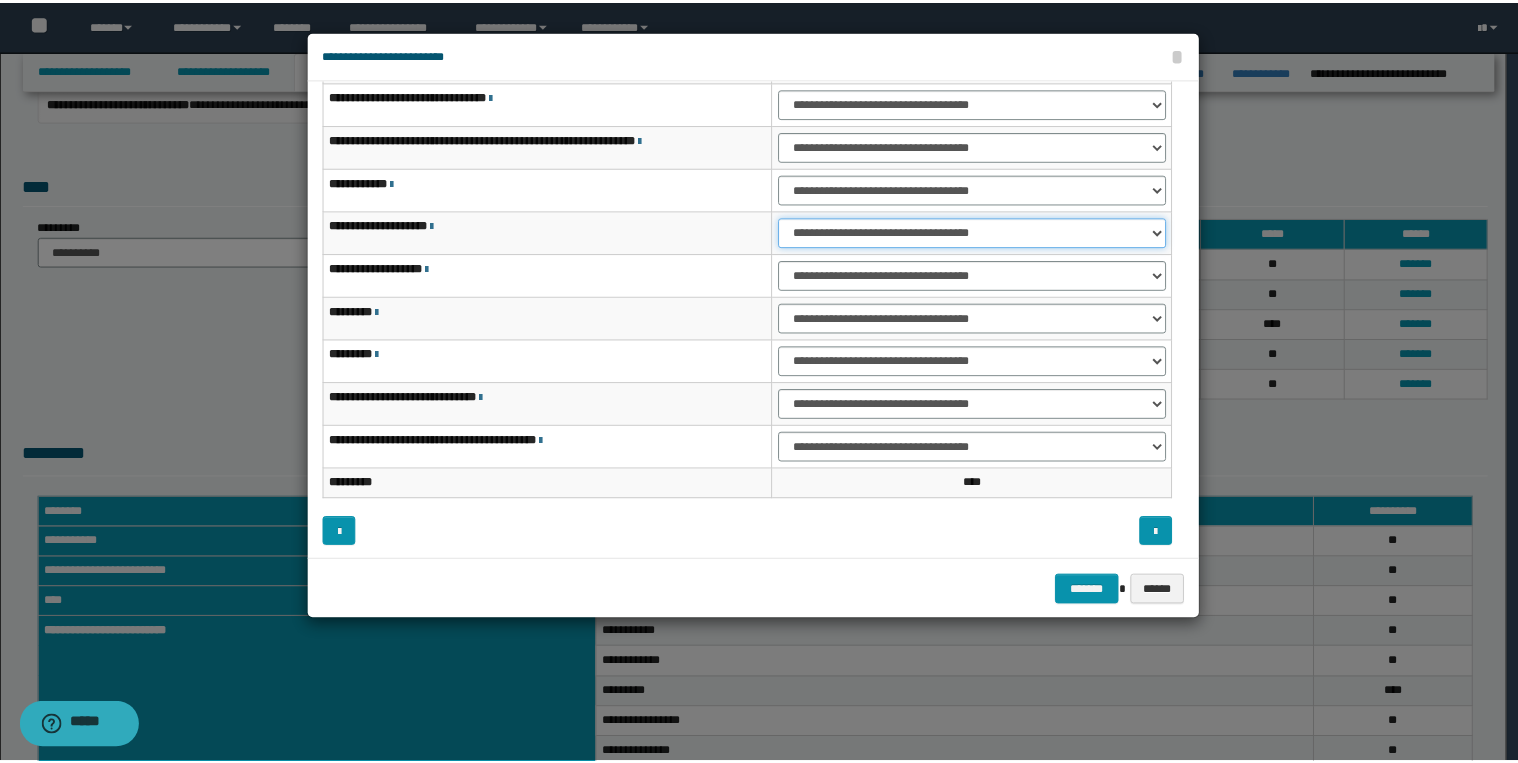 scroll, scrollTop: 118, scrollLeft: 0, axis: vertical 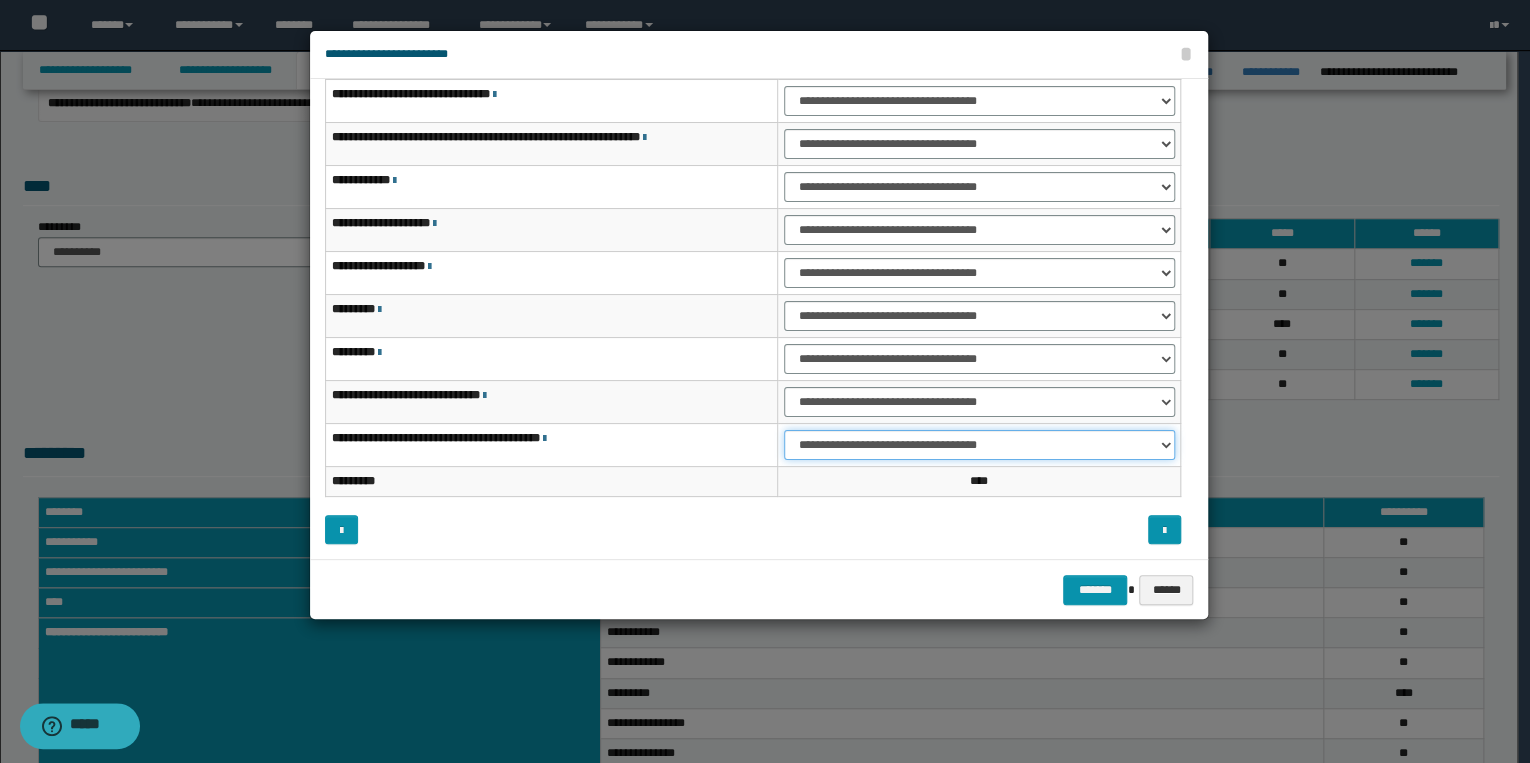 click on "**********" at bounding box center (979, 445) 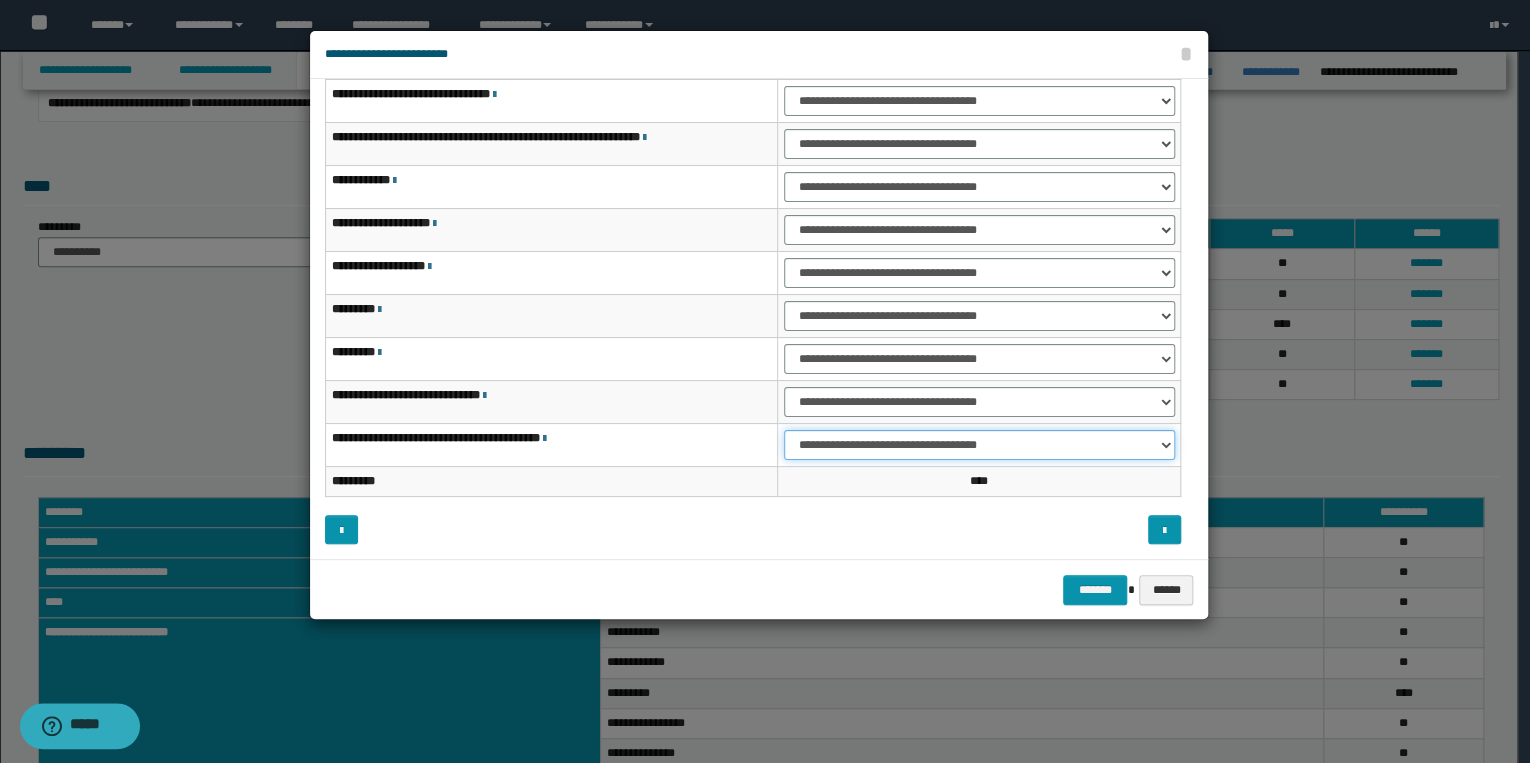 select on "***" 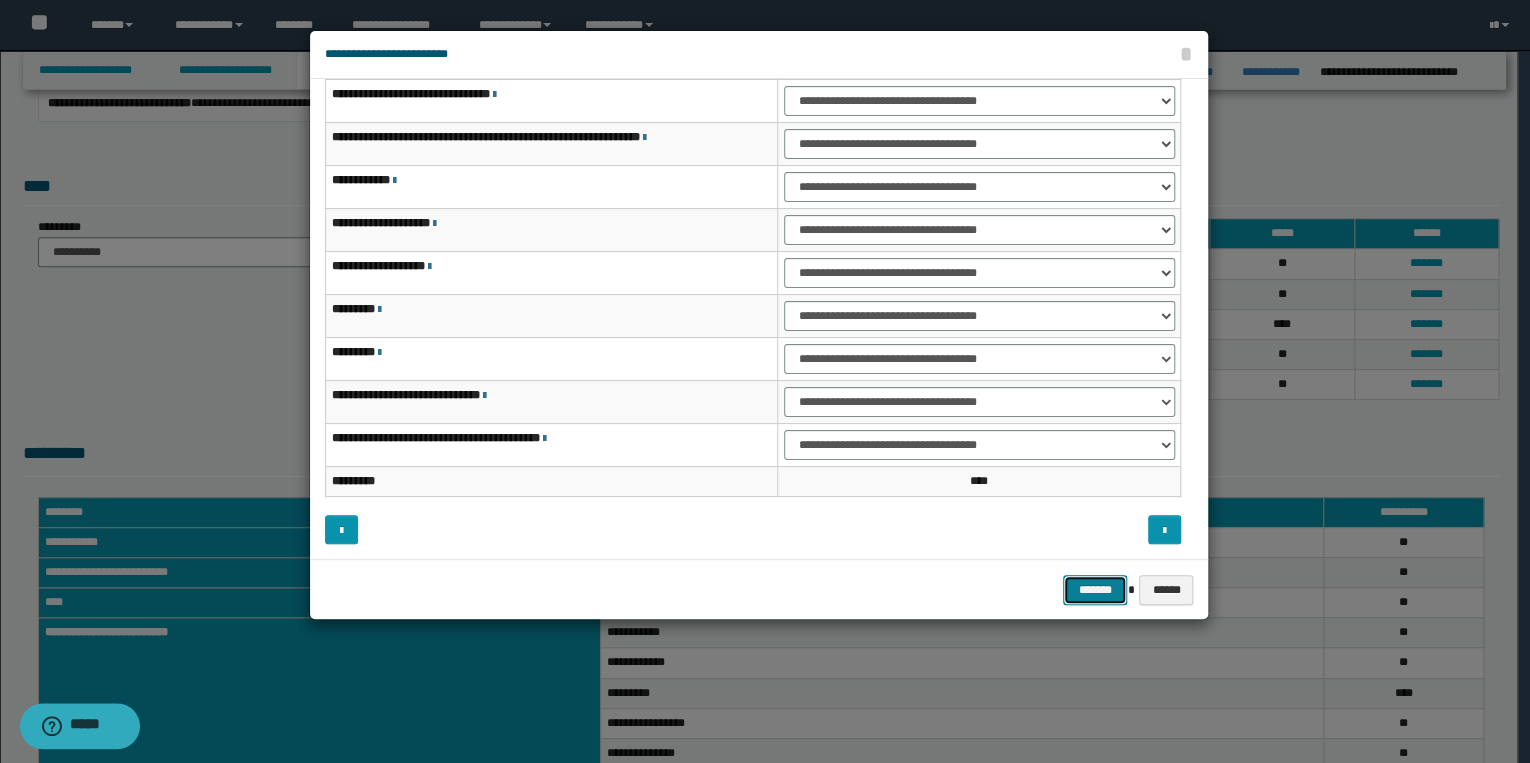 click on "*******" at bounding box center (1095, 590) 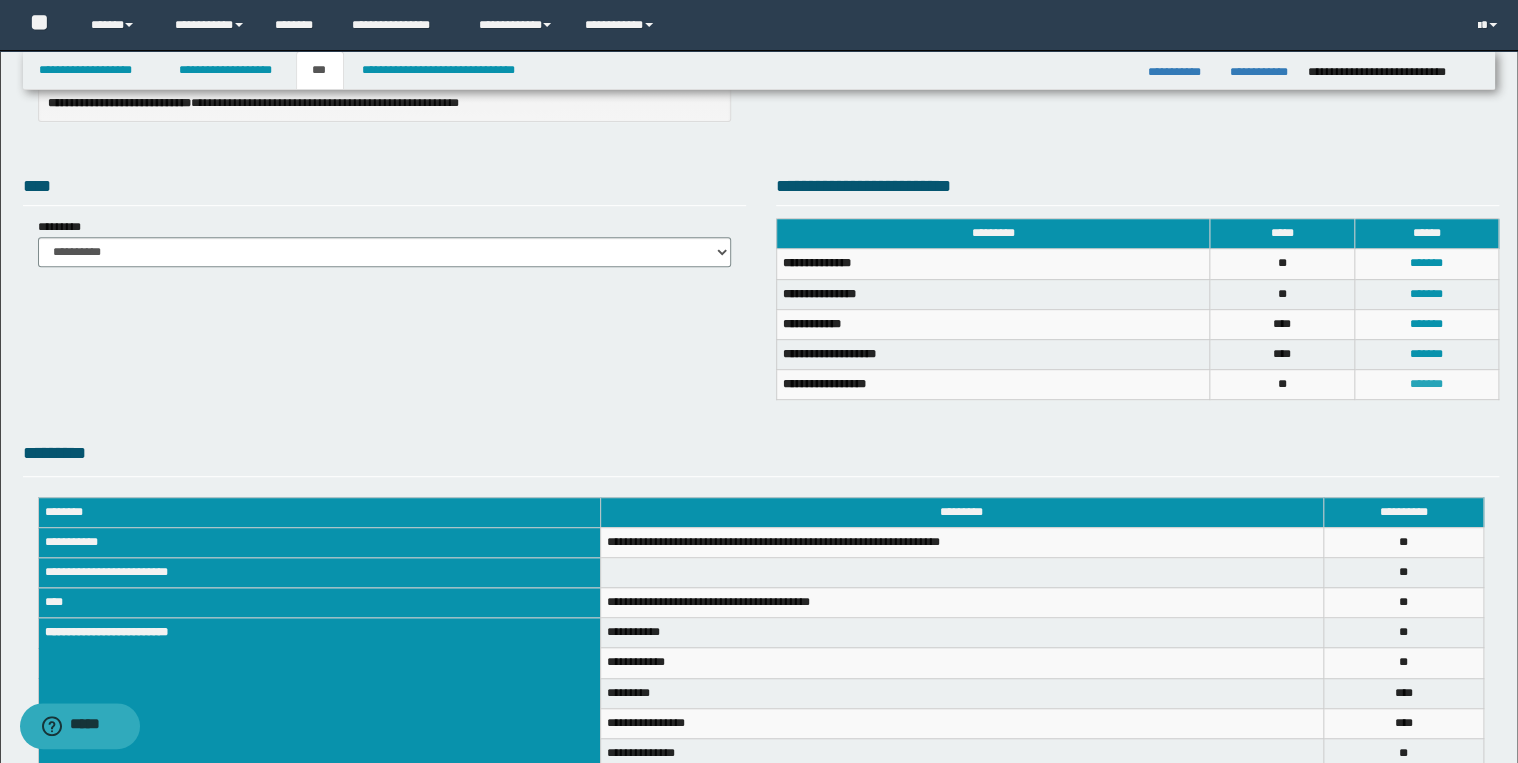 click on "*******" at bounding box center [1426, 384] 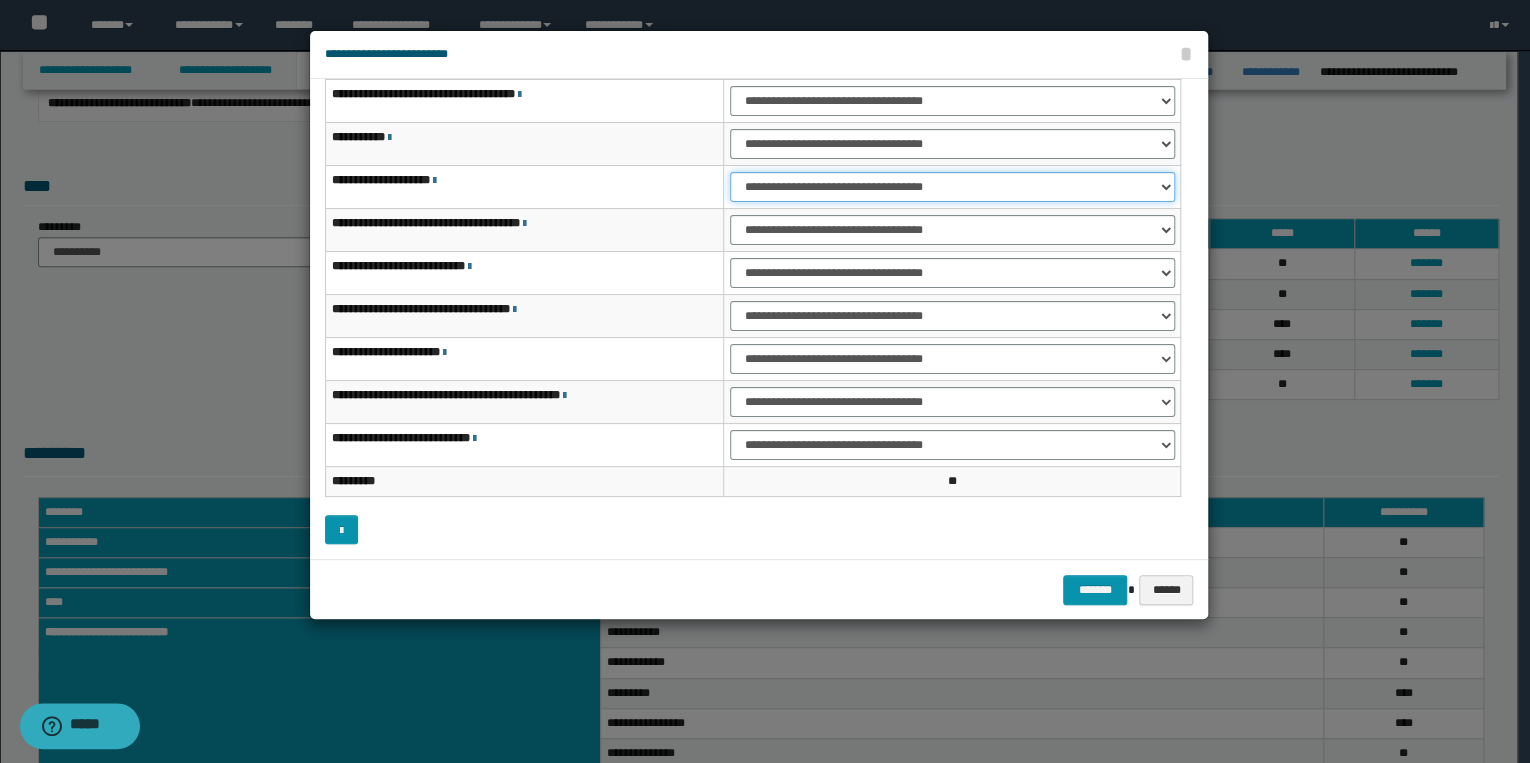 click on "**********" at bounding box center (952, 187) 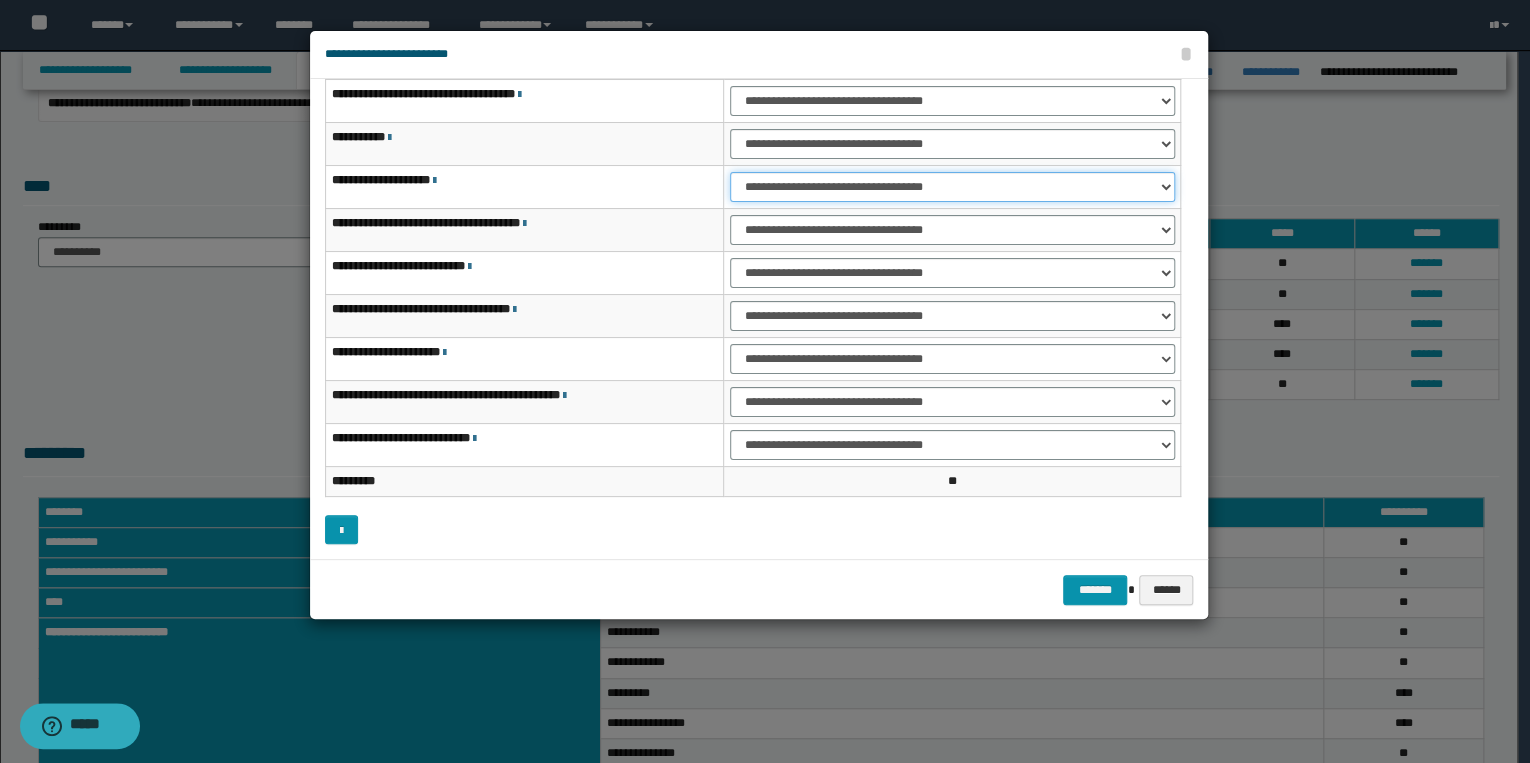 select on "***" 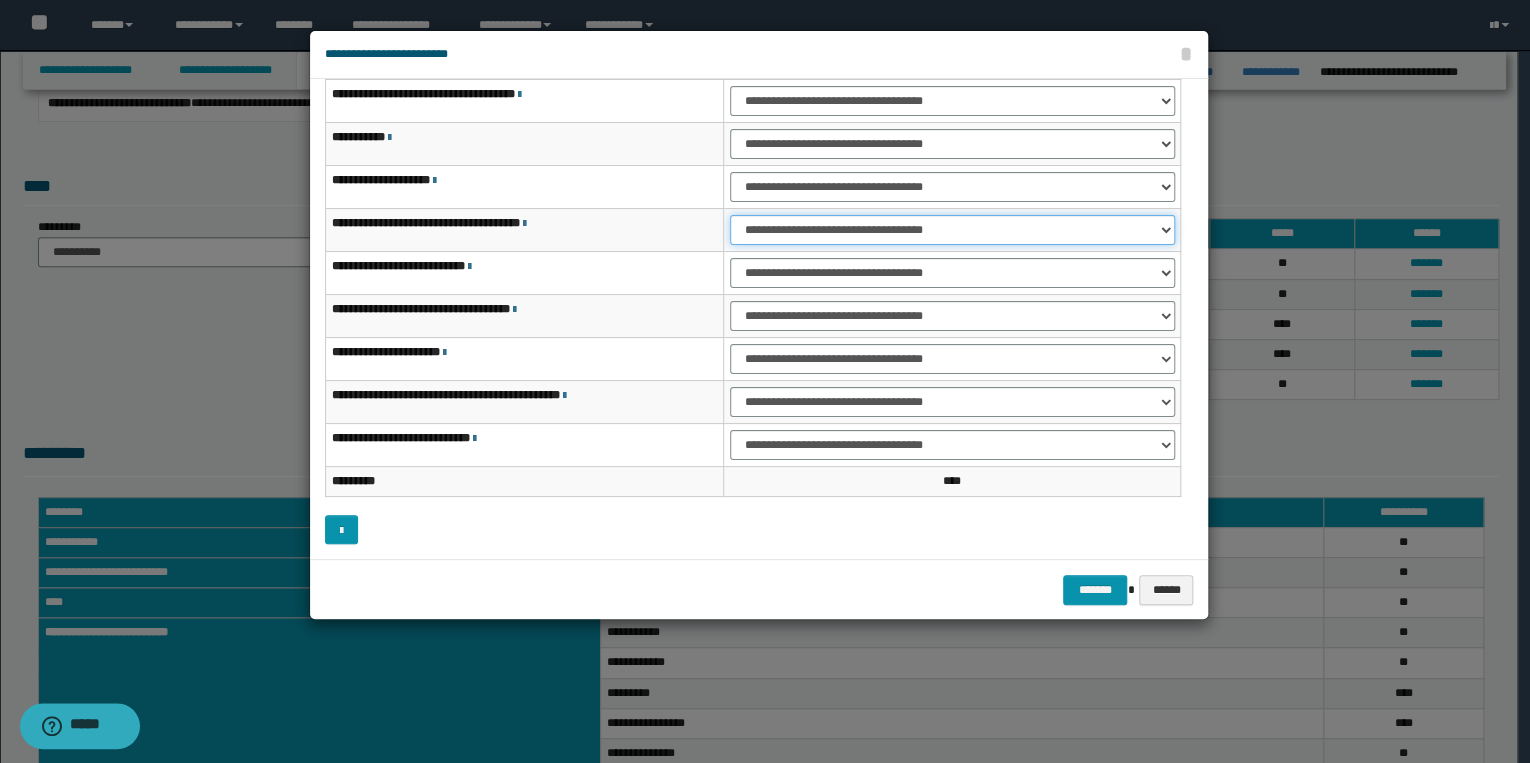 click on "**********" at bounding box center (952, 230) 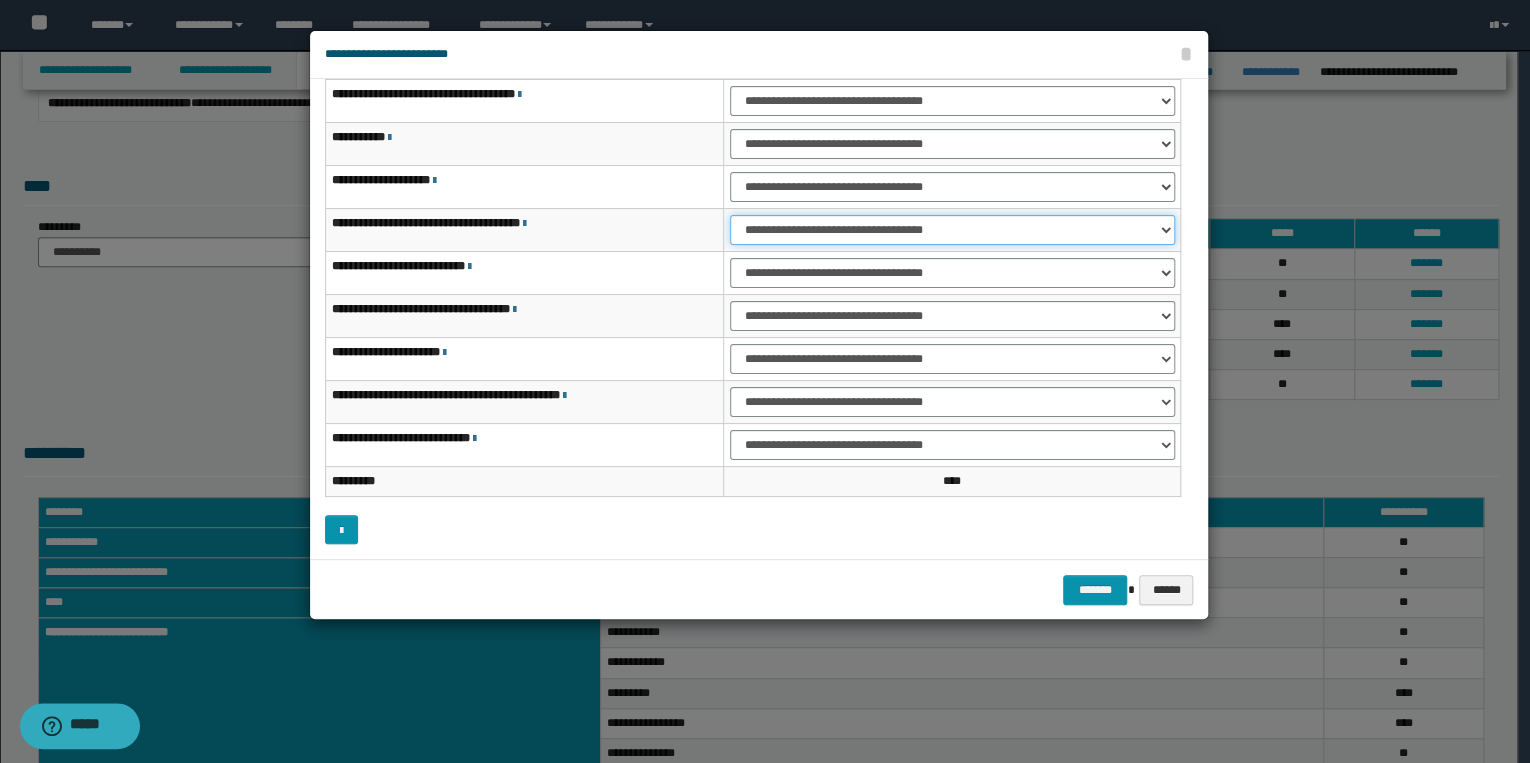 select on "***" 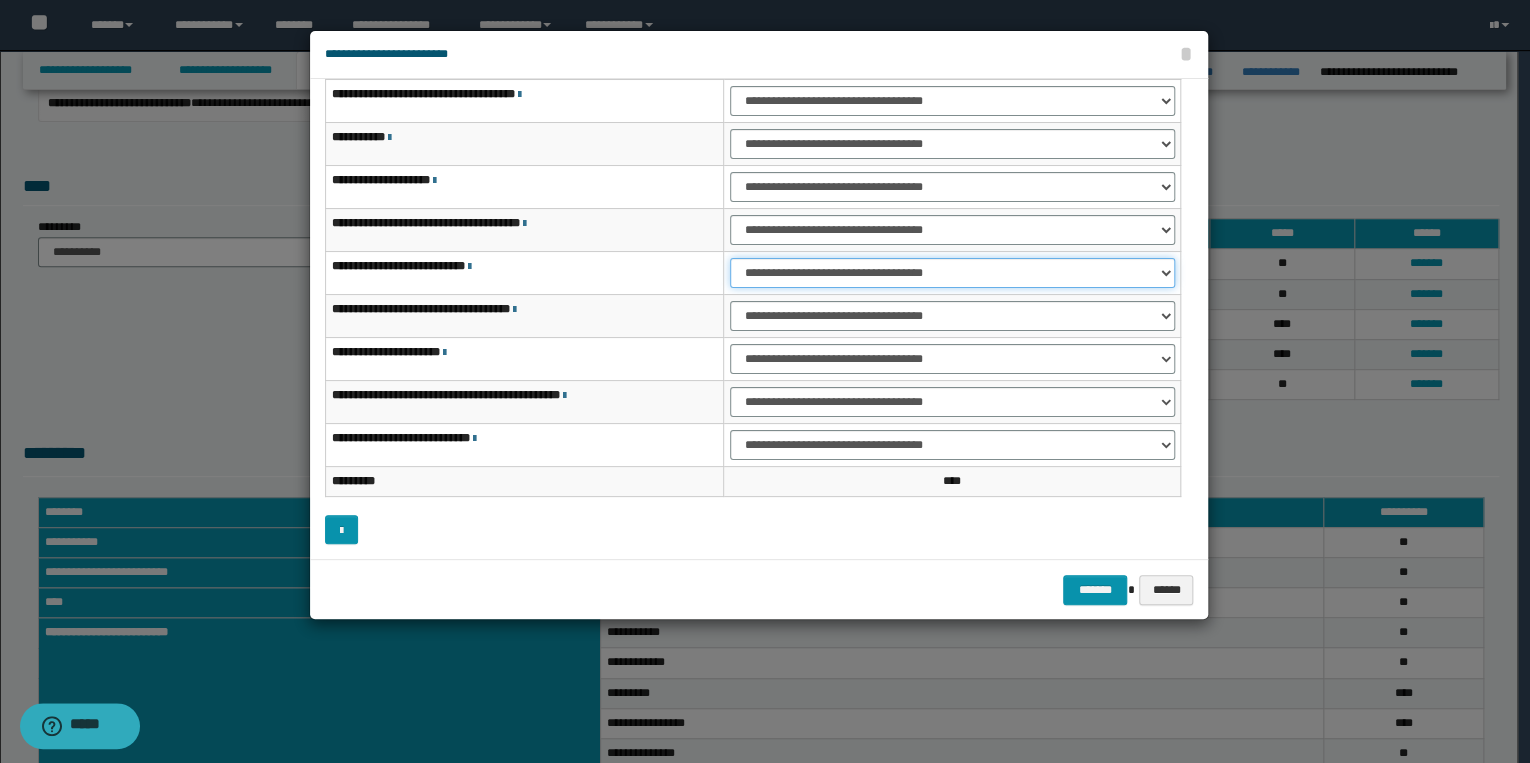 drag, startPoint x: 779, startPoint y: 267, endPoint x: 779, endPoint y: 278, distance: 11 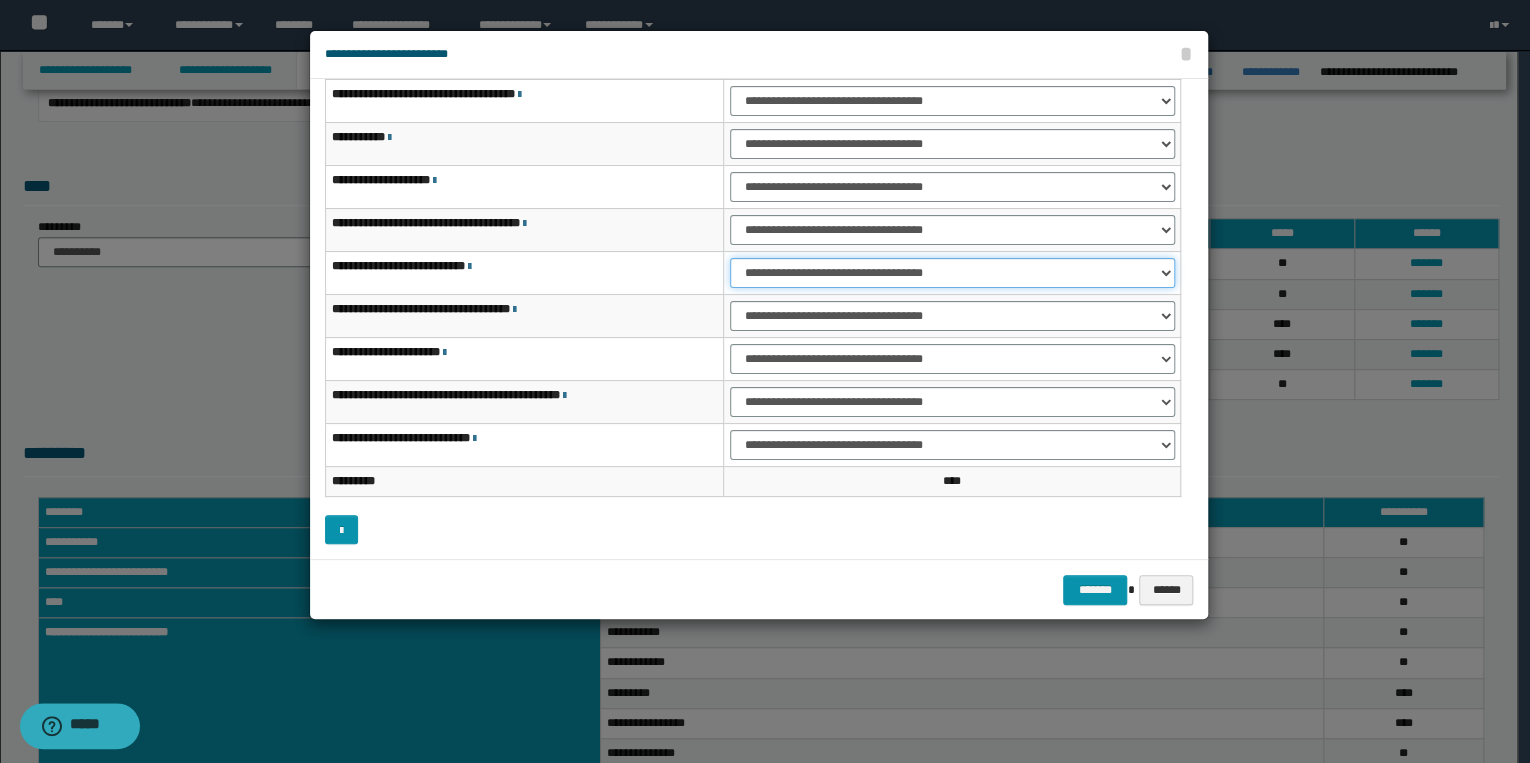 select on "***" 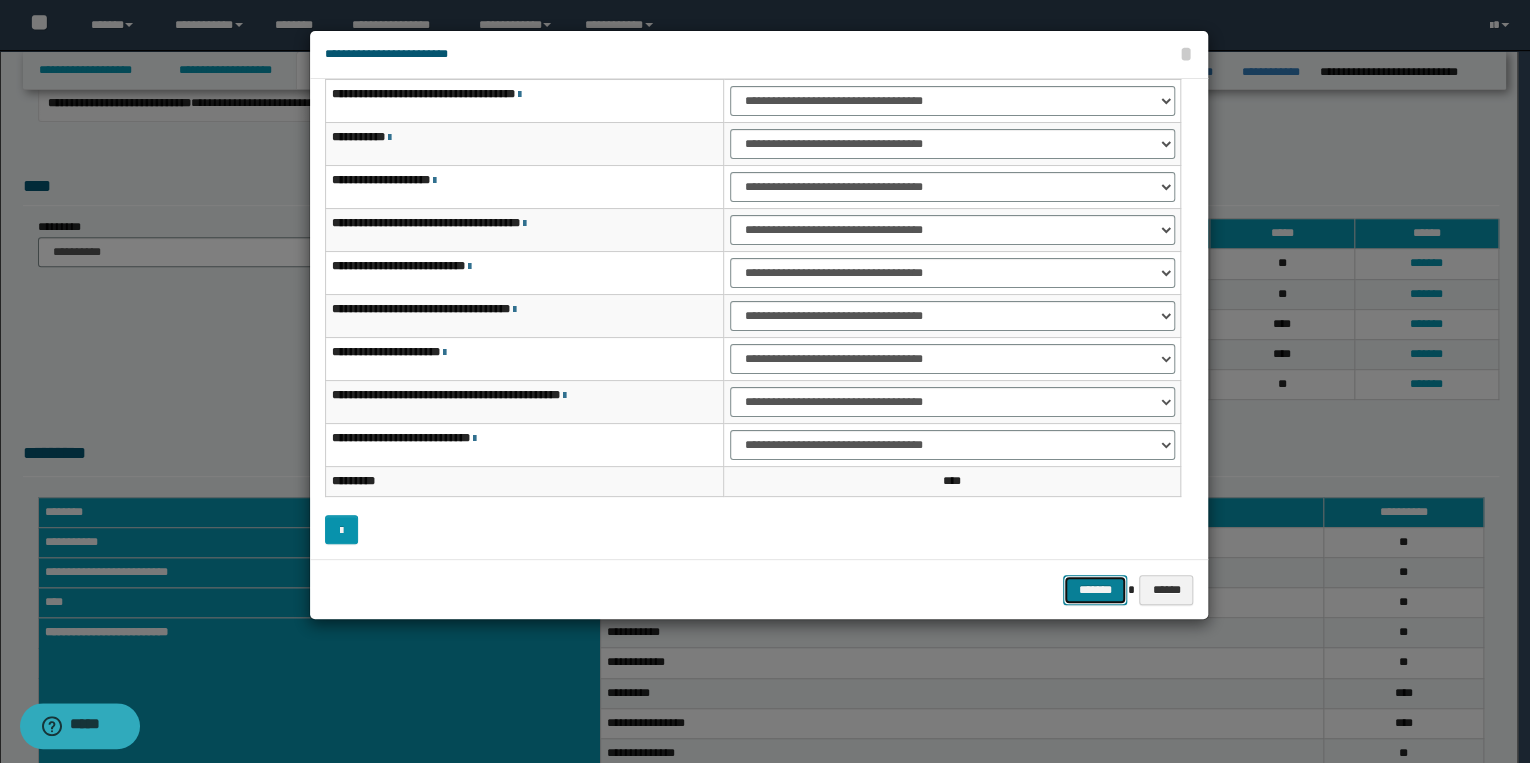 click on "*******" at bounding box center [1095, 590] 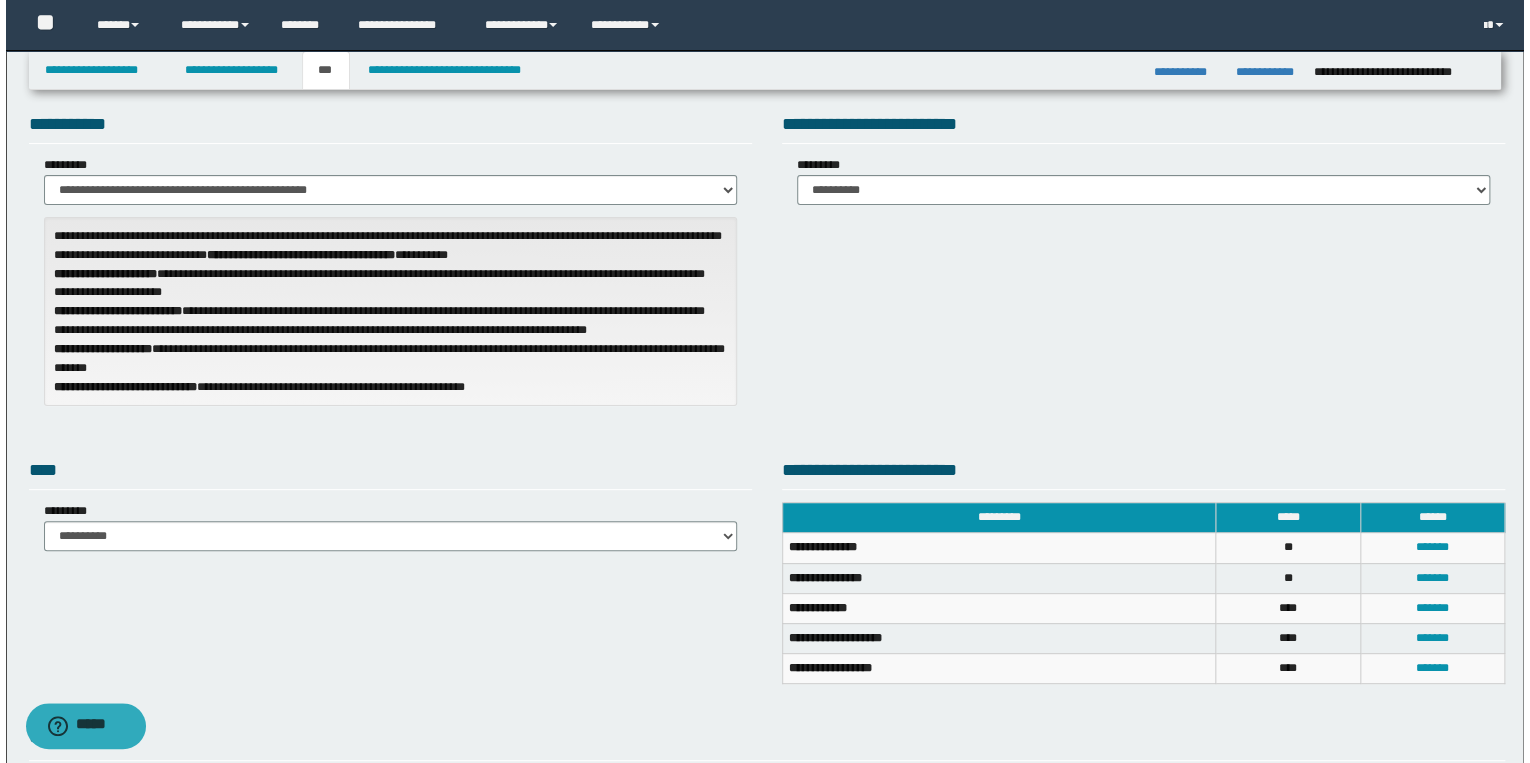 scroll, scrollTop: 0, scrollLeft: 0, axis: both 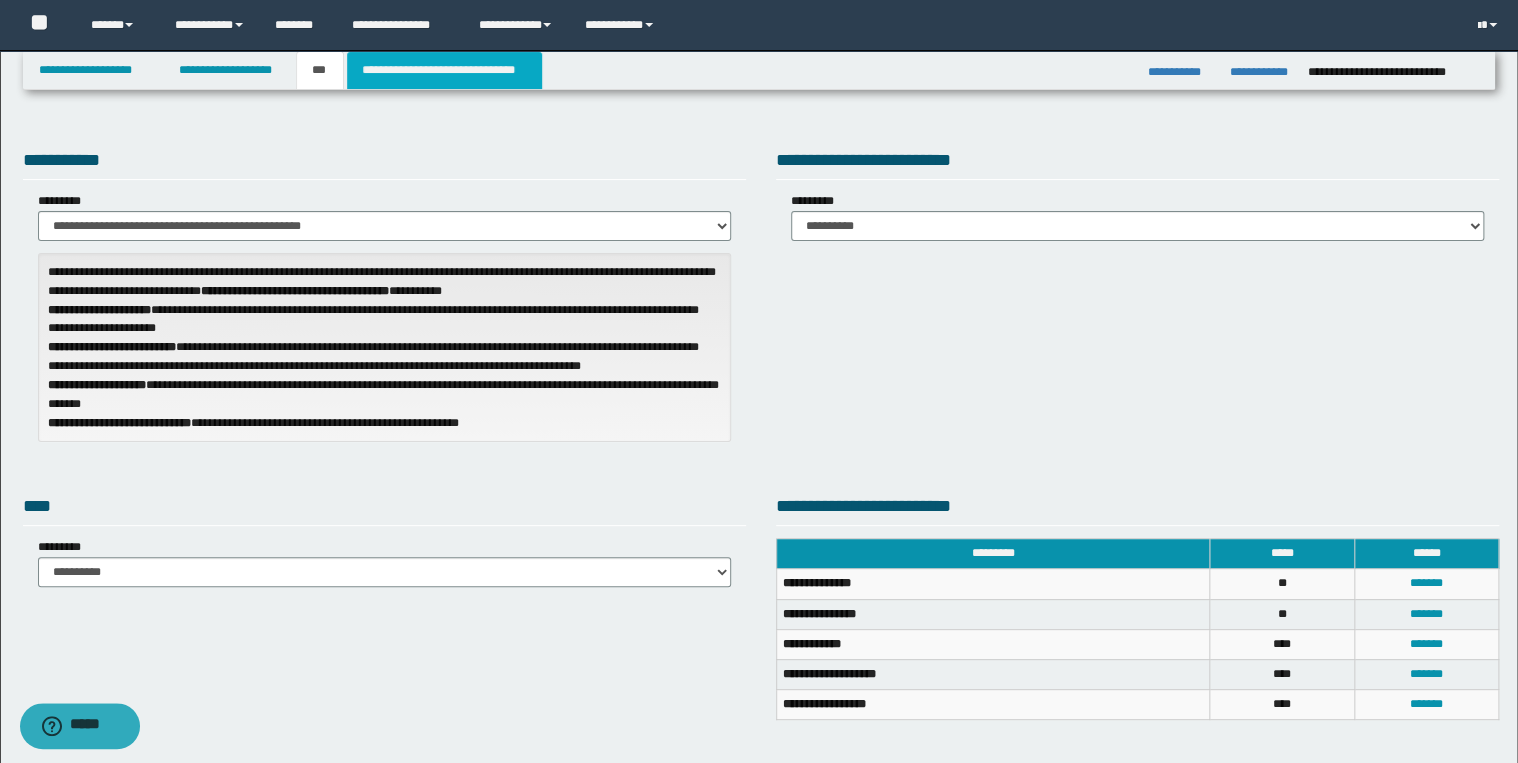 click on "**********" at bounding box center [444, 70] 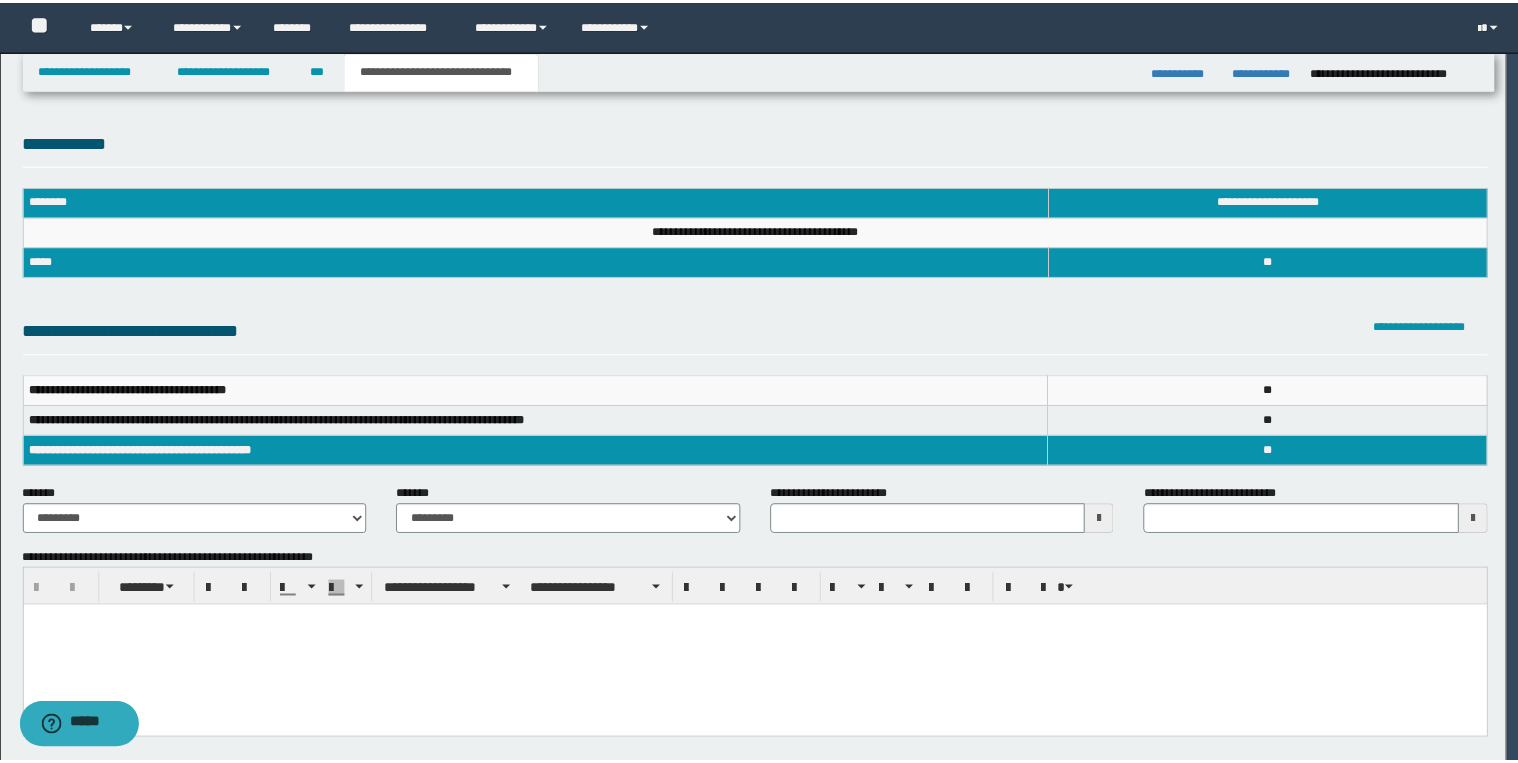 scroll, scrollTop: 0, scrollLeft: 0, axis: both 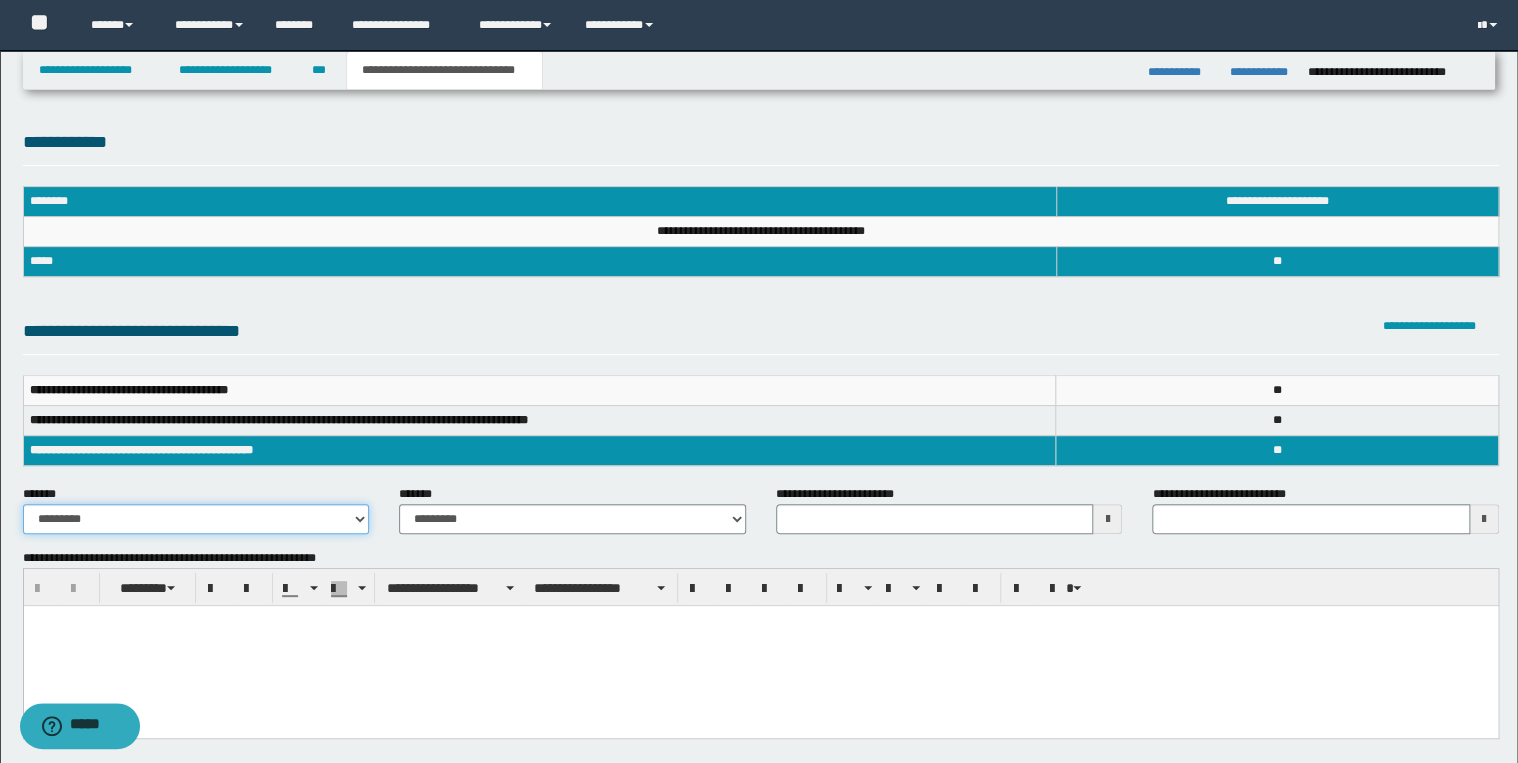 click on "**********" at bounding box center (196, 519) 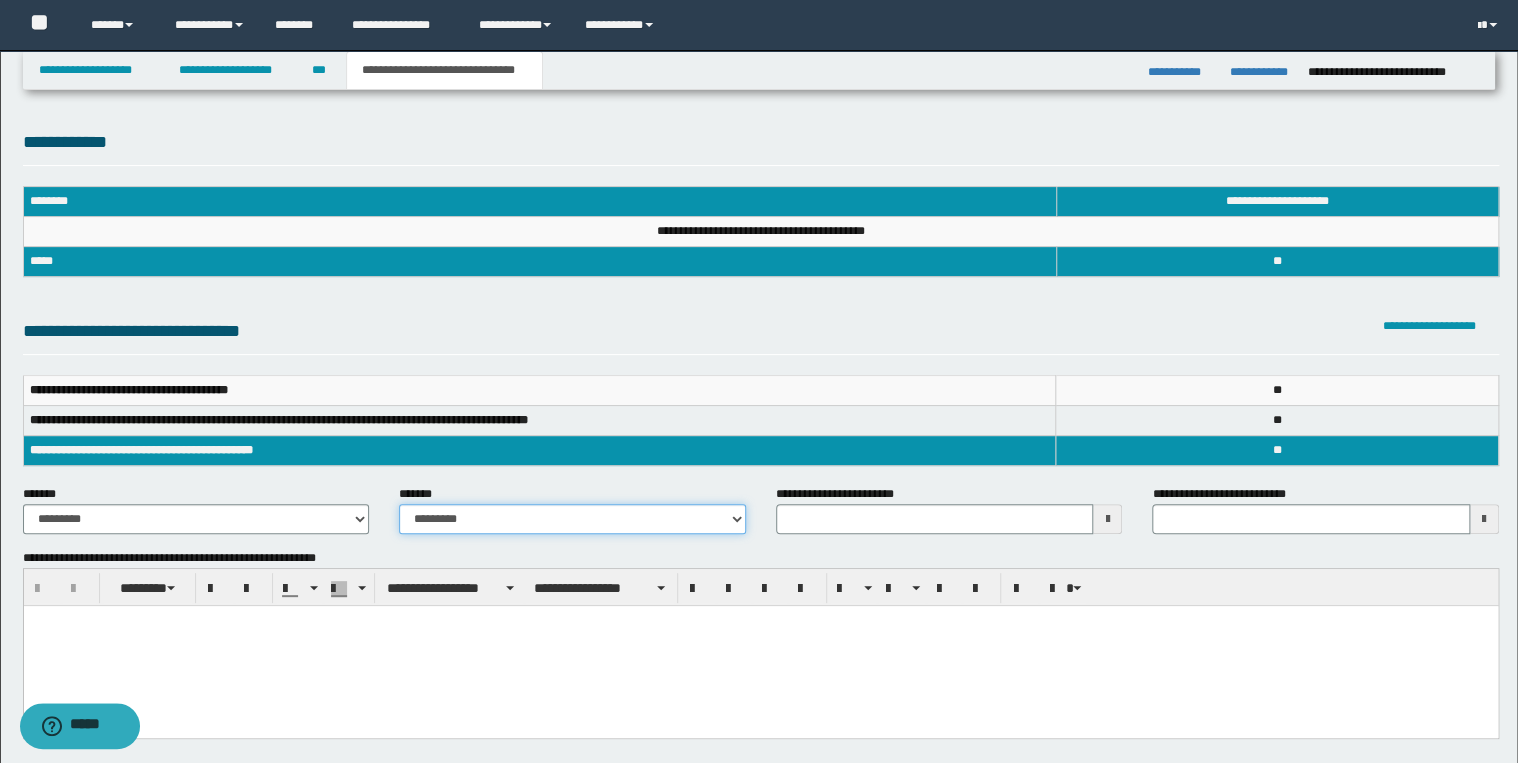 drag, startPoint x: 476, startPoint y: 523, endPoint x: 485, endPoint y: 536, distance: 15.811388 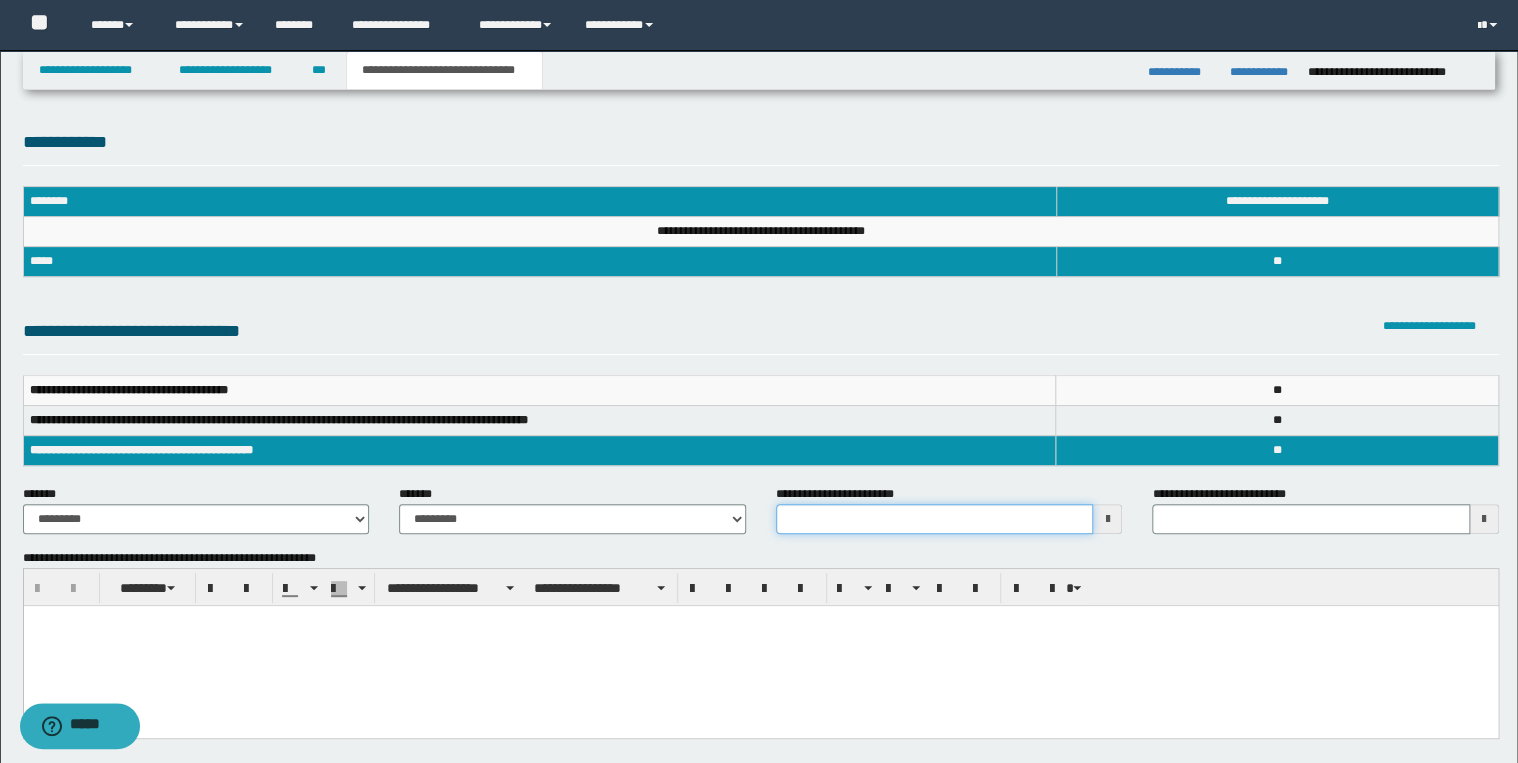click on "**********" at bounding box center (935, 519) 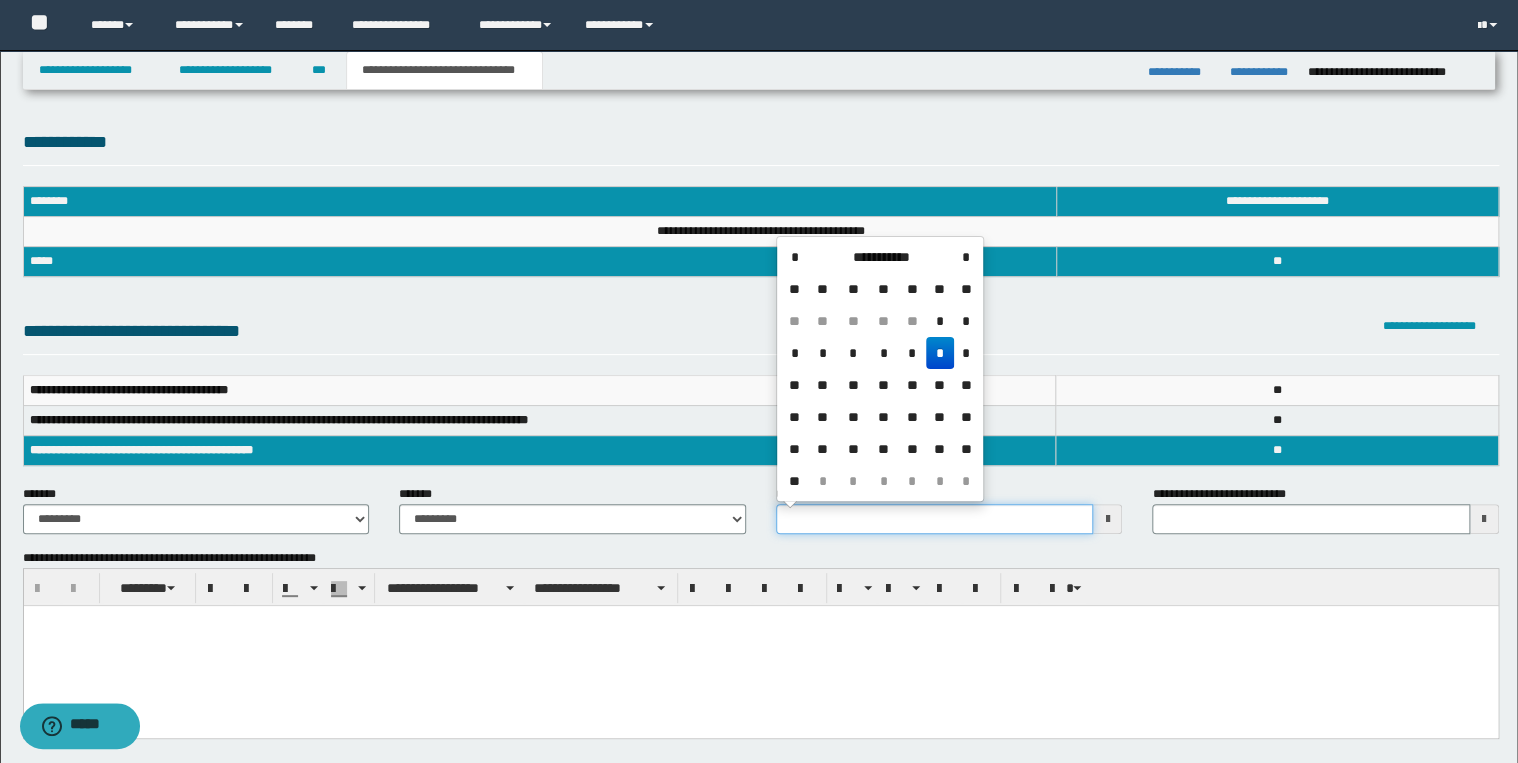 drag, startPoint x: 785, startPoint y: 524, endPoint x: 806, endPoint y: 517, distance: 22.135944 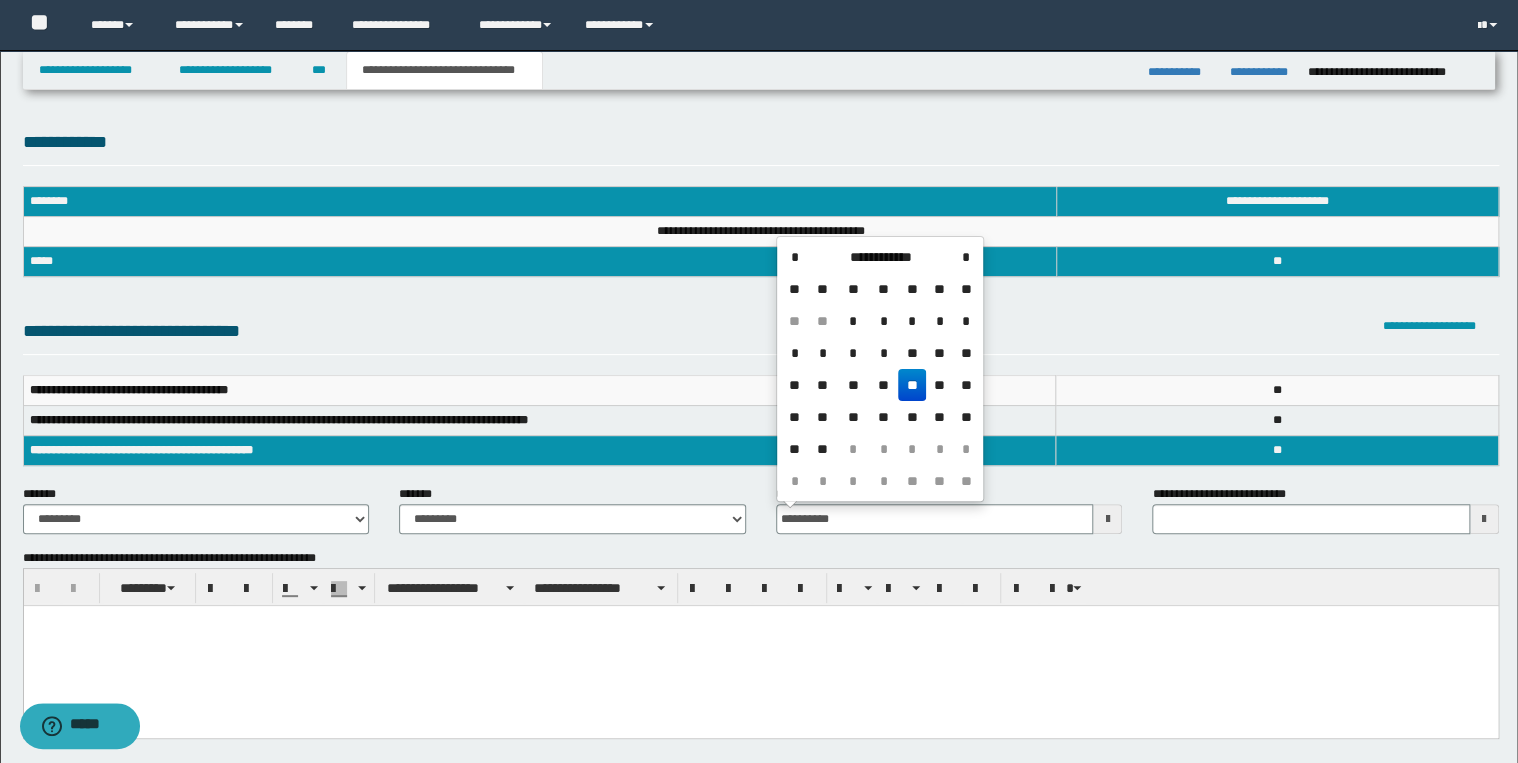click on "**" at bounding box center [912, 385] 